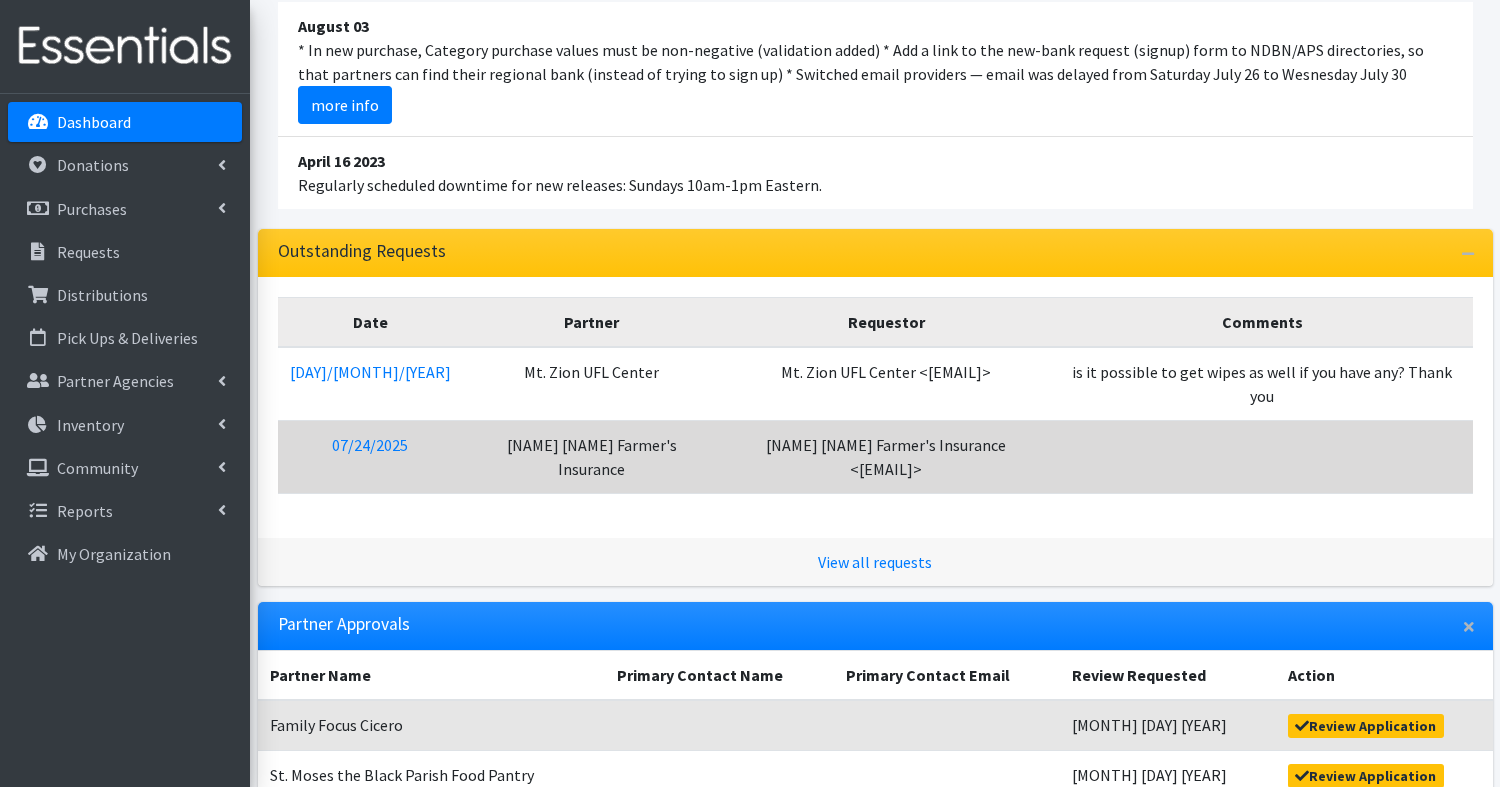 scroll, scrollTop: 261, scrollLeft: 0, axis: vertical 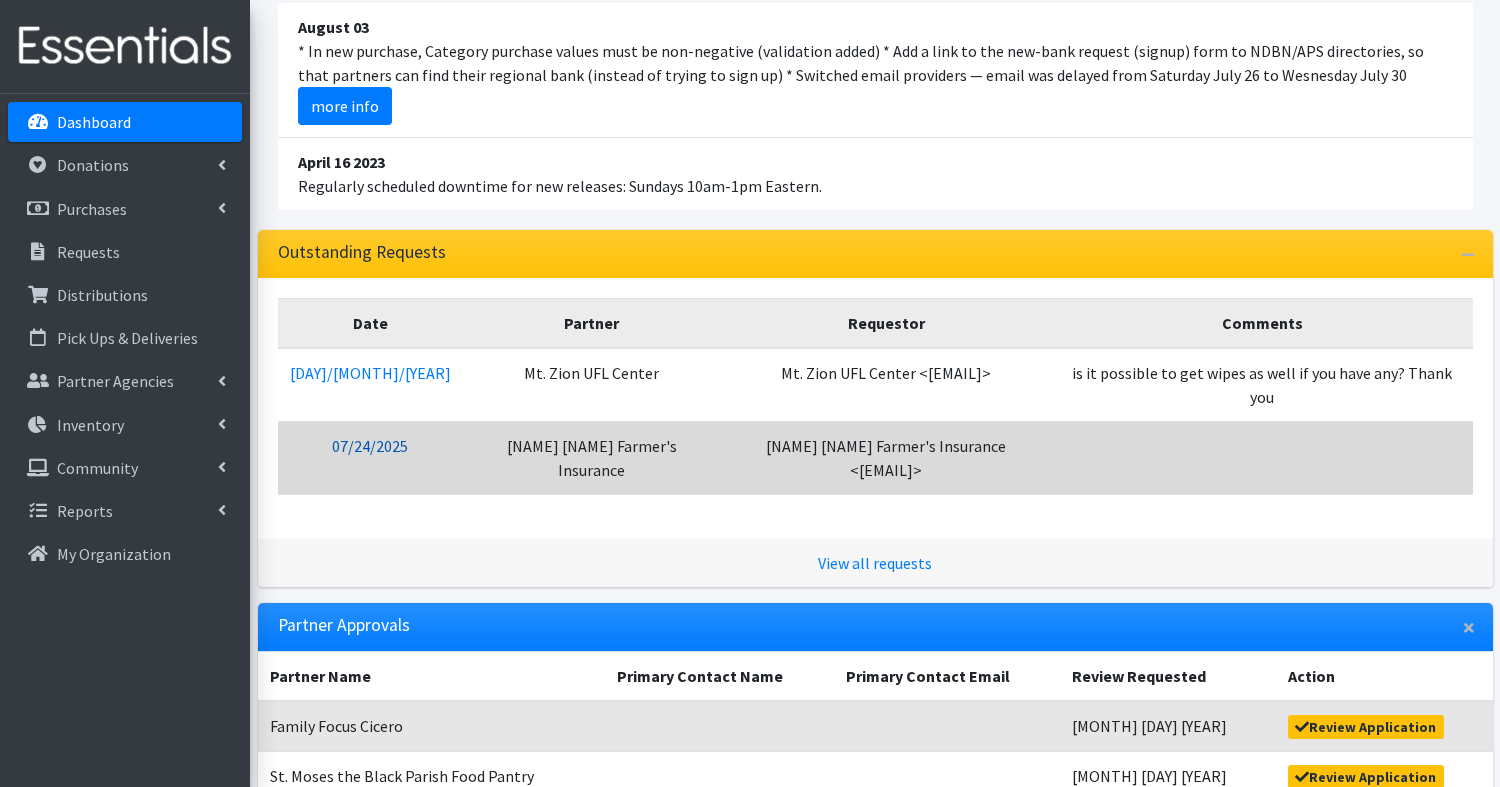 click on "07/24/2025" at bounding box center (370, 446) 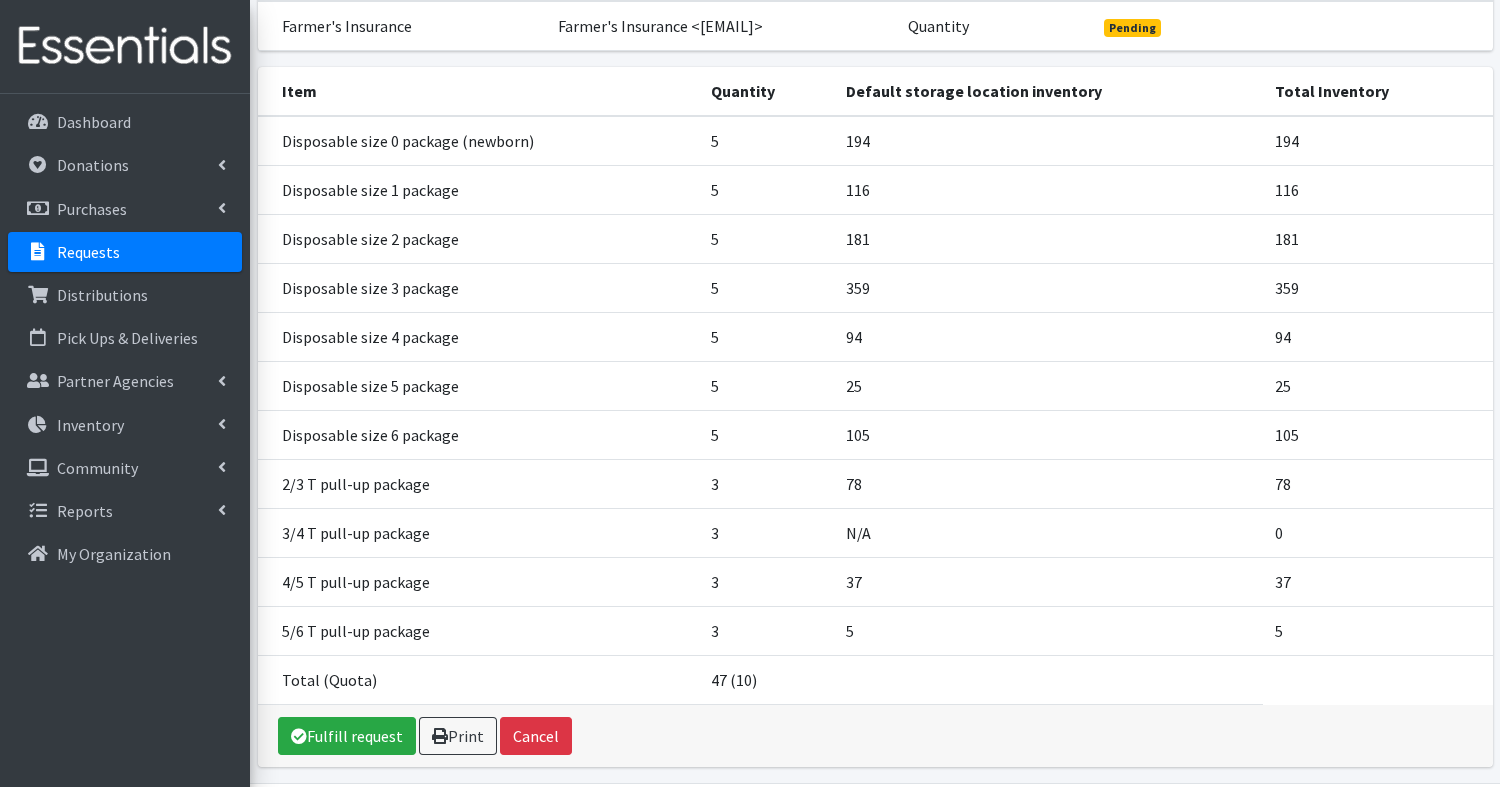 scroll, scrollTop: 313, scrollLeft: 0, axis: vertical 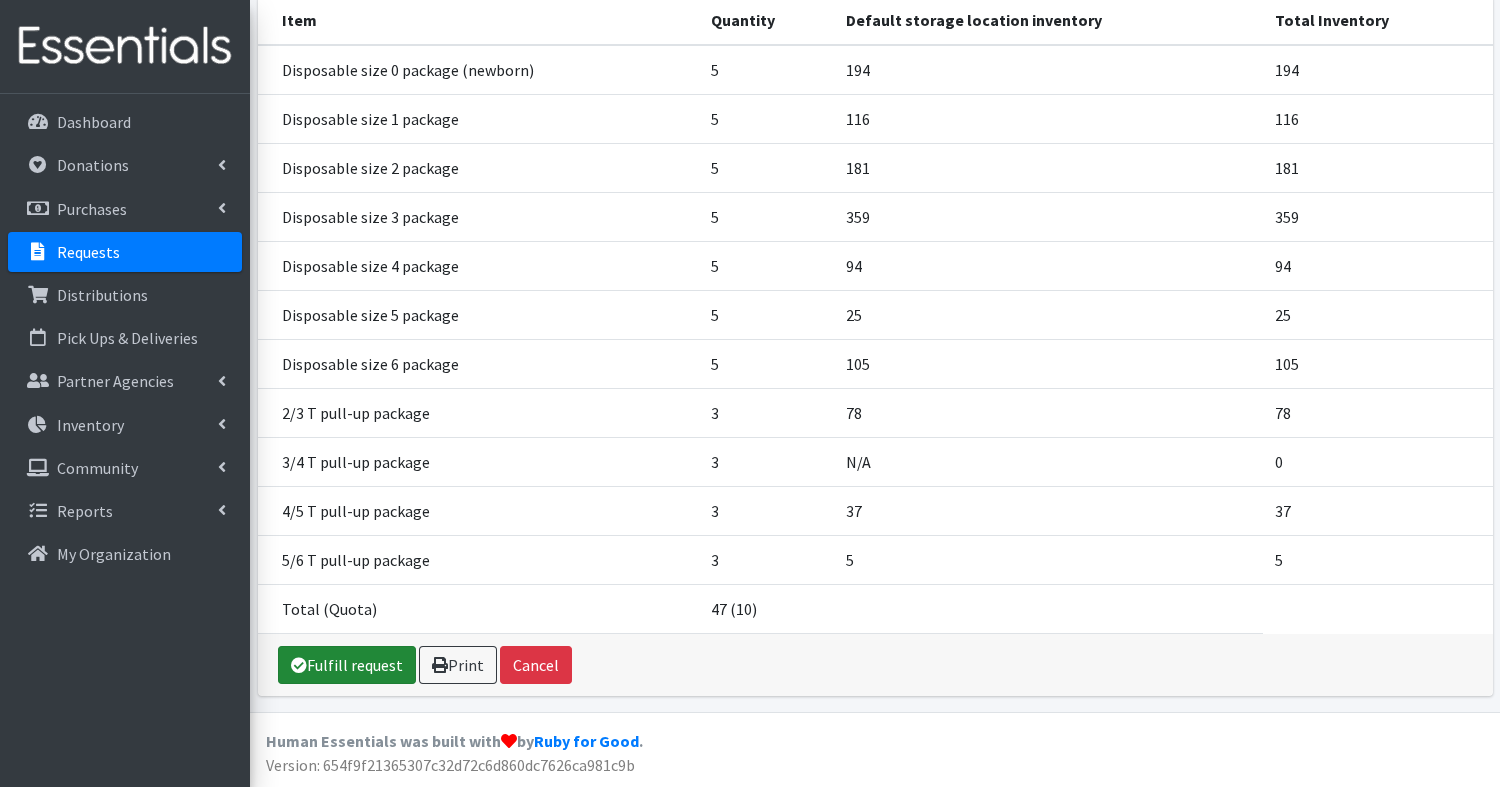 click on "Fulfill request" at bounding box center [347, 665] 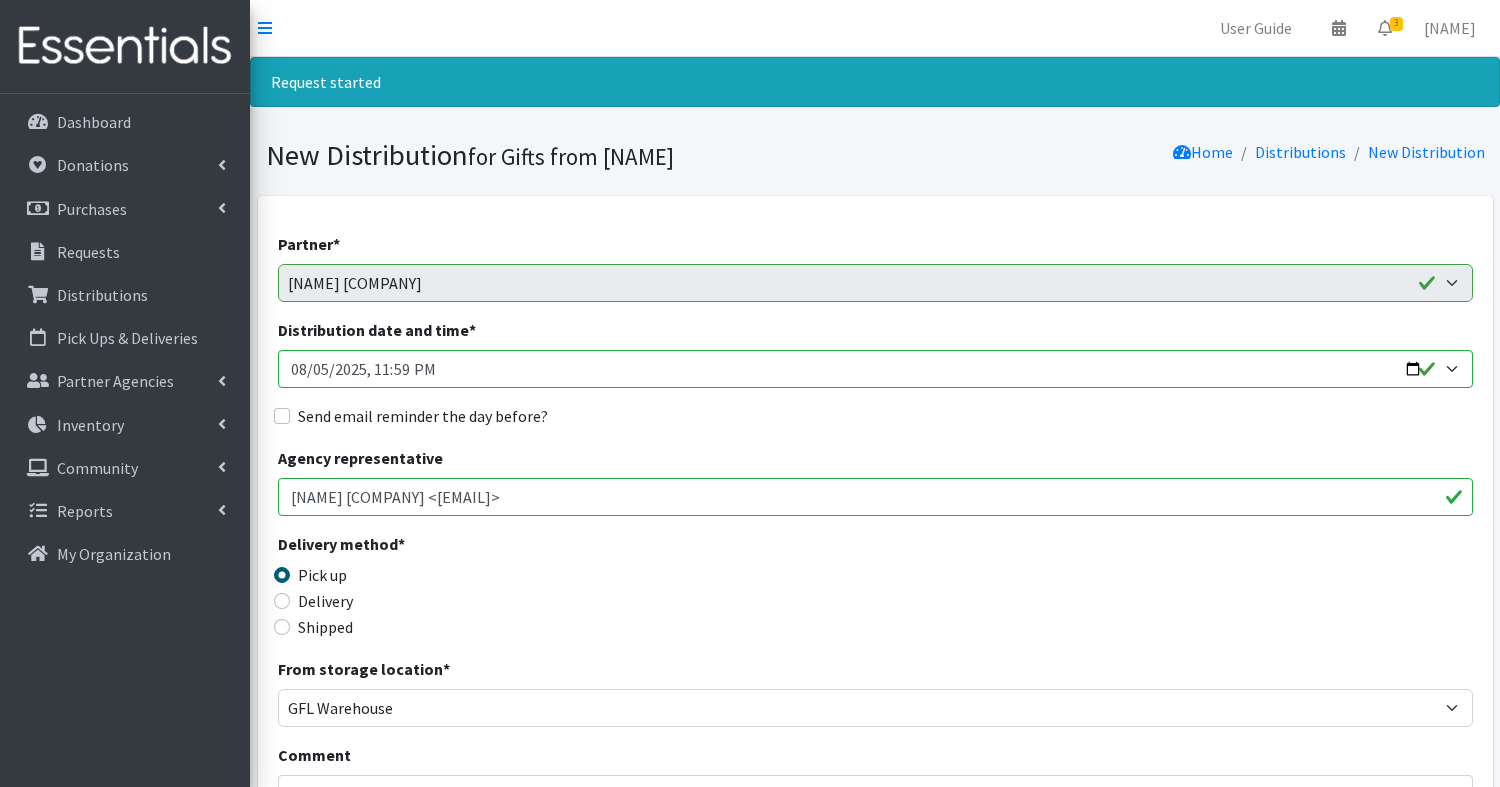 scroll, scrollTop: 0, scrollLeft: 0, axis: both 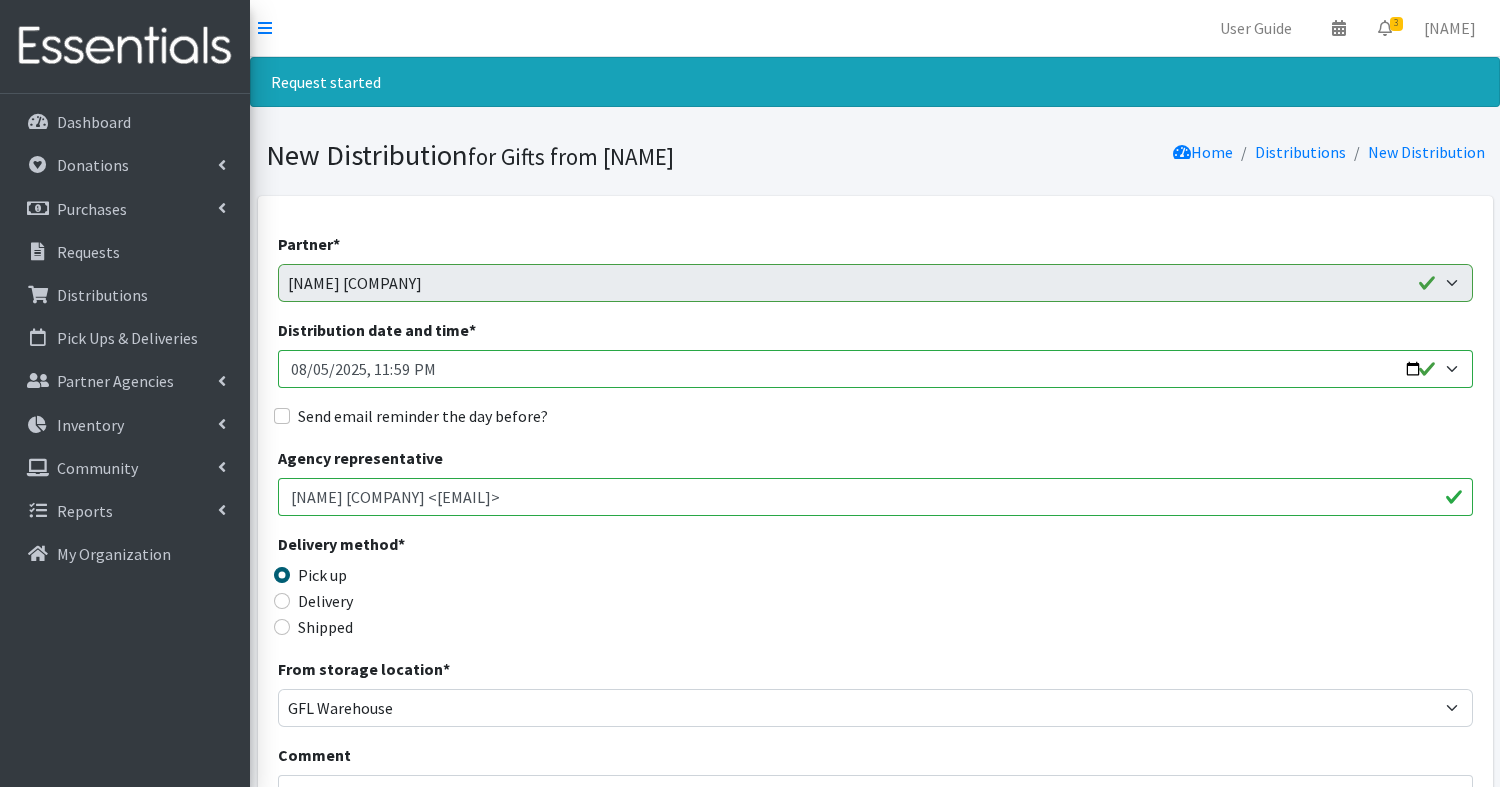 click on "Distribution date and time  *" at bounding box center [875, 369] 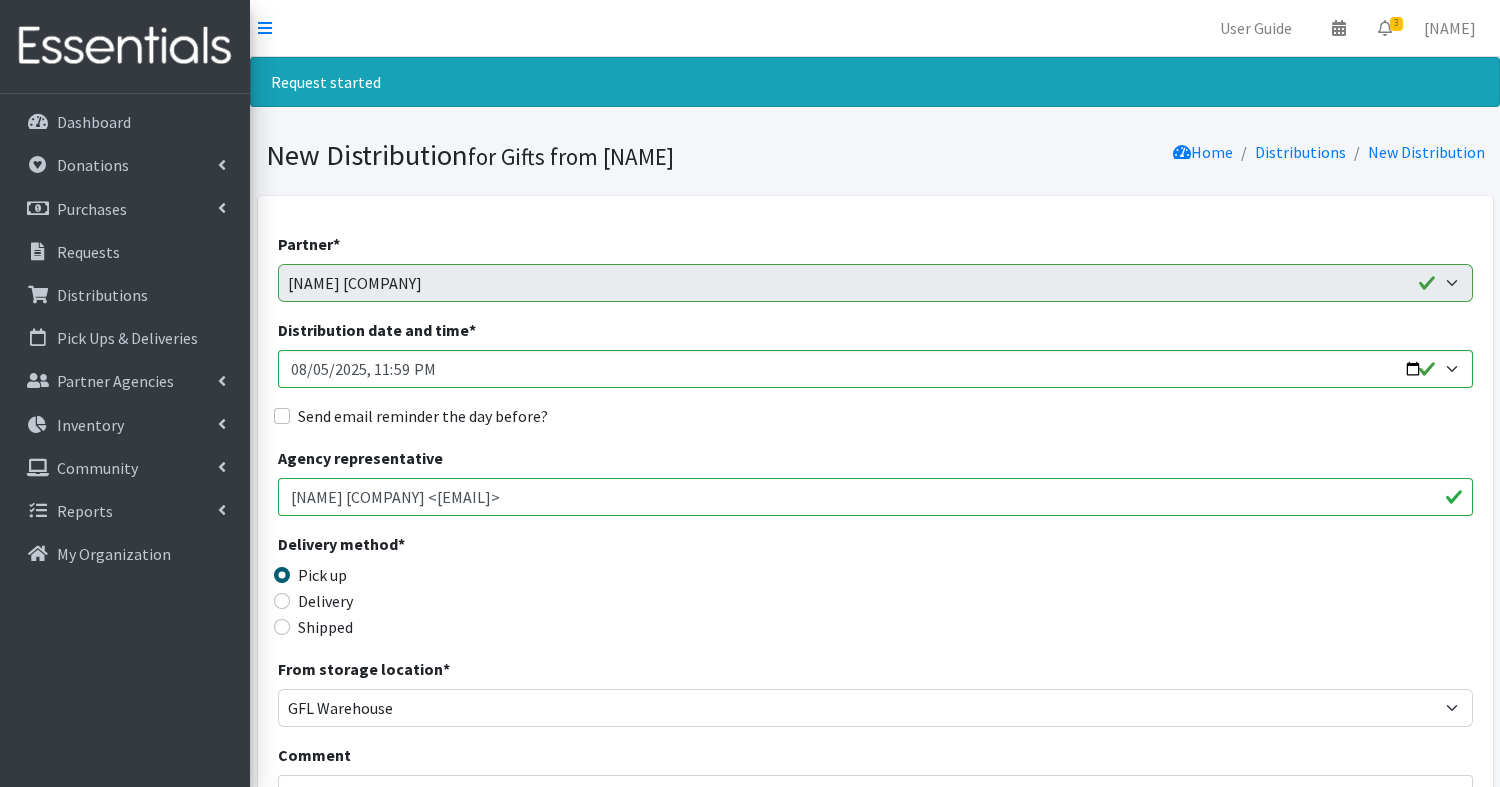 type on "2025-08-12T09:00" 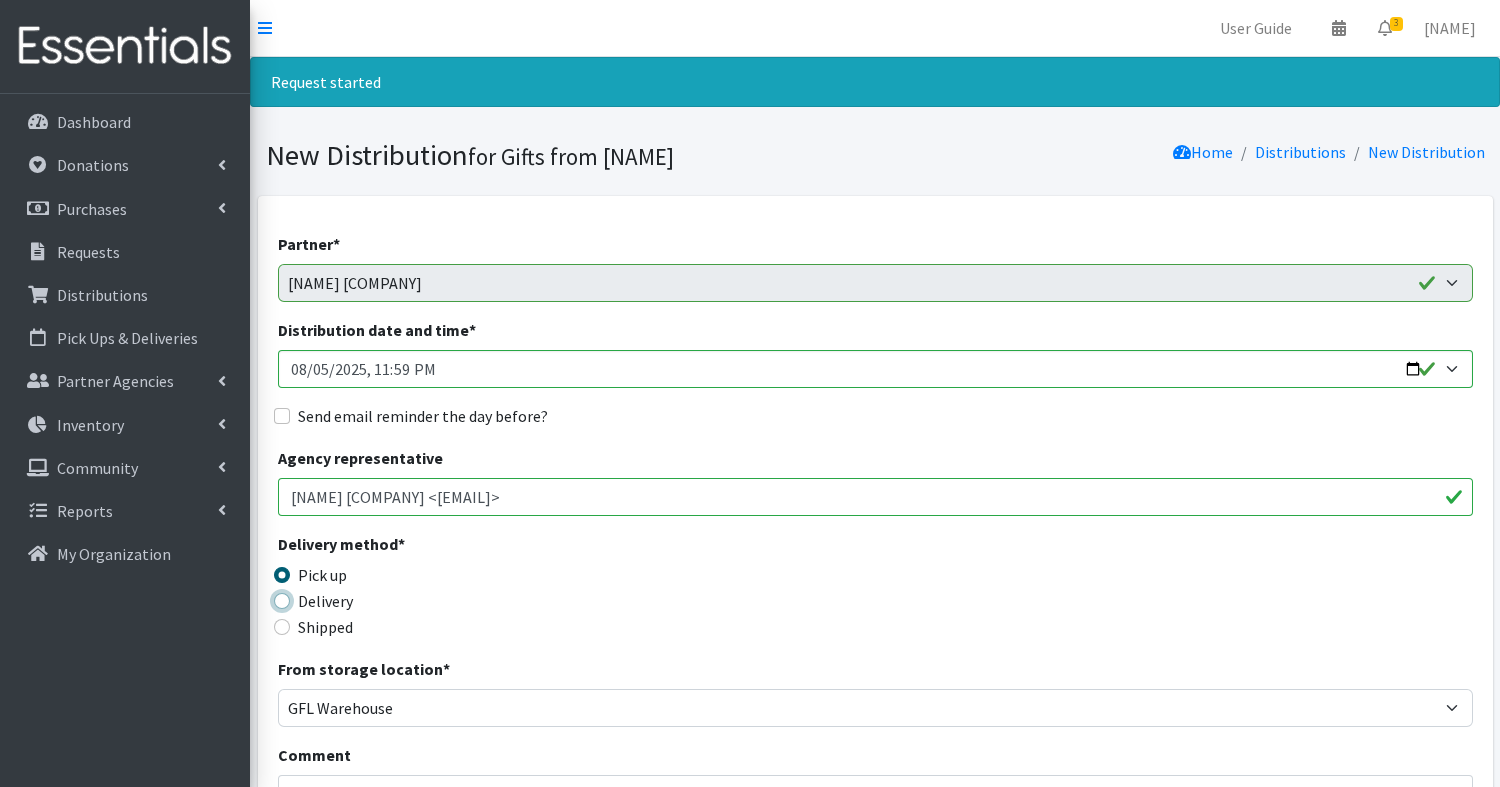 click on "Delivery" at bounding box center [282, 601] 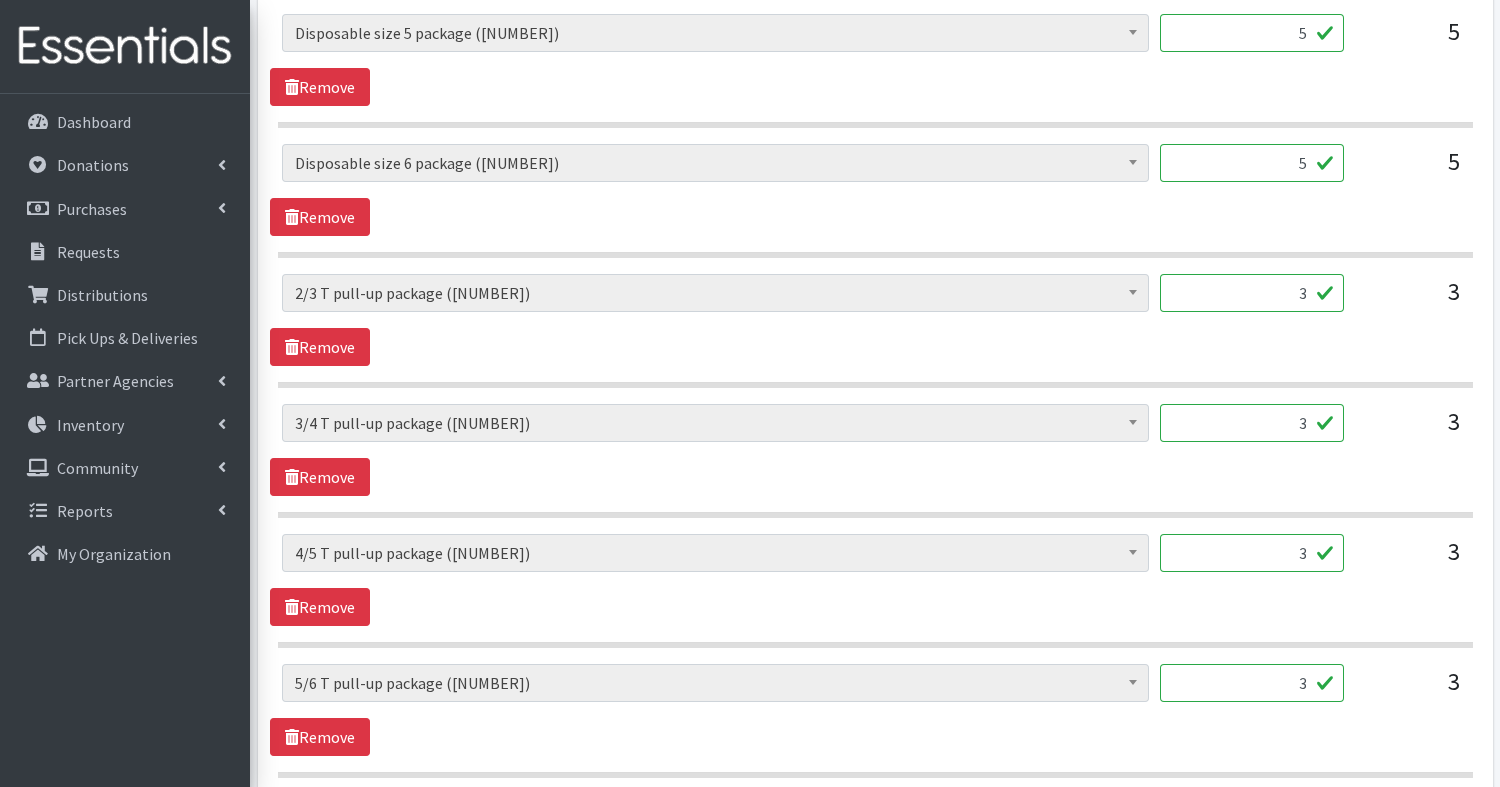 scroll, scrollTop: 1608, scrollLeft: 0, axis: vertical 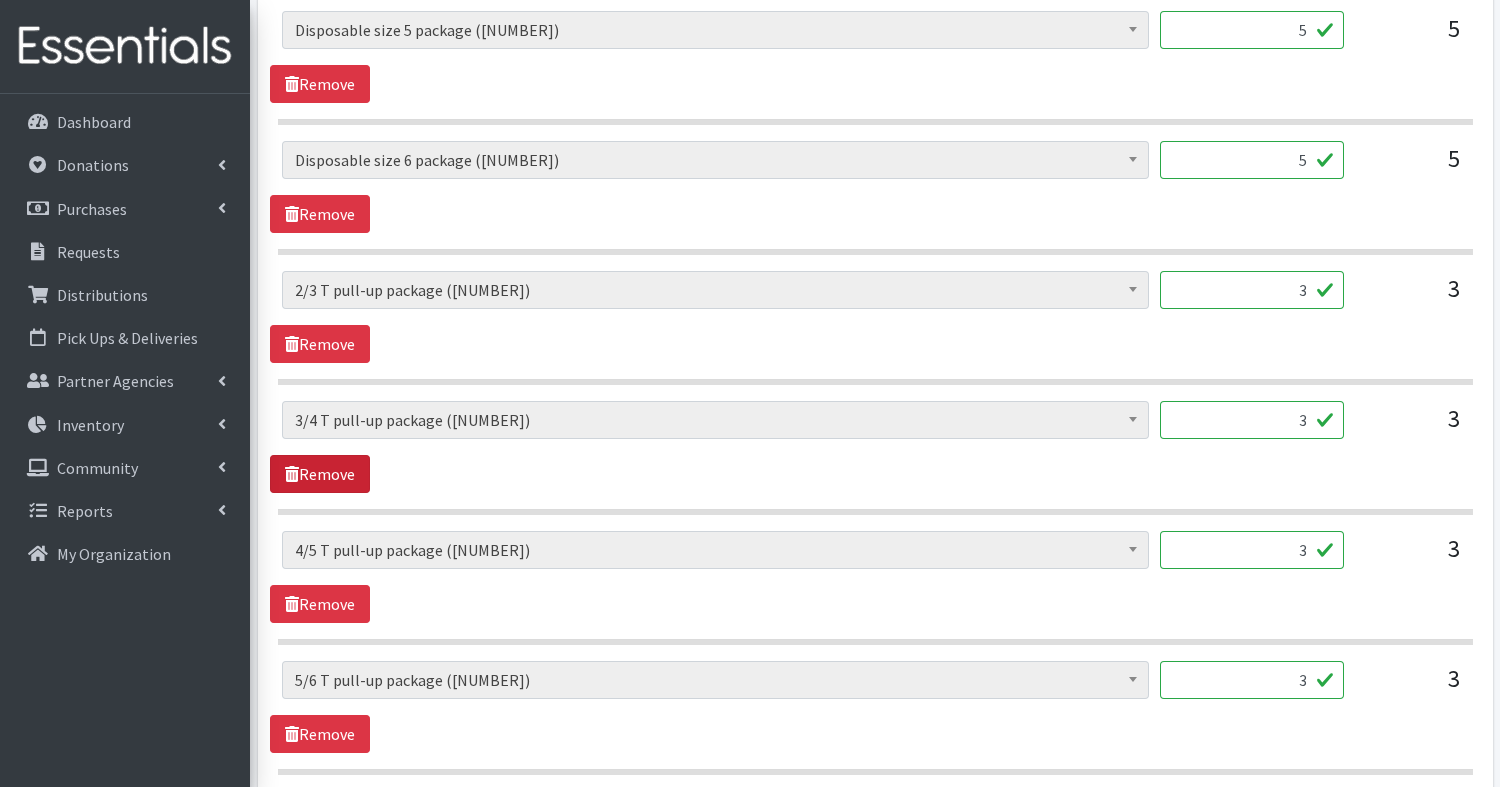 click on "Remove" at bounding box center [320, 474] 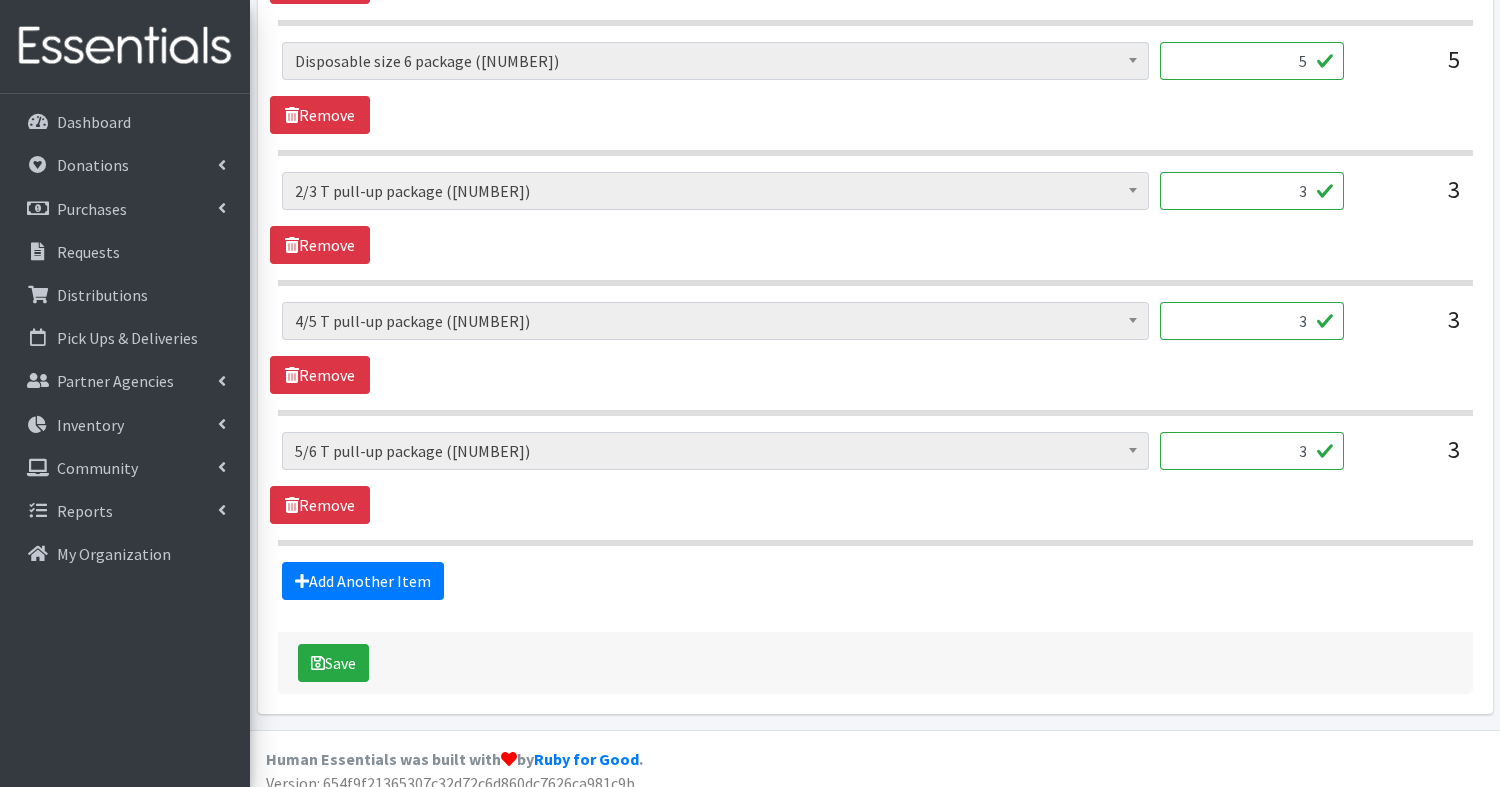 scroll, scrollTop: 1715, scrollLeft: 0, axis: vertical 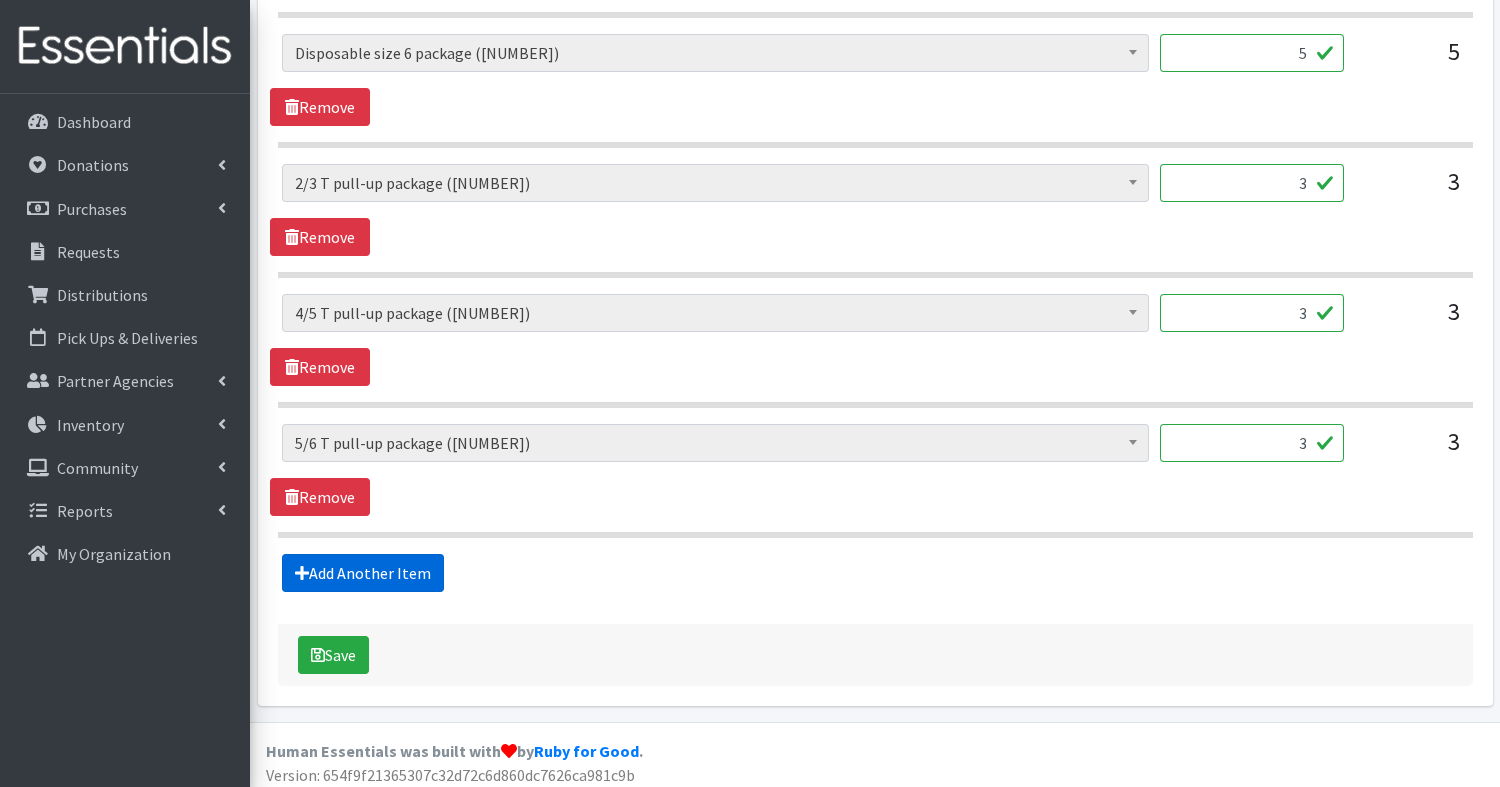 click on "Add Another Item" at bounding box center (363, 573) 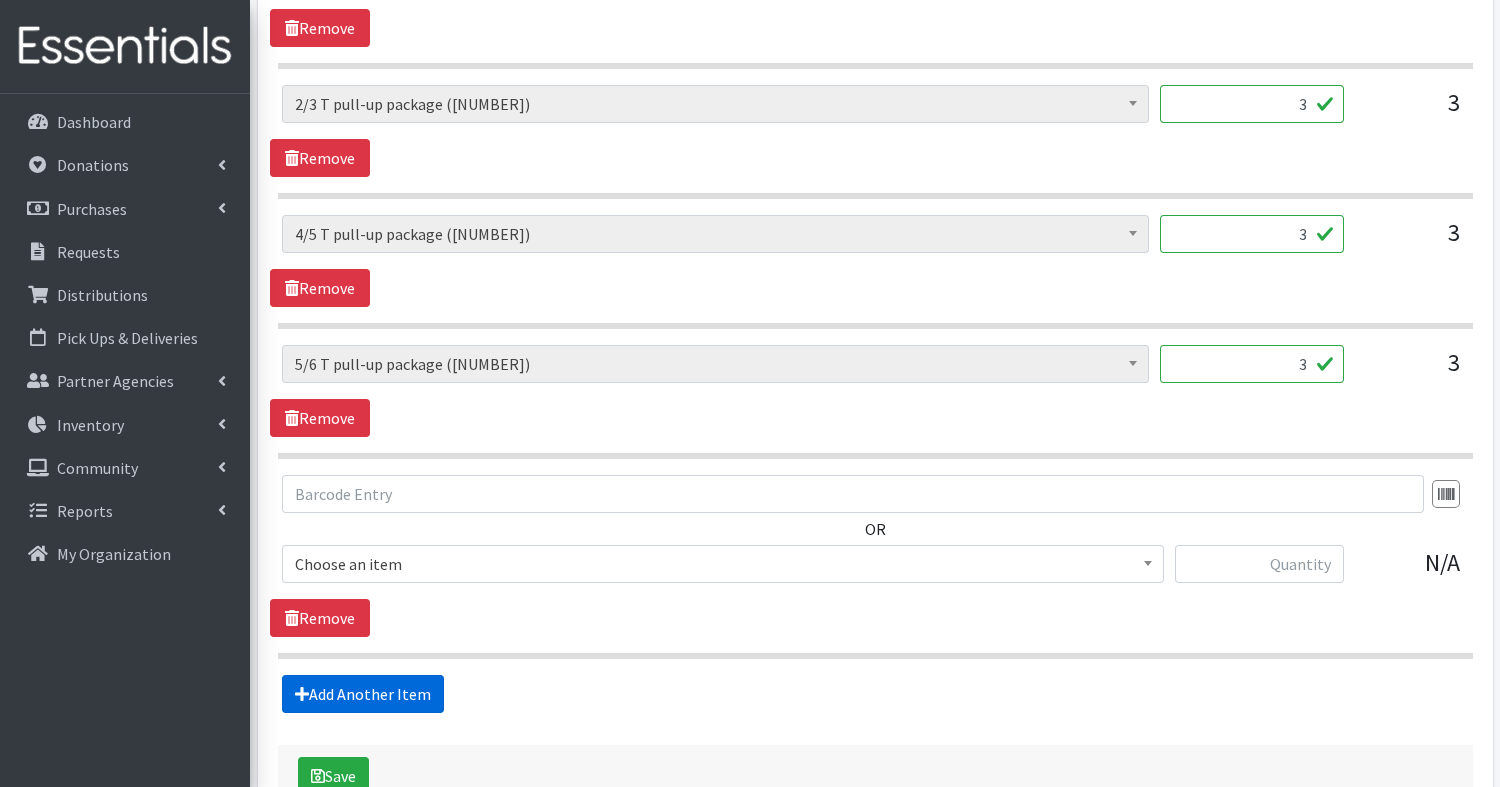 scroll, scrollTop: 1914, scrollLeft: 0, axis: vertical 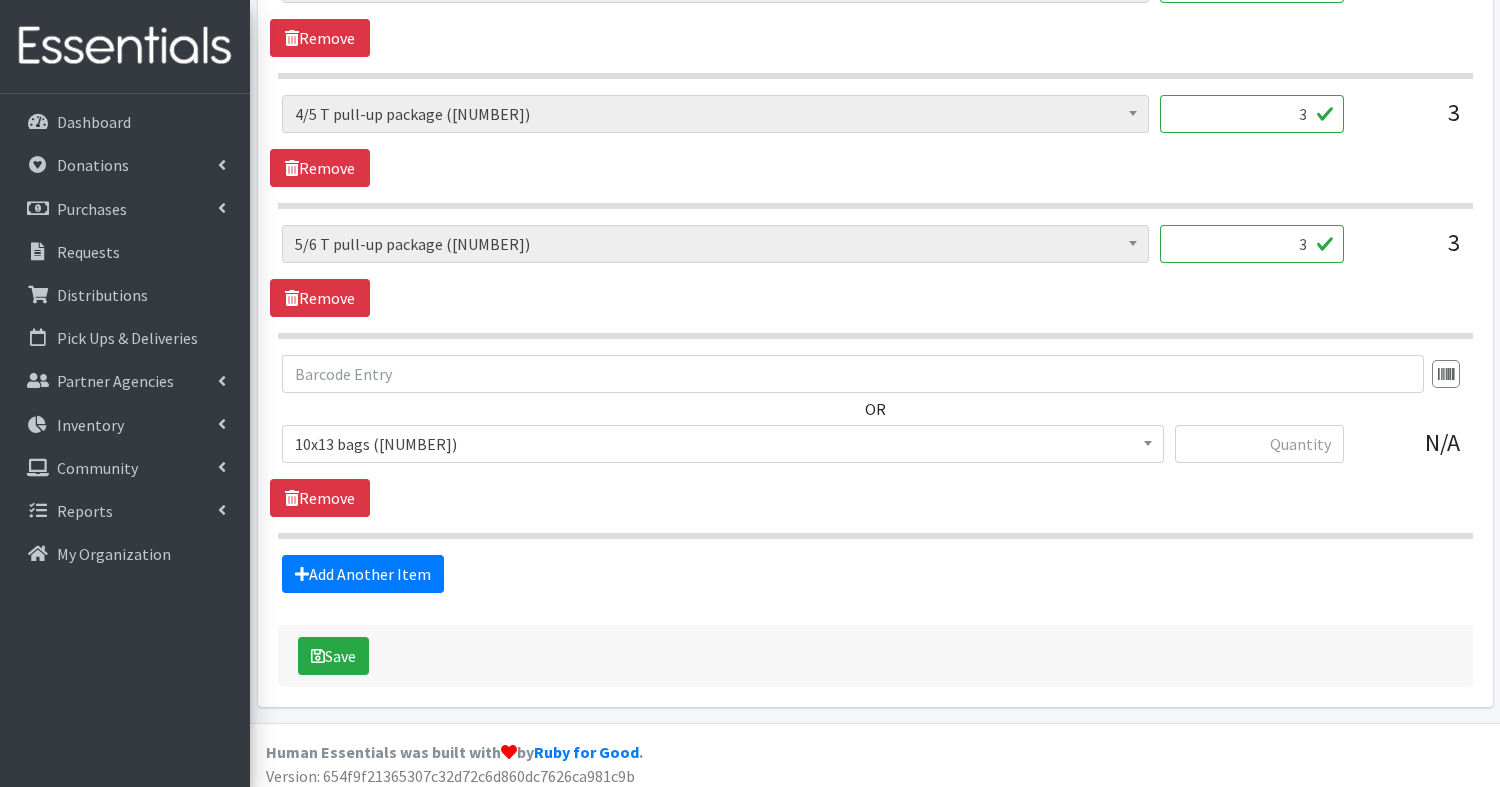 click on "10x13 bags (900)" at bounding box center [723, 444] 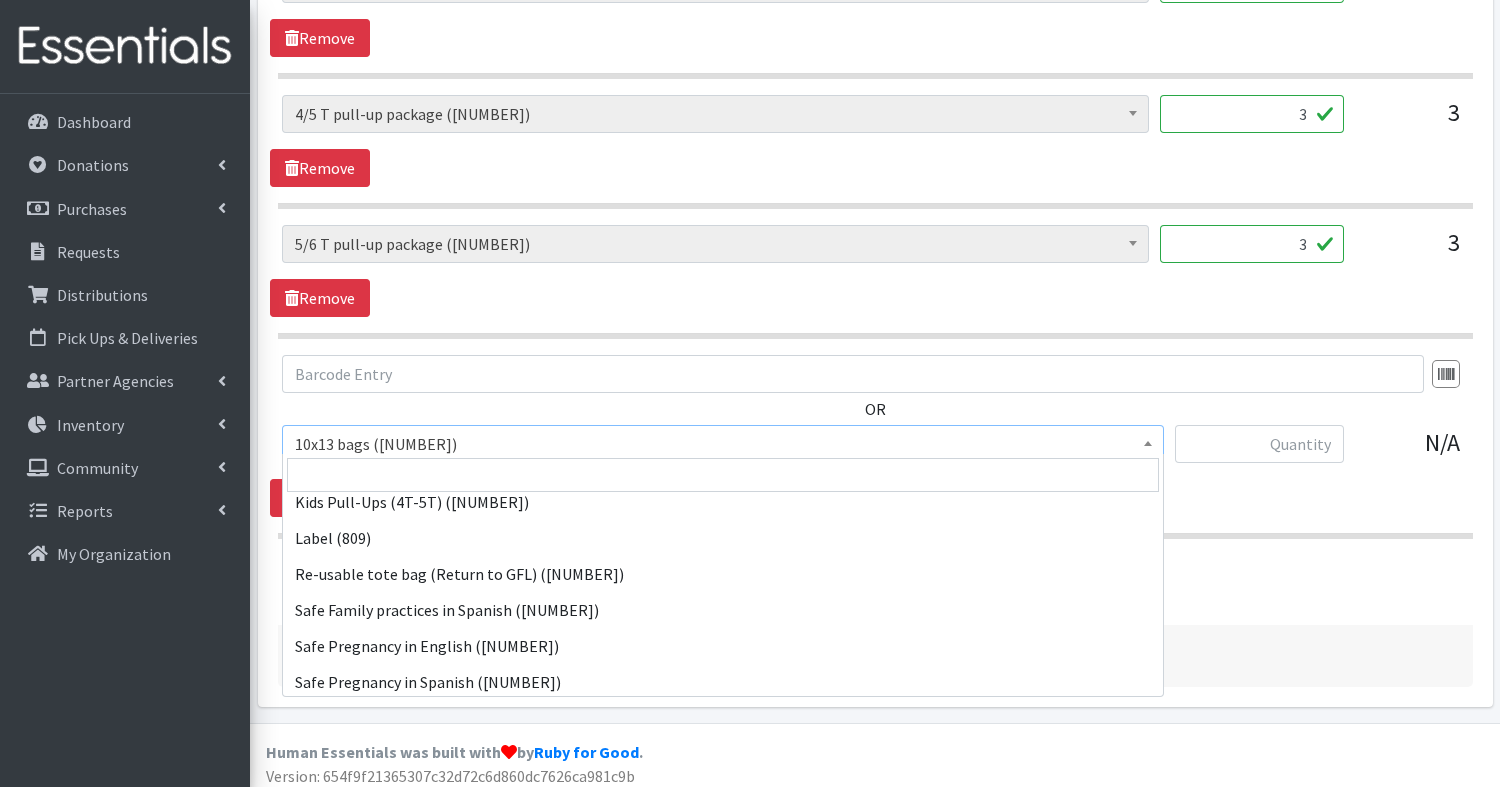 scroll, scrollTop: 982, scrollLeft: 0, axis: vertical 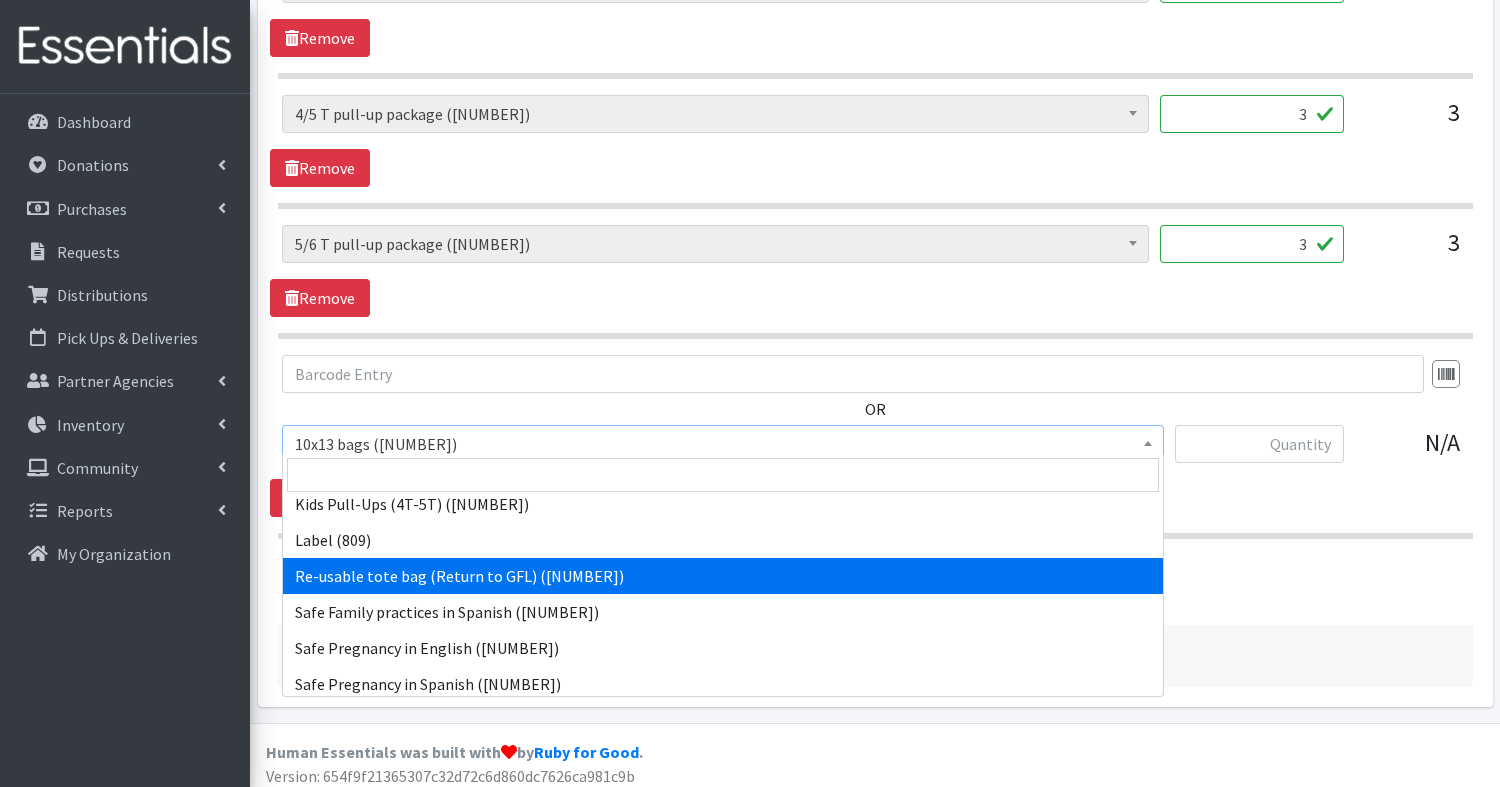 select on "15424" 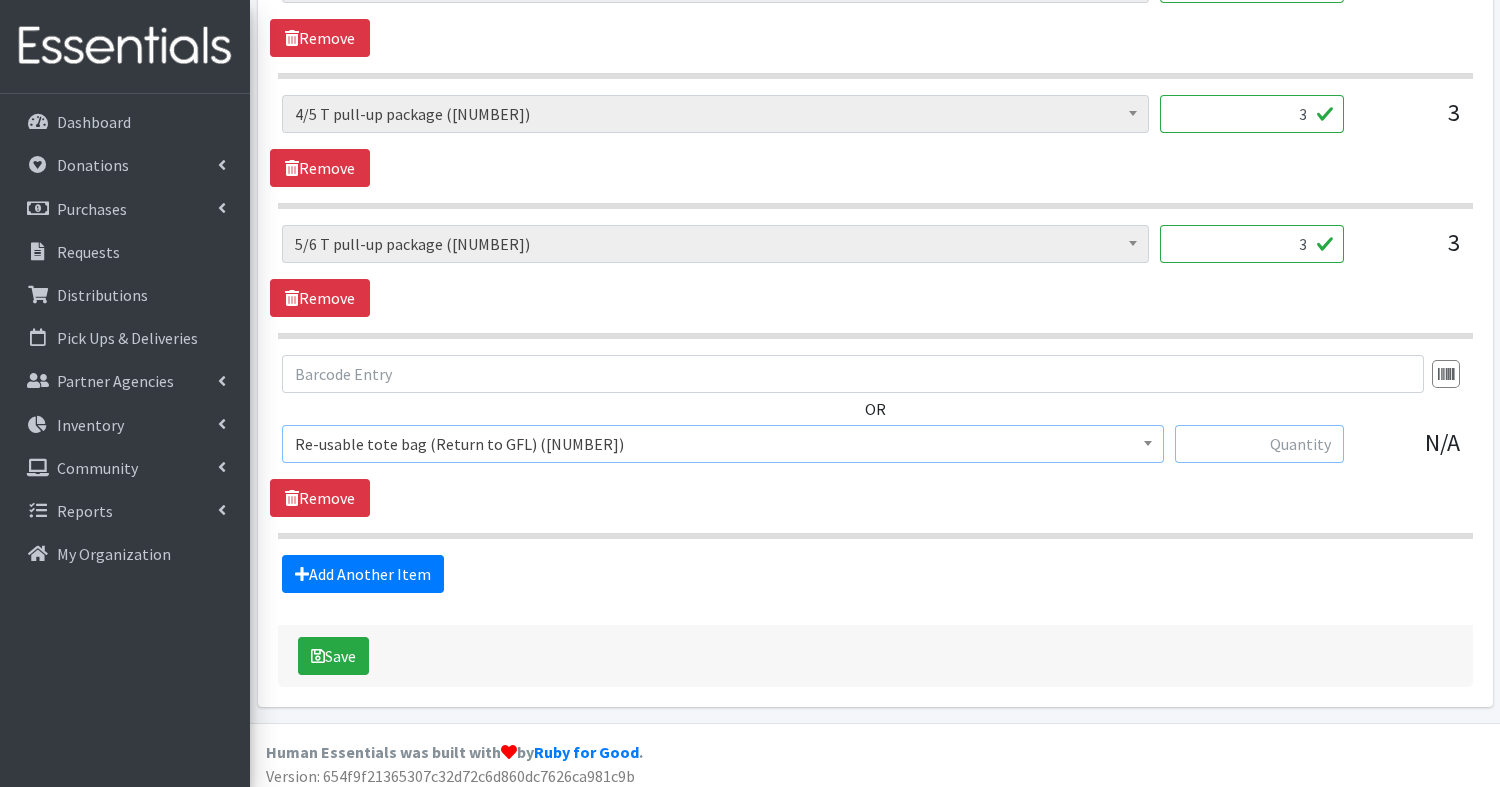 click at bounding box center [1259, 444] 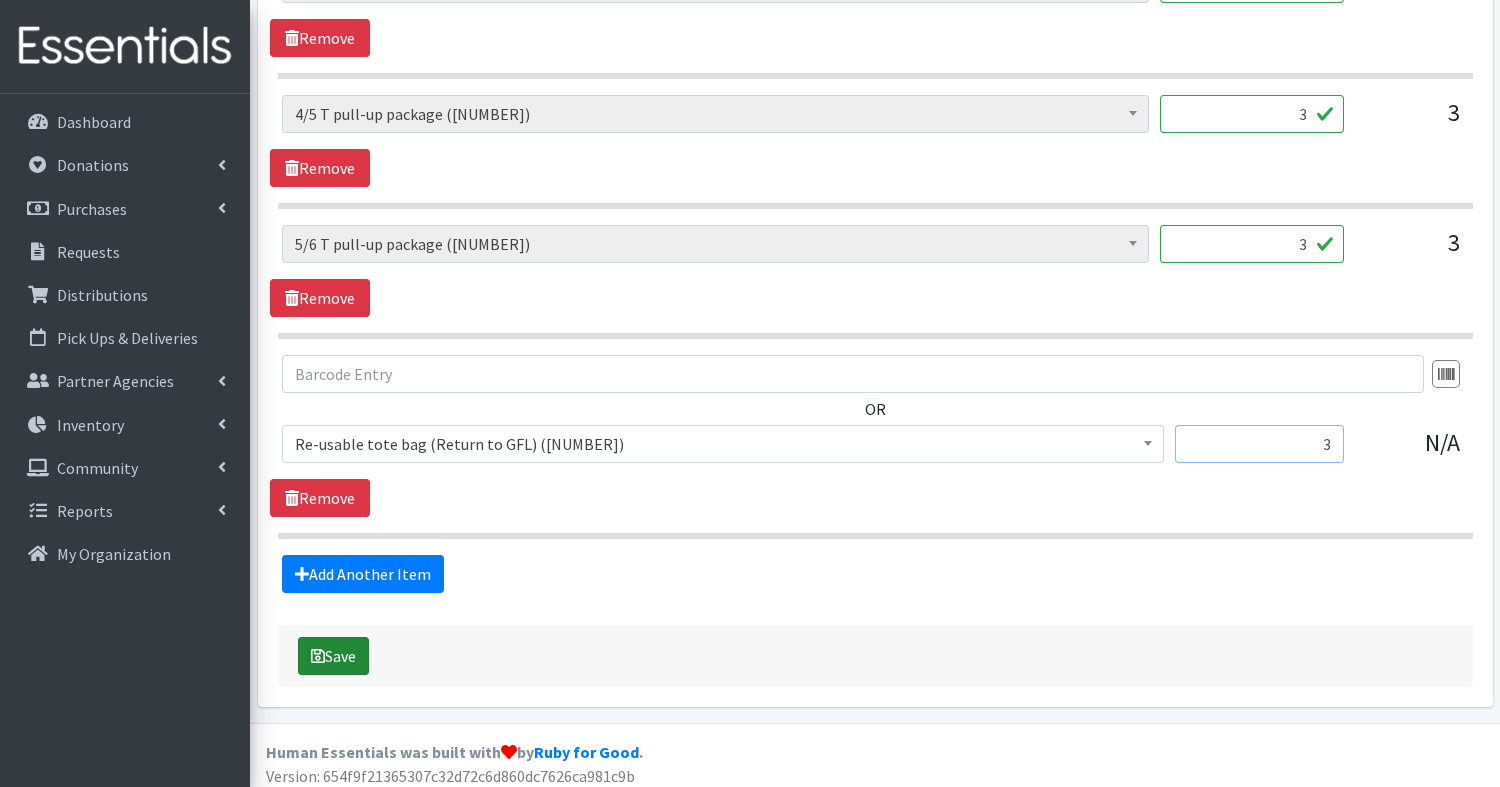 type on "3" 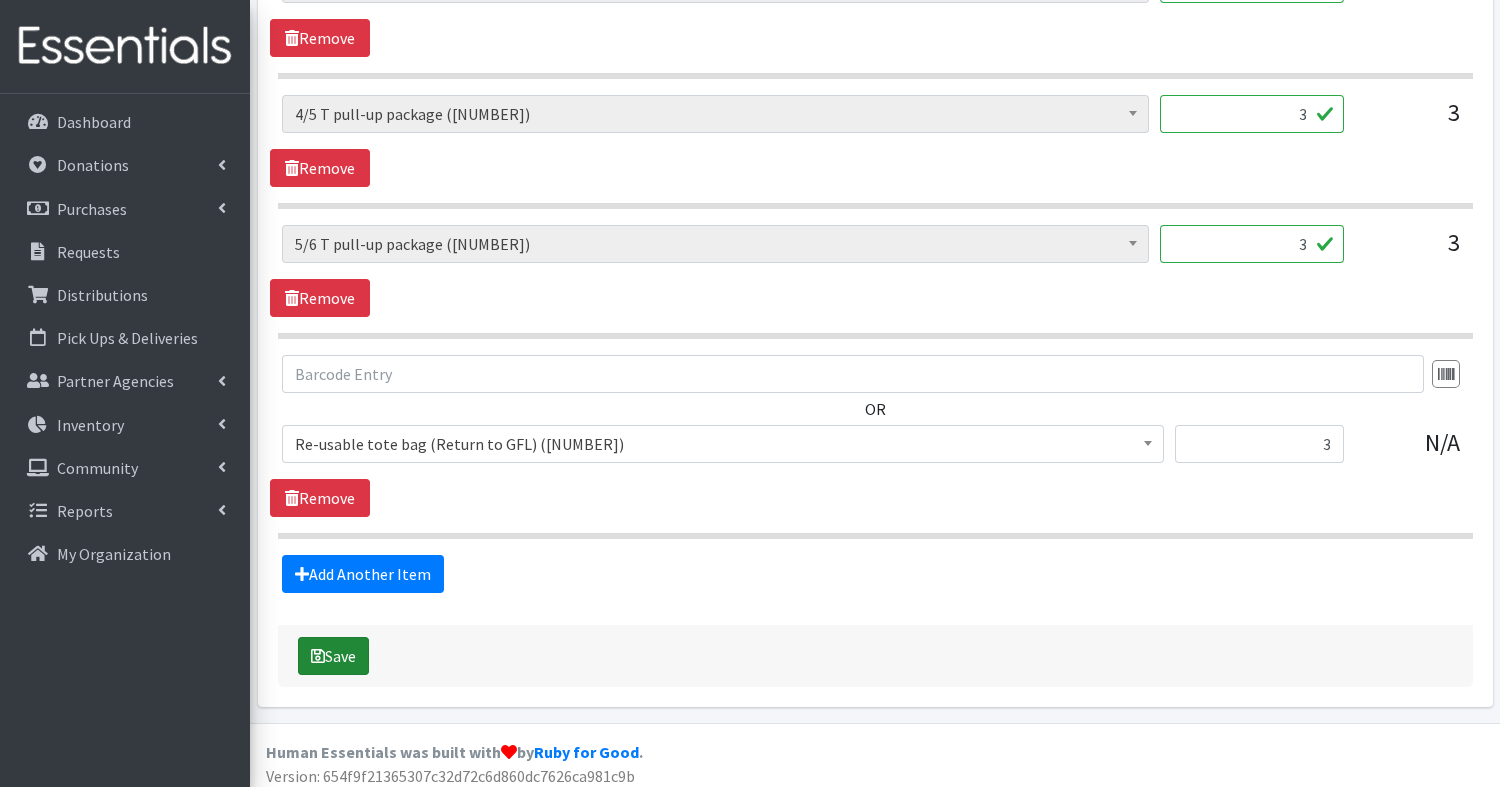 click on "Save" at bounding box center [333, 656] 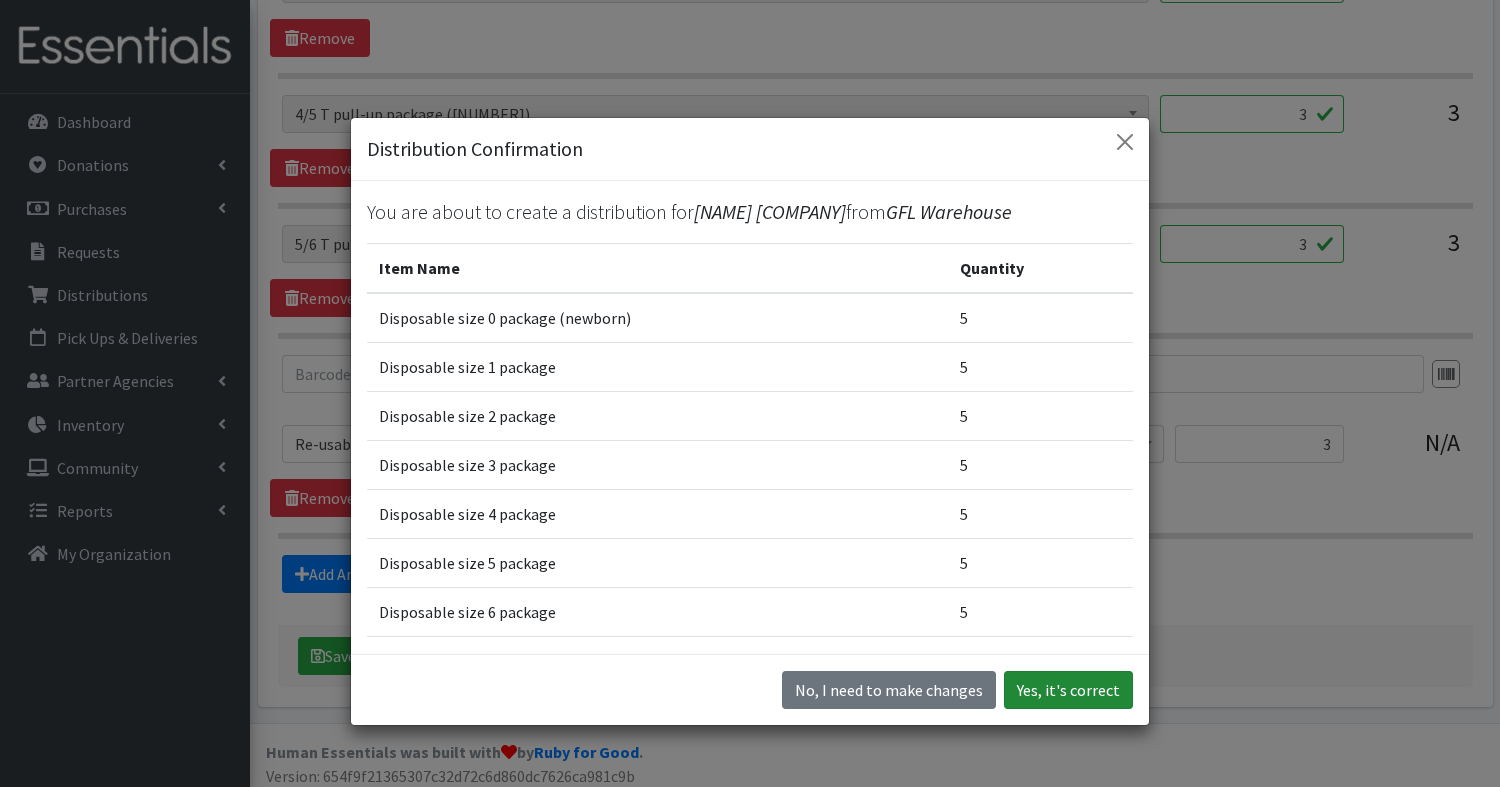 click on "Yes, it's correct" at bounding box center [1068, 690] 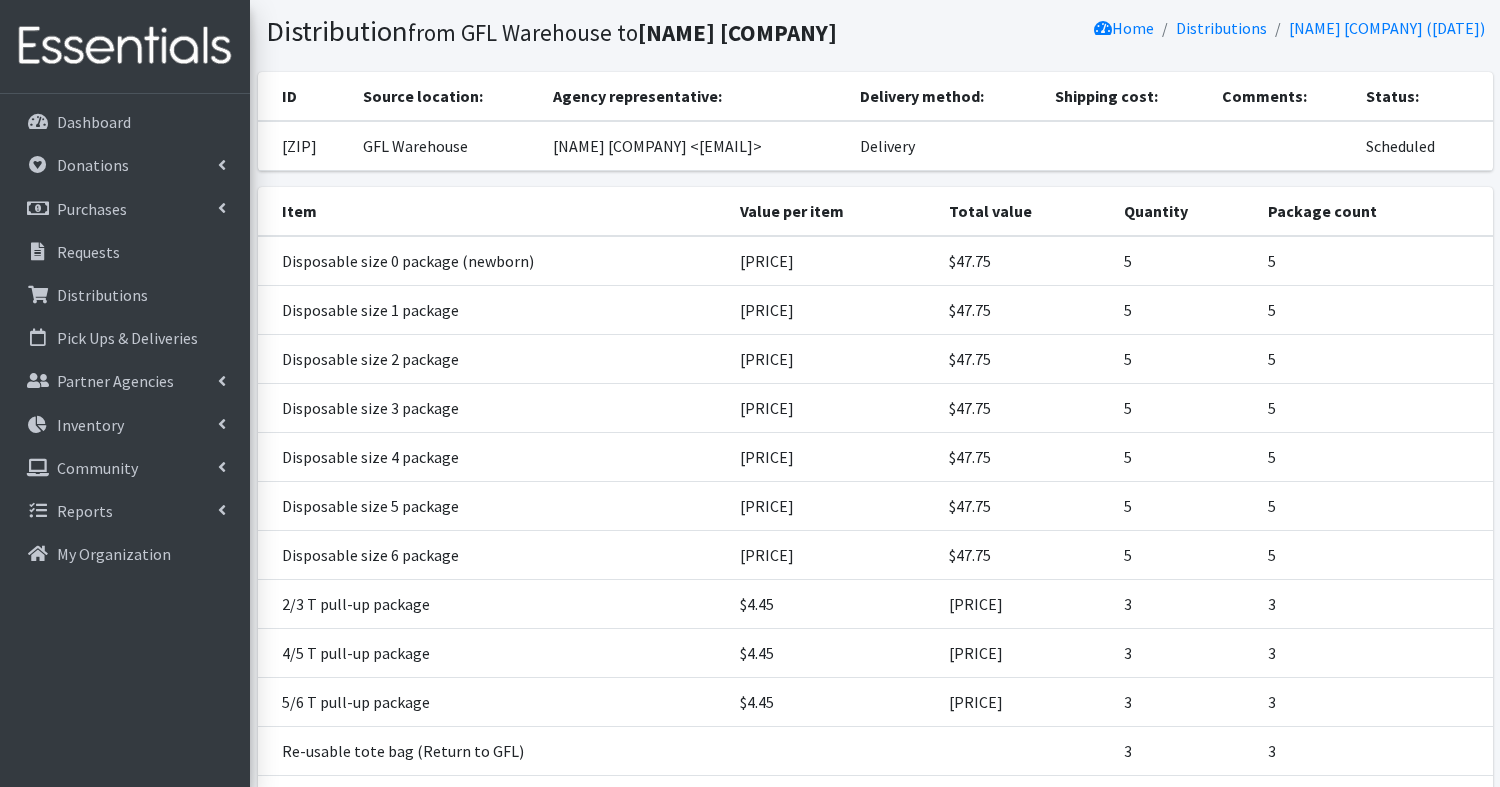 scroll, scrollTop: 0, scrollLeft: 0, axis: both 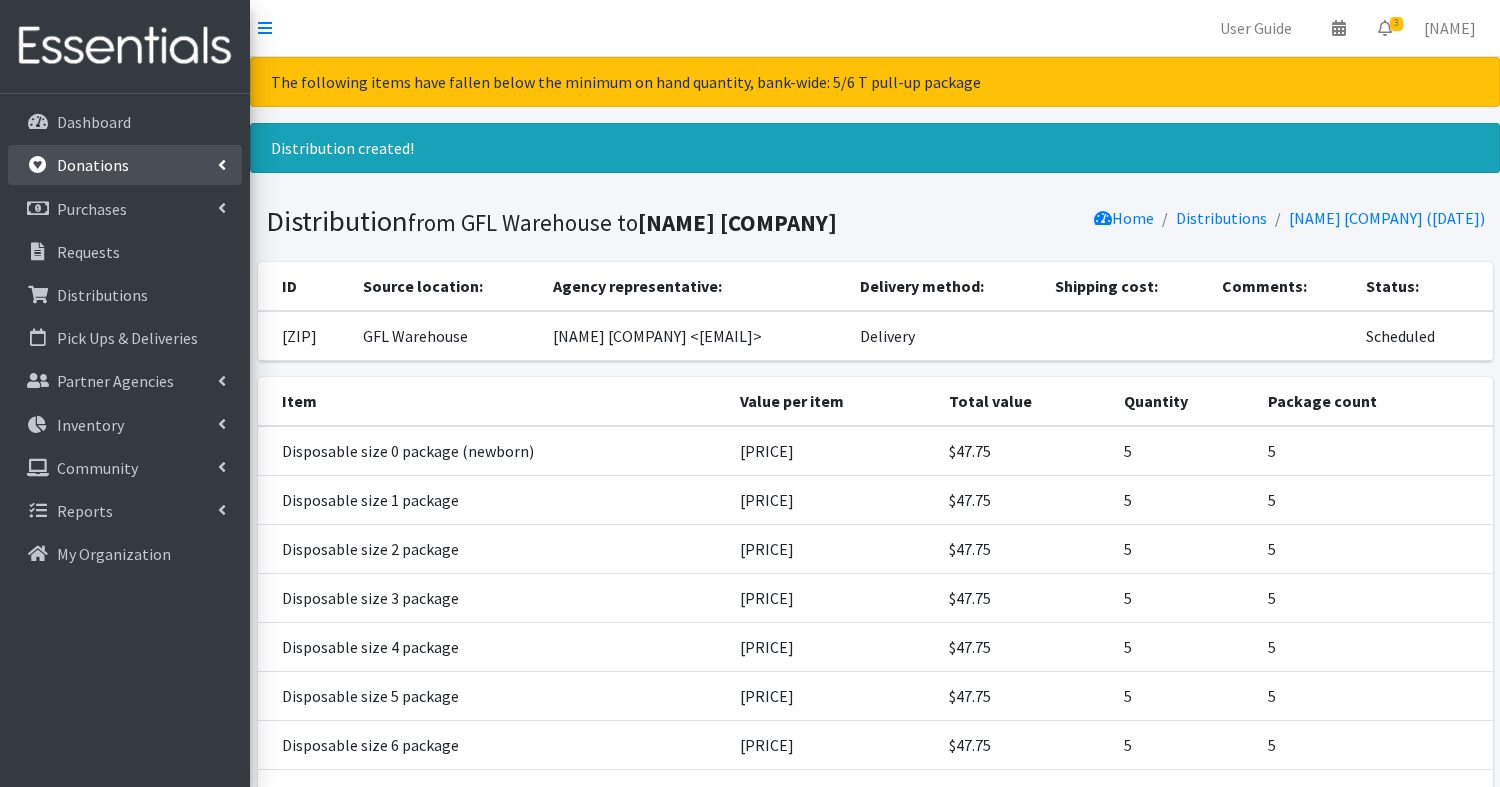 click on "Donations" at bounding box center (93, 165) 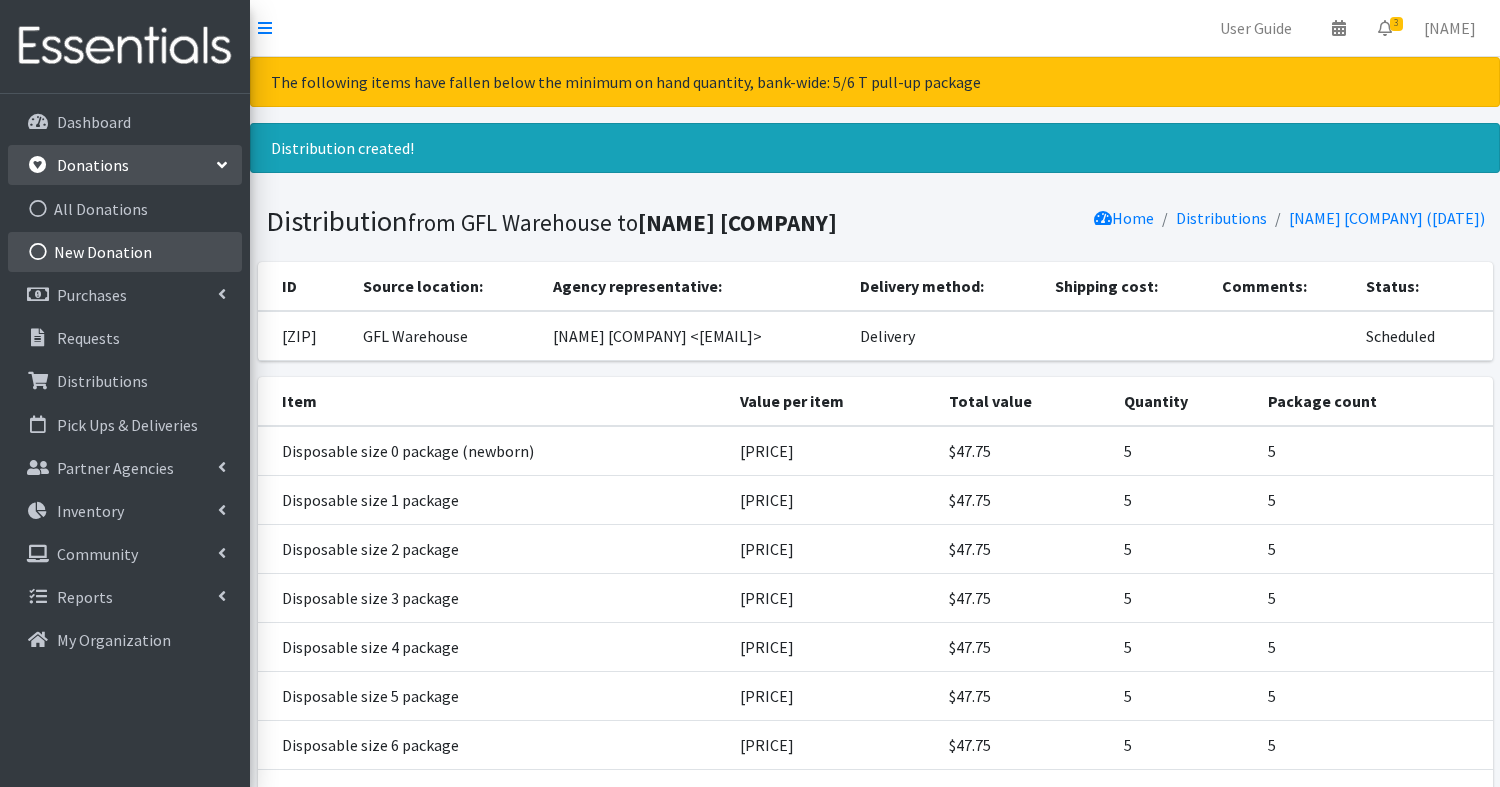 click on "New Donation" at bounding box center (125, 252) 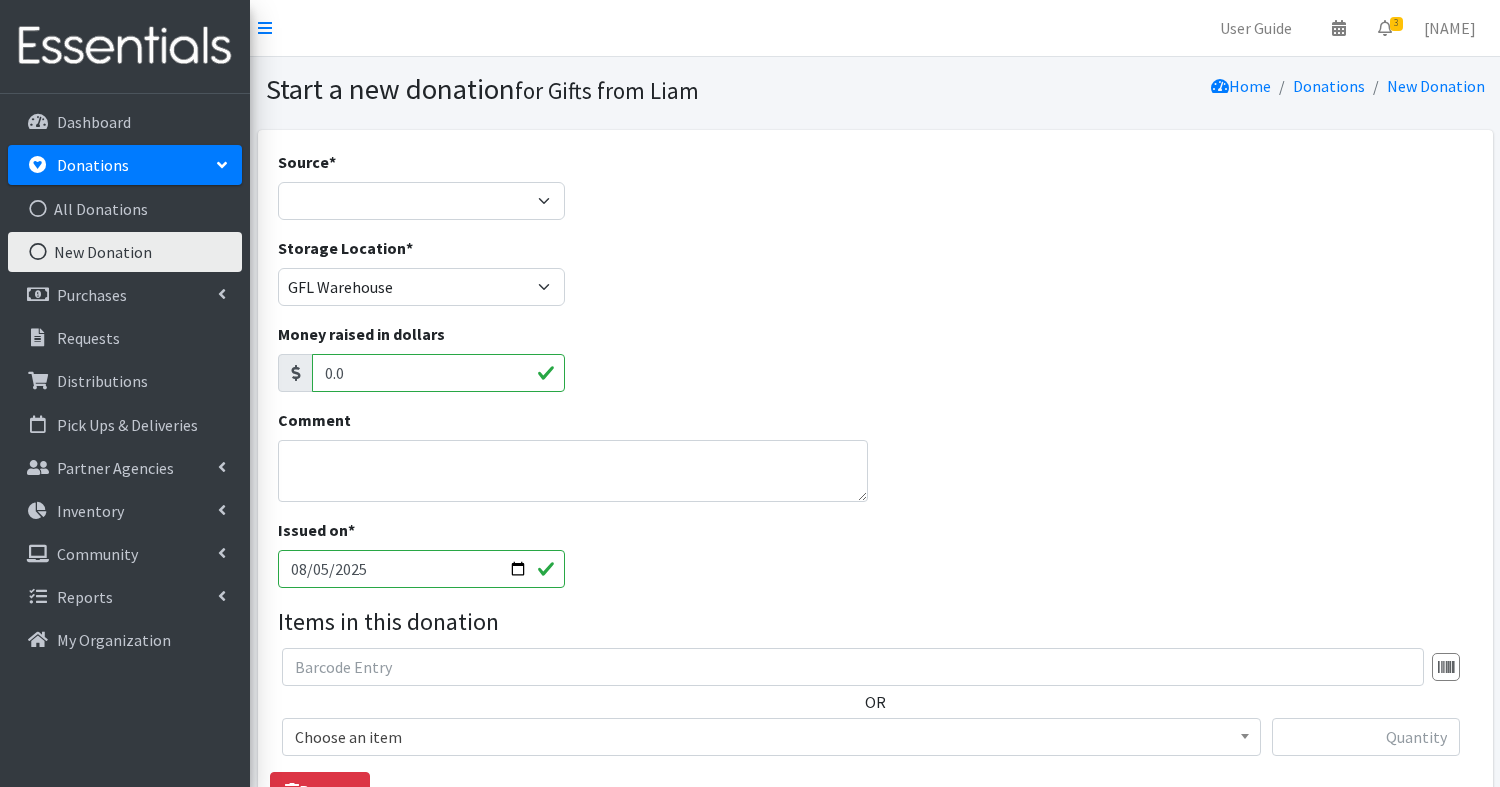 scroll, scrollTop: 0, scrollLeft: 0, axis: both 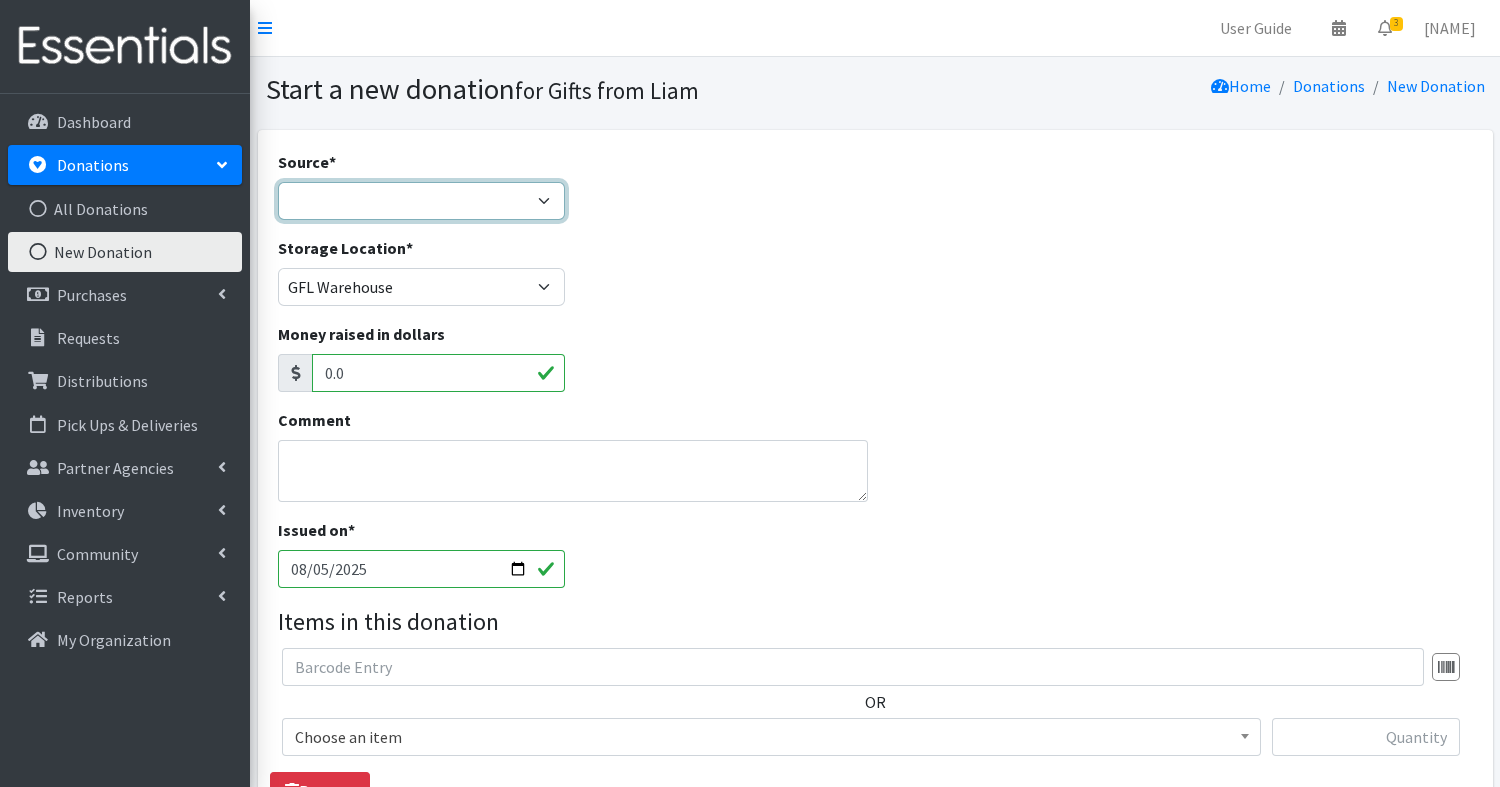 click on "Product Drive
Manufacturer
Donation Site
Misc. Donation" at bounding box center [422, 201] 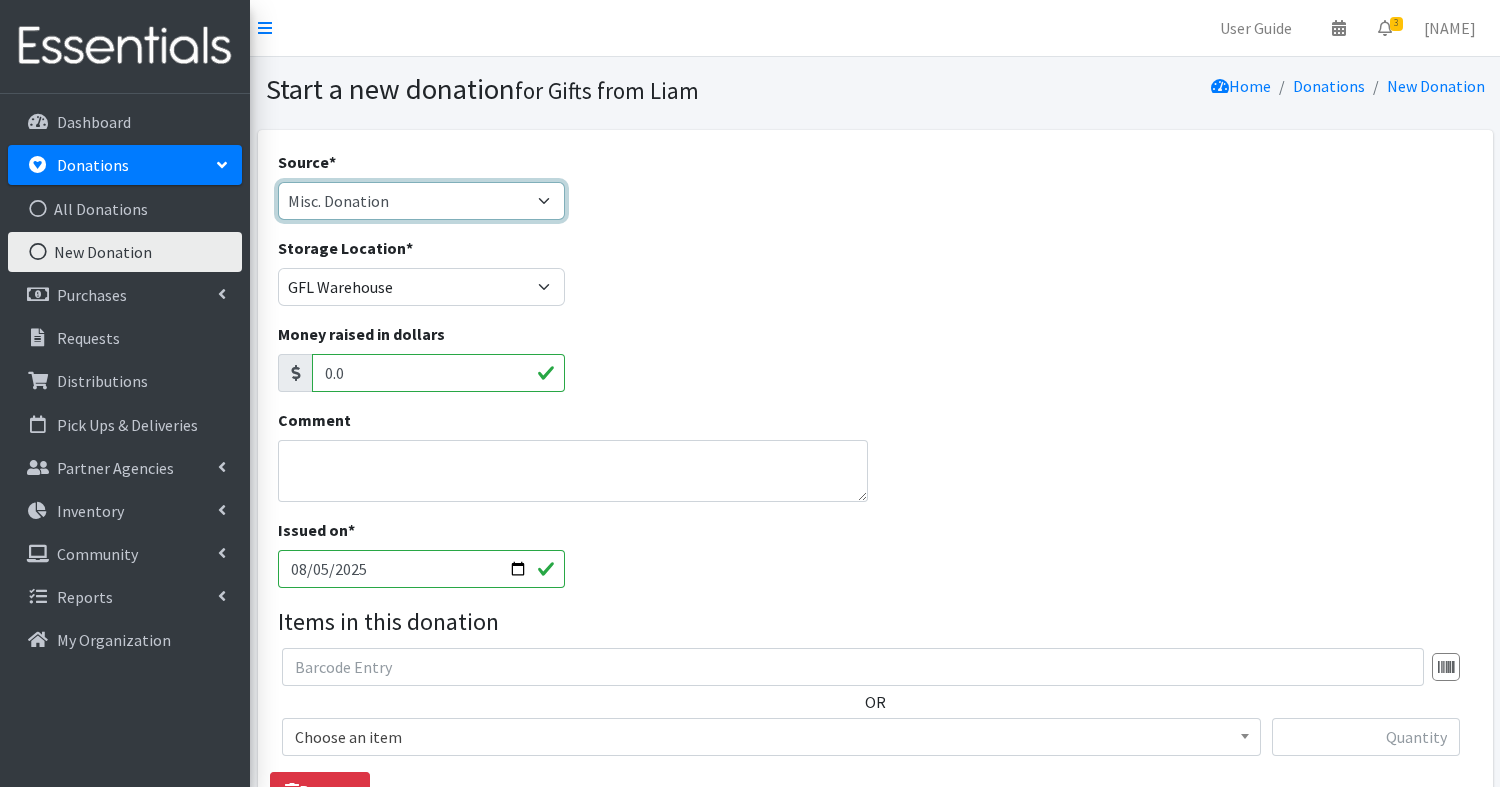 click on "Product Drive
Manufacturer
Donation Site
Misc. Donation" at bounding box center (422, 201) 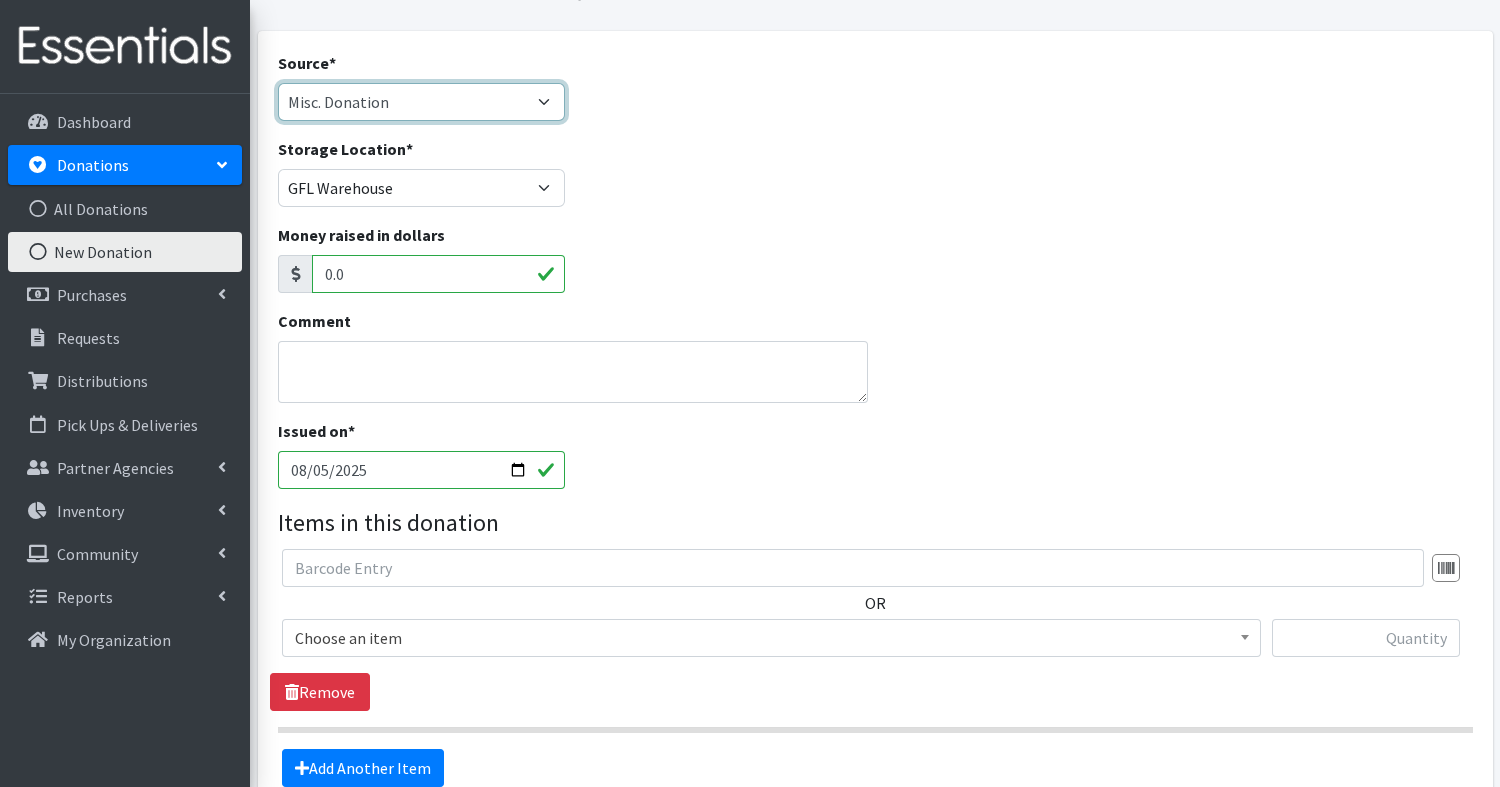 scroll, scrollTop: 301, scrollLeft: 0, axis: vertical 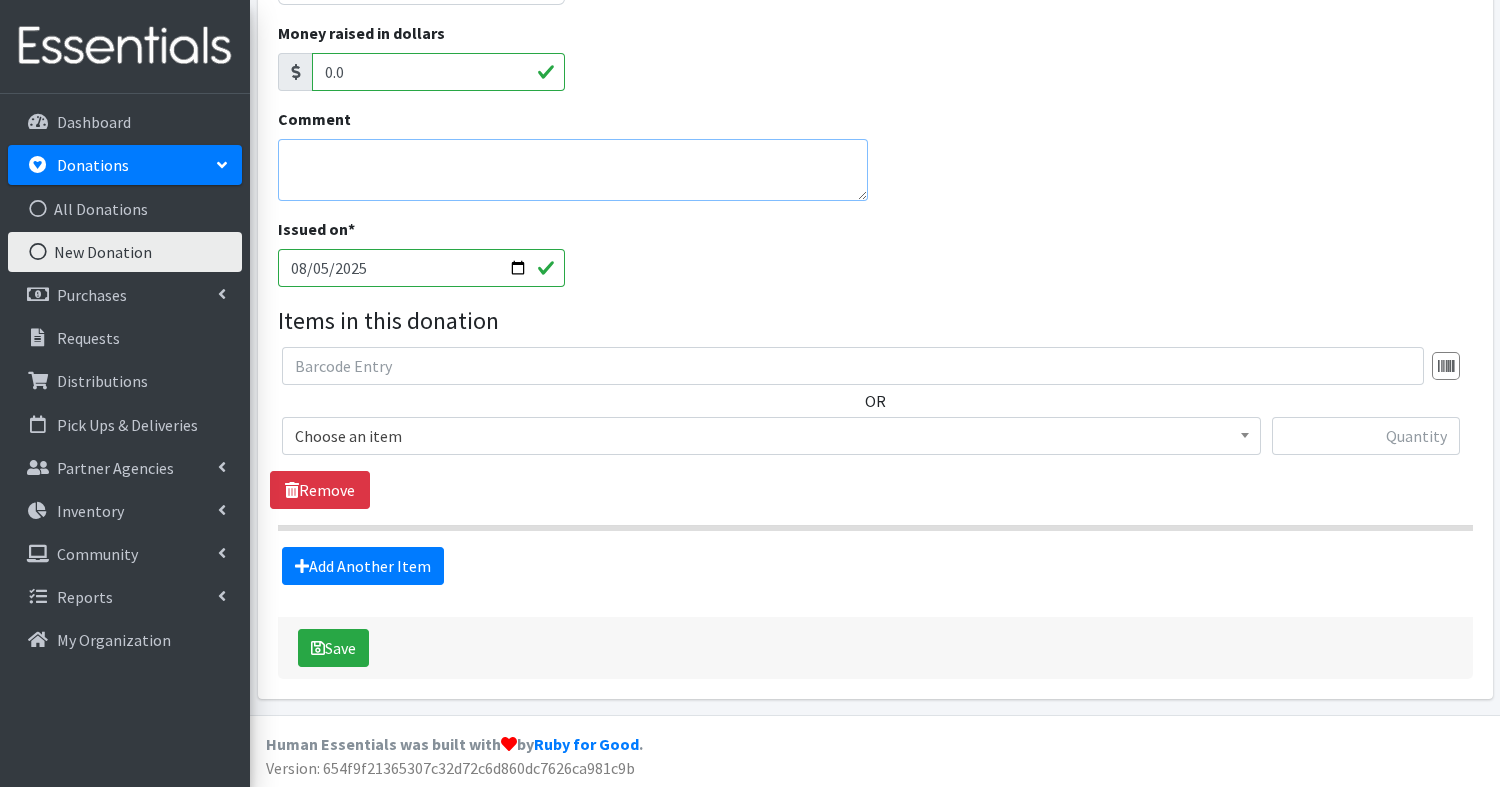 click on "Comment" at bounding box center [573, 170] 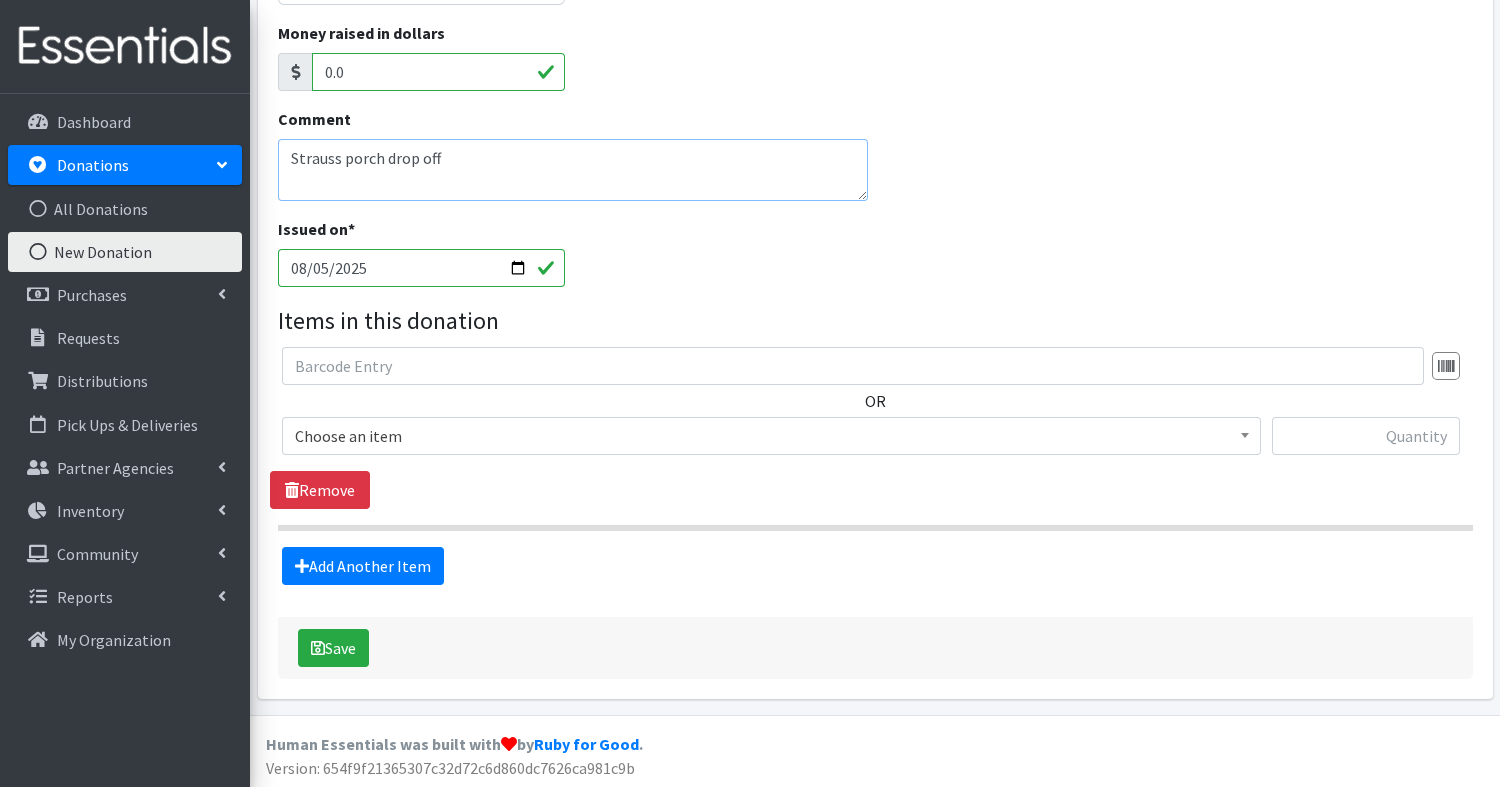 type on "Strauss porch drop off" 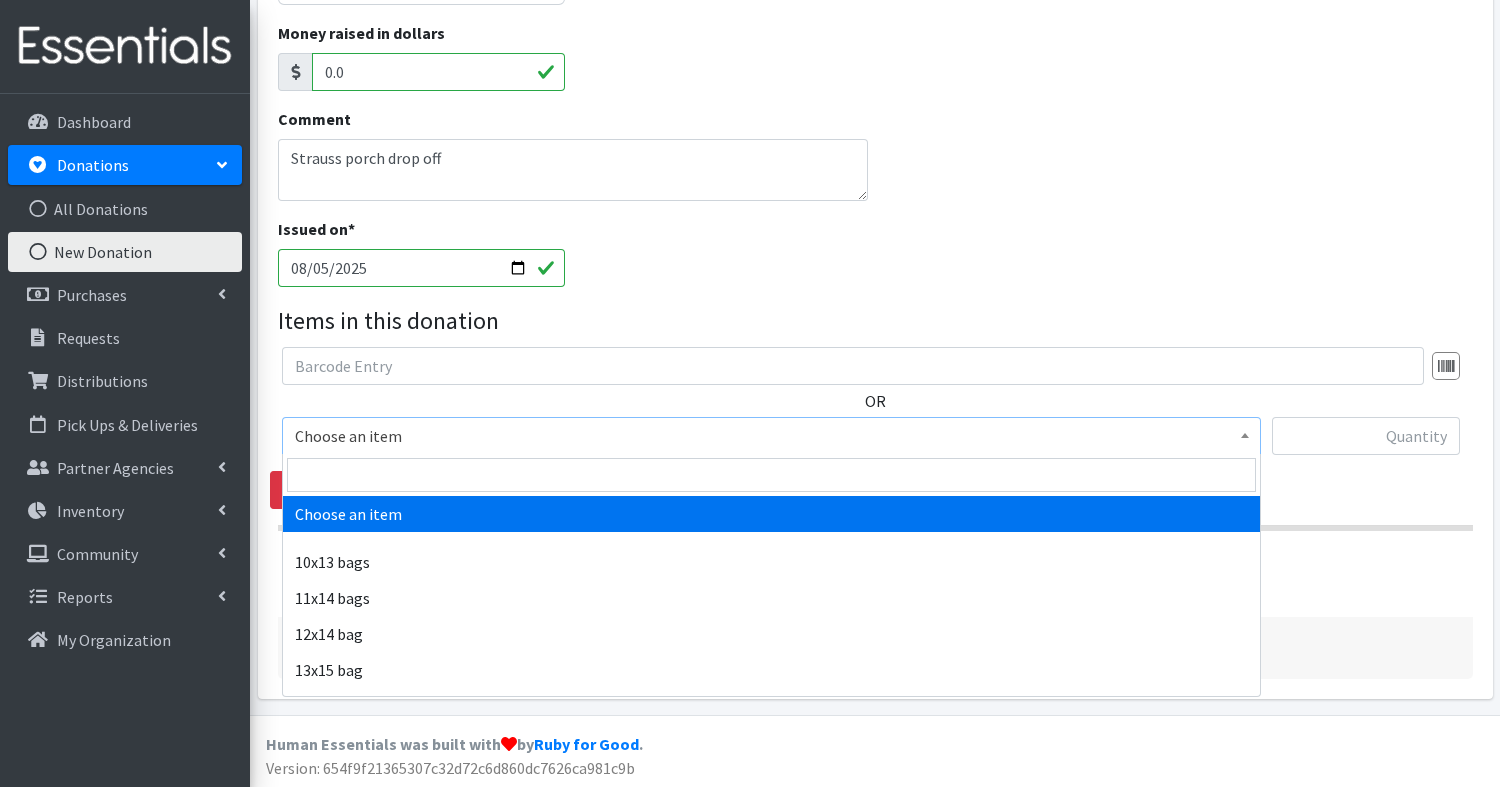 click on "Choose an item" at bounding box center (771, 436) 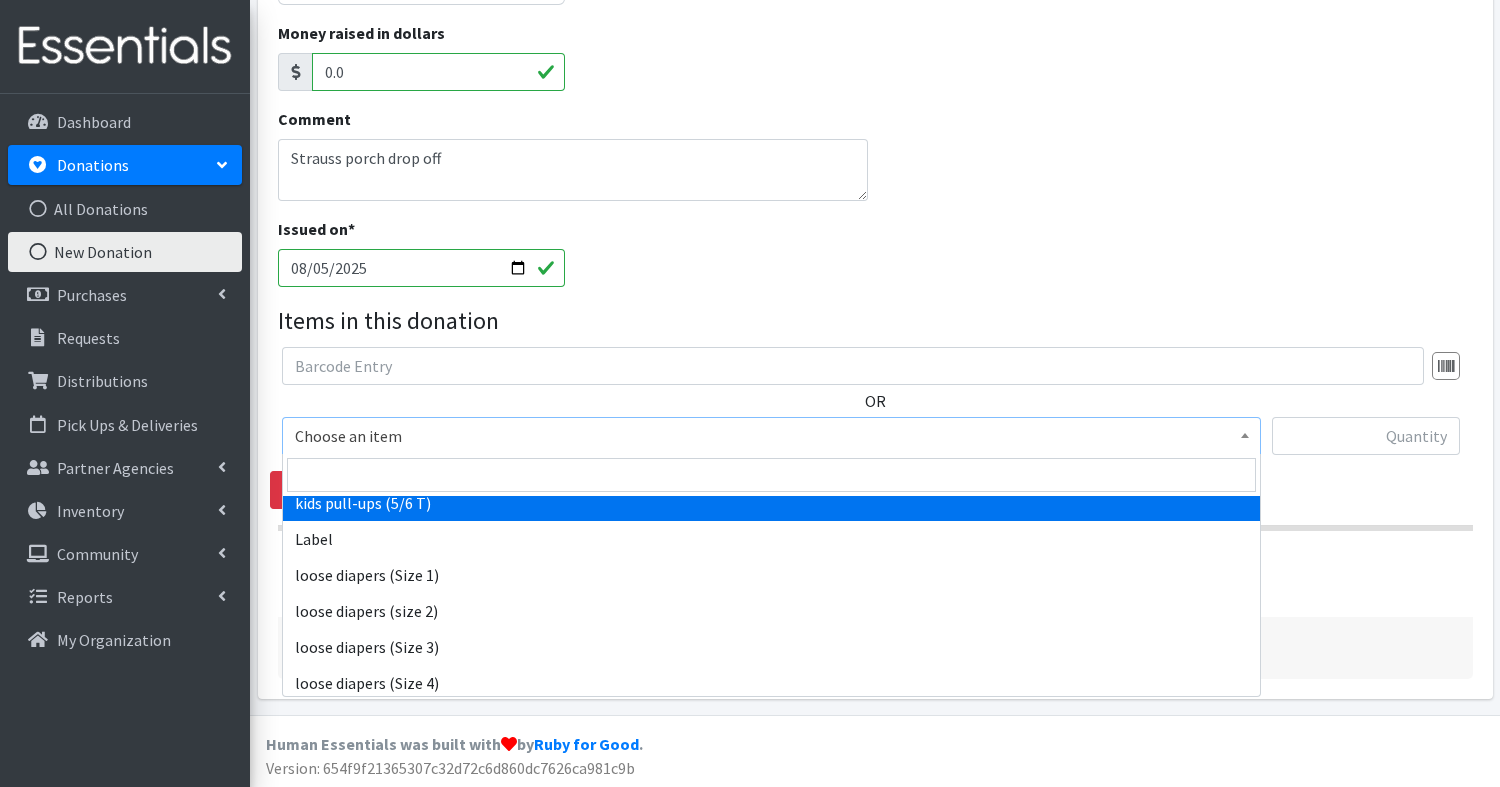 scroll, scrollTop: 1135, scrollLeft: 0, axis: vertical 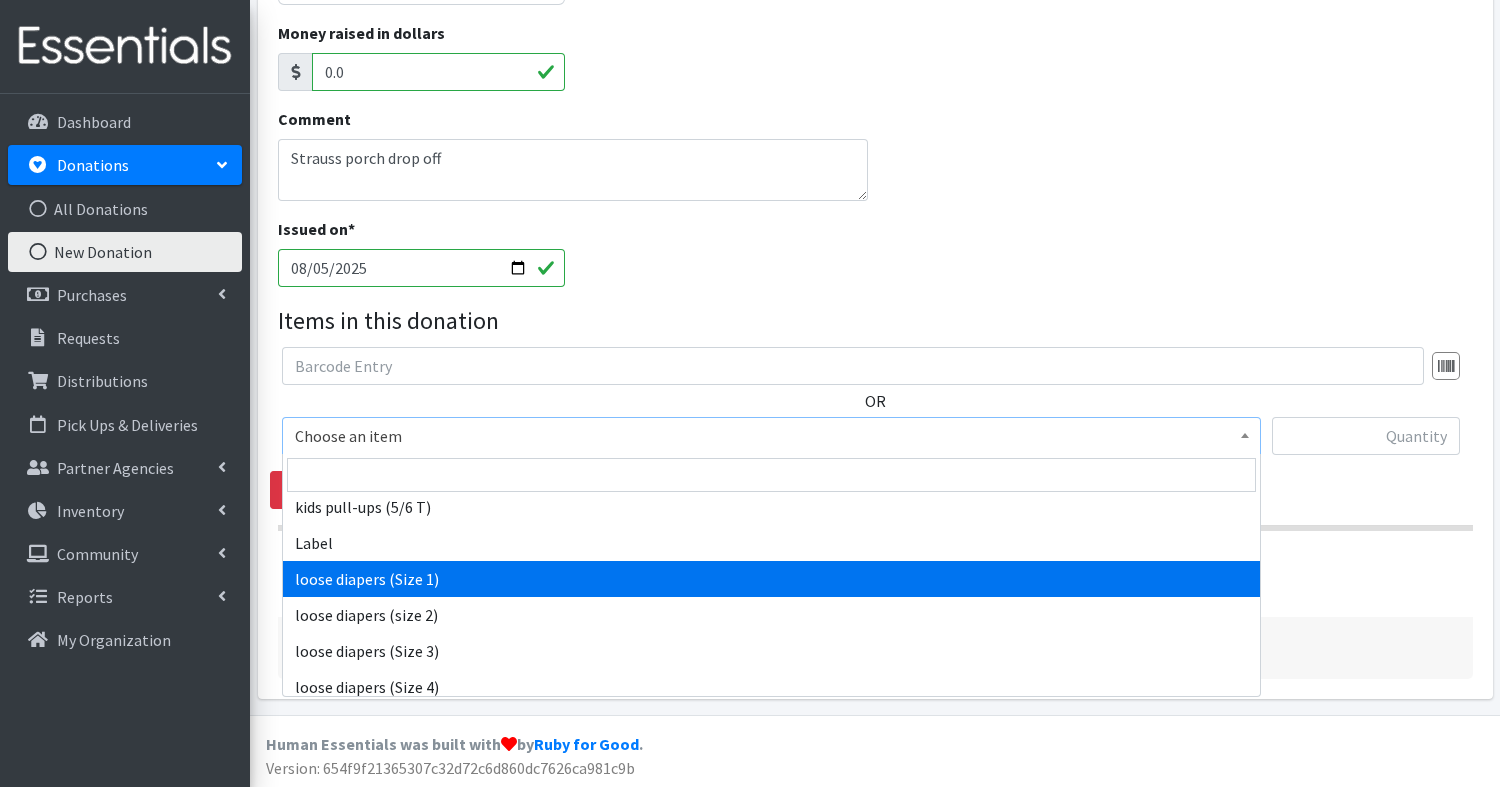select on "14074" 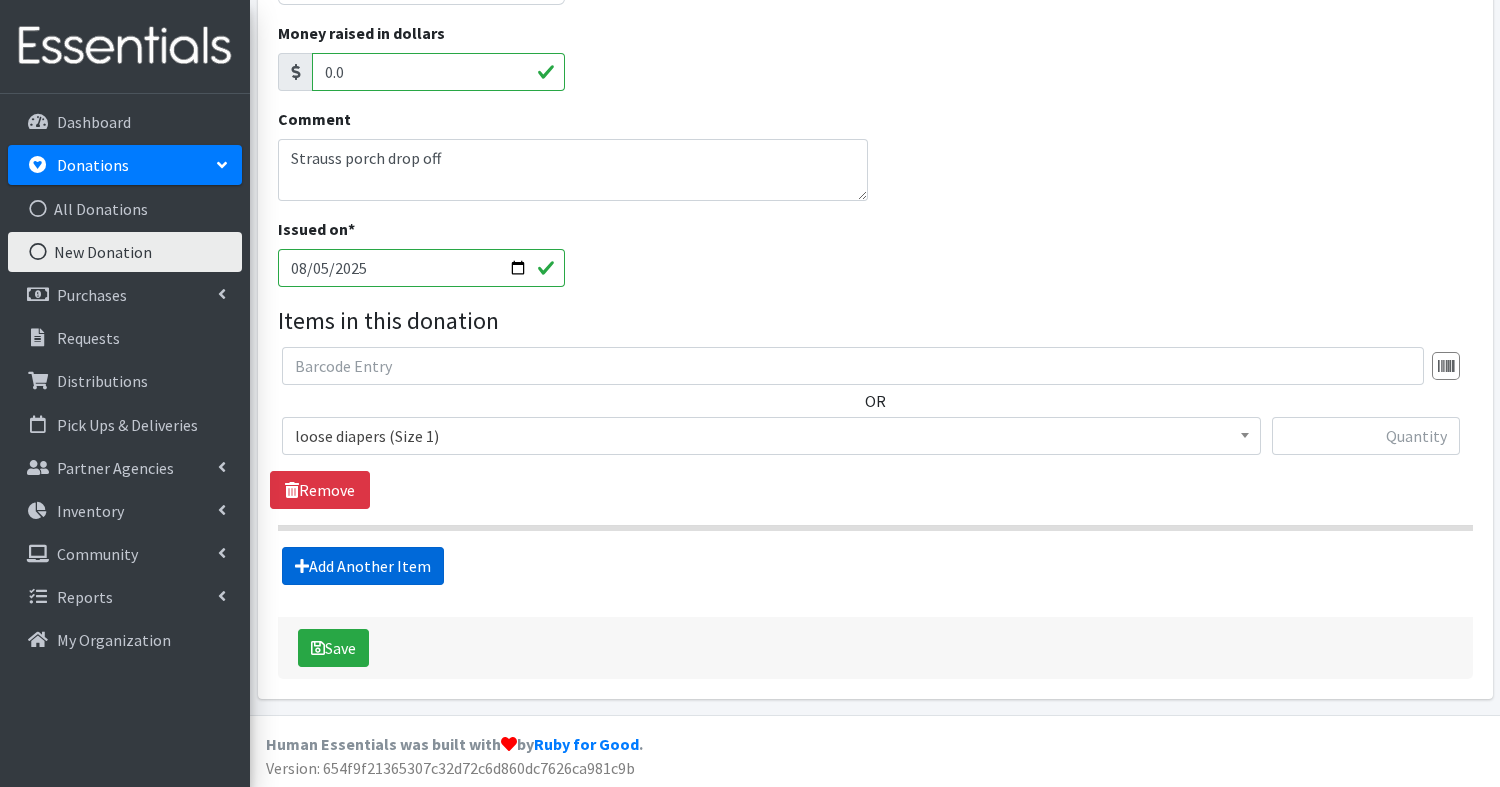 click on "Add Another Item" at bounding box center (363, 566) 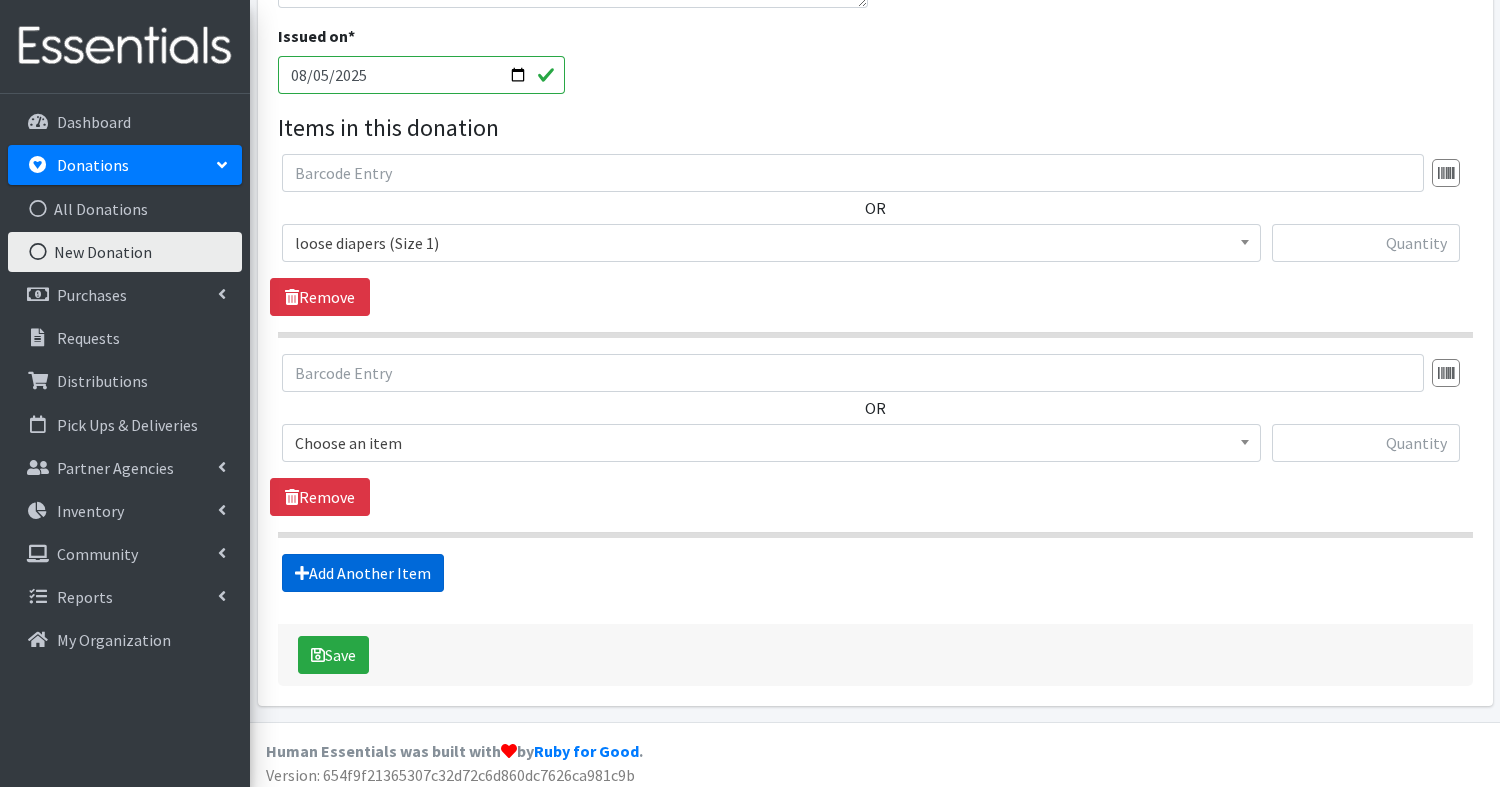 scroll, scrollTop: 500, scrollLeft: 0, axis: vertical 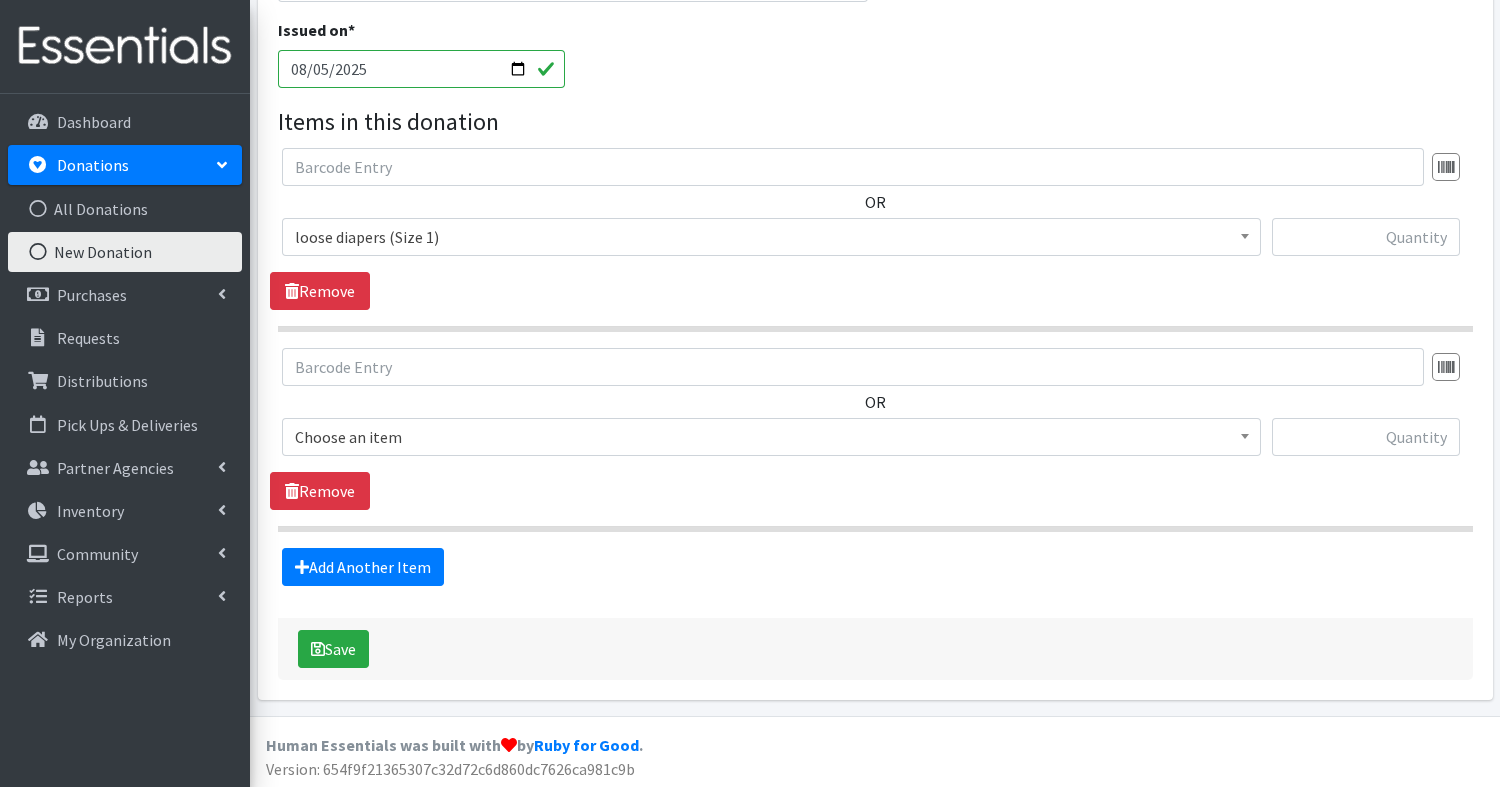 click on "Choose an item" at bounding box center (771, 437) 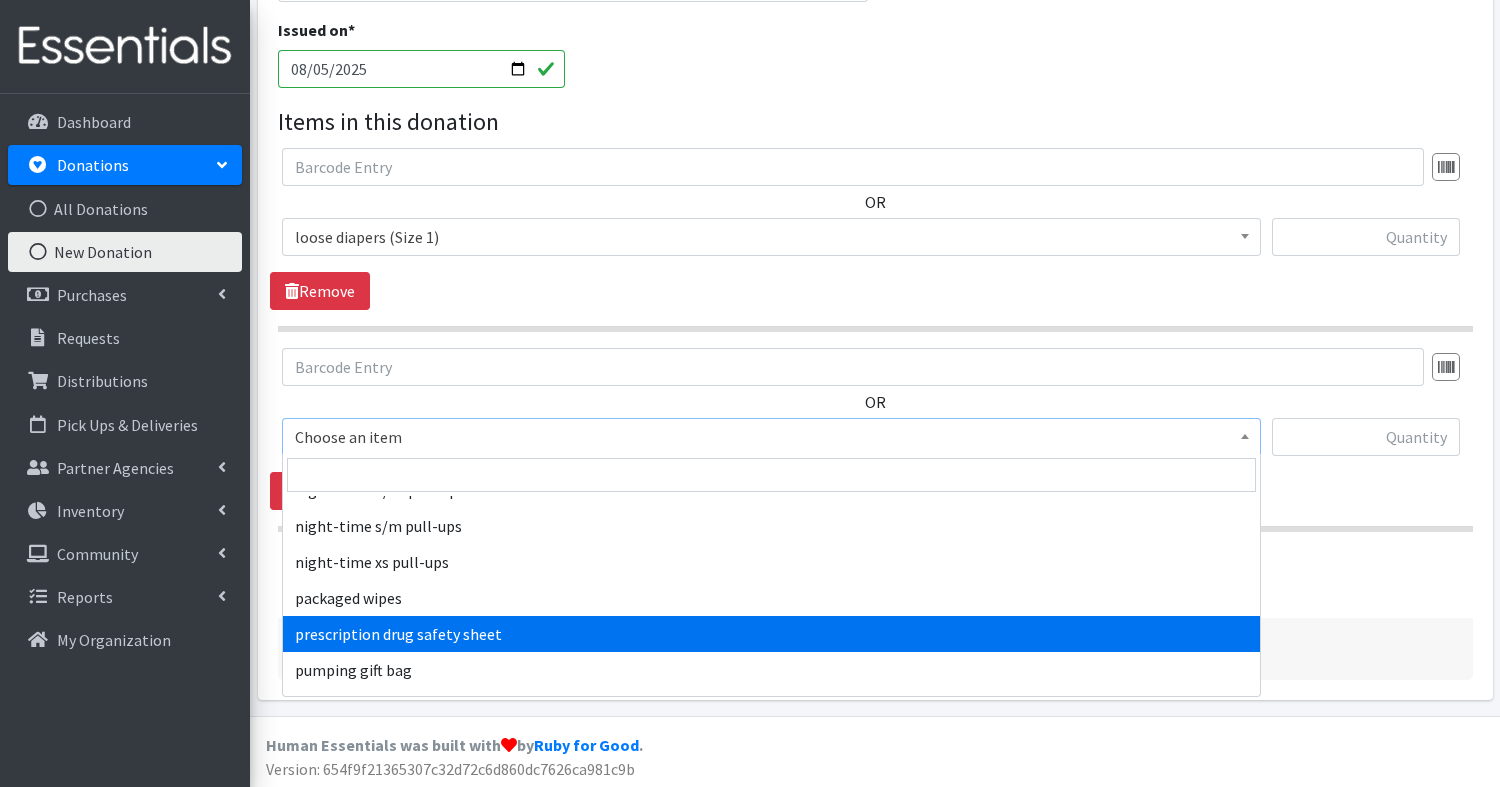 scroll, scrollTop: 2439, scrollLeft: 0, axis: vertical 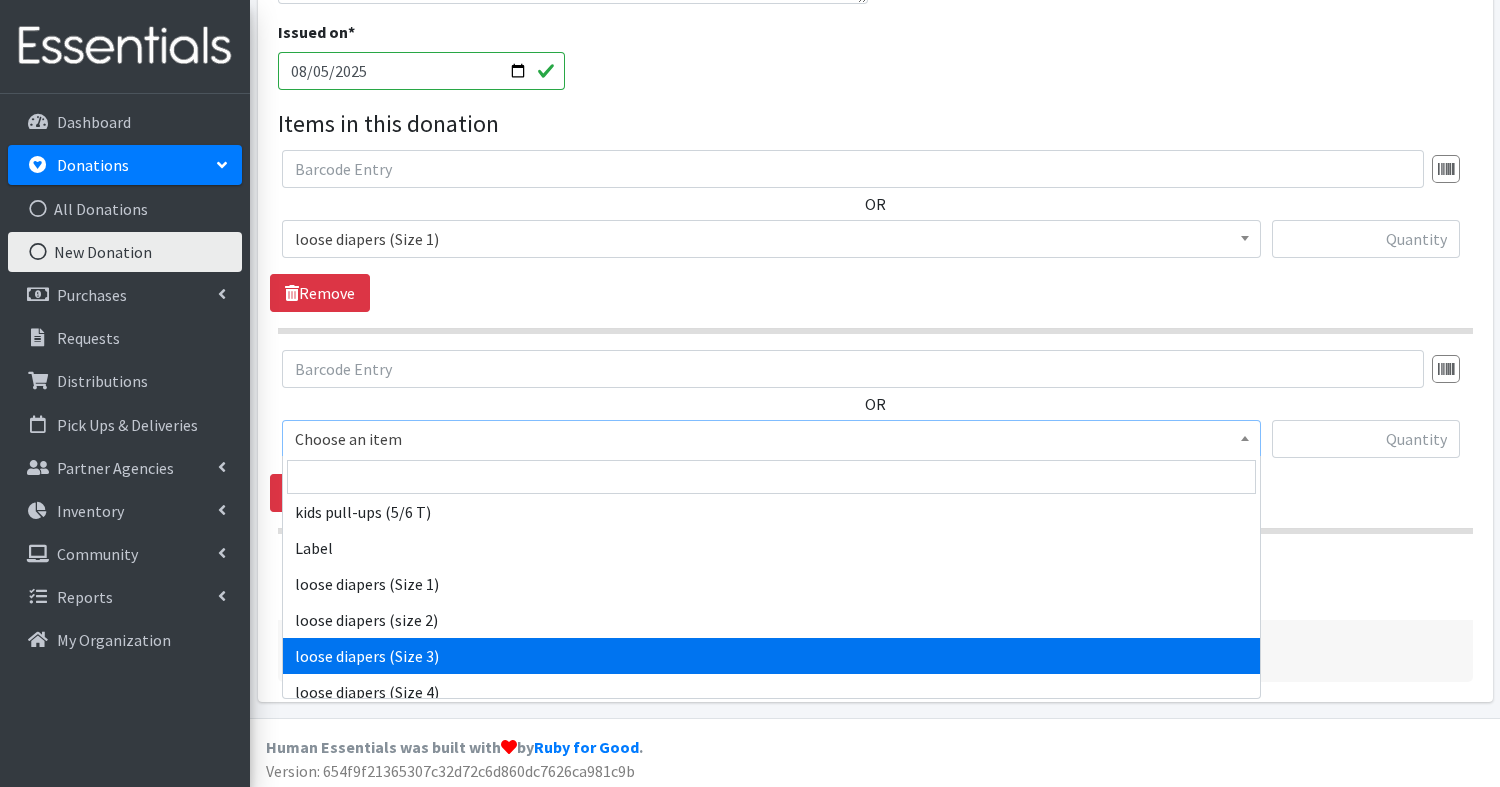 select on "14071" 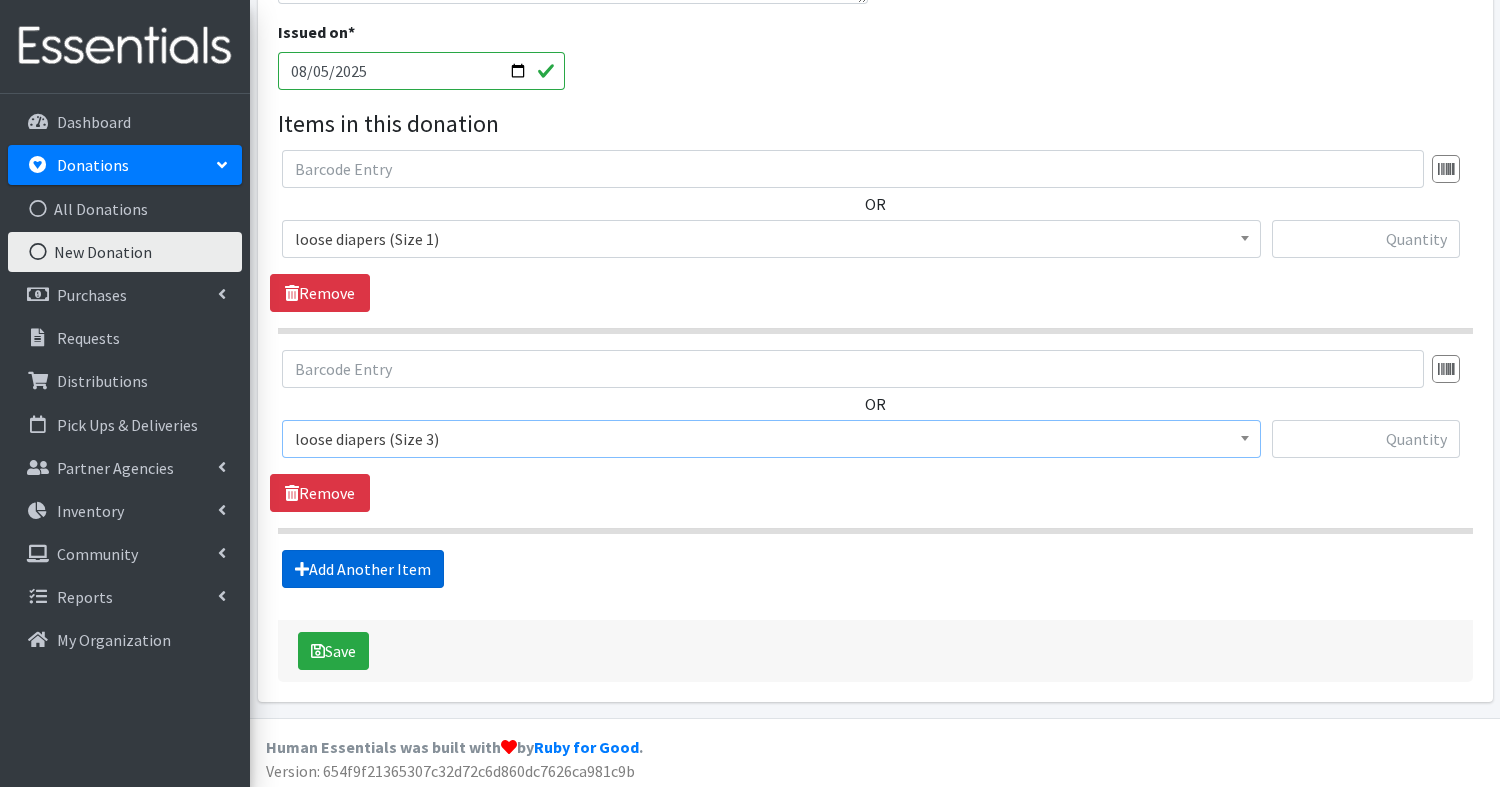 click on "Add Another Item" at bounding box center [363, 569] 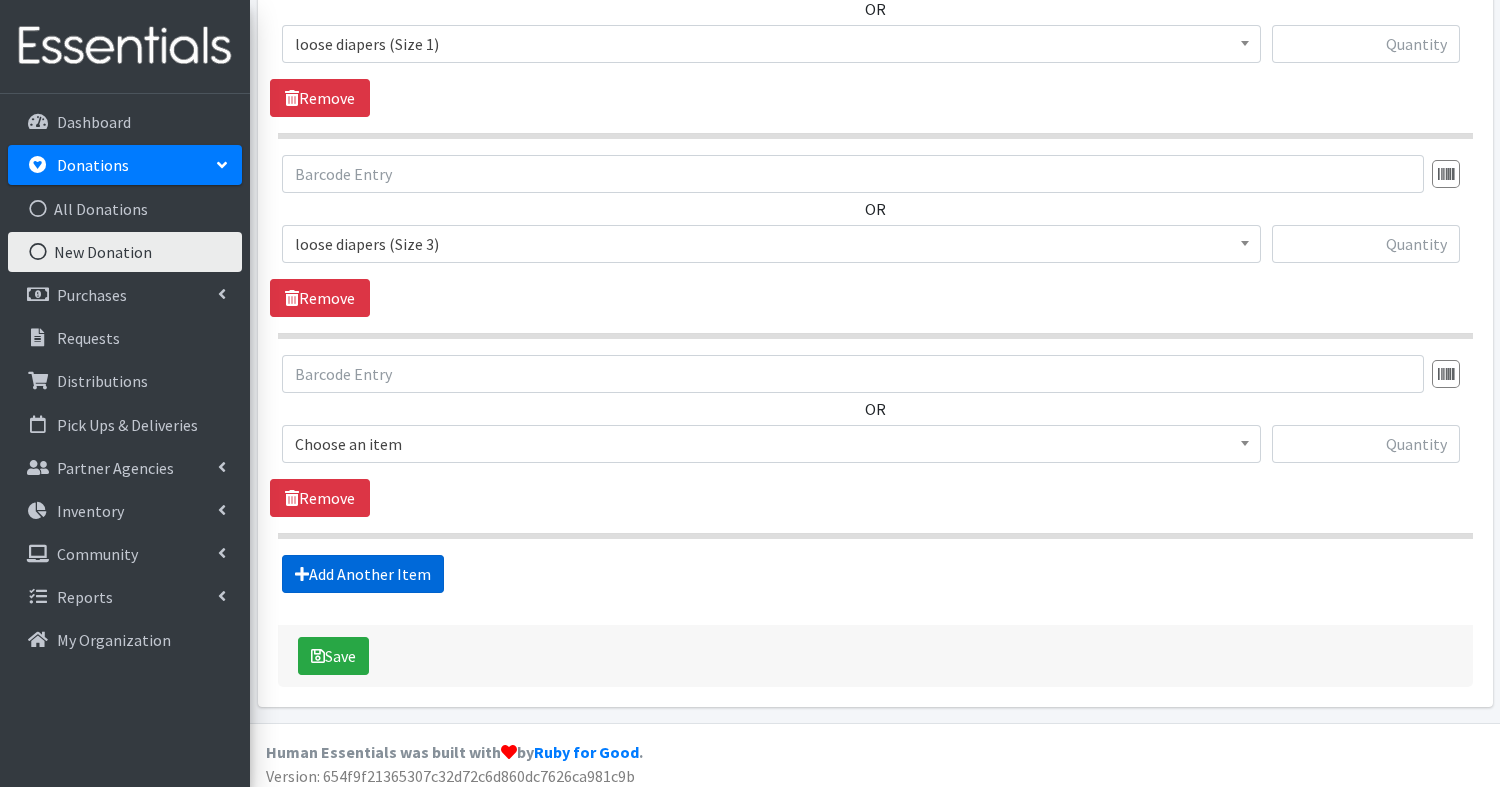 scroll, scrollTop: 699, scrollLeft: 0, axis: vertical 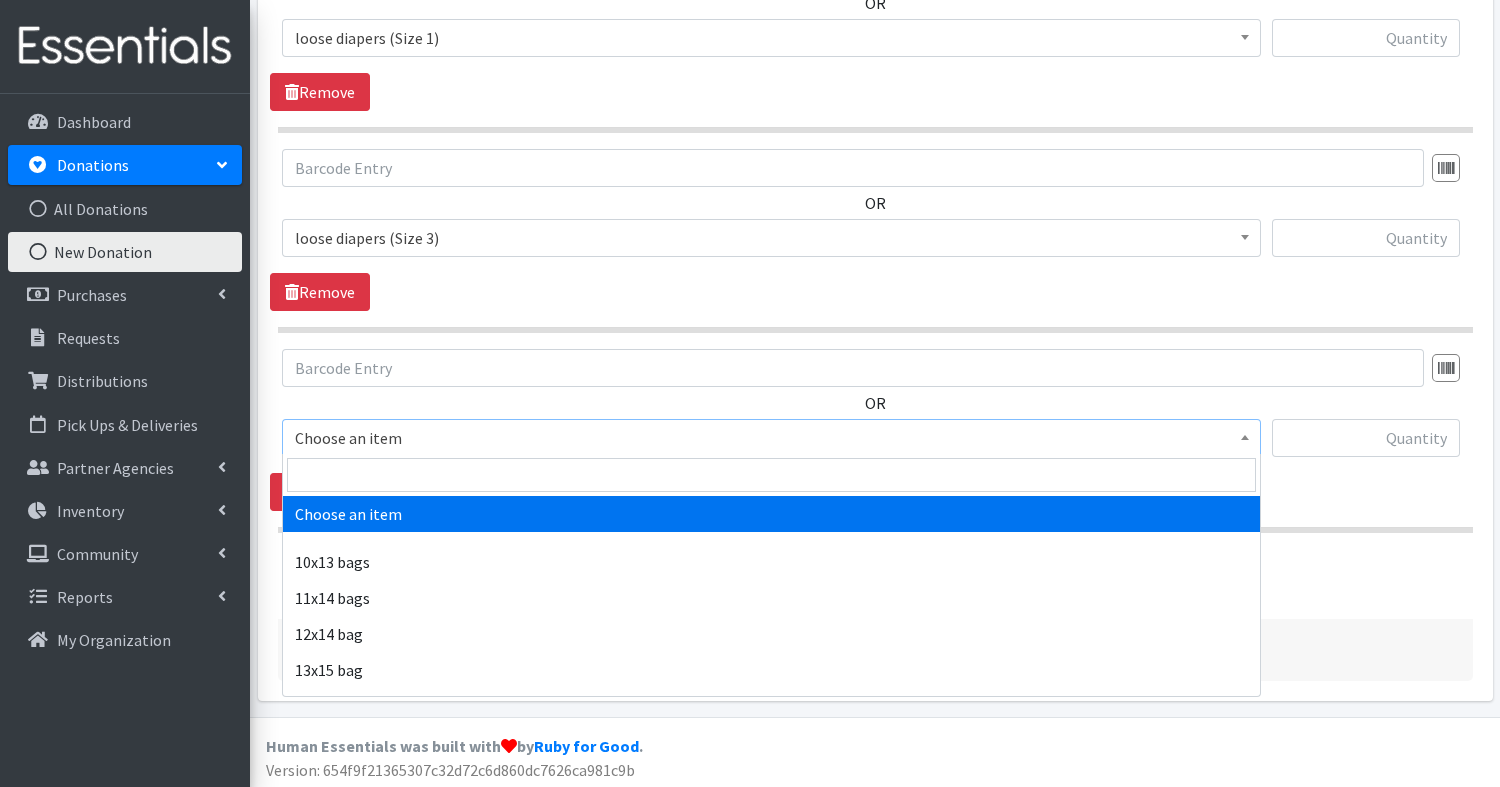 click on "Choose an item" at bounding box center (771, 438) 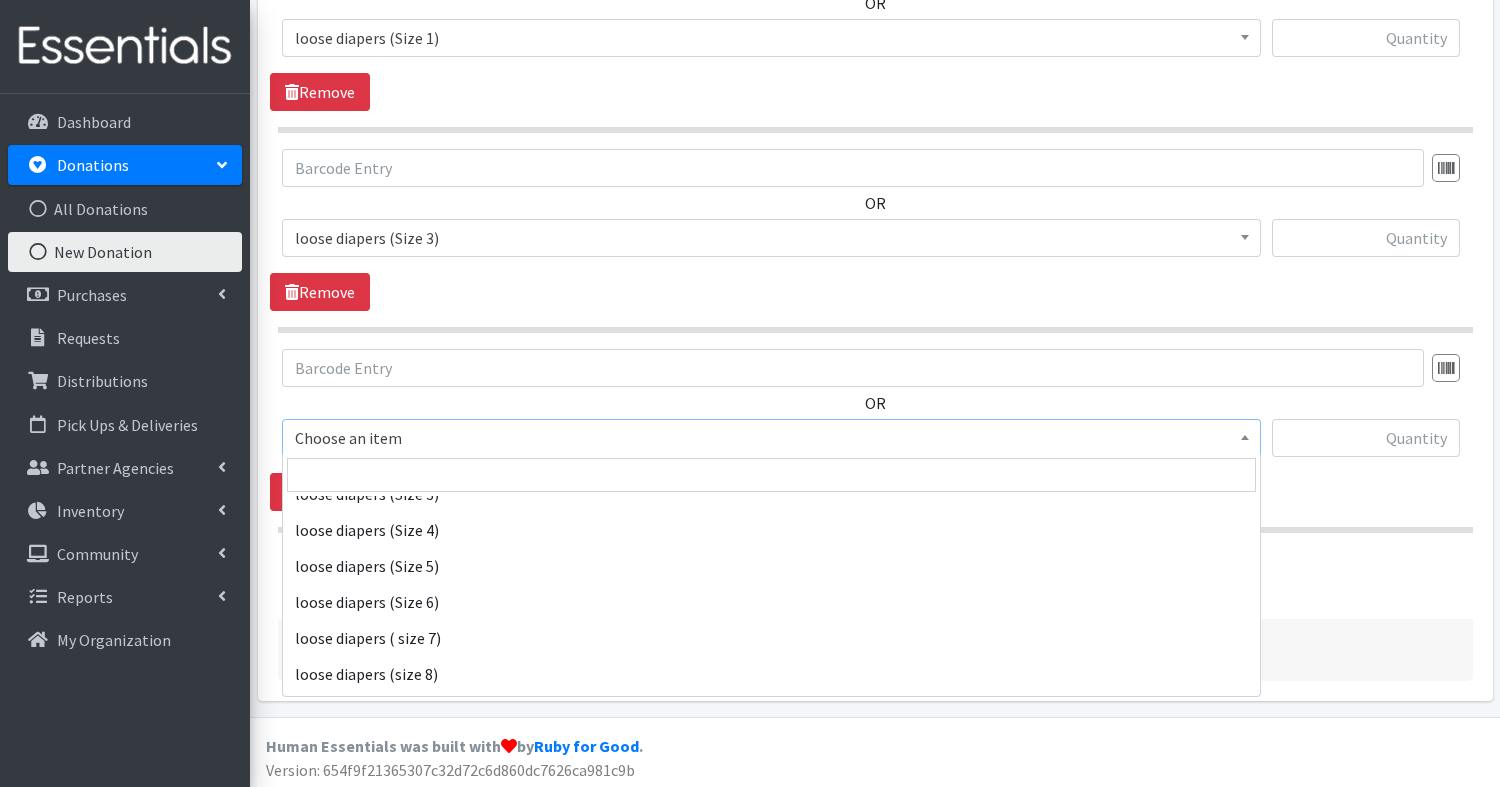 scroll, scrollTop: 1286, scrollLeft: 0, axis: vertical 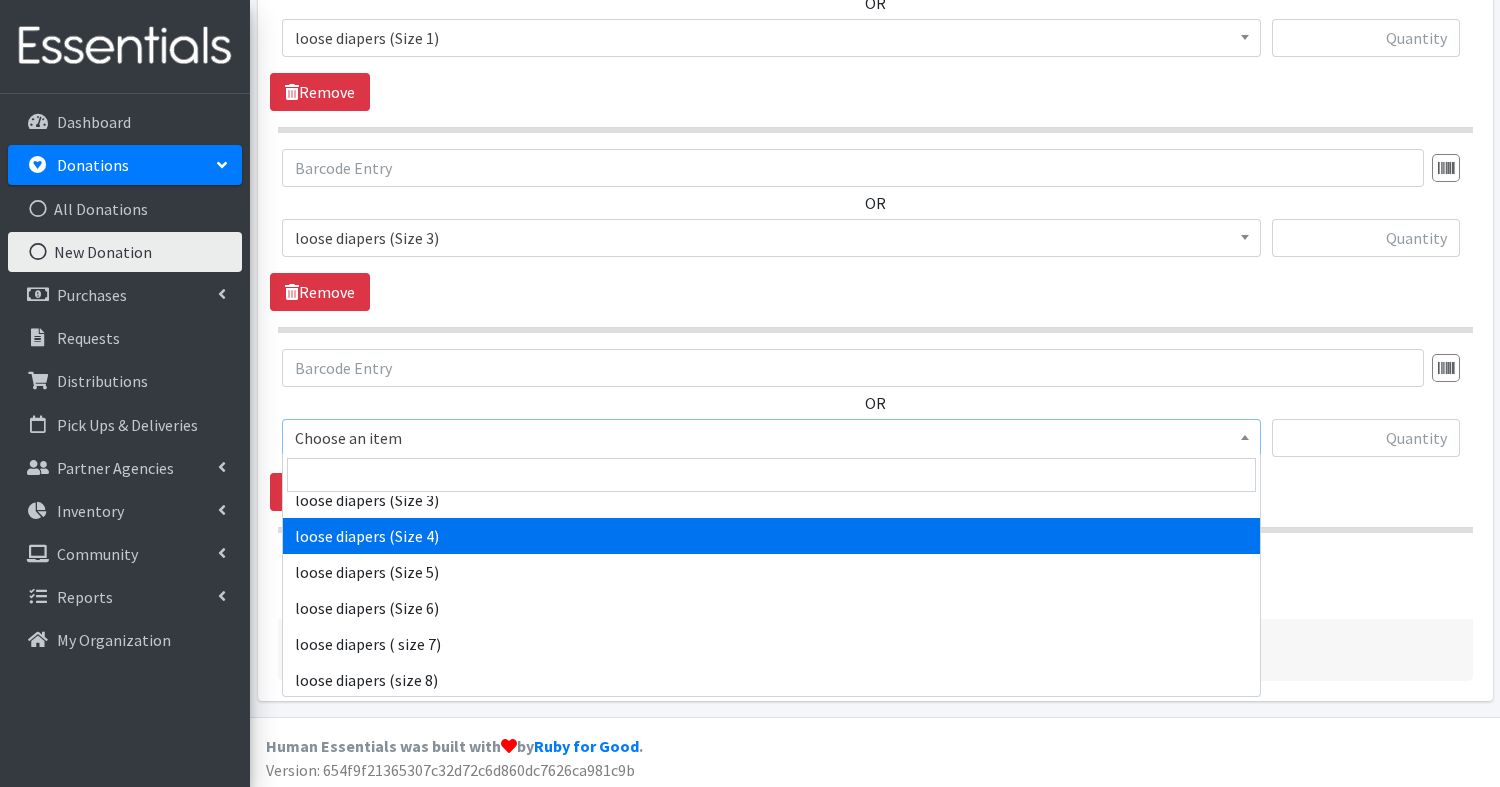 select on "14072" 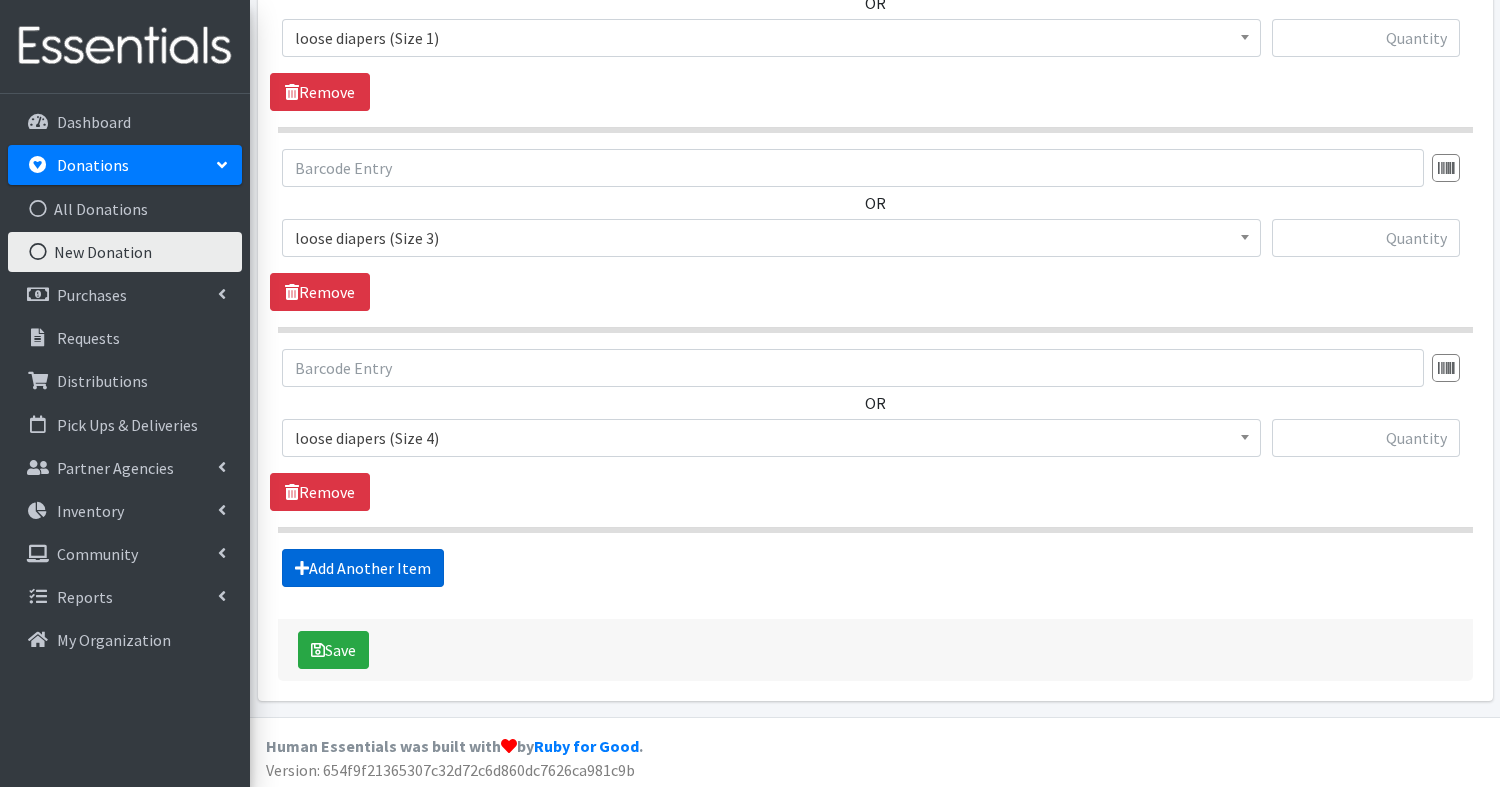 click on "Add Another Item" at bounding box center [363, 568] 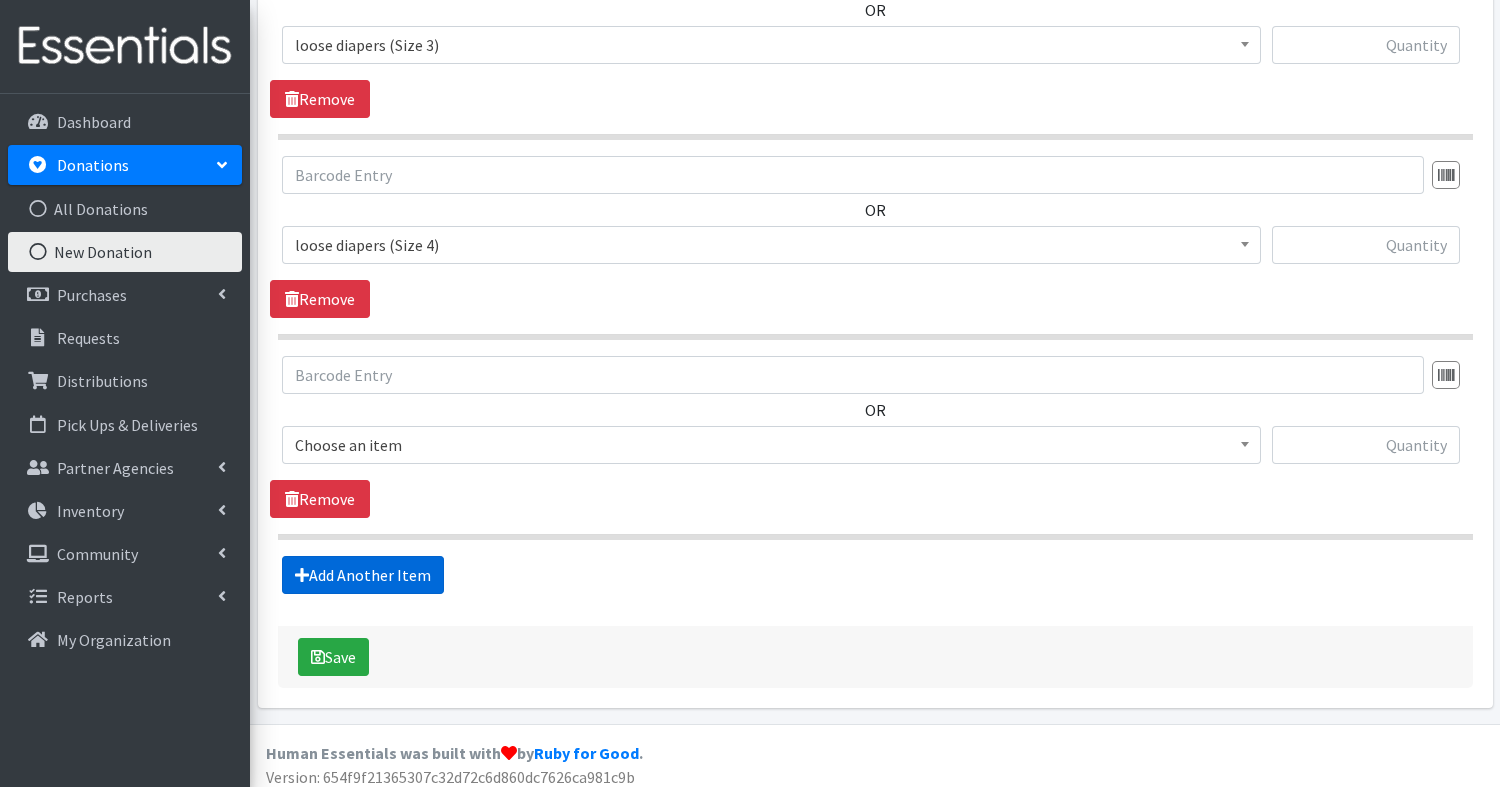 scroll, scrollTop: 899, scrollLeft: 0, axis: vertical 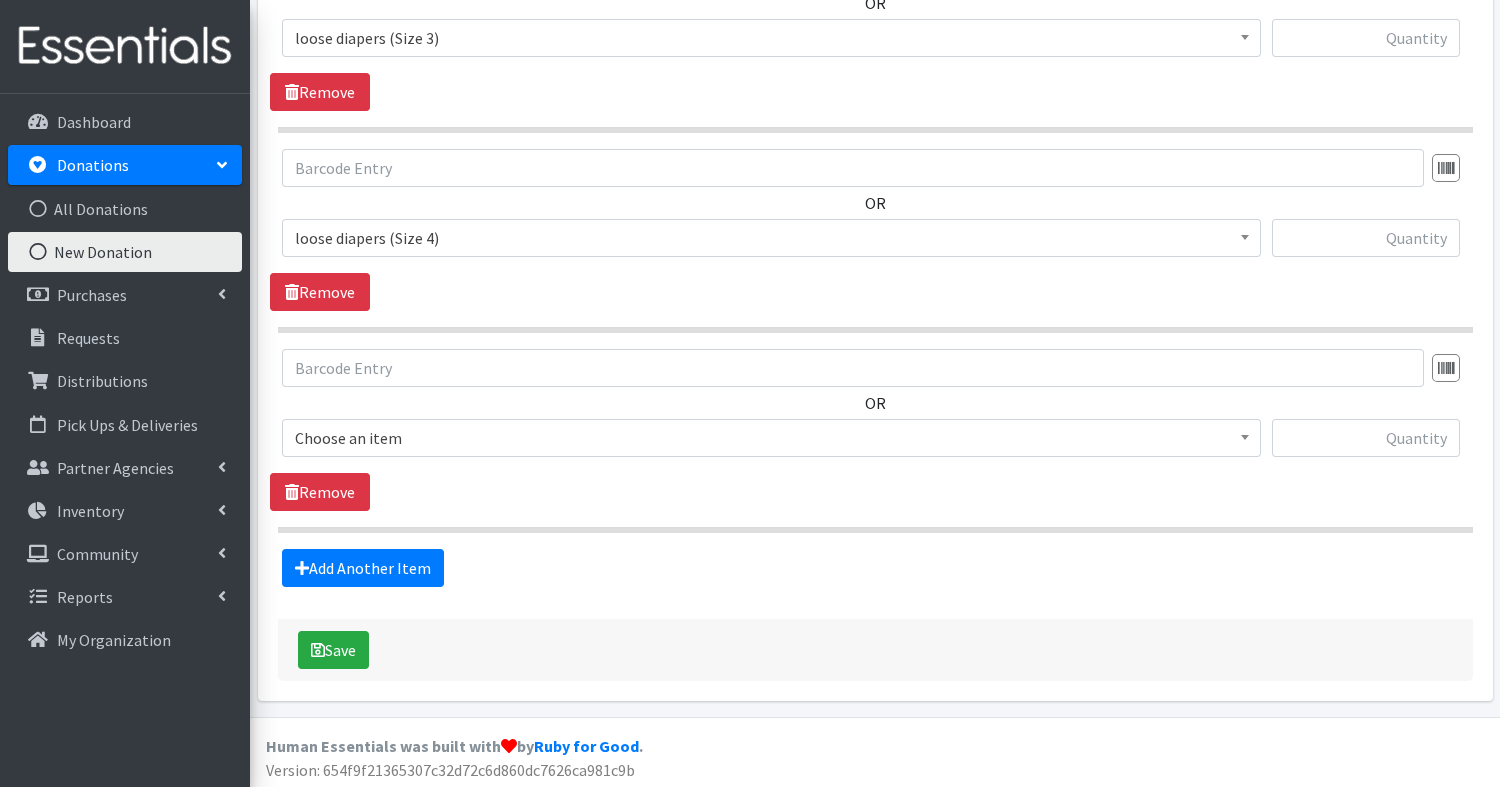 click on "Choose an item" at bounding box center [771, 438] 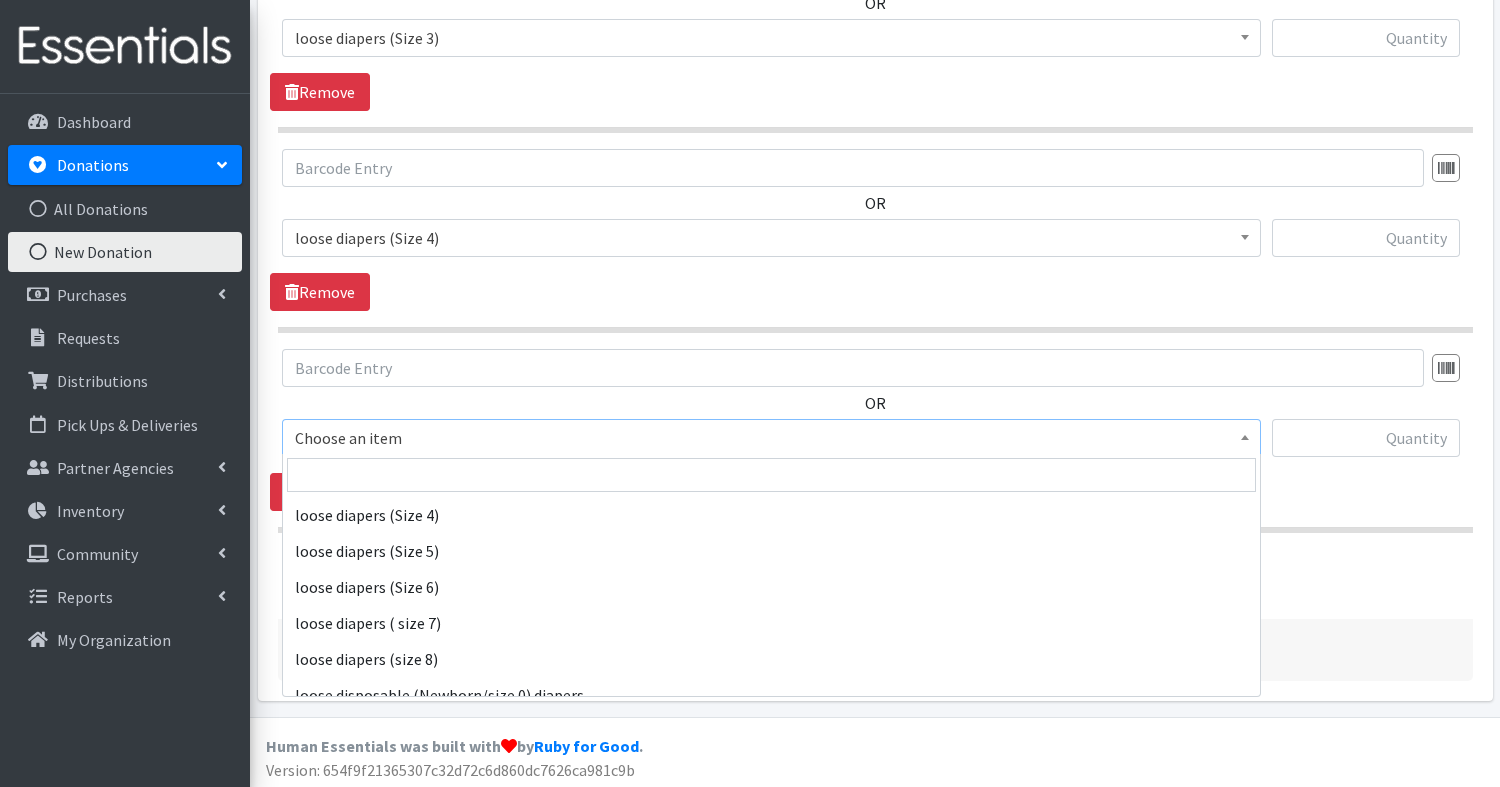 scroll, scrollTop: 1304, scrollLeft: 0, axis: vertical 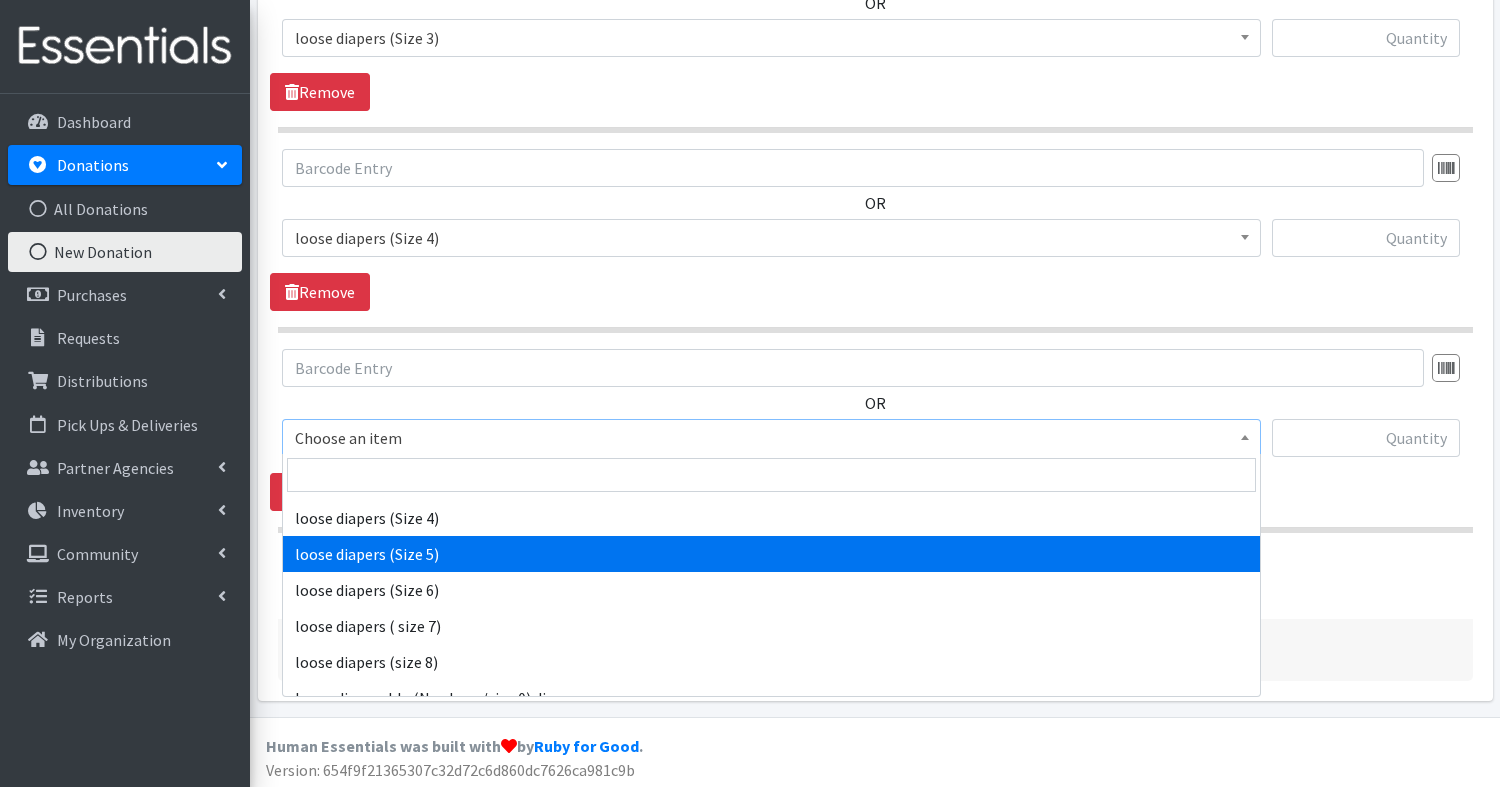 select on "14050" 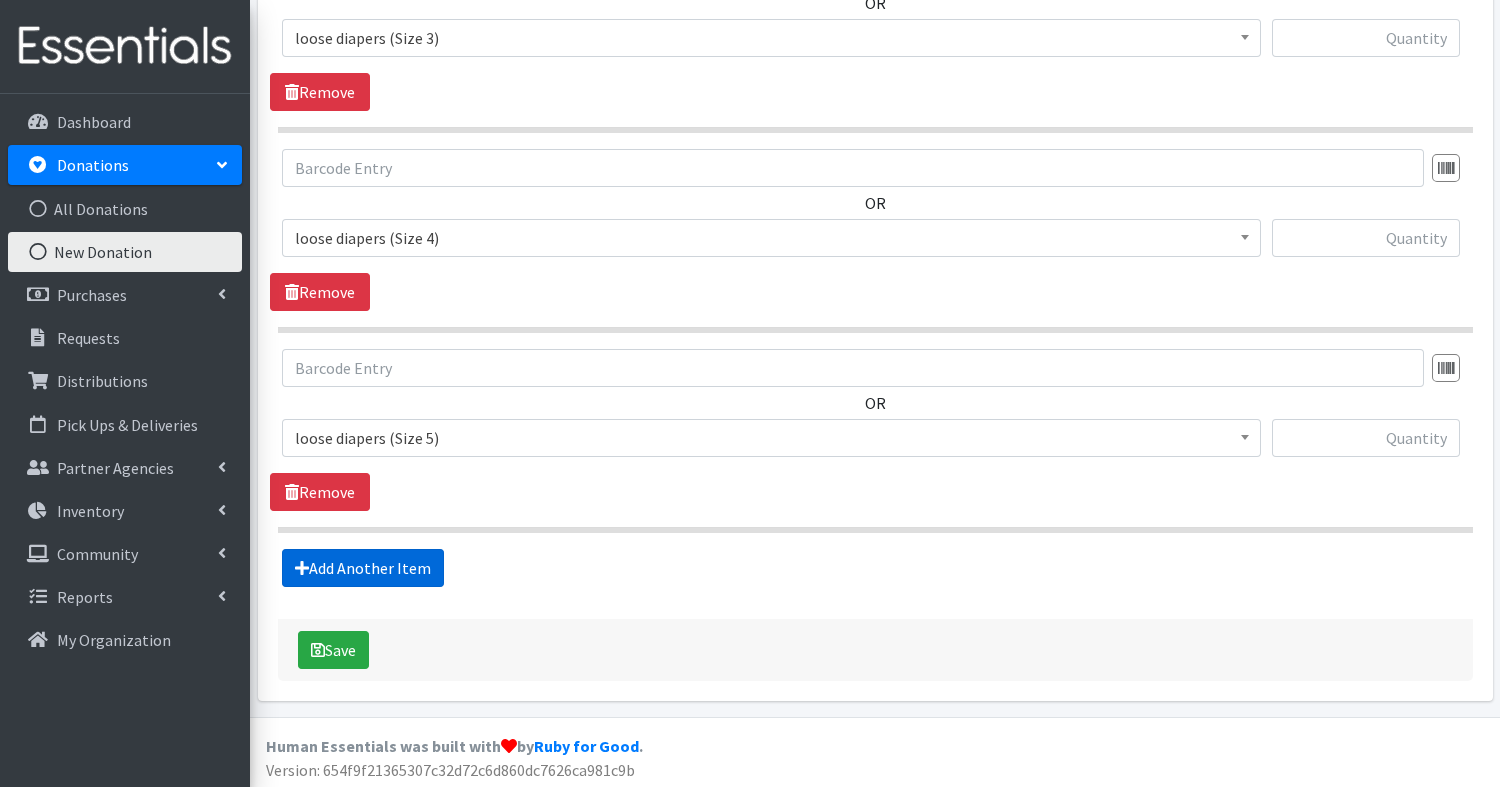 click on "Add Another Item" at bounding box center [363, 568] 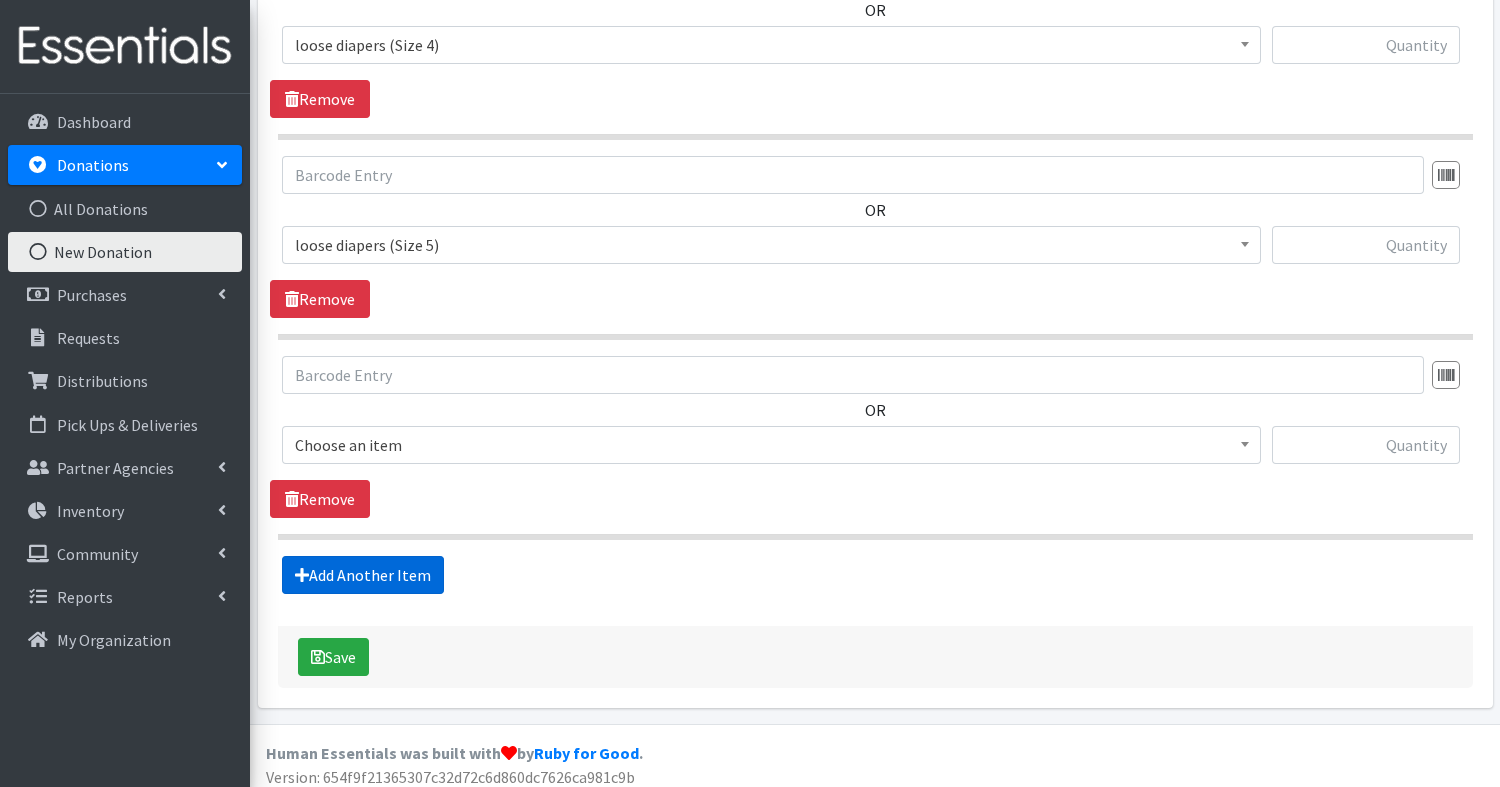 scroll, scrollTop: 1098, scrollLeft: 0, axis: vertical 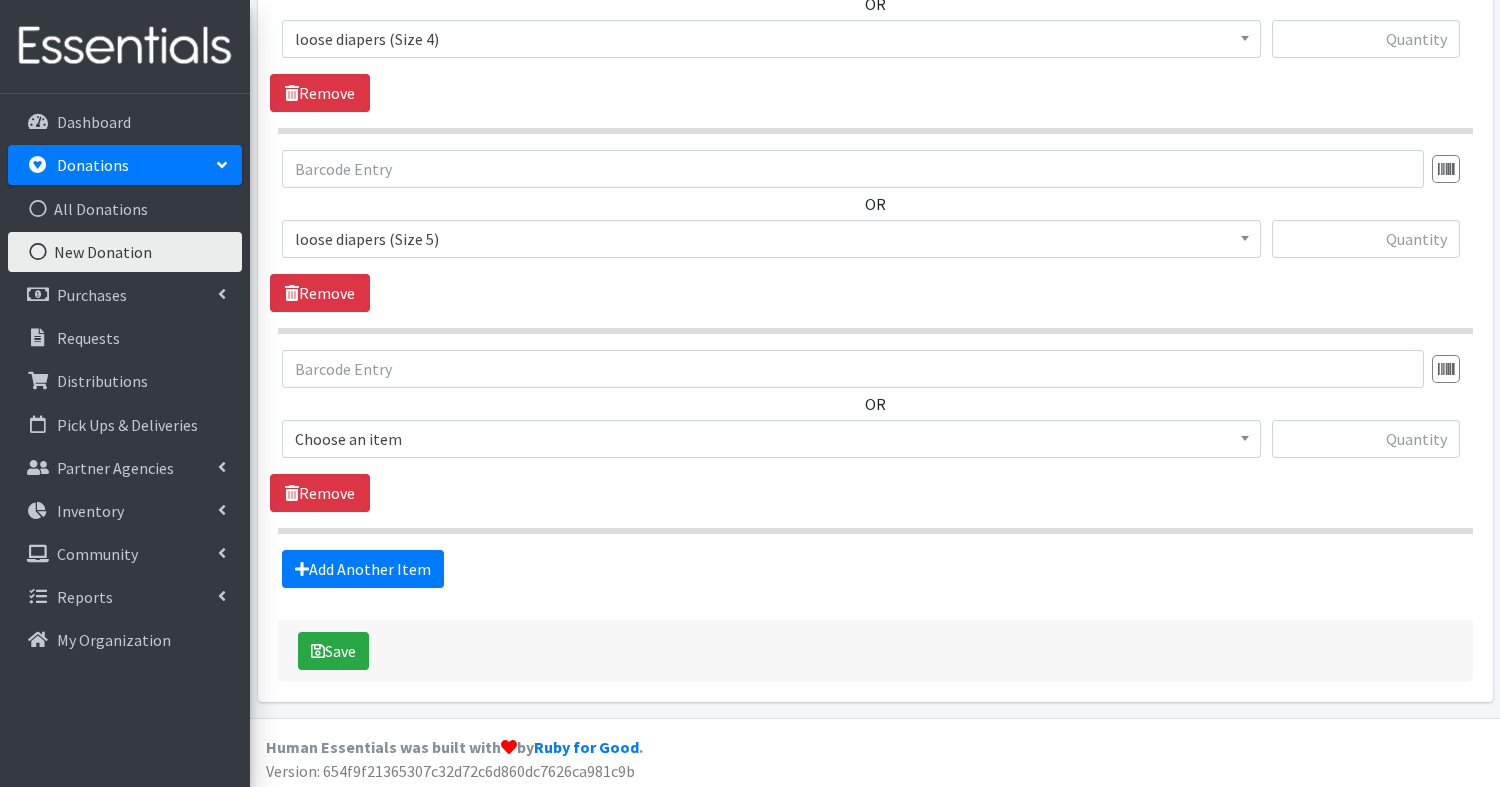 click on "Choose an item" at bounding box center [771, 439] 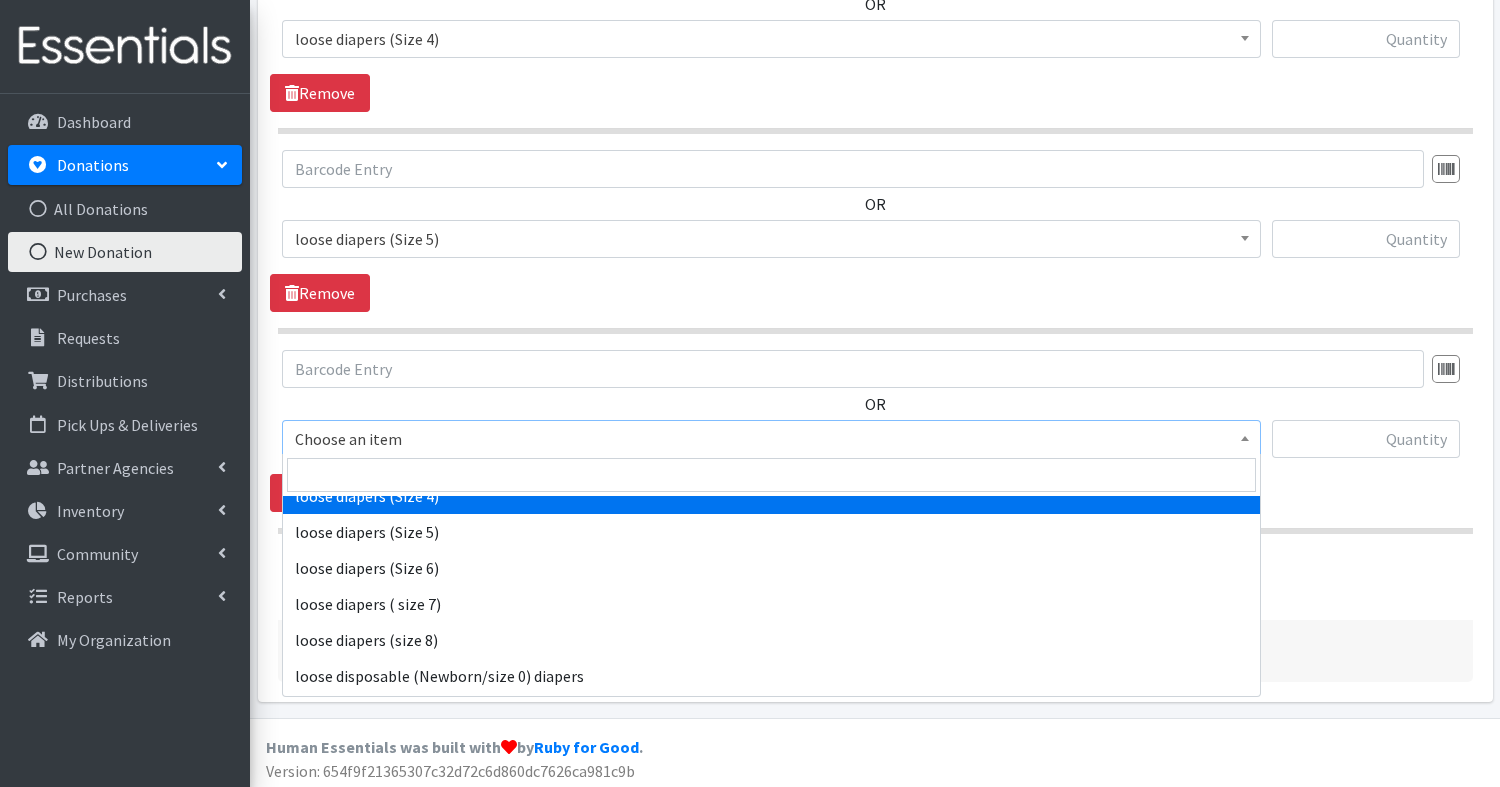 scroll, scrollTop: 1333, scrollLeft: 0, axis: vertical 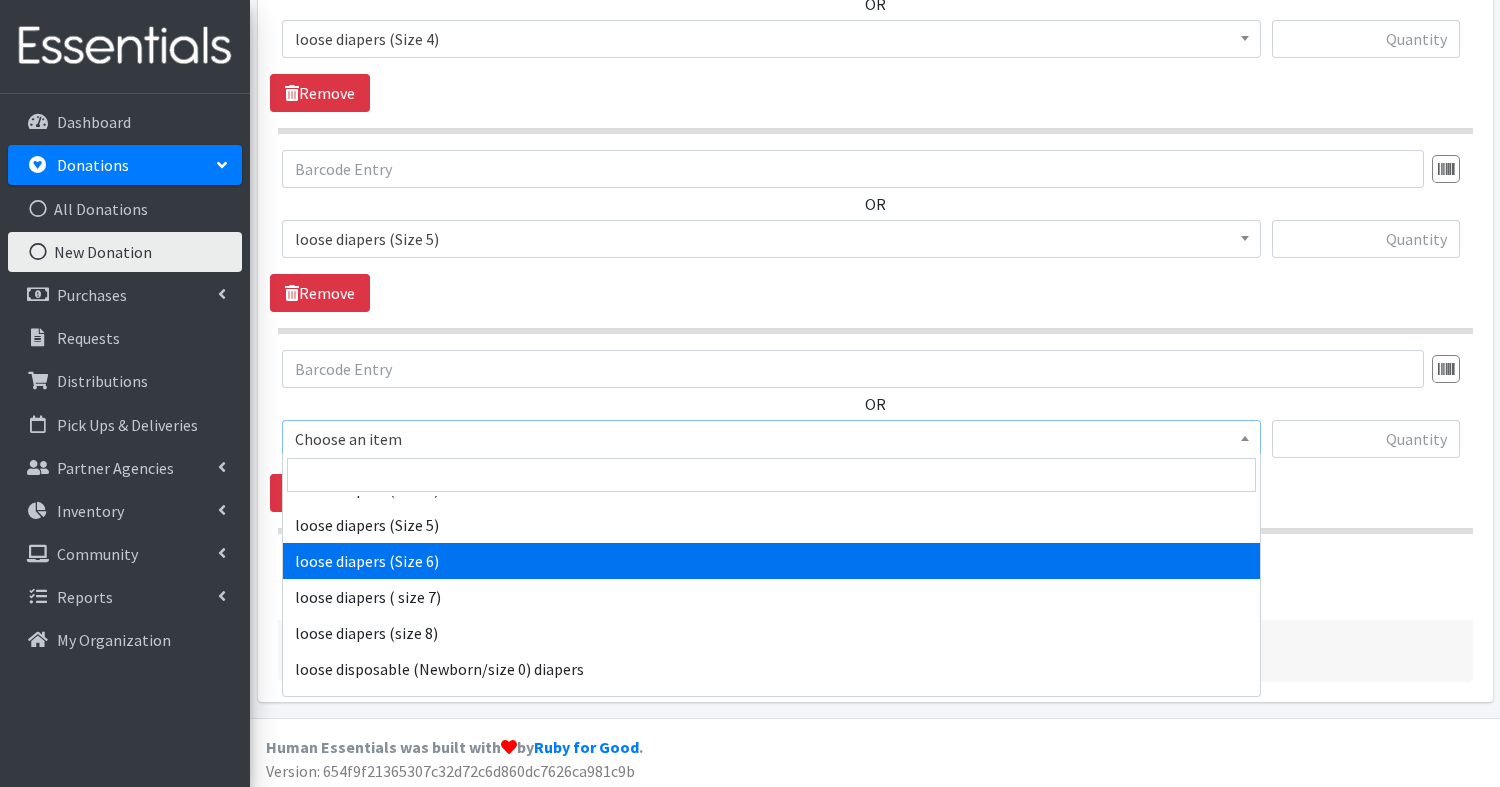 select on "14051" 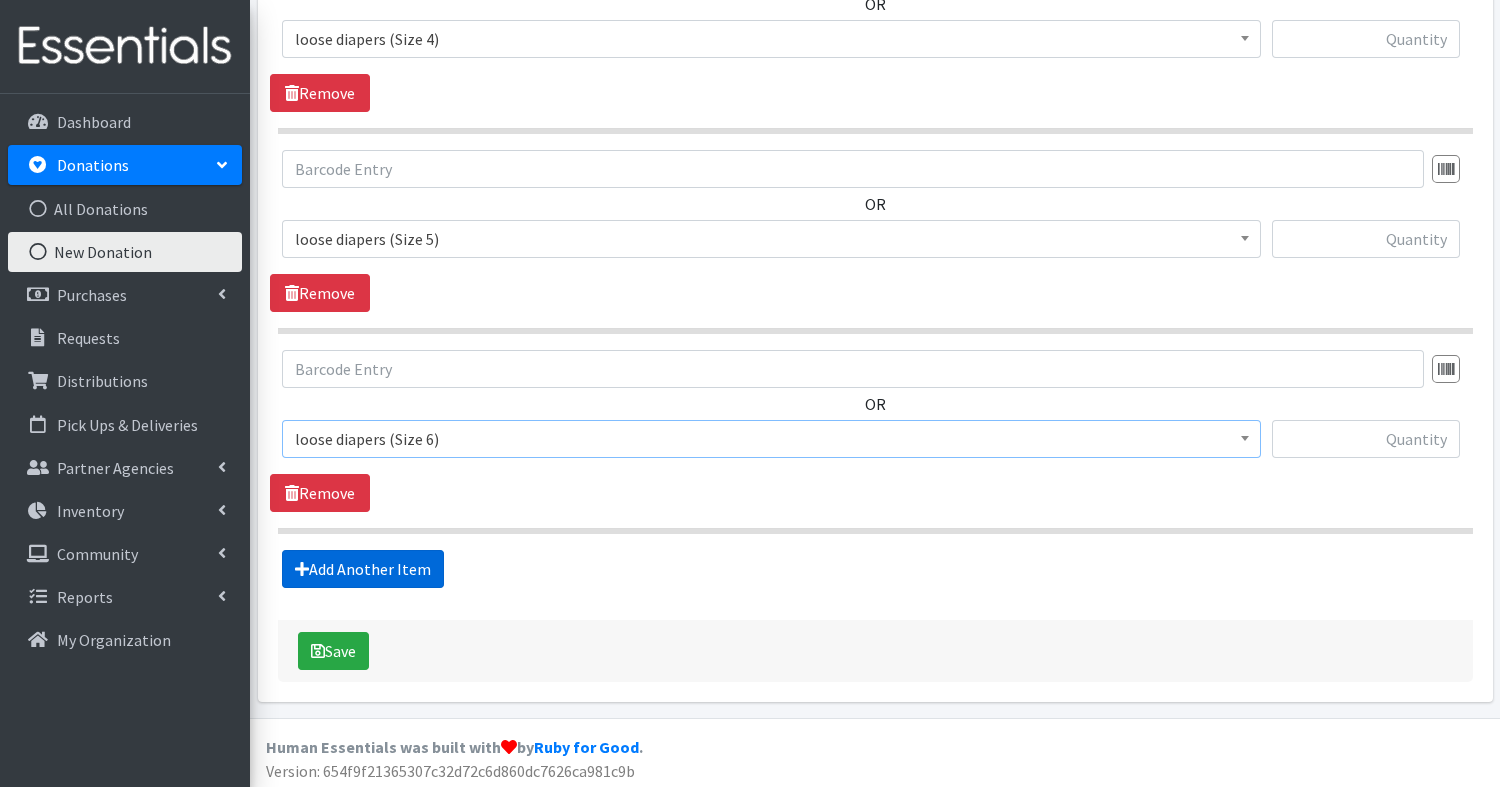 click on "Add Another Item" at bounding box center (363, 569) 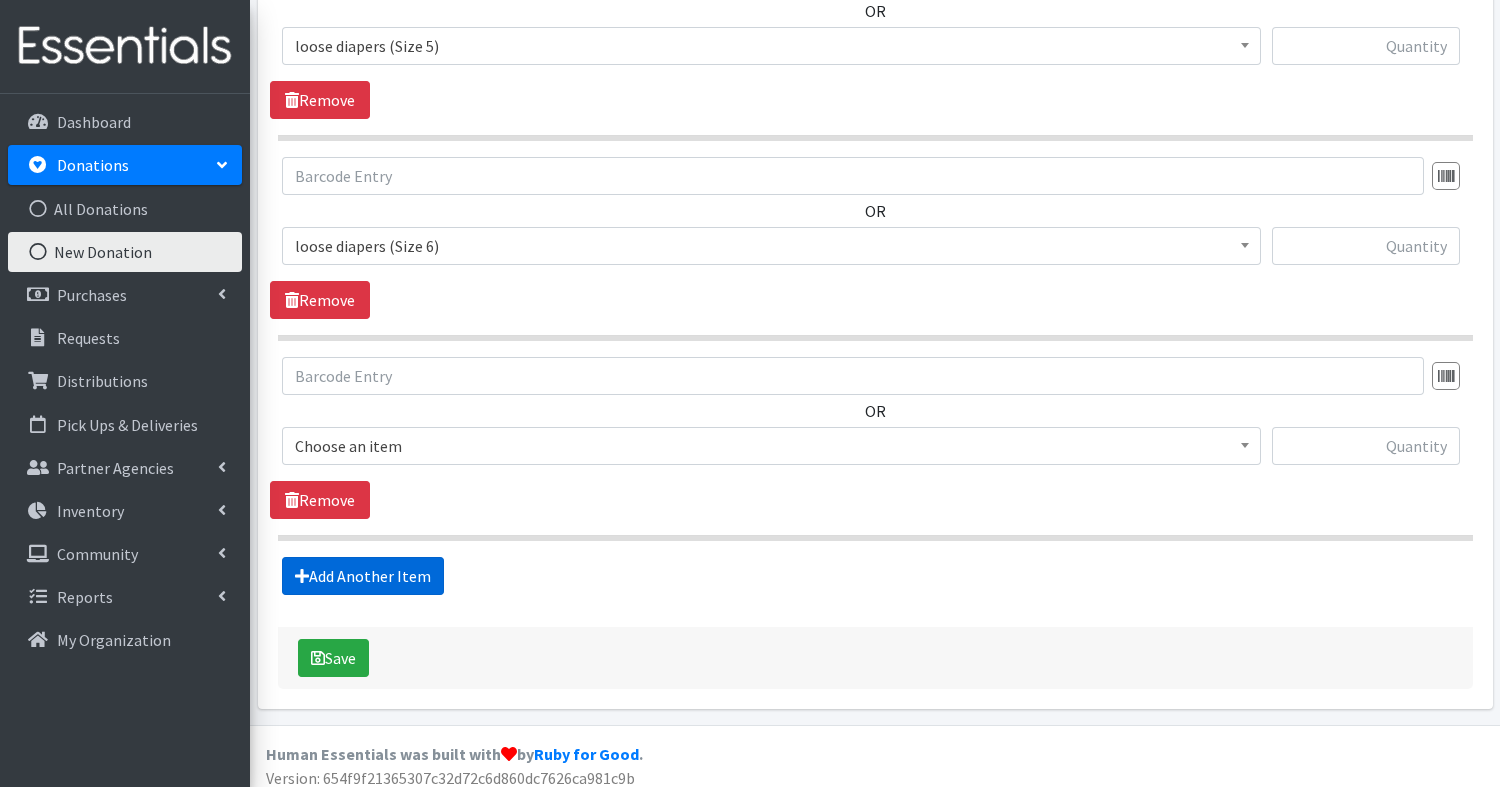 scroll, scrollTop: 1297, scrollLeft: 0, axis: vertical 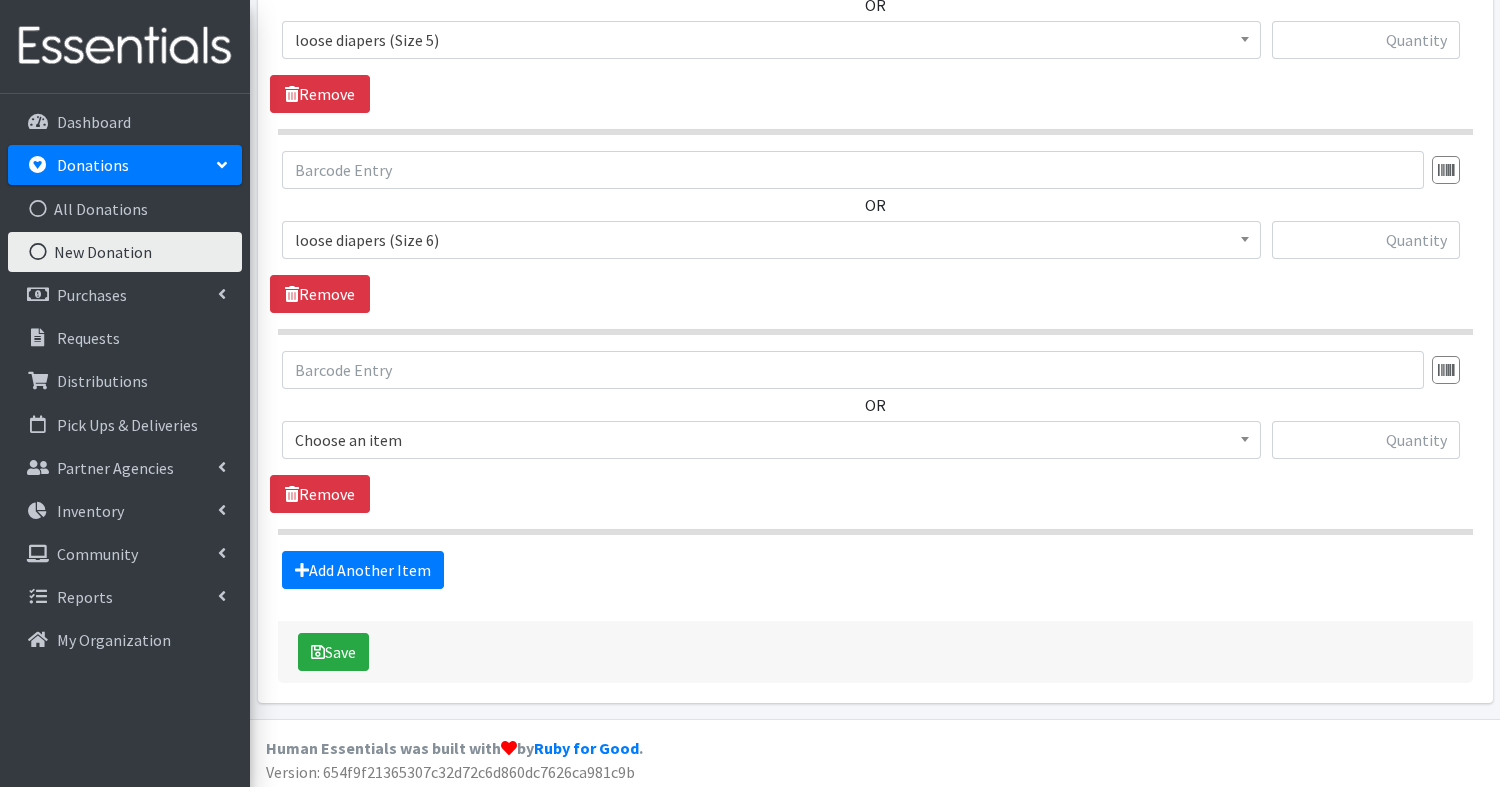 click on "Choose an item" at bounding box center (771, 440) 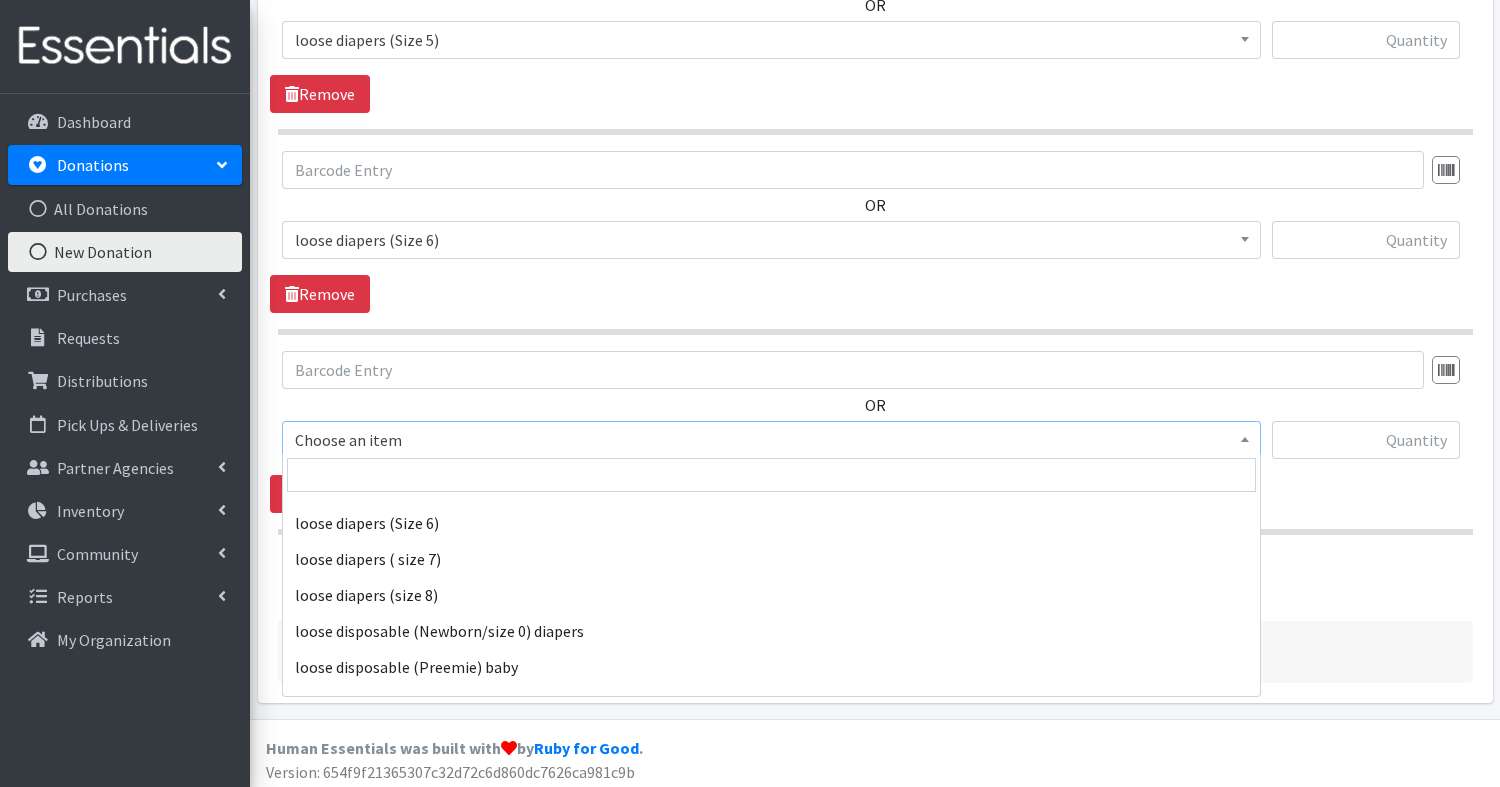 scroll, scrollTop: 1371, scrollLeft: 0, axis: vertical 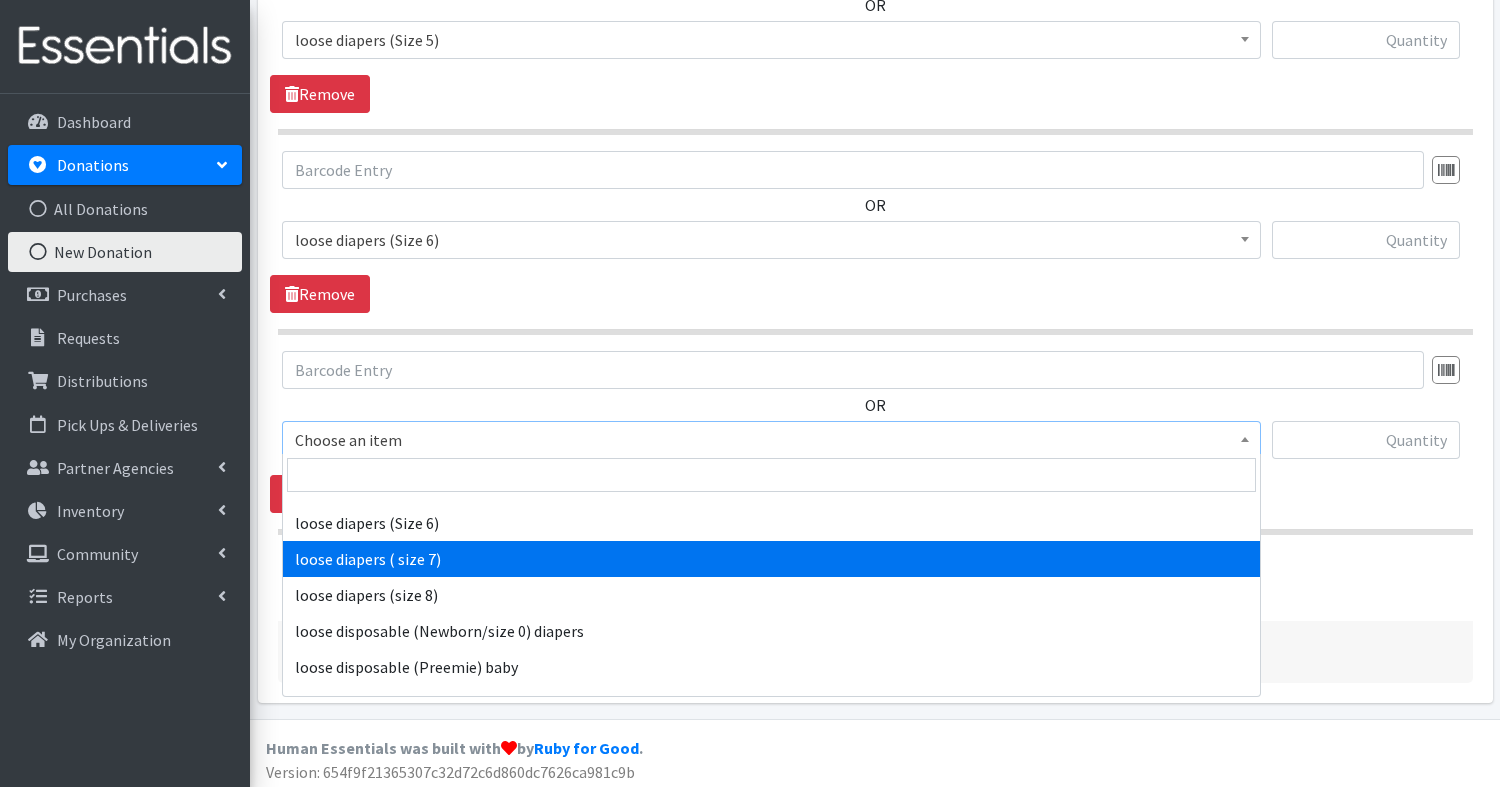 select on "15137" 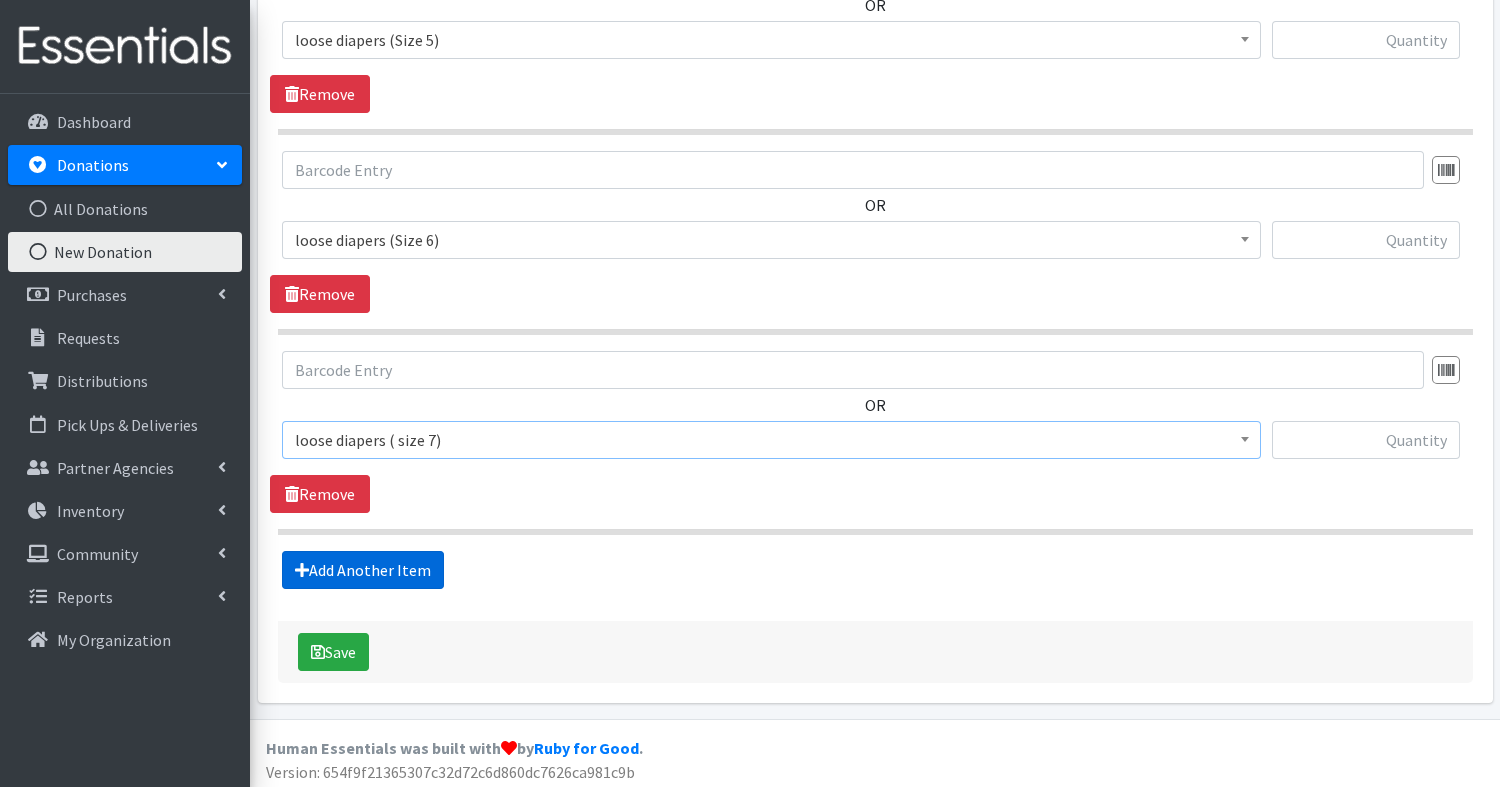 click on "Add Another Item" at bounding box center (363, 570) 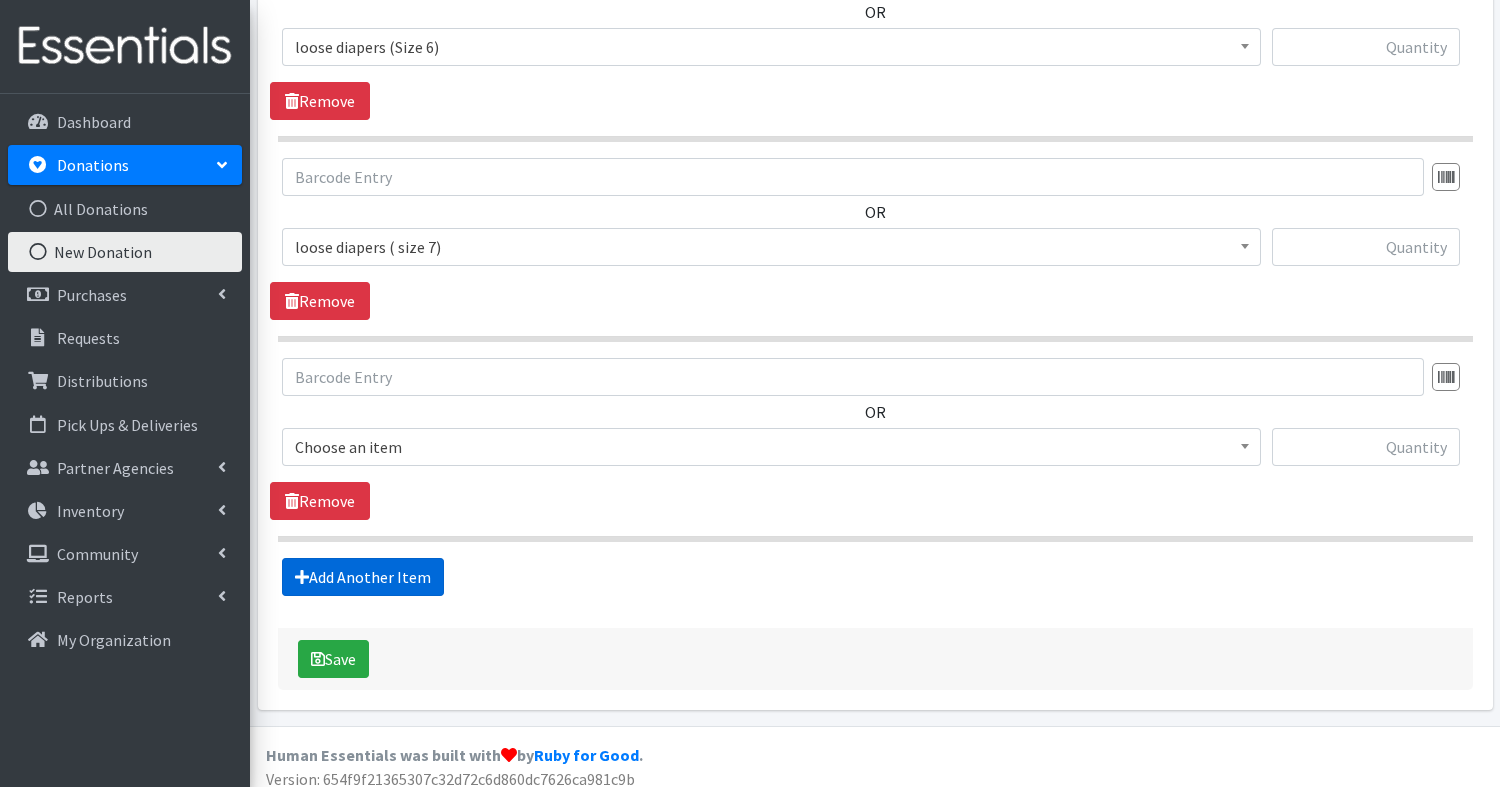 scroll, scrollTop: 1496, scrollLeft: 0, axis: vertical 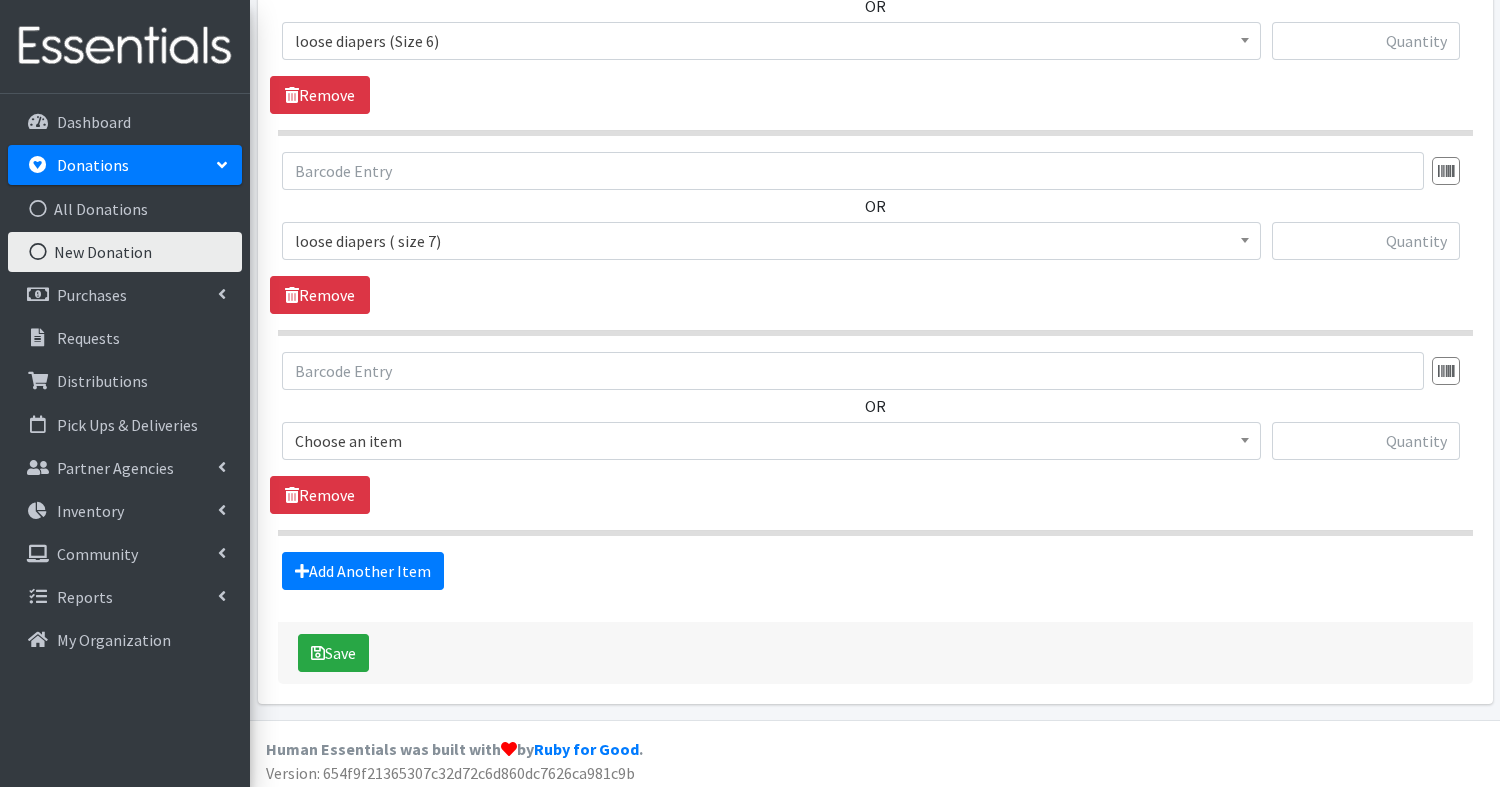 click on "Choose an item" at bounding box center (771, 441) 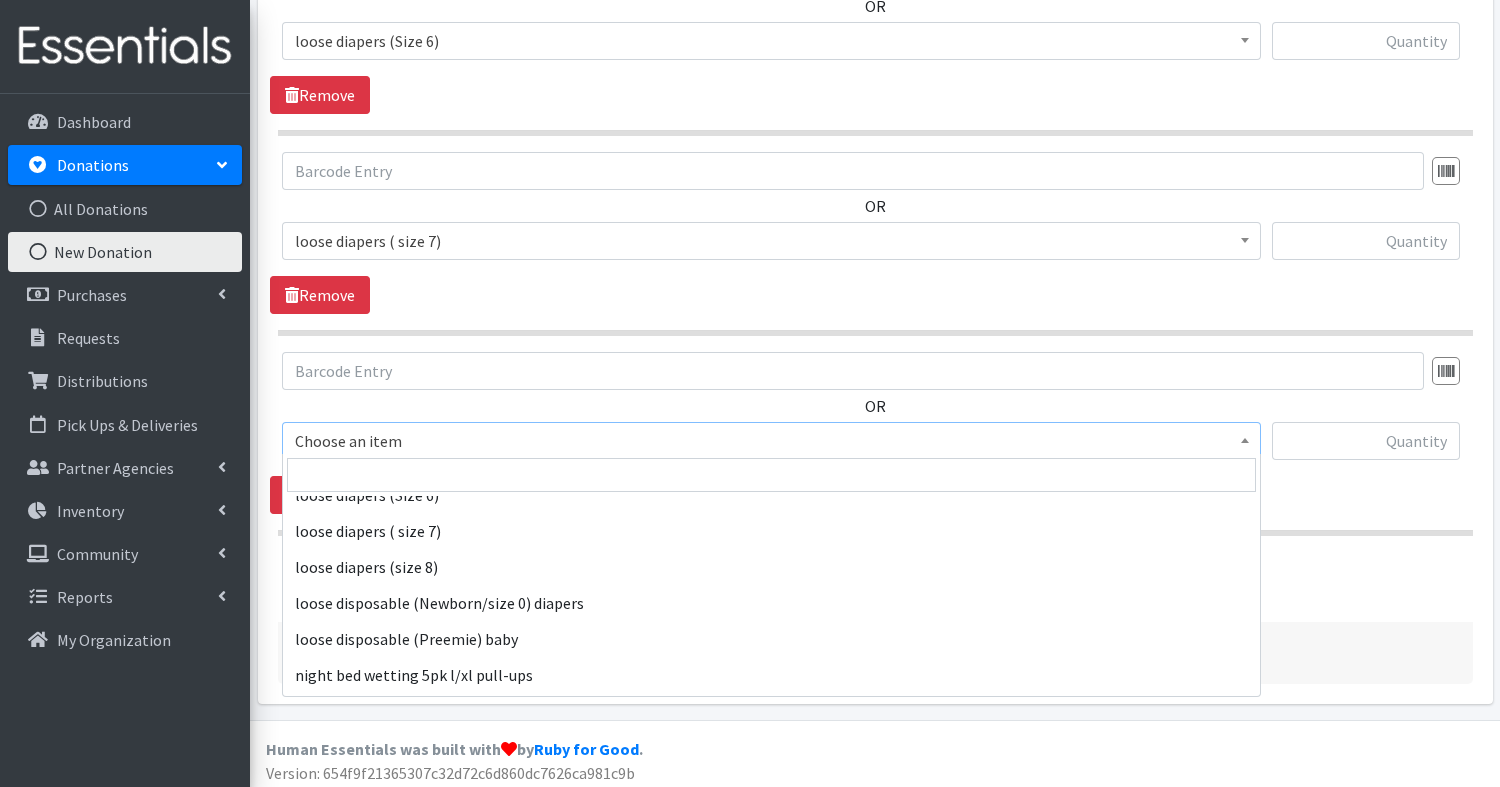 scroll, scrollTop: 1407, scrollLeft: 0, axis: vertical 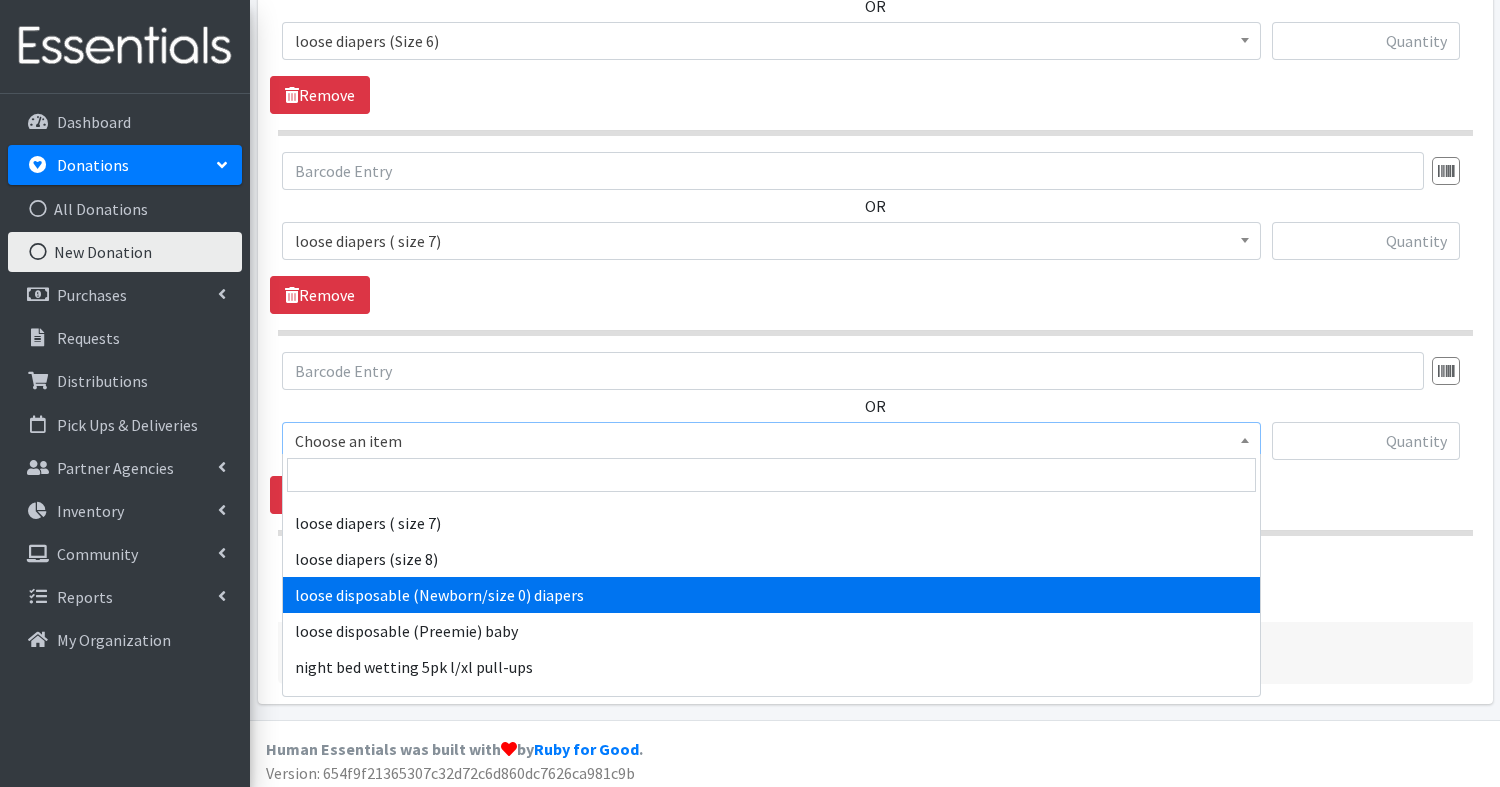 select on "14073" 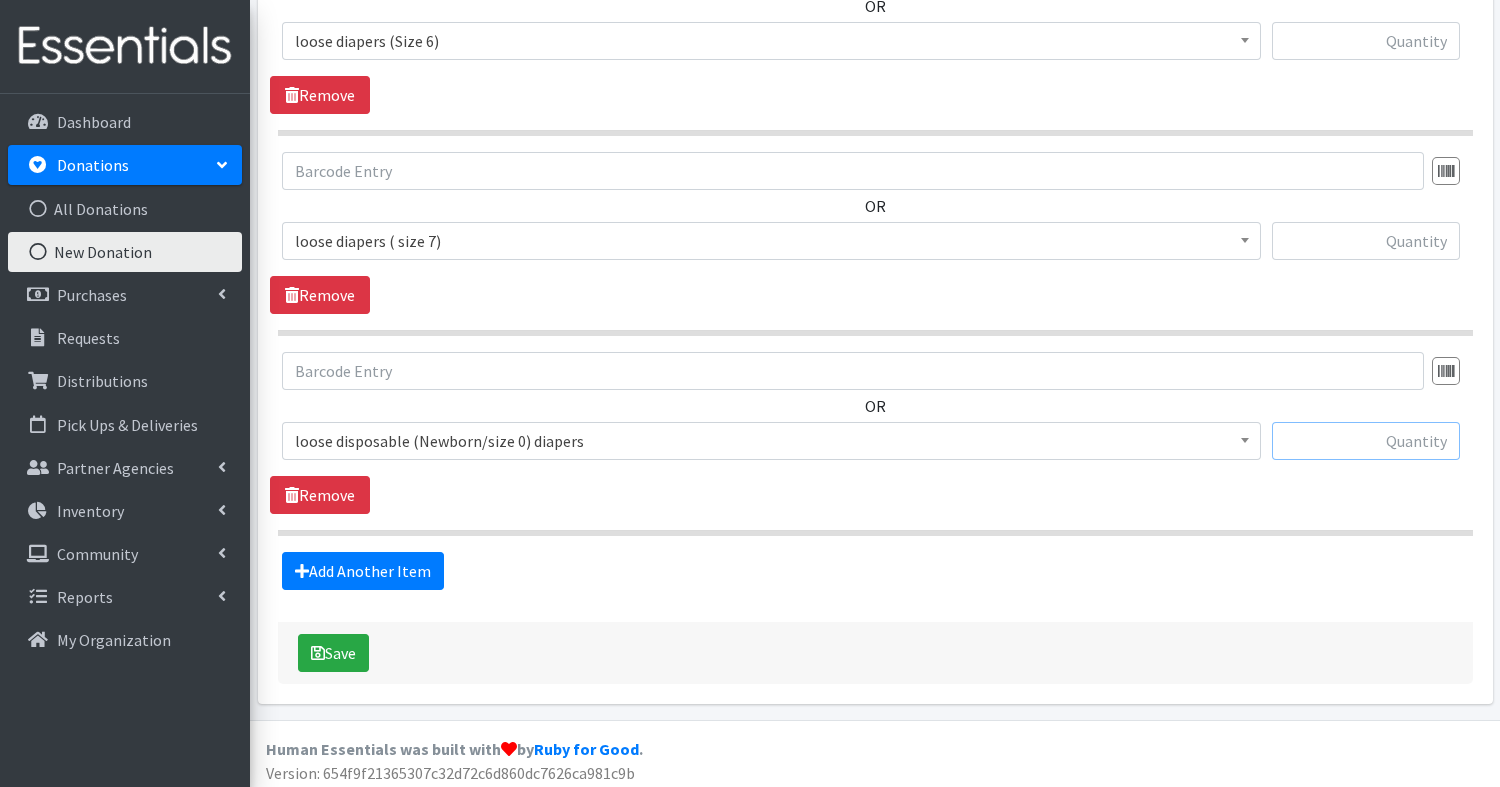 click at bounding box center [1366, 441] 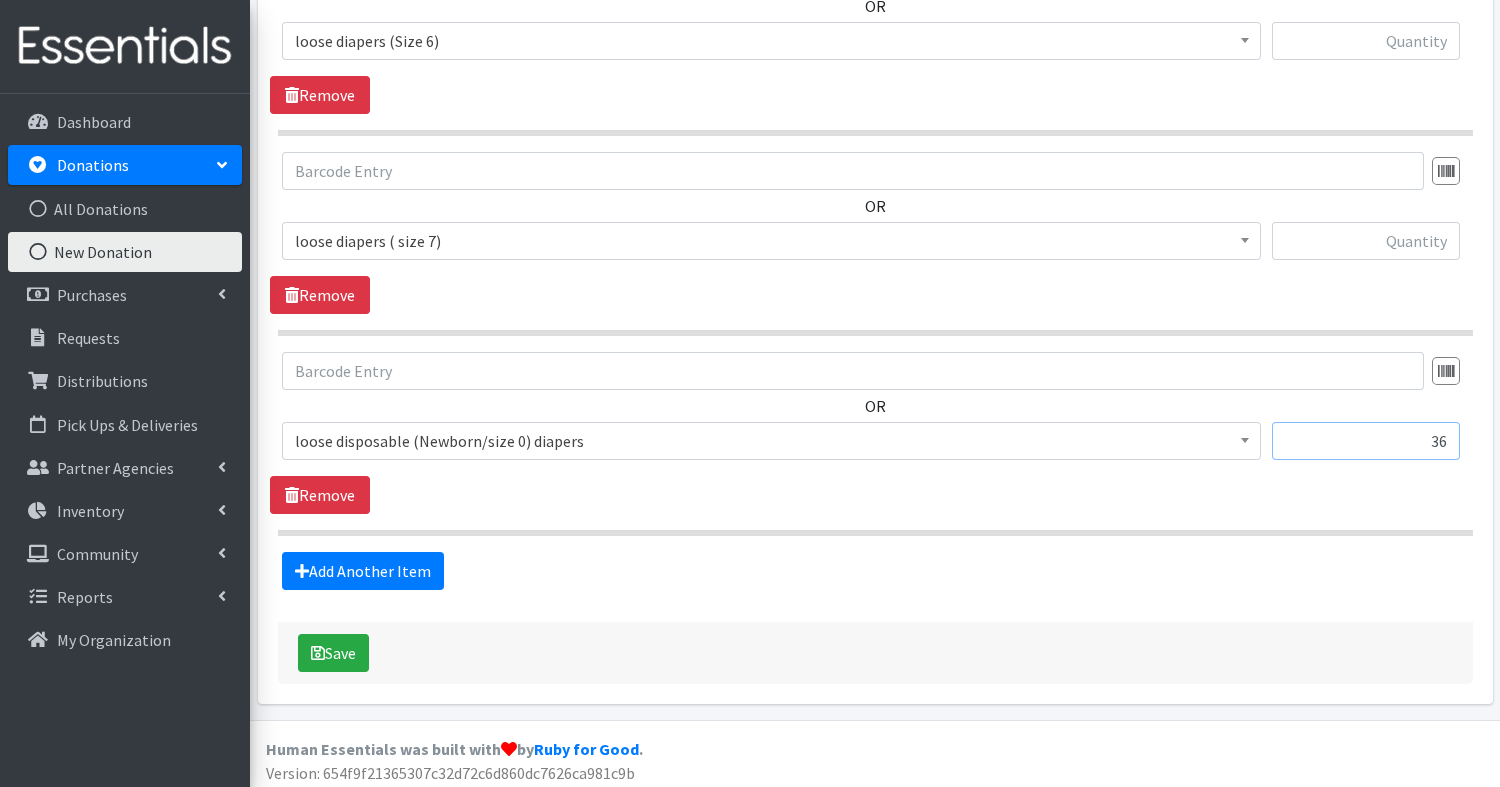 type on "36" 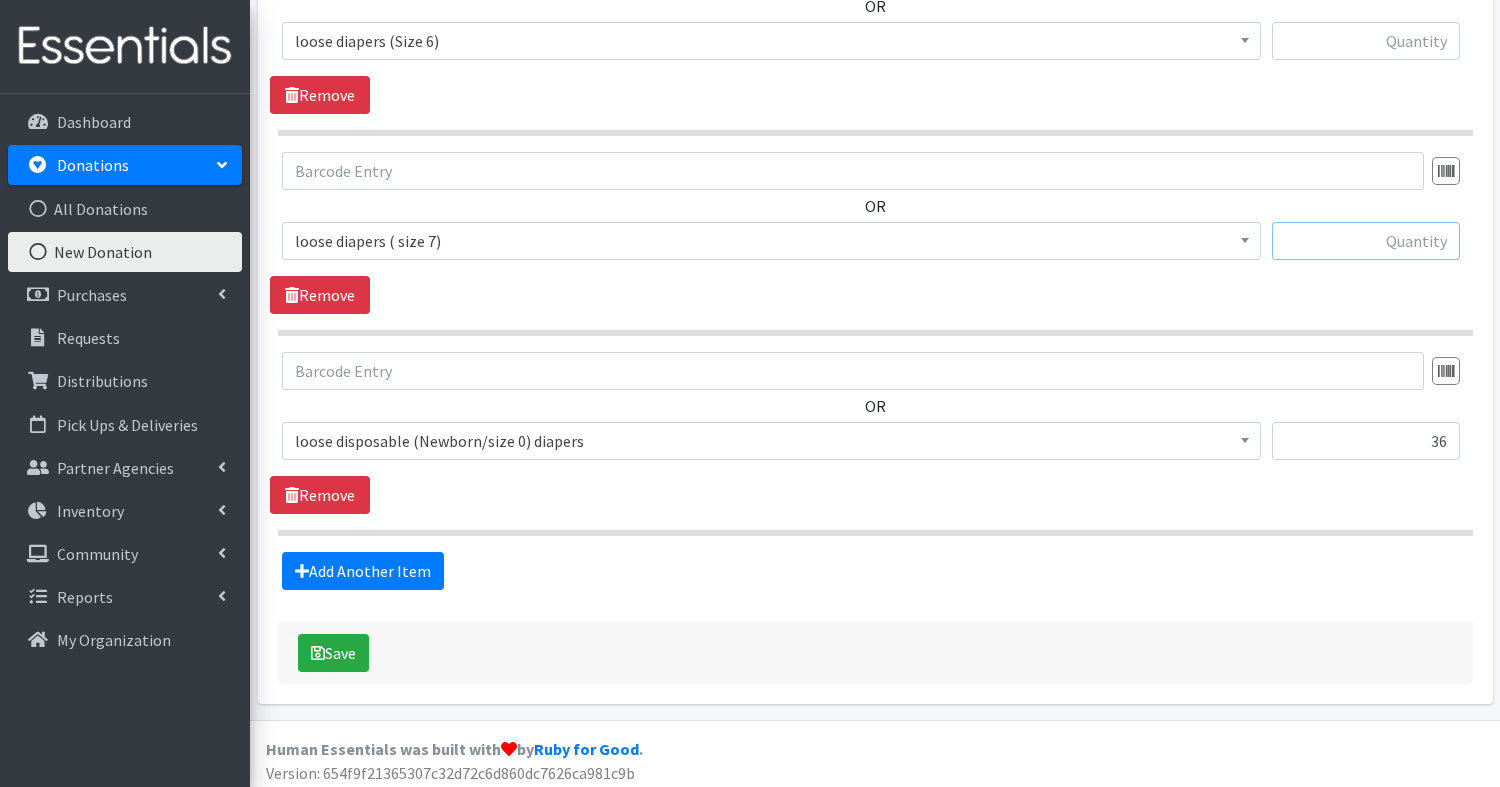 click at bounding box center [1366, 241] 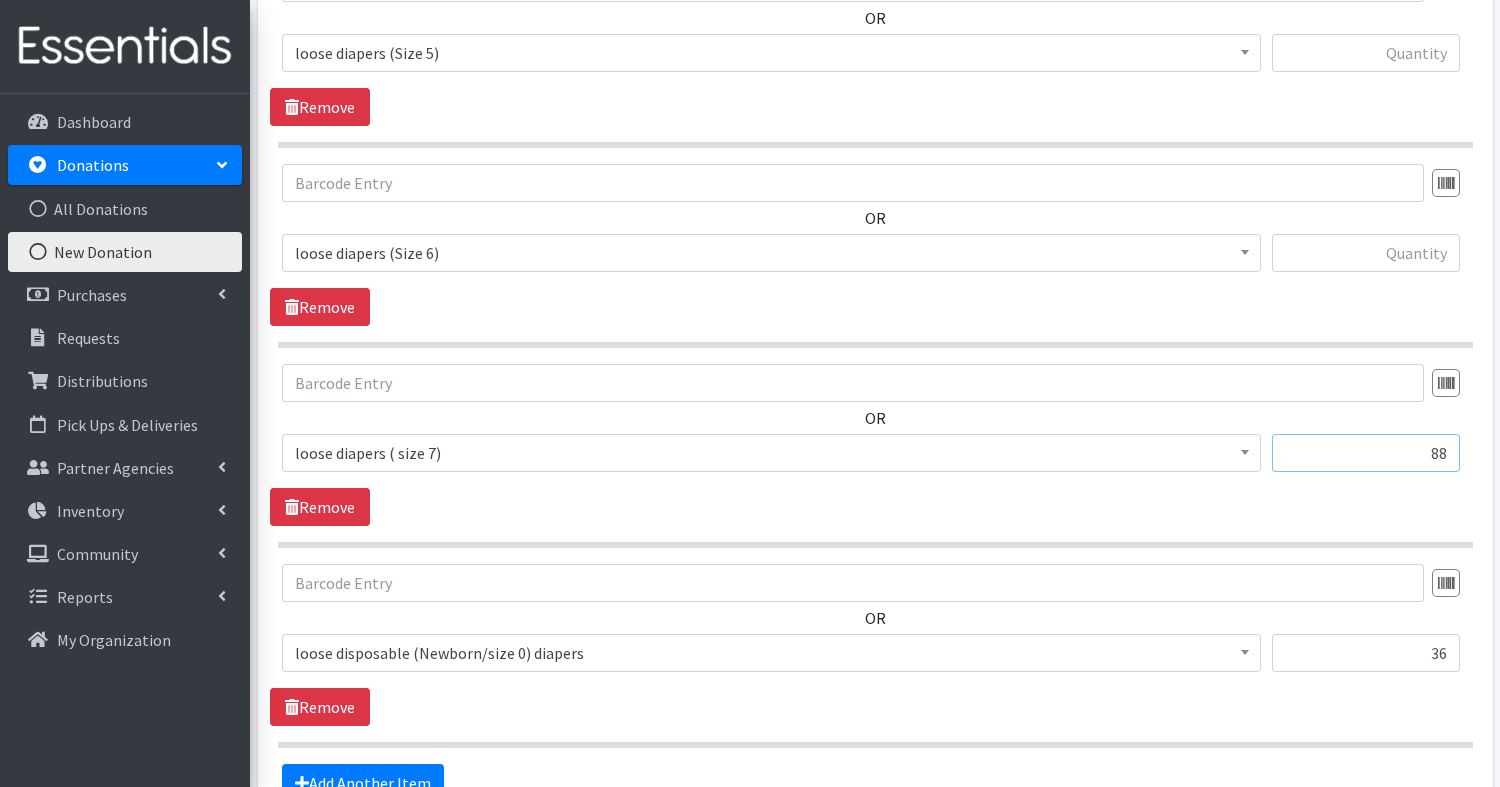 scroll, scrollTop: 1279, scrollLeft: 0, axis: vertical 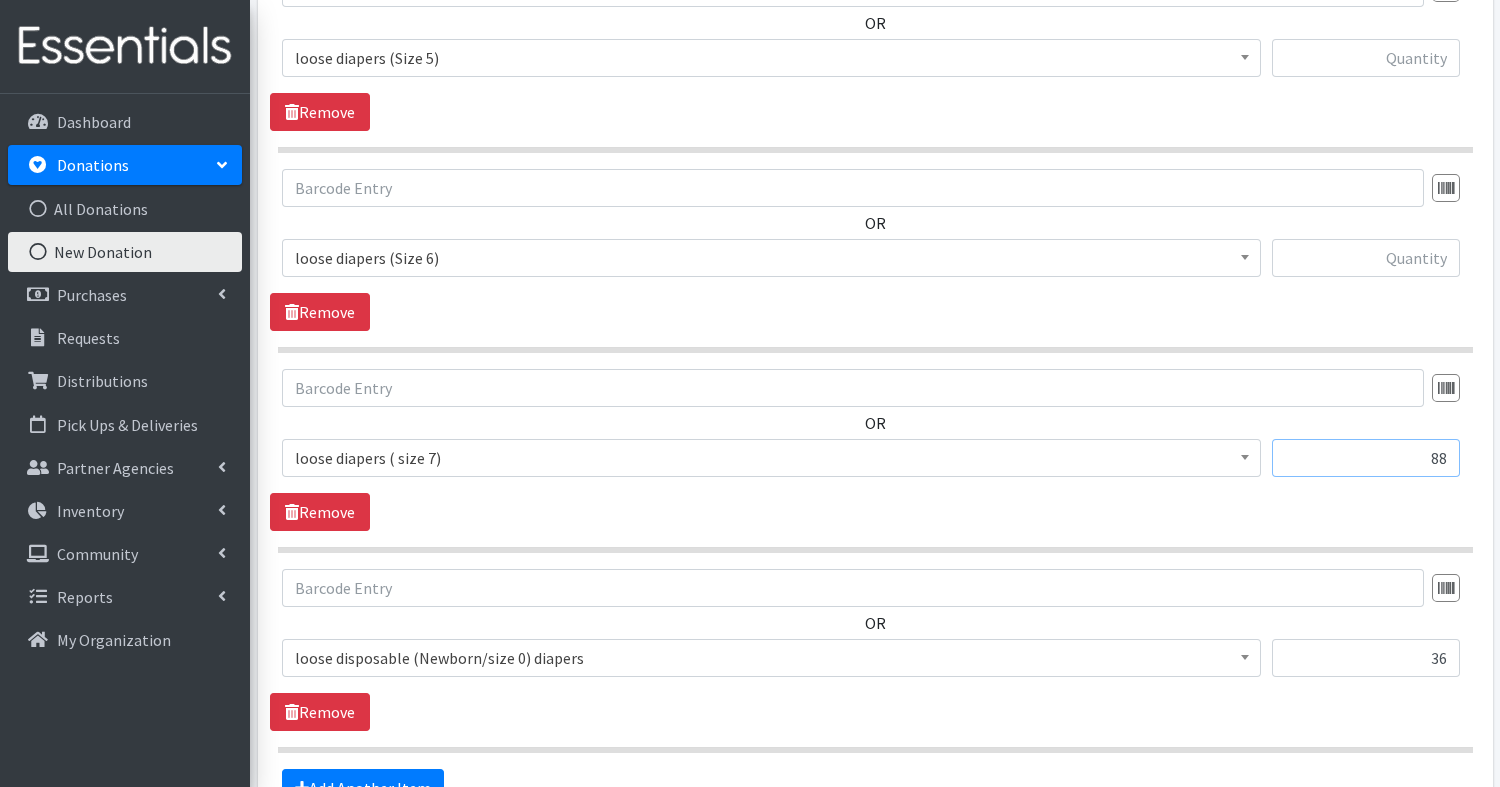 type on "88" 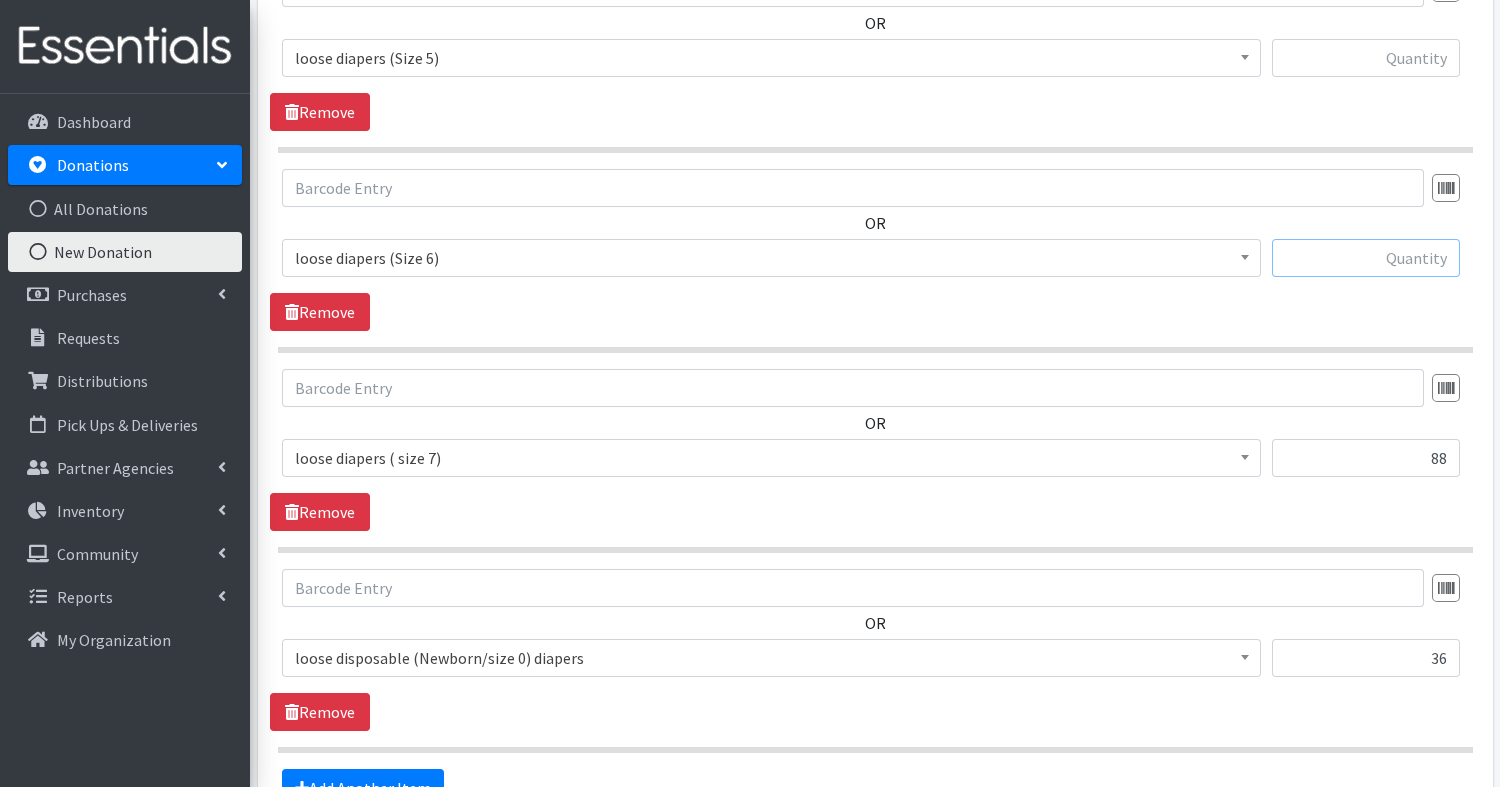 click at bounding box center (1366, 258) 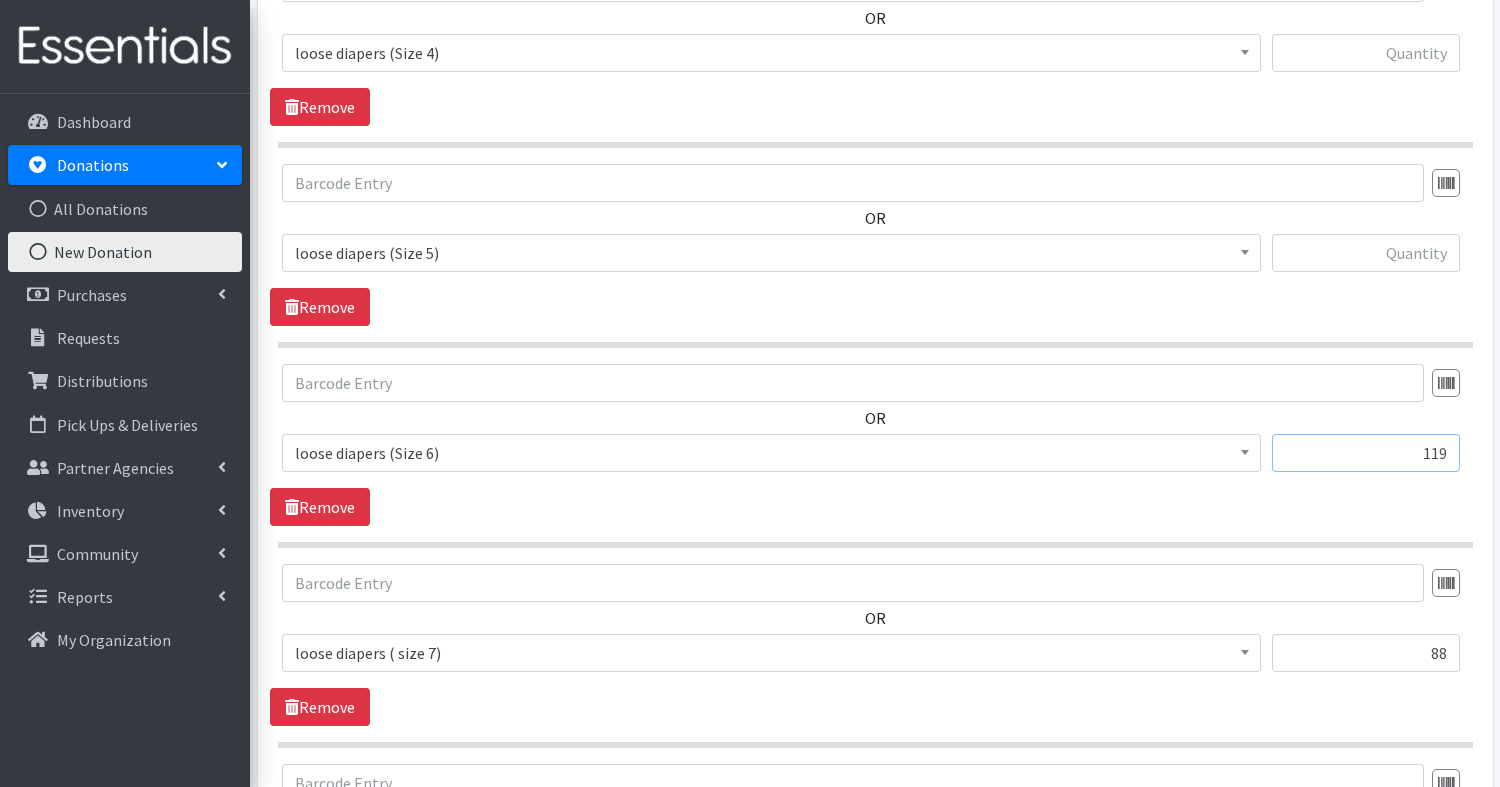 scroll, scrollTop: 1062, scrollLeft: 0, axis: vertical 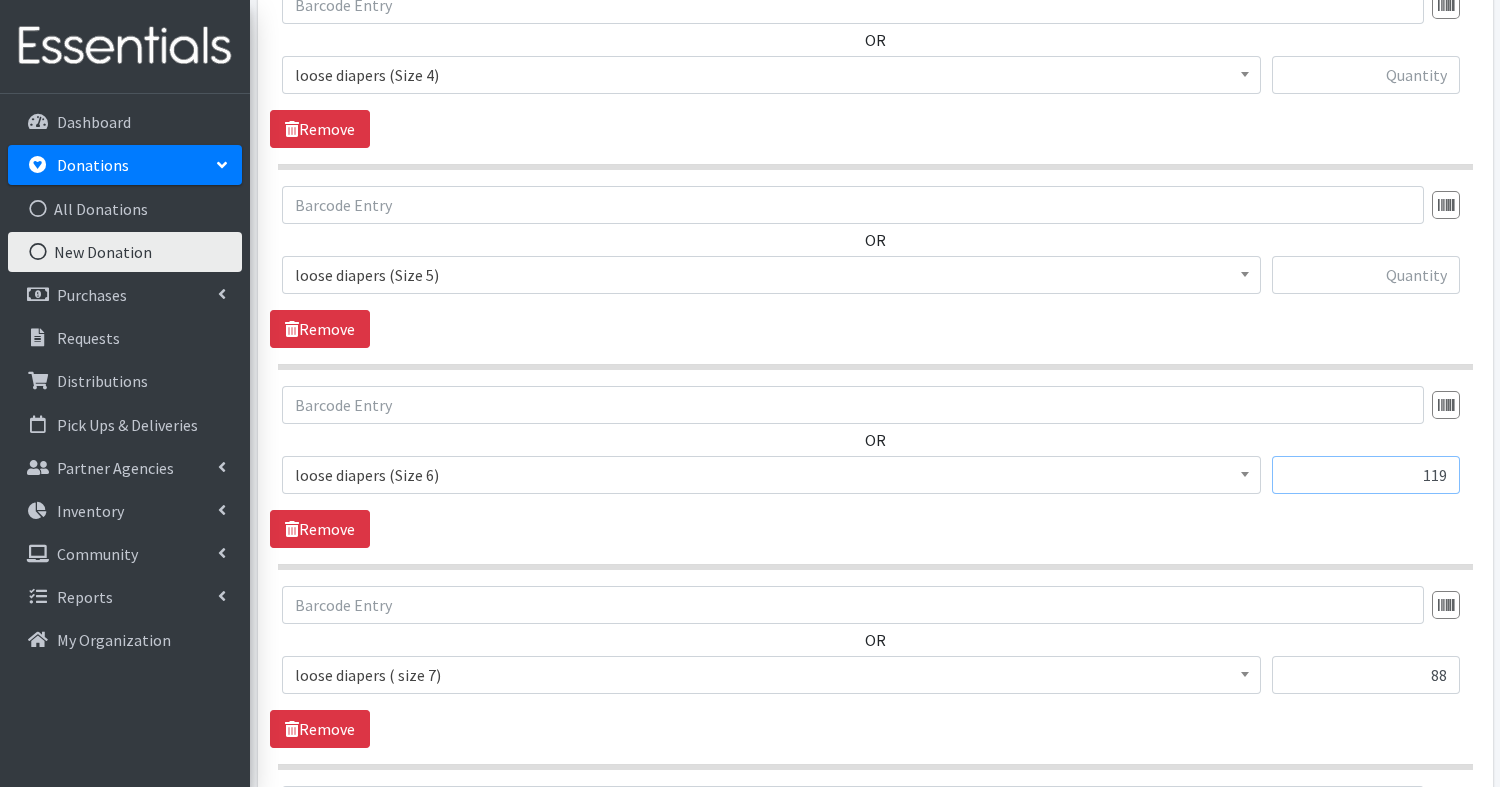 type on "119" 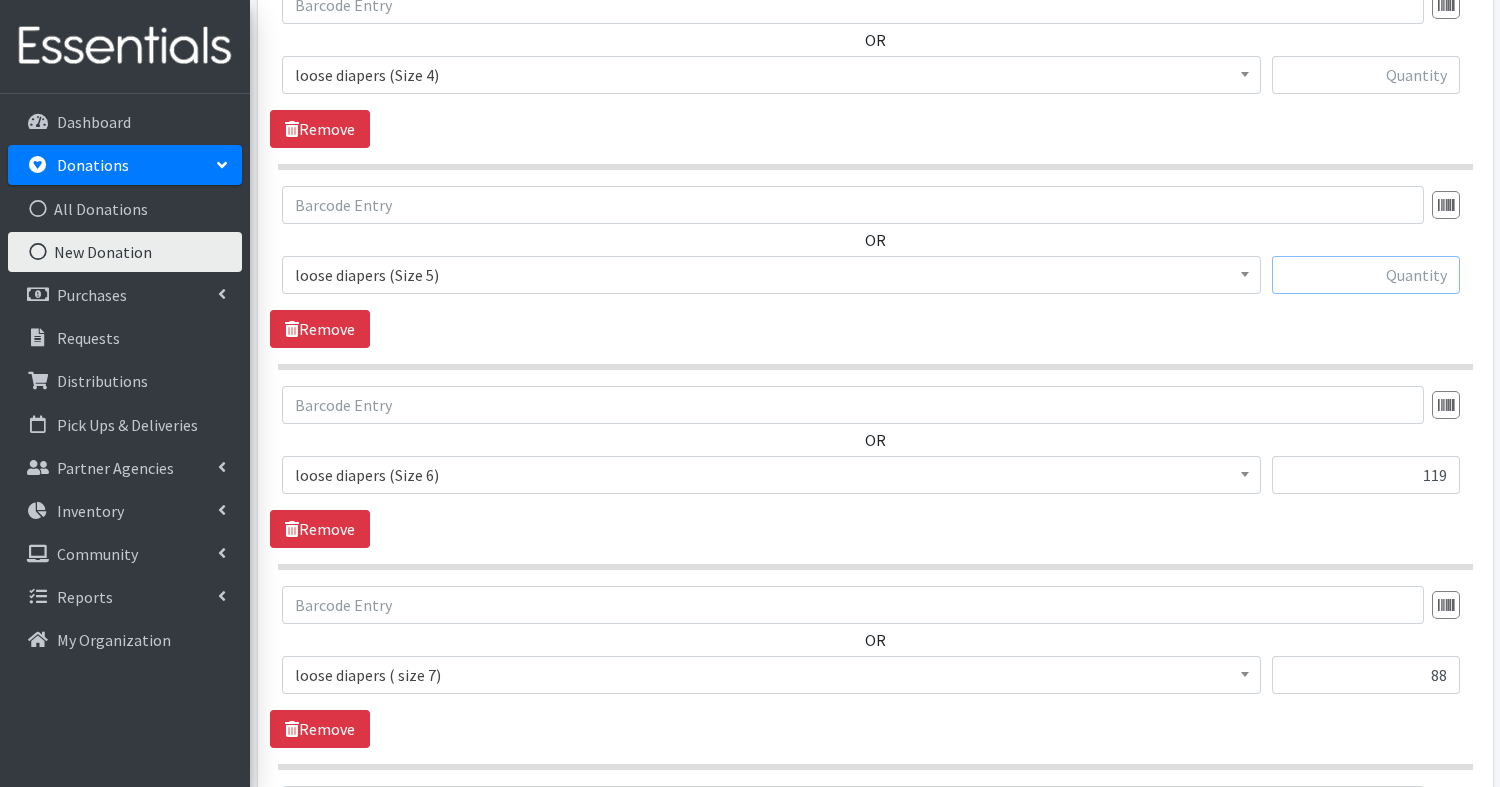 click at bounding box center [1366, 275] 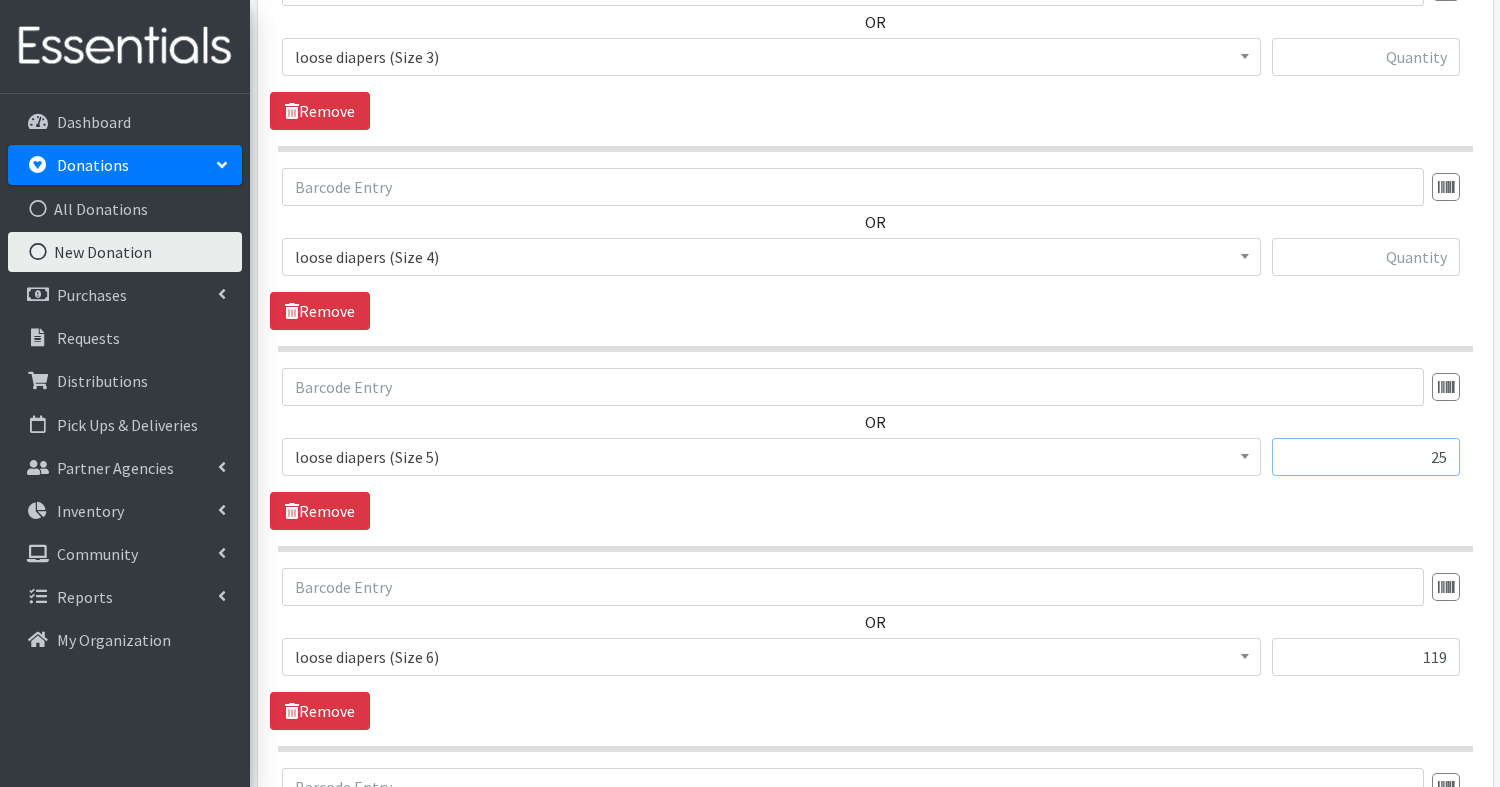 scroll, scrollTop: 874, scrollLeft: 0, axis: vertical 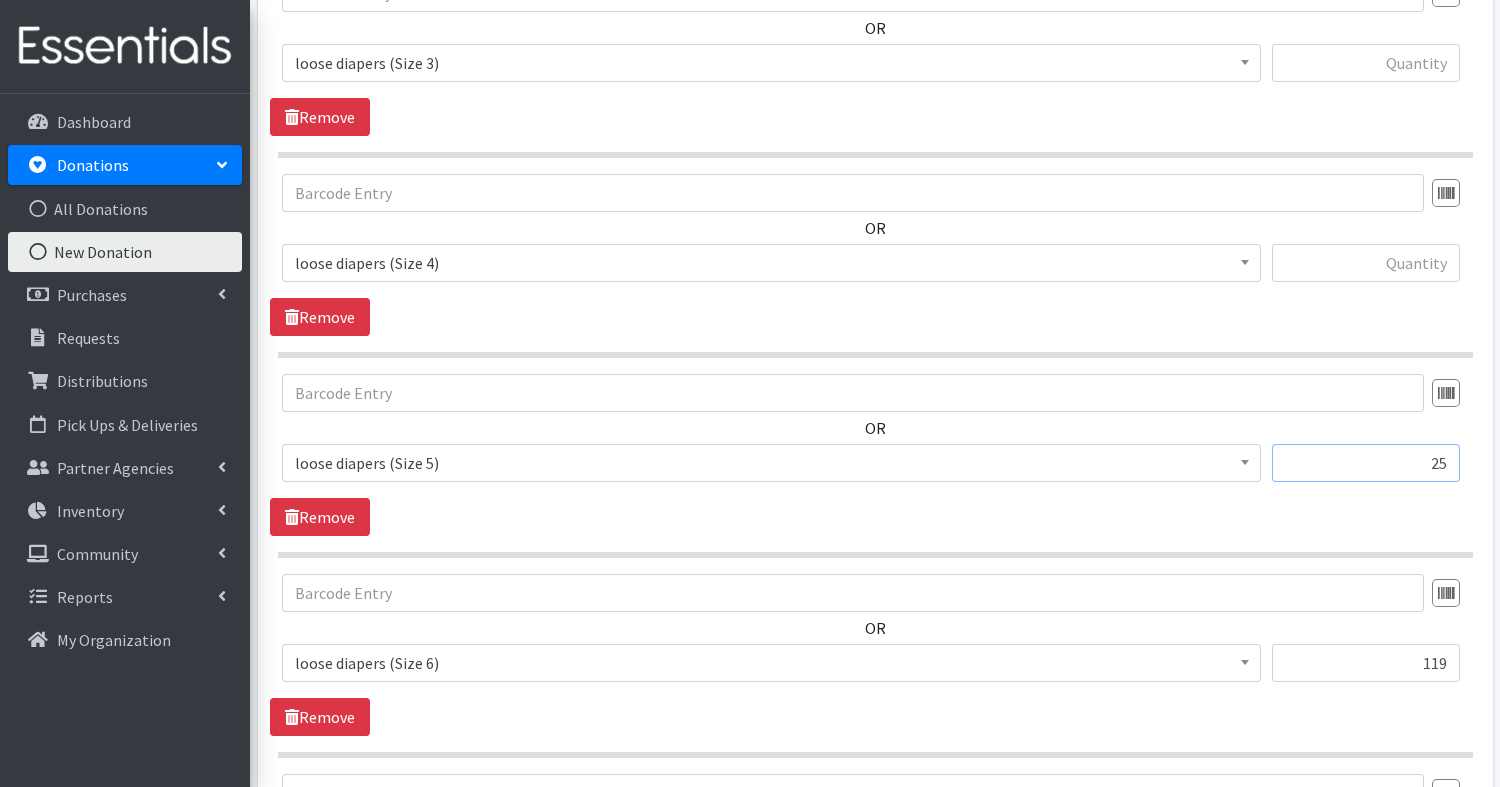 type on "25" 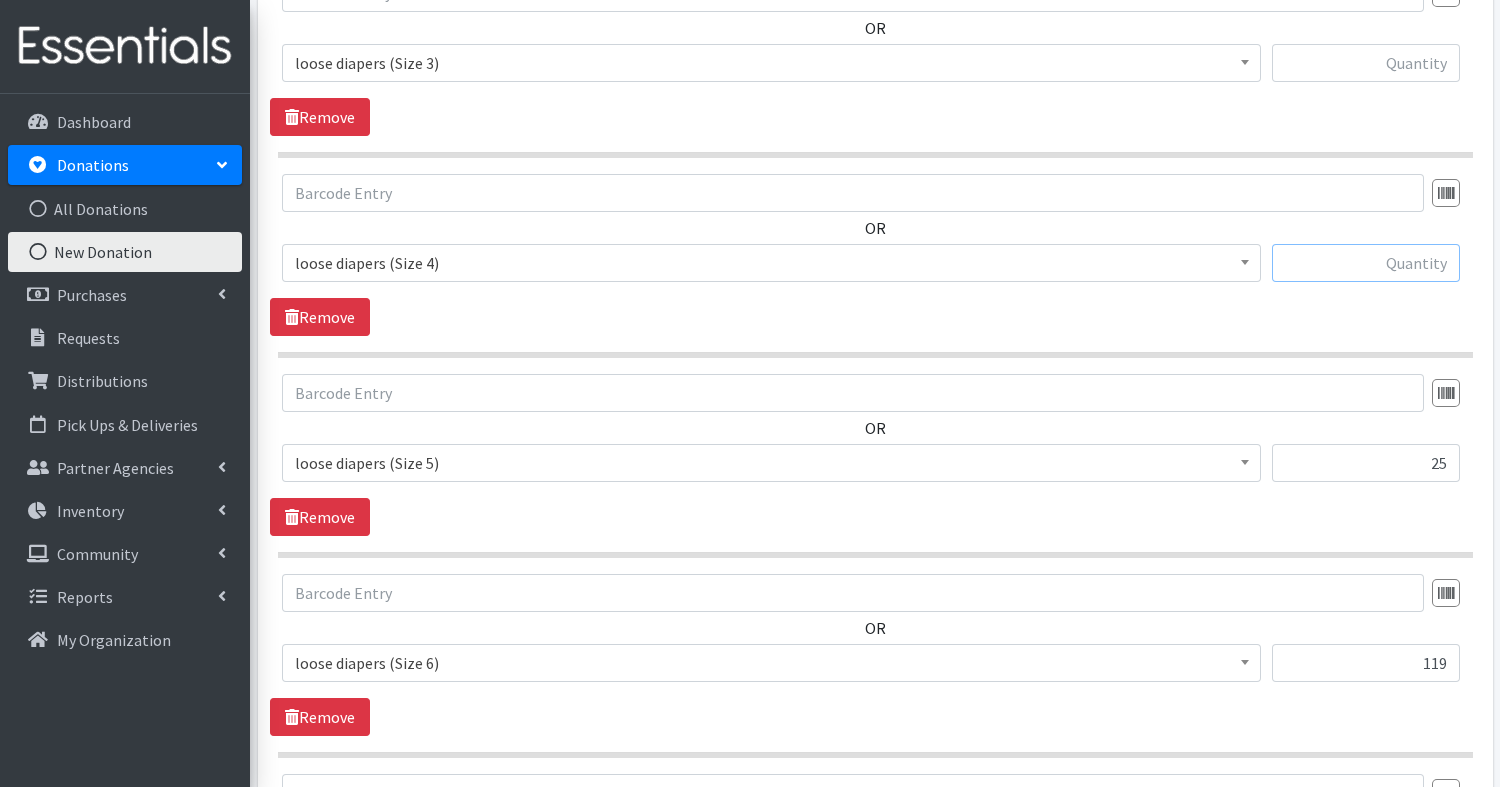 click at bounding box center [1366, 263] 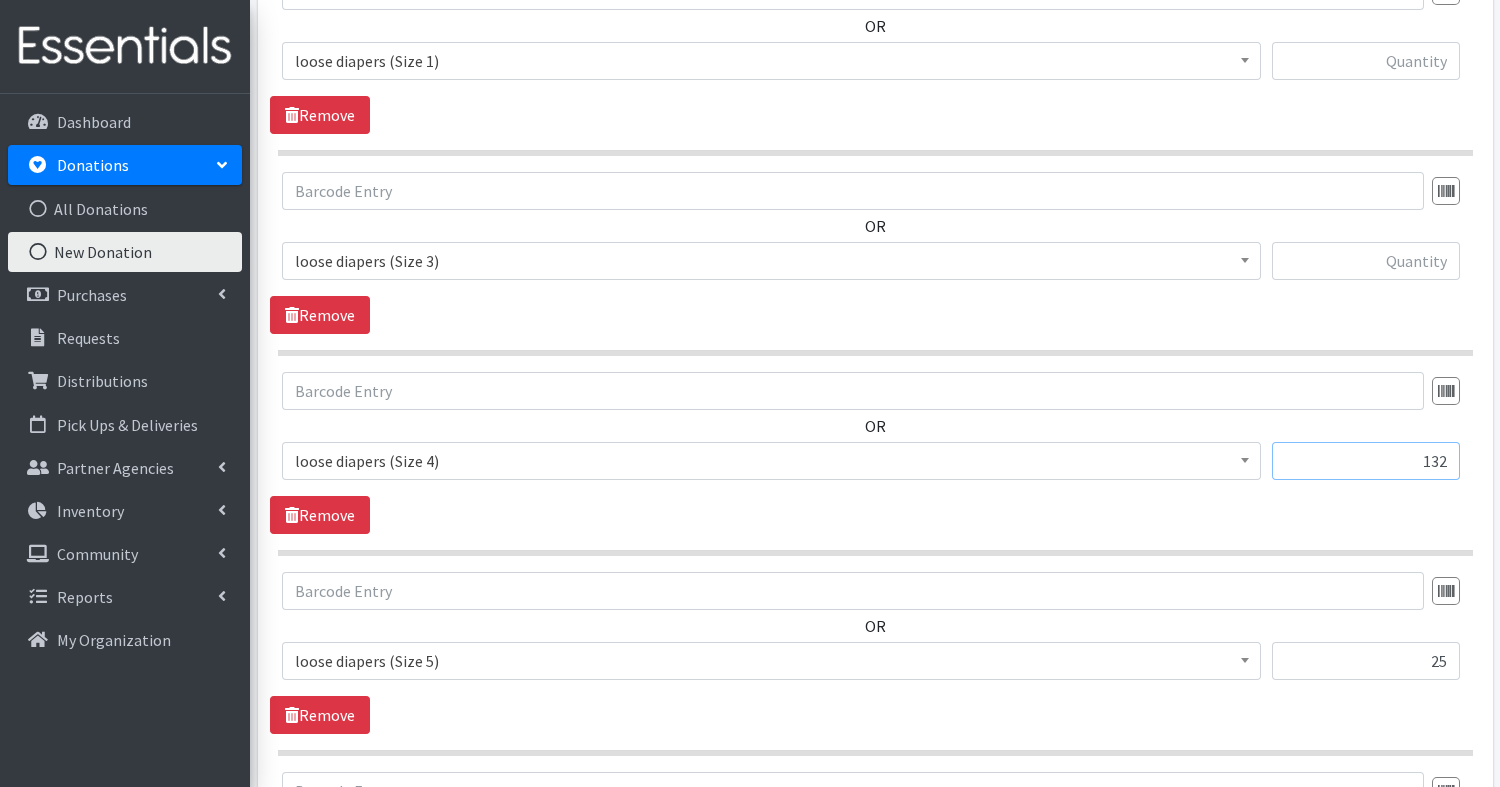 scroll, scrollTop: 675, scrollLeft: 0, axis: vertical 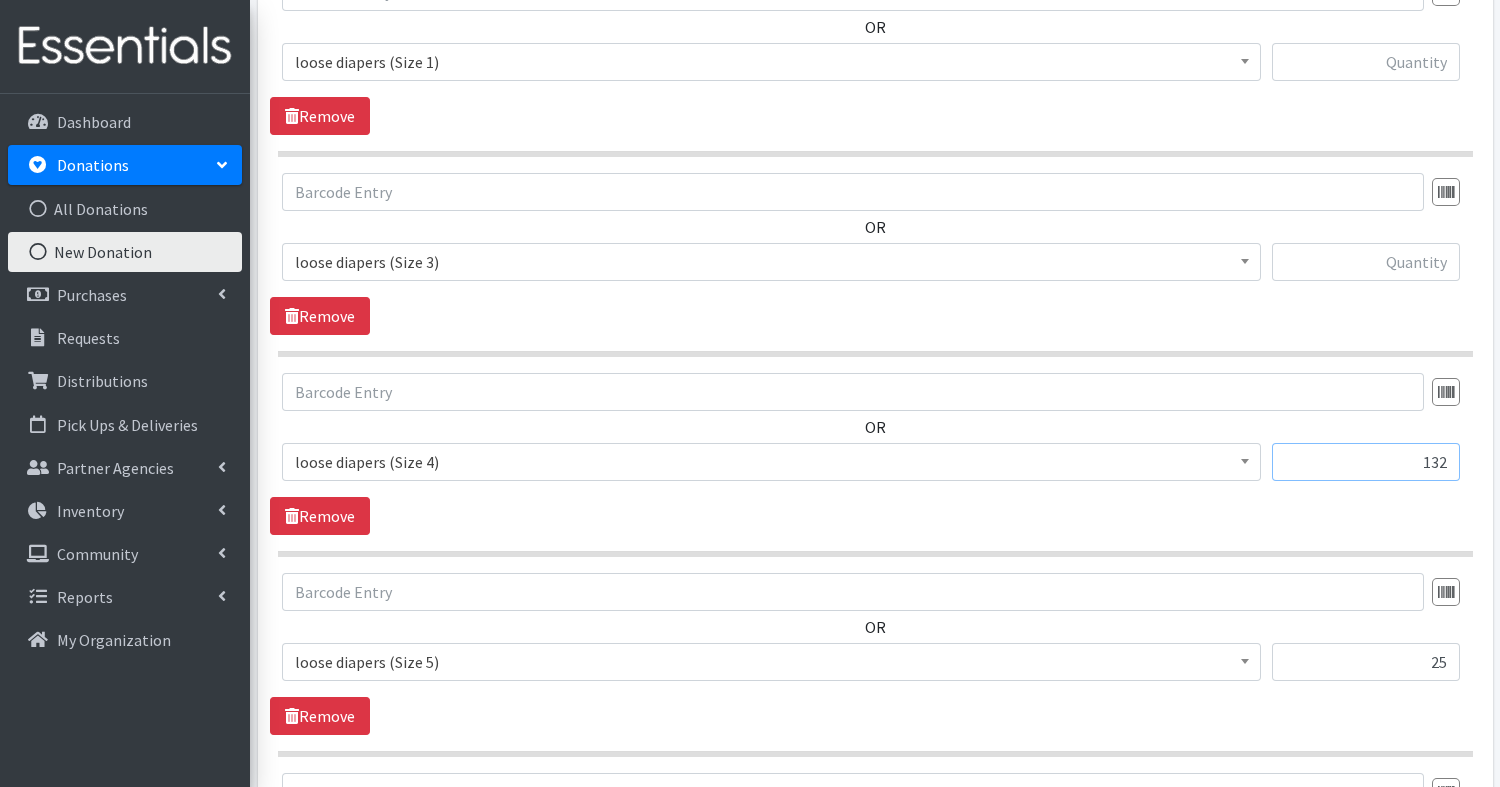 type on "132" 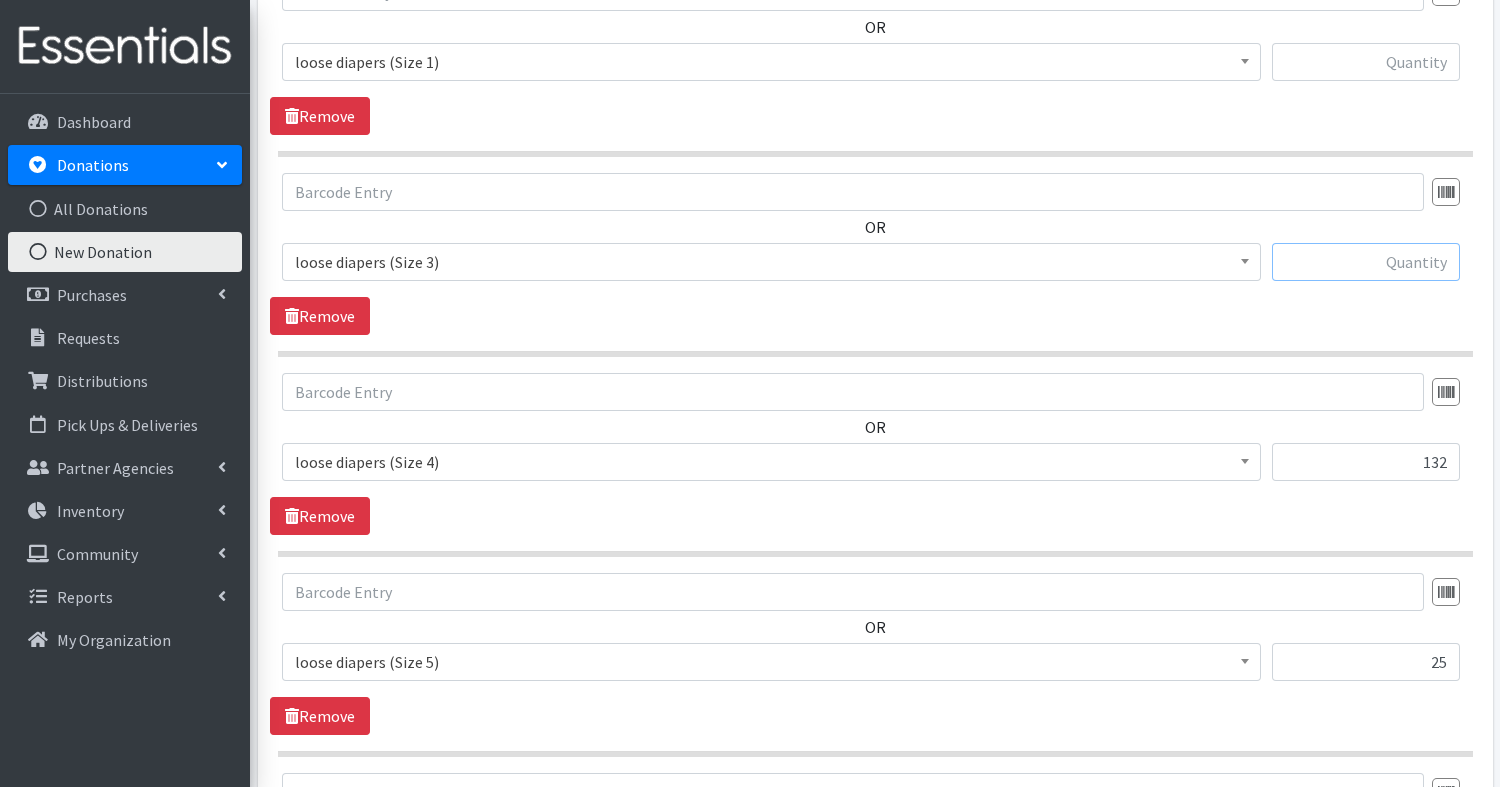 click at bounding box center (1366, 262) 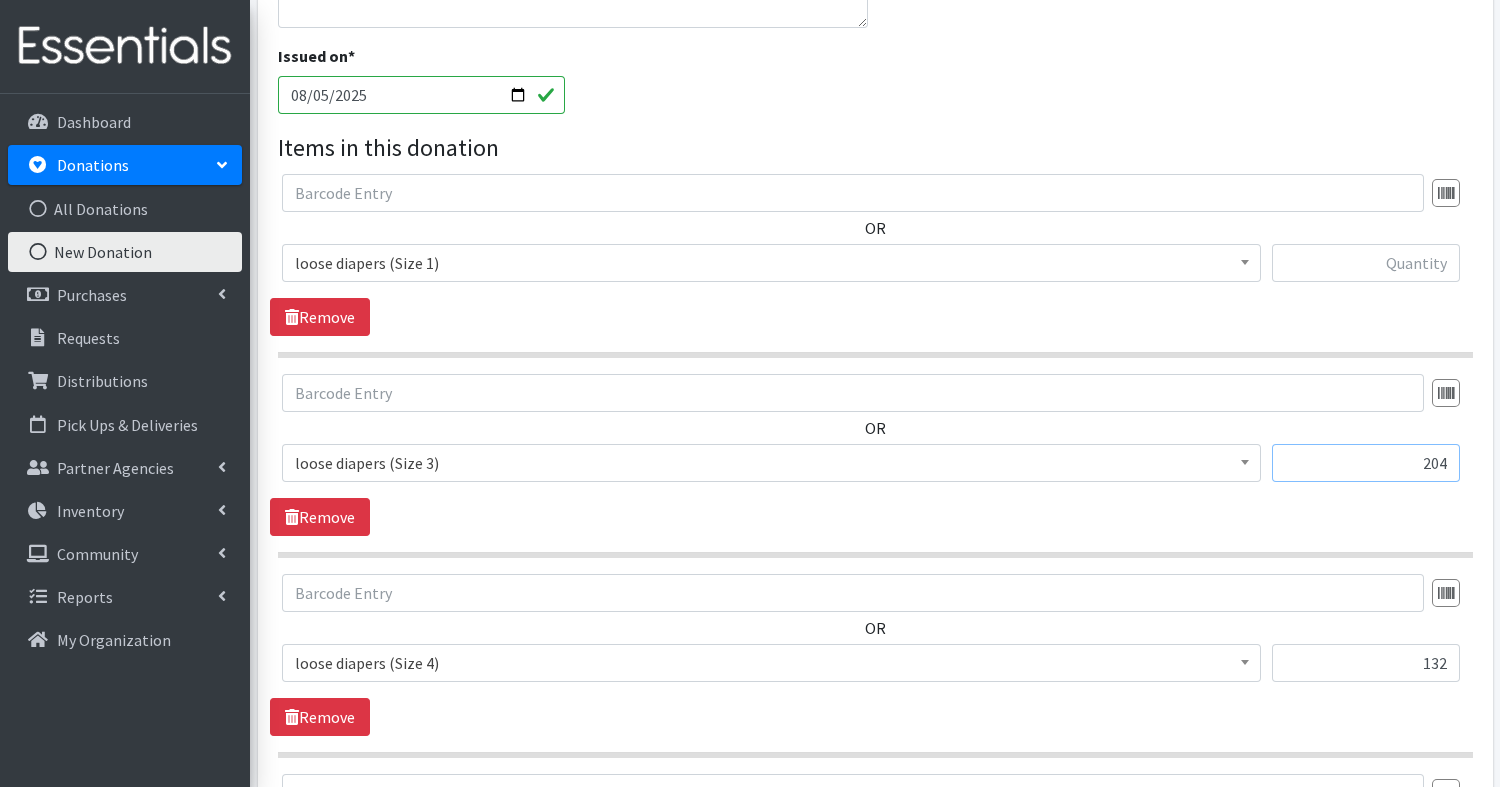 scroll, scrollTop: 469, scrollLeft: 0, axis: vertical 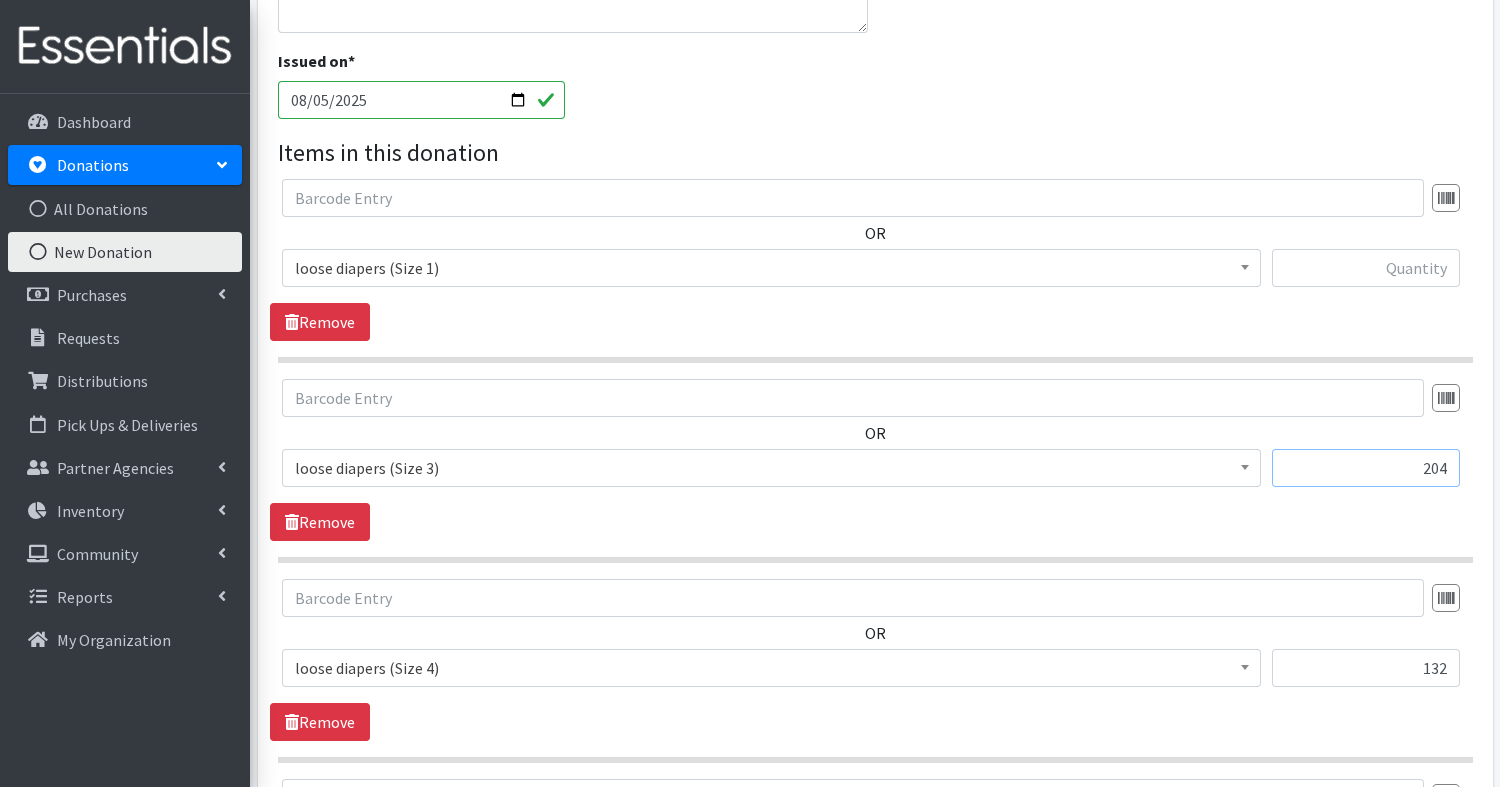 type on "204" 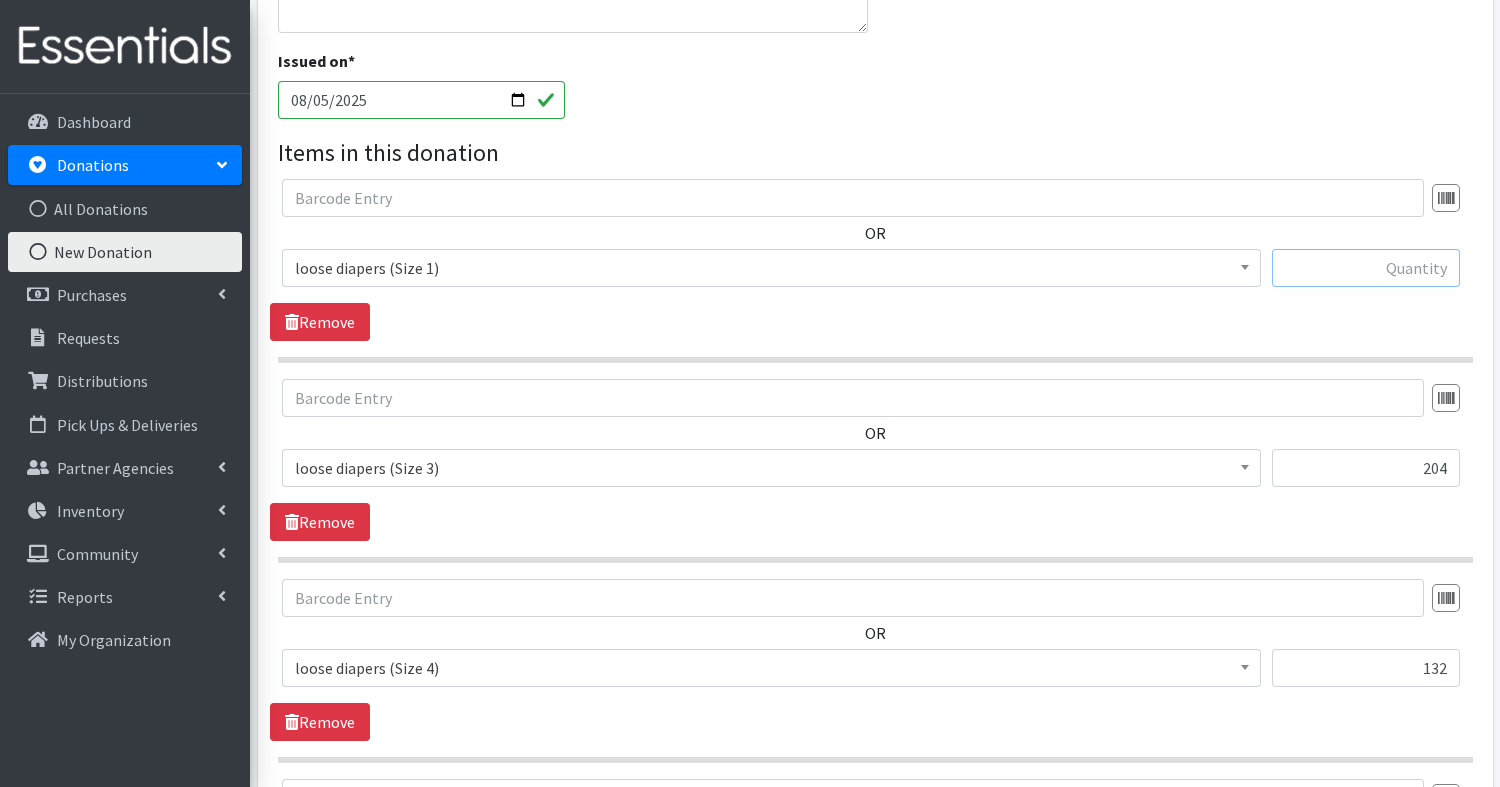 click at bounding box center [1366, 268] 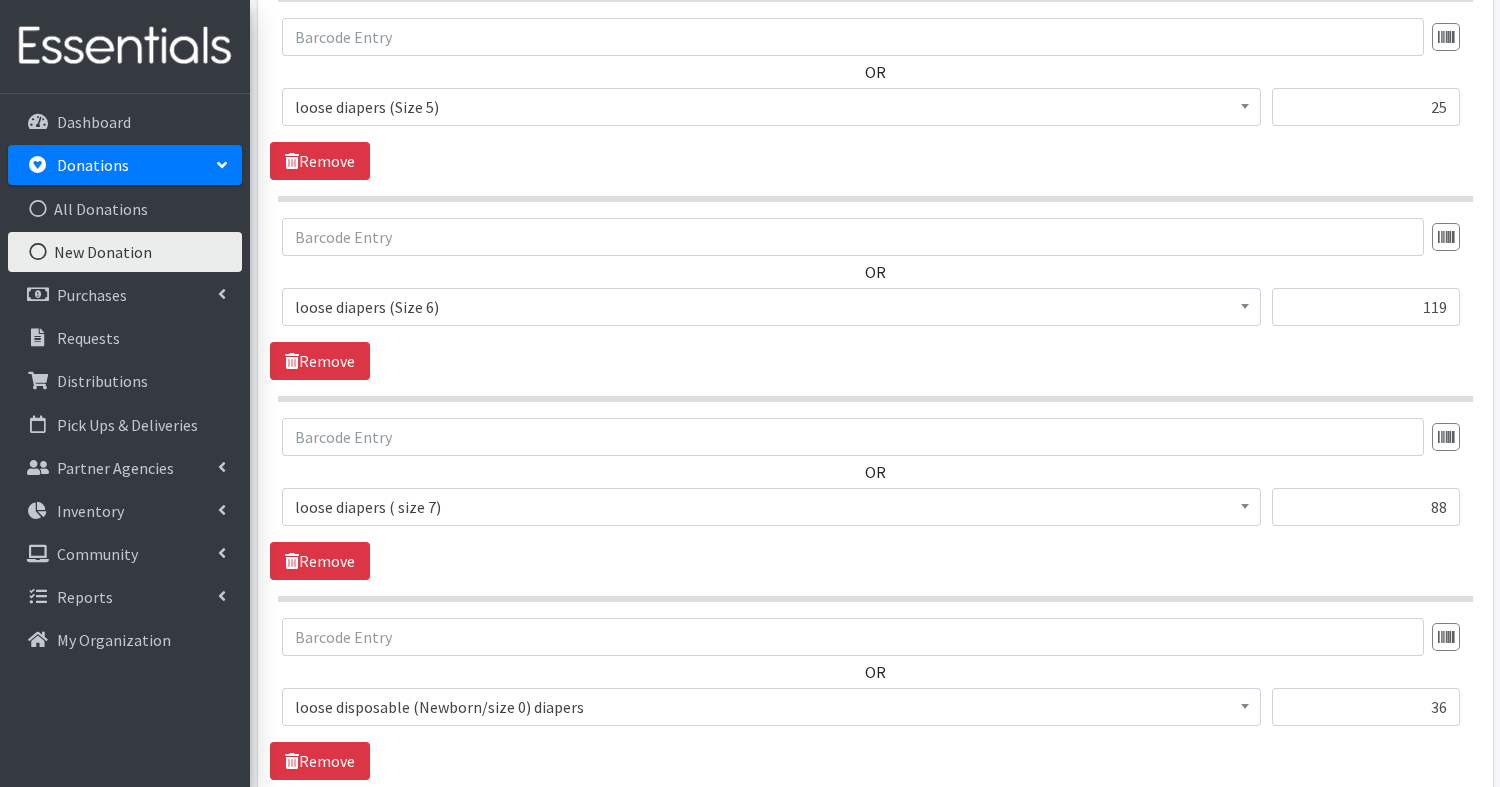 scroll, scrollTop: 1496, scrollLeft: 0, axis: vertical 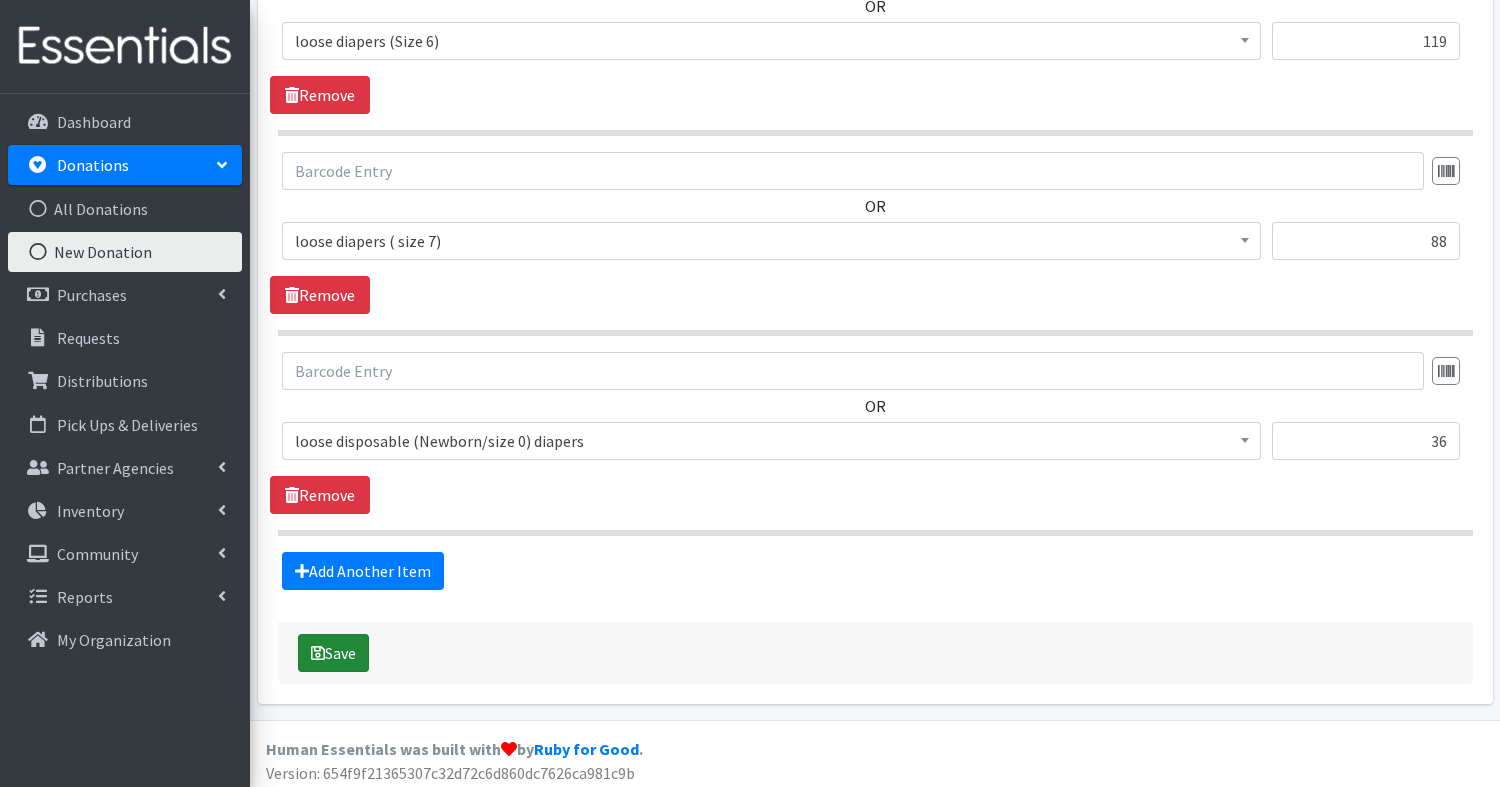 type on "46" 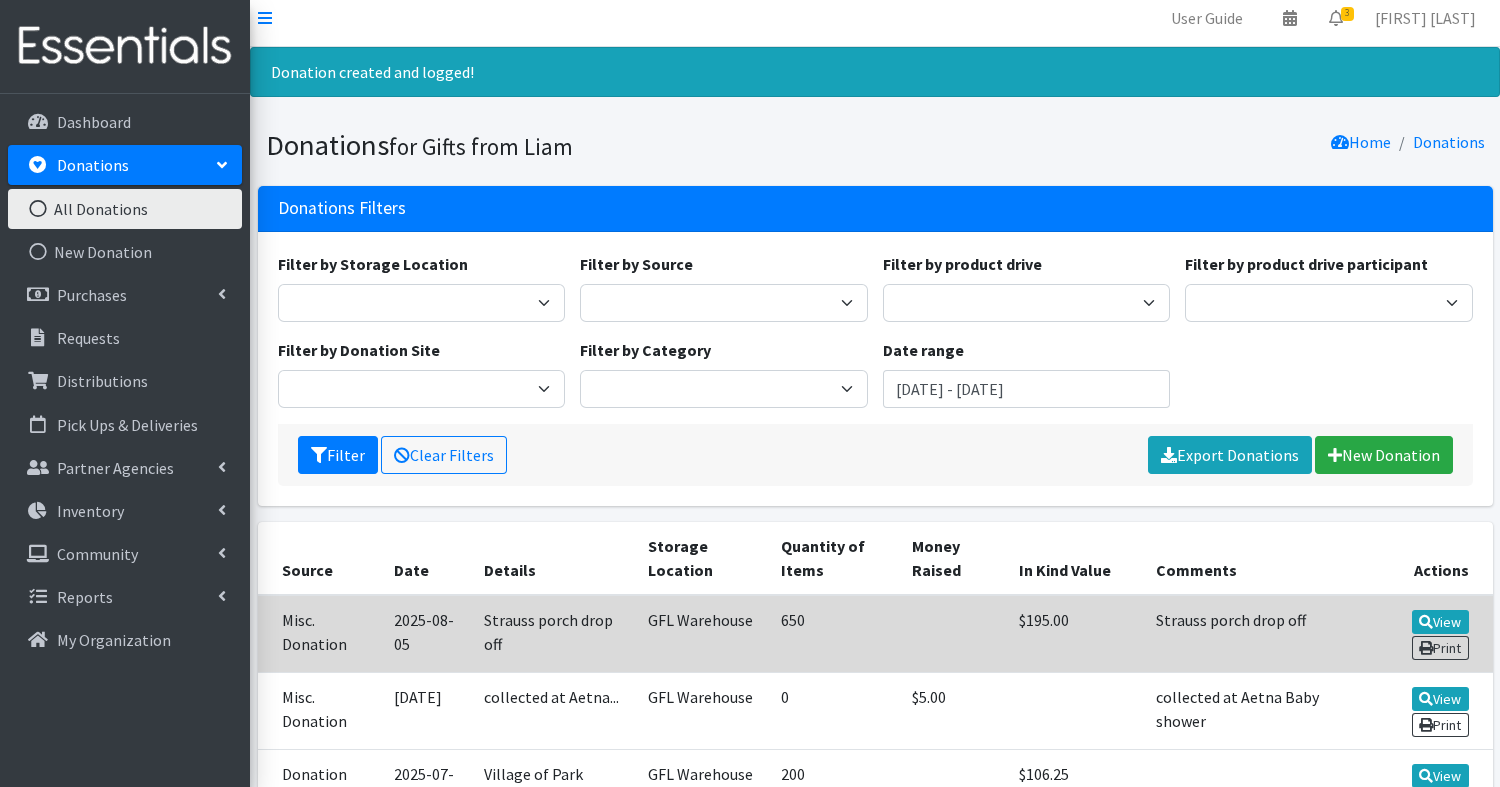 scroll, scrollTop: 6, scrollLeft: 0, axis: vertical 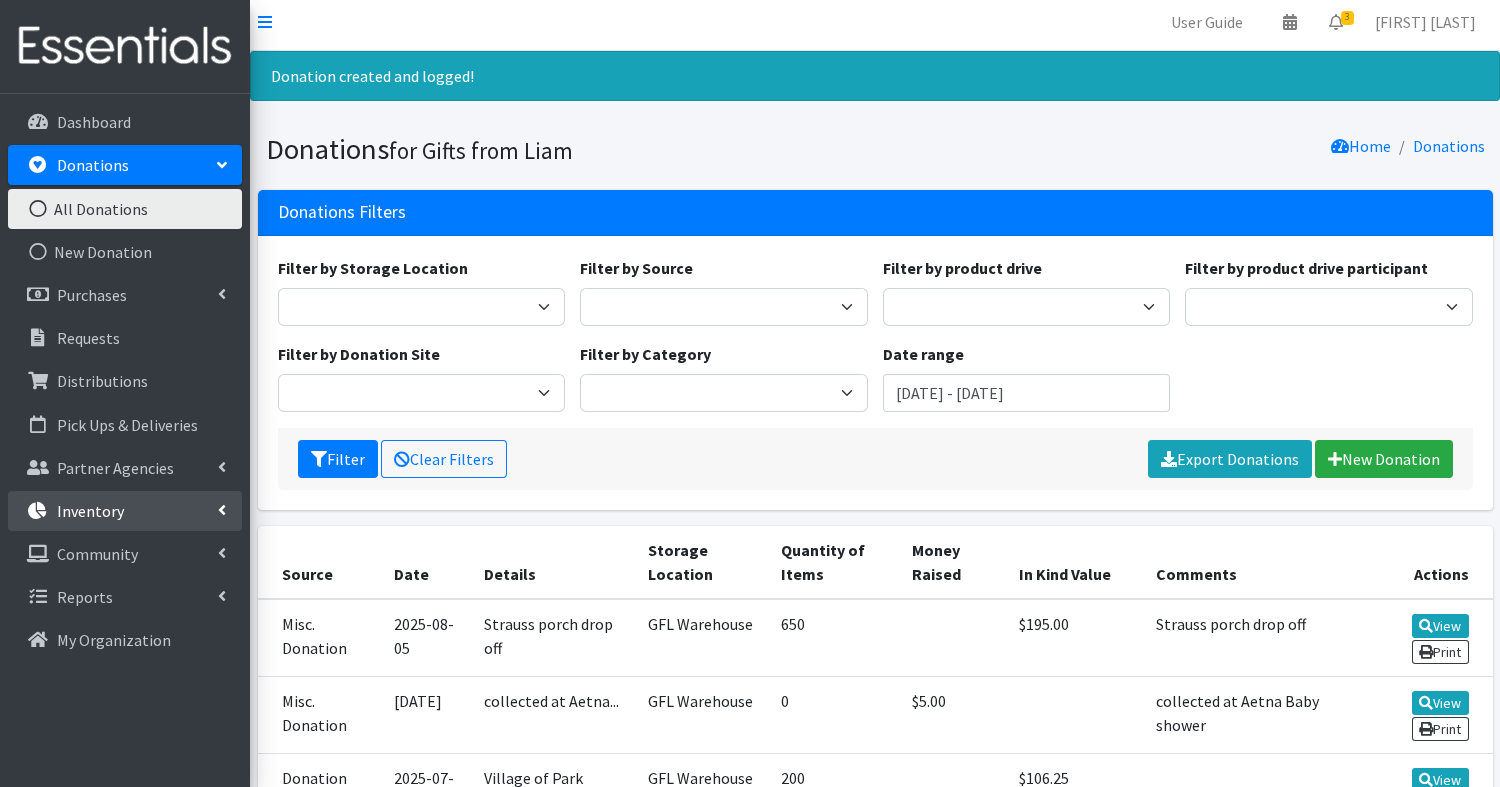 click on "Inventory" at bounding box center (125, 511) 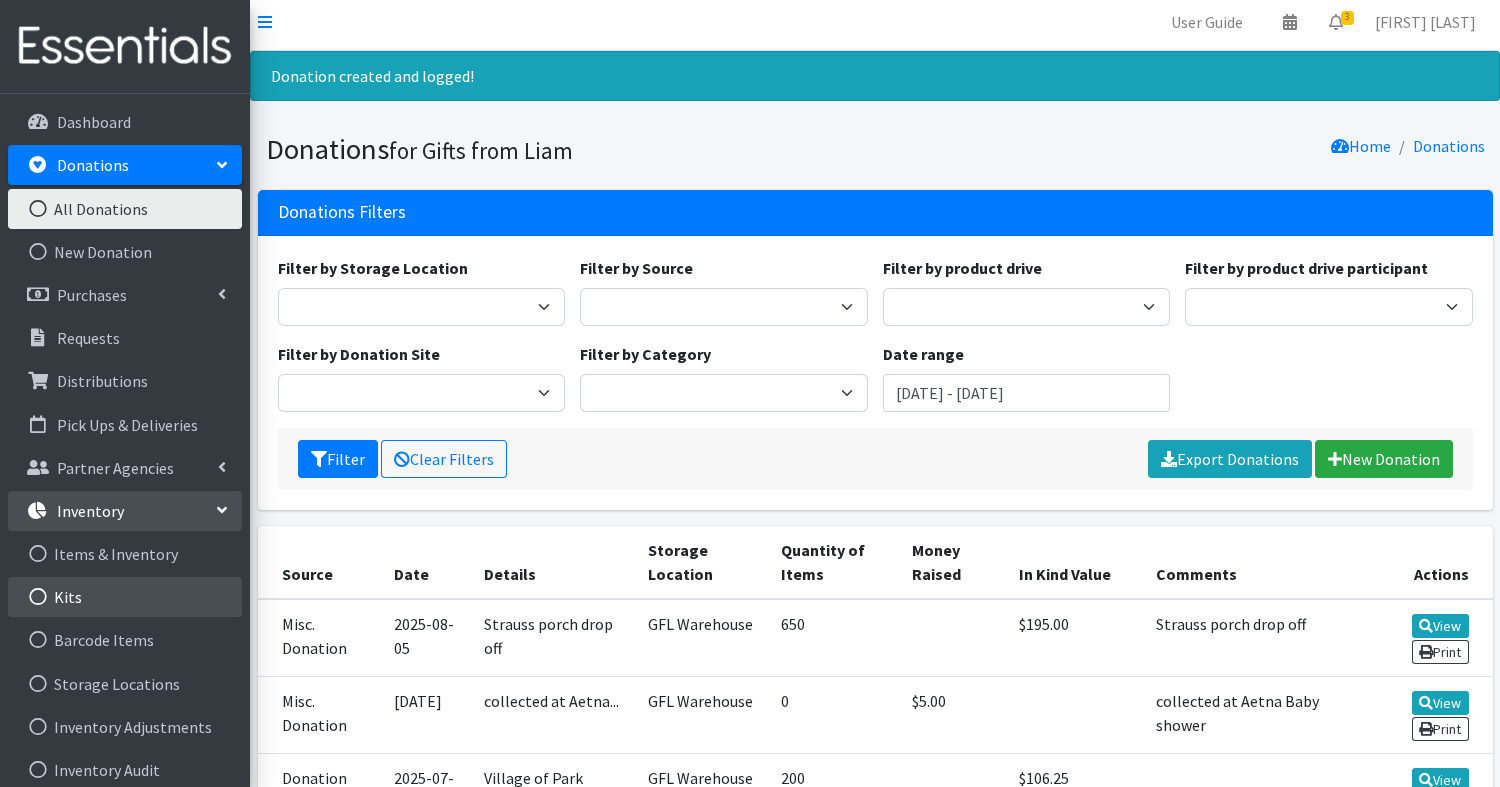 click on "Kits" at bounding box center [125, 597] 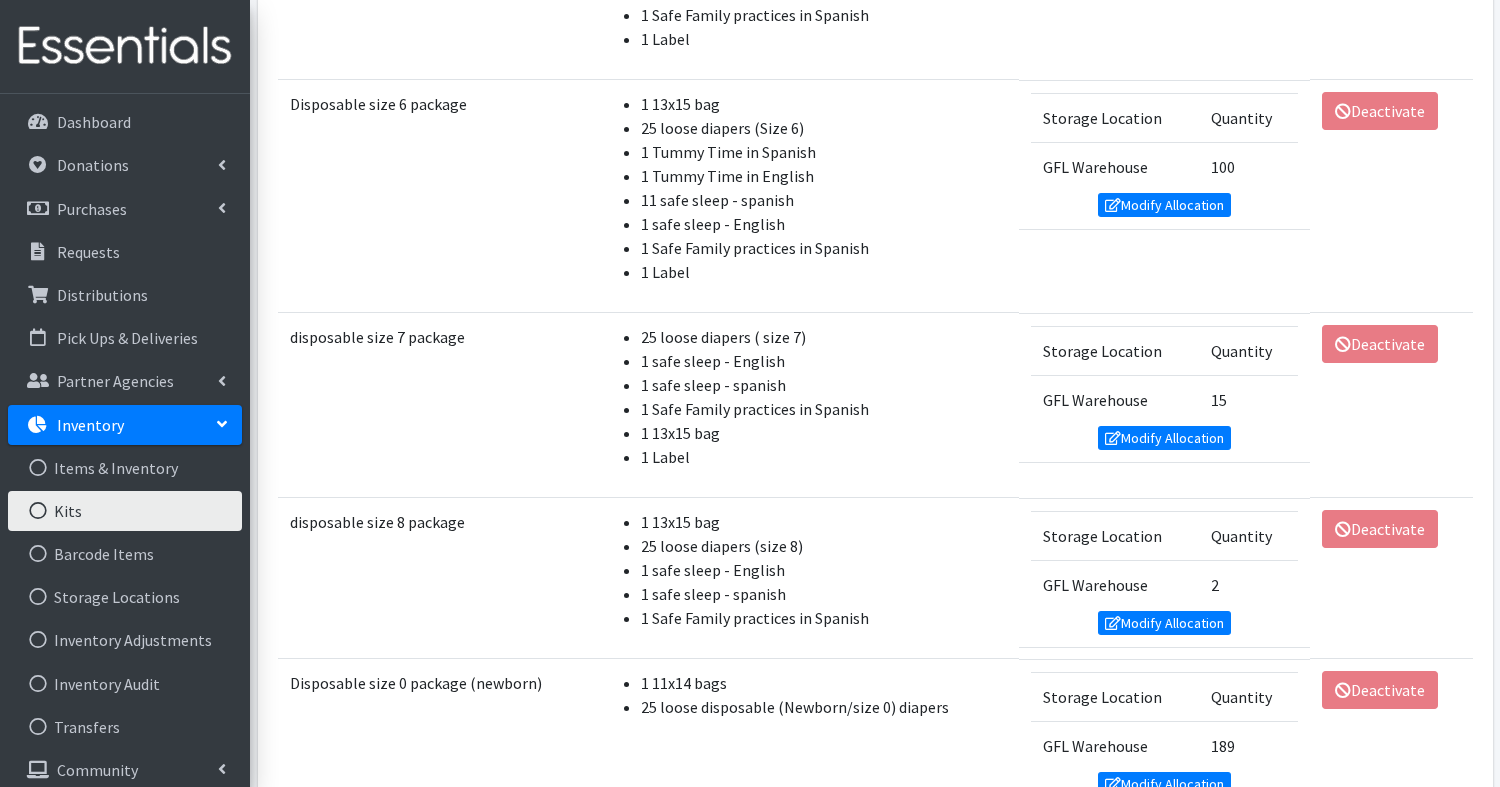 scroll, scrollTop: 3656, scrollLeft: 0, axis: vertical 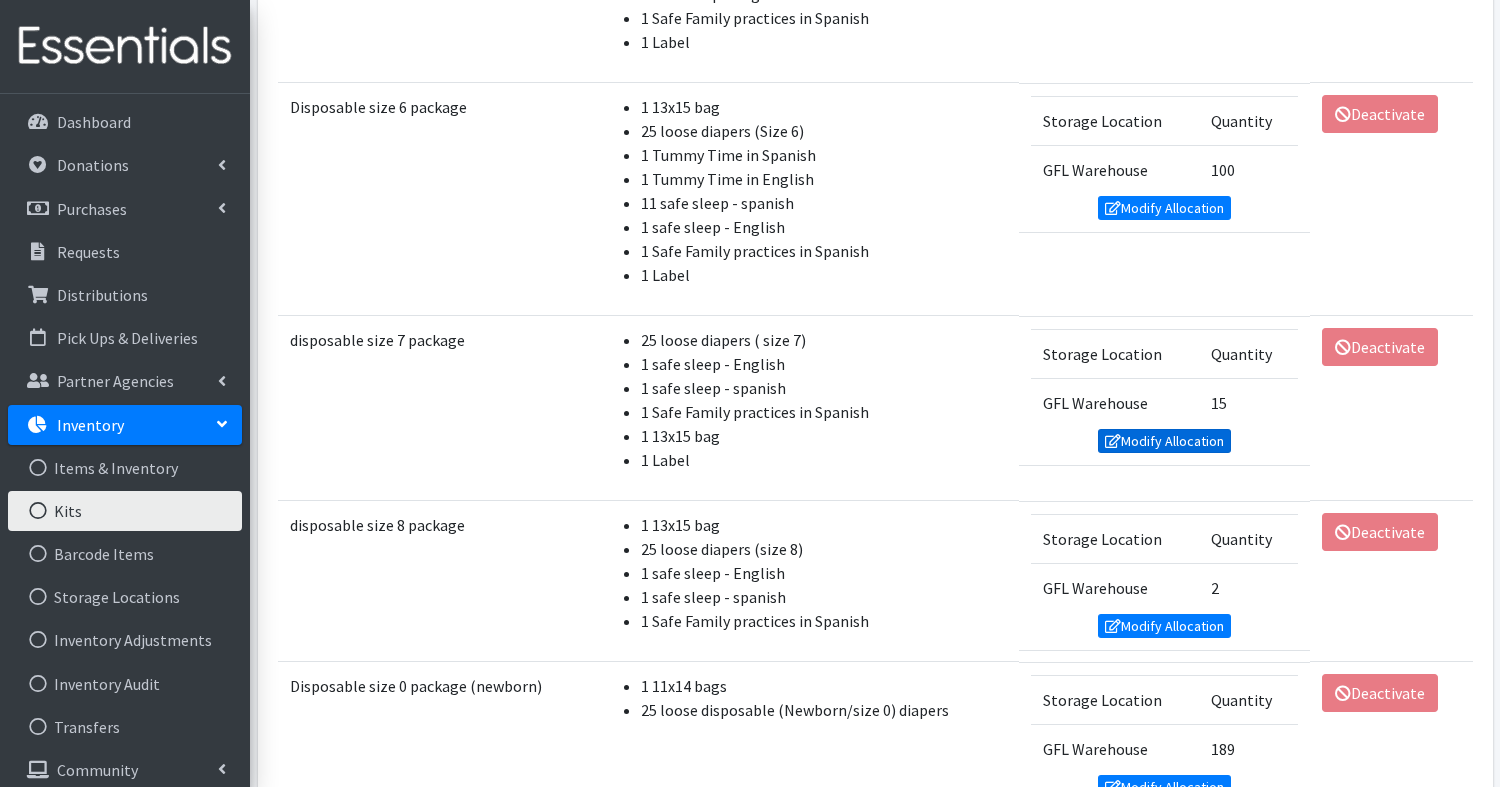 click on "Modify Allocation" at bounding box center (1165, 441) 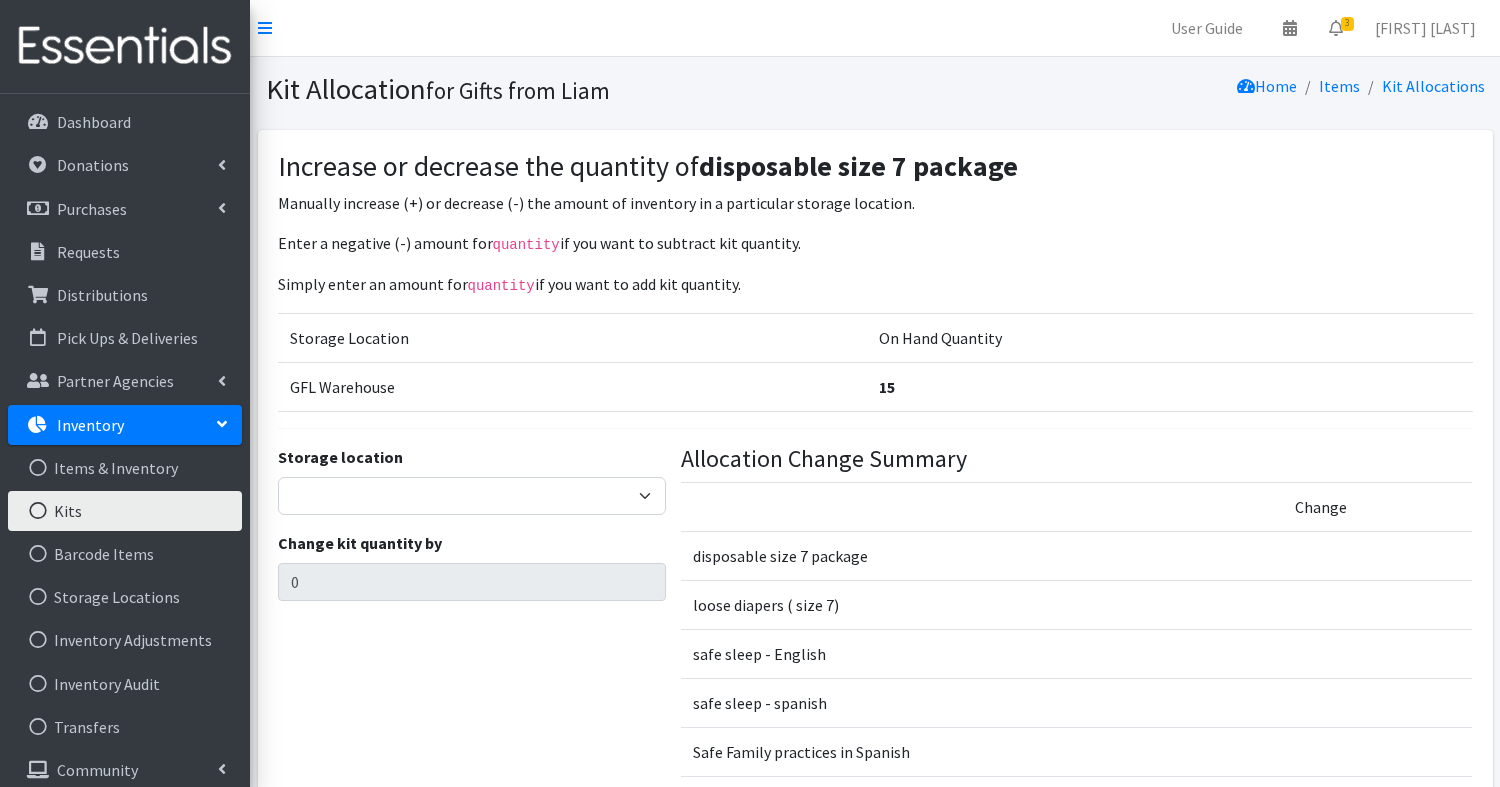 scroll, scrollTop: 0, scrollLeft: 0, axis: both 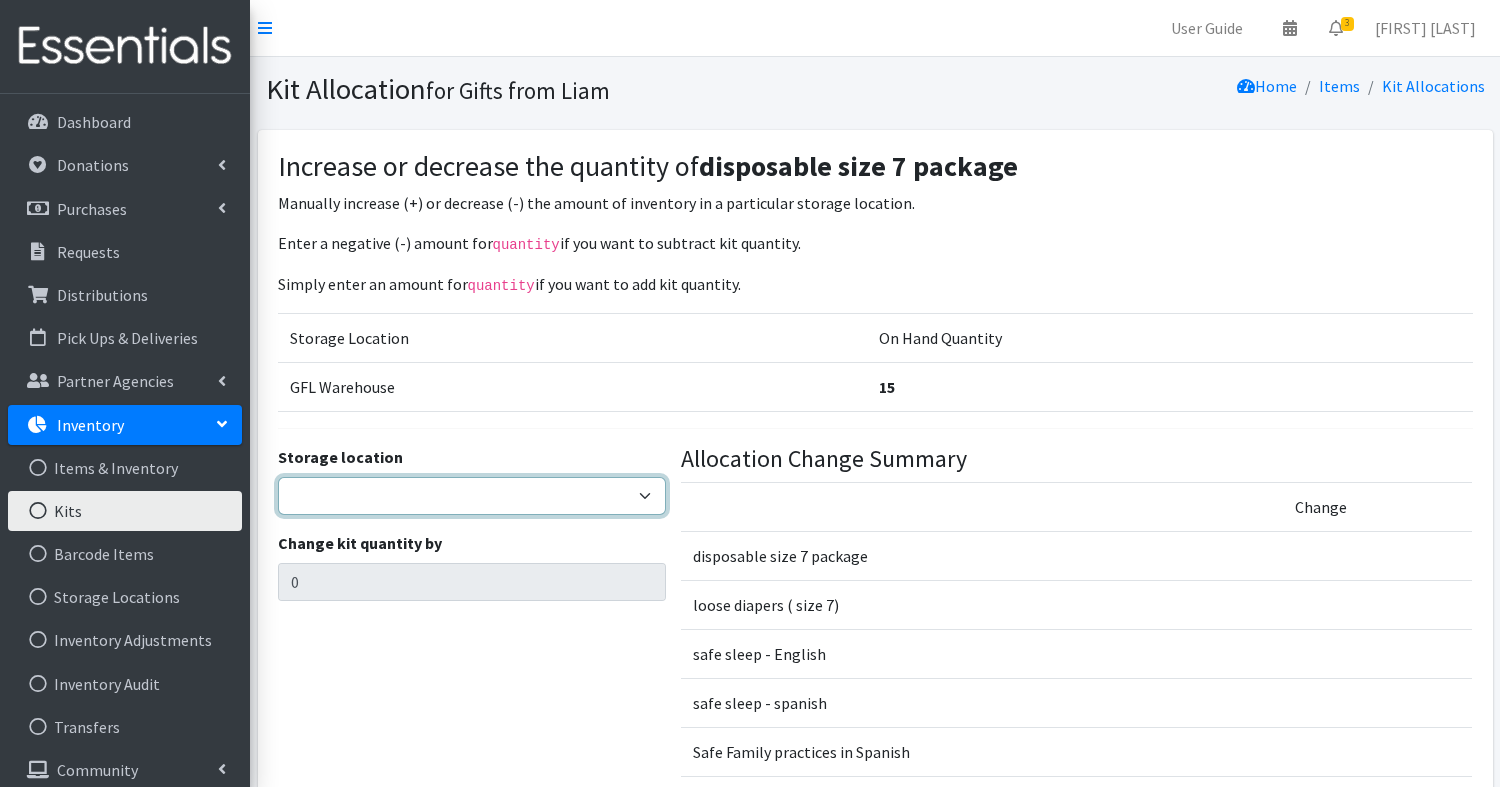 click on "GFL Warehouse" at bounding box center [472, 496] 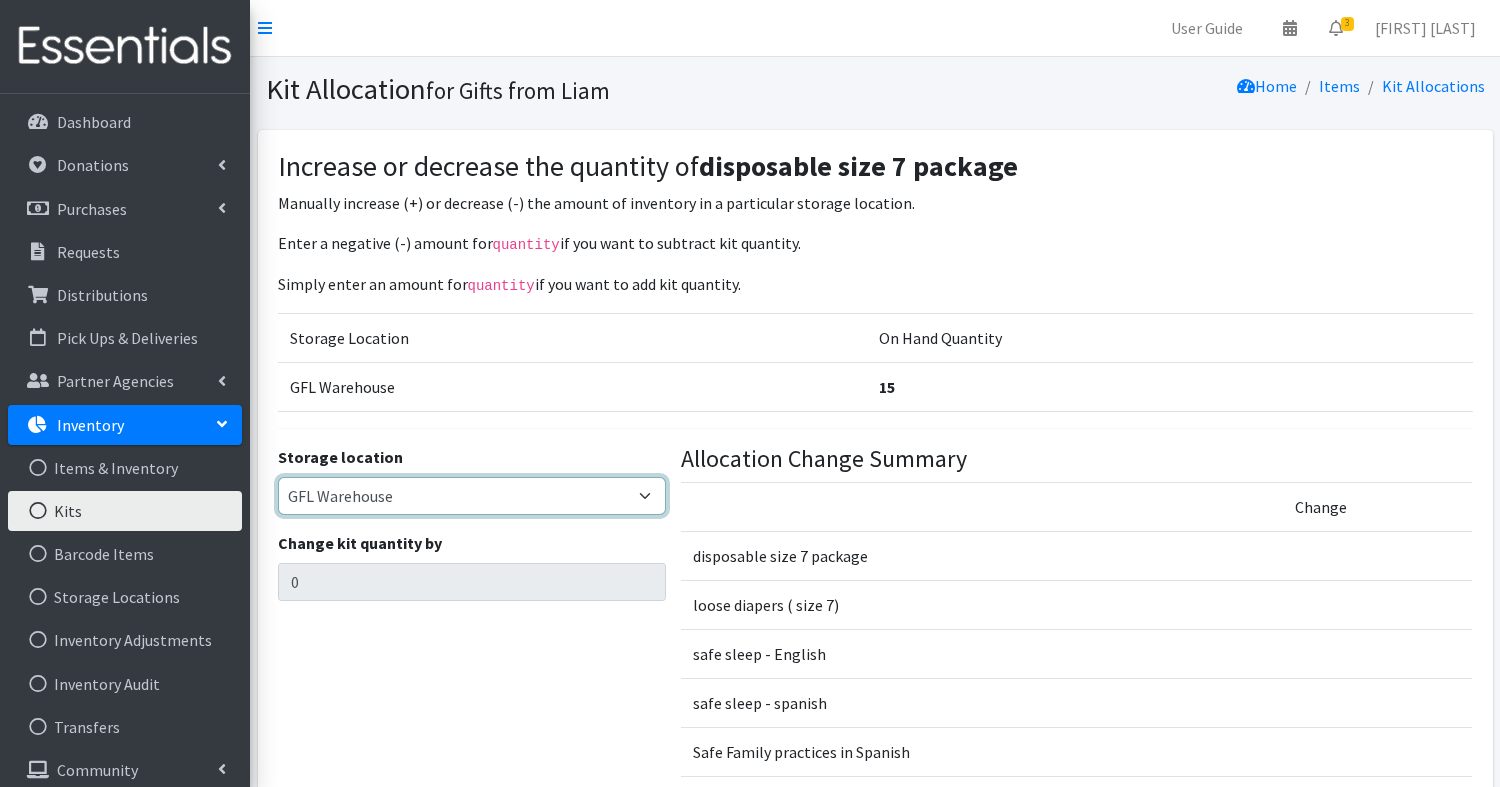 click on "GFL Warehouse" at bounding box center [472, 496] 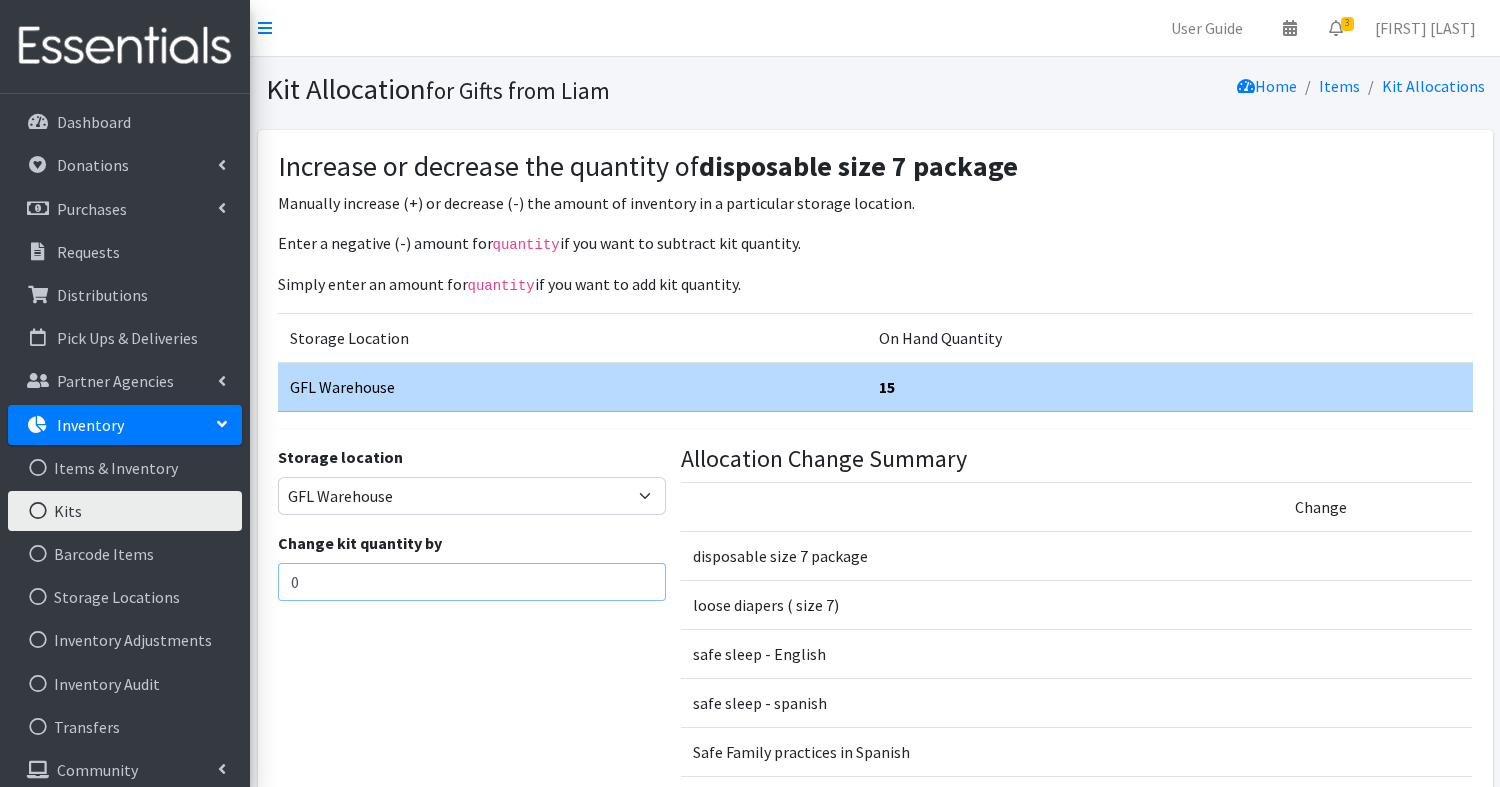 click on "0" at bounding box center [472, 582] 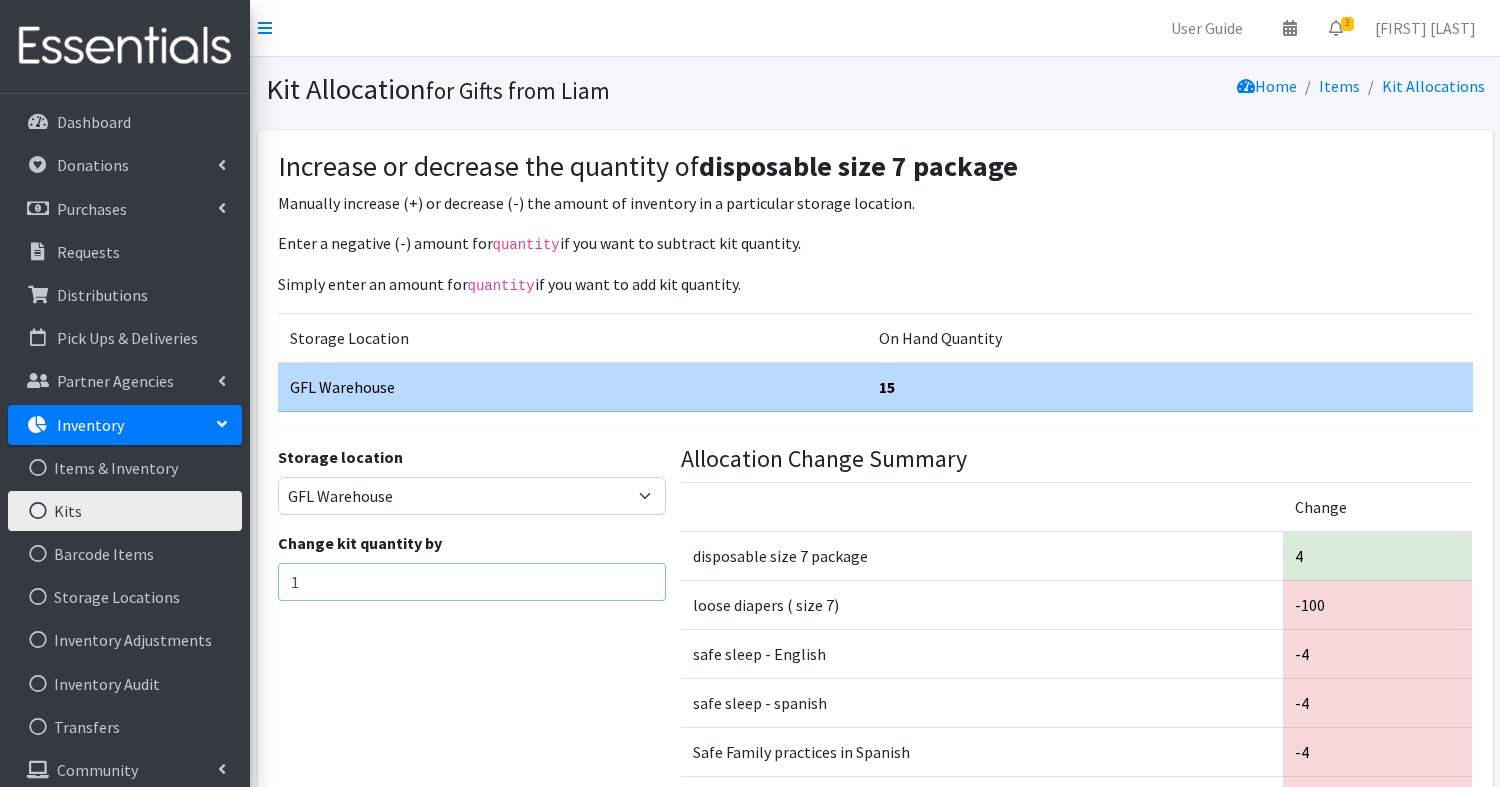 type on "-1" 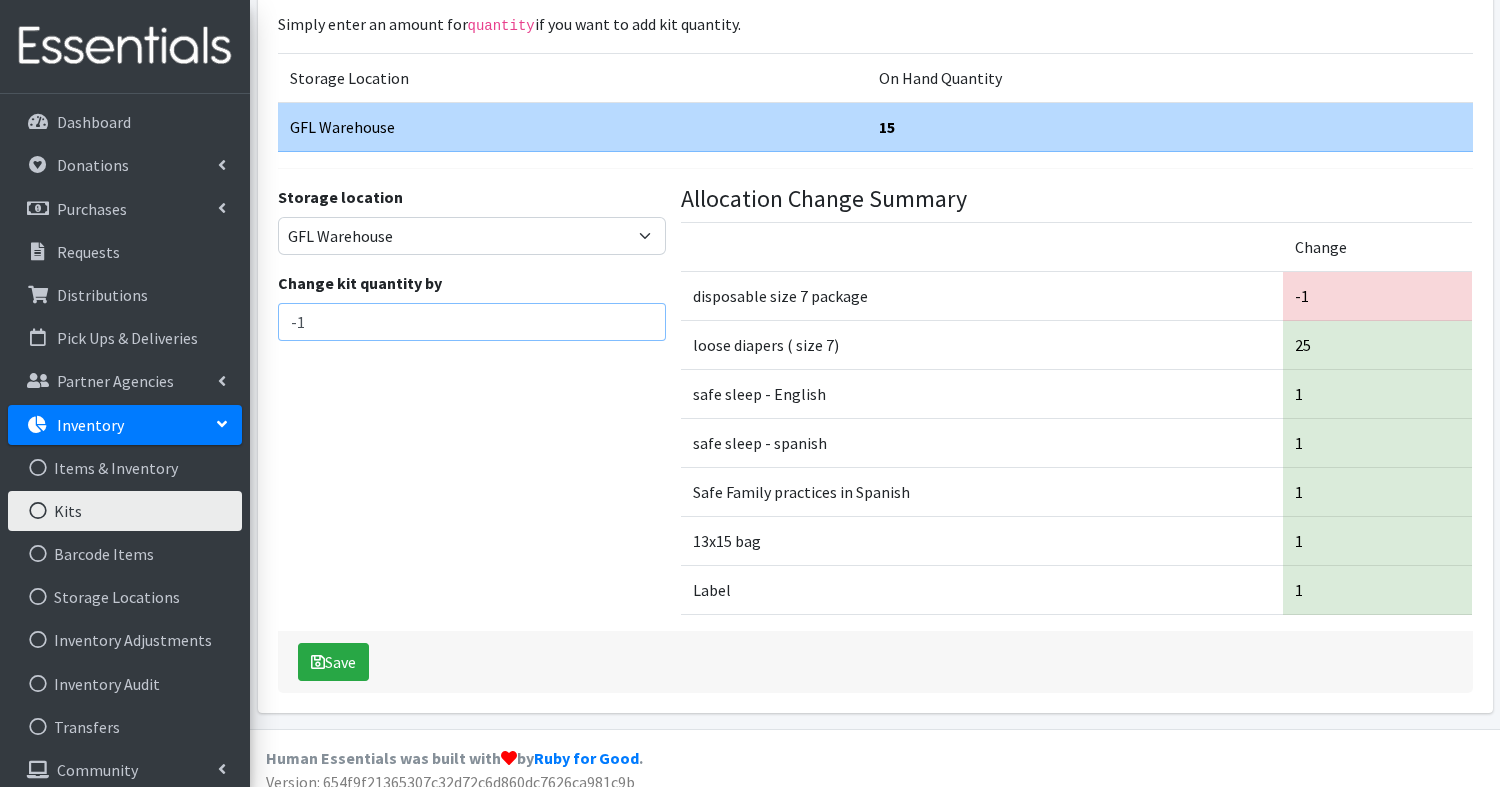 scroll, scrollTop: 273, scrollLeft: 0, axis: vertical 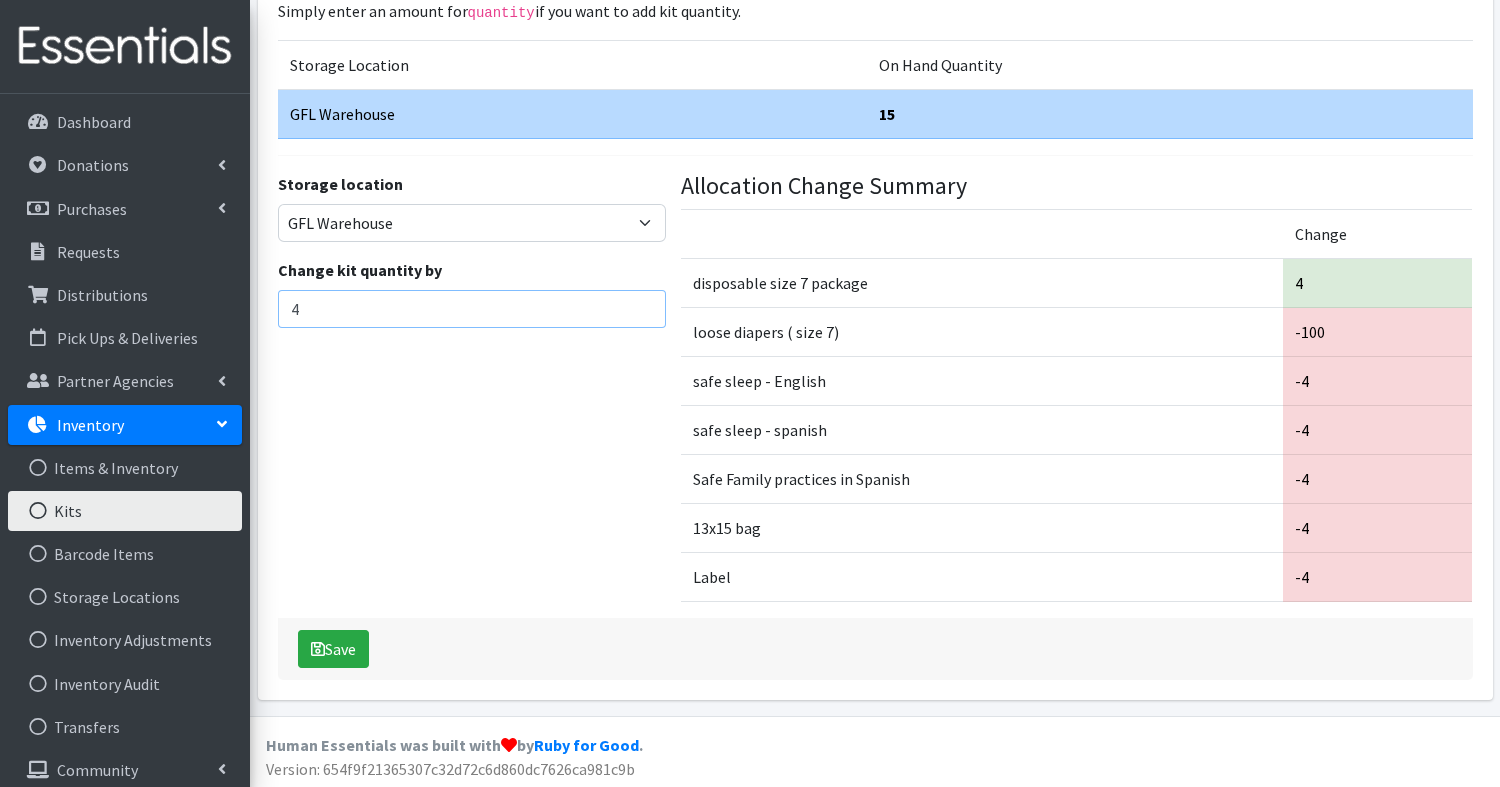 type on "4" 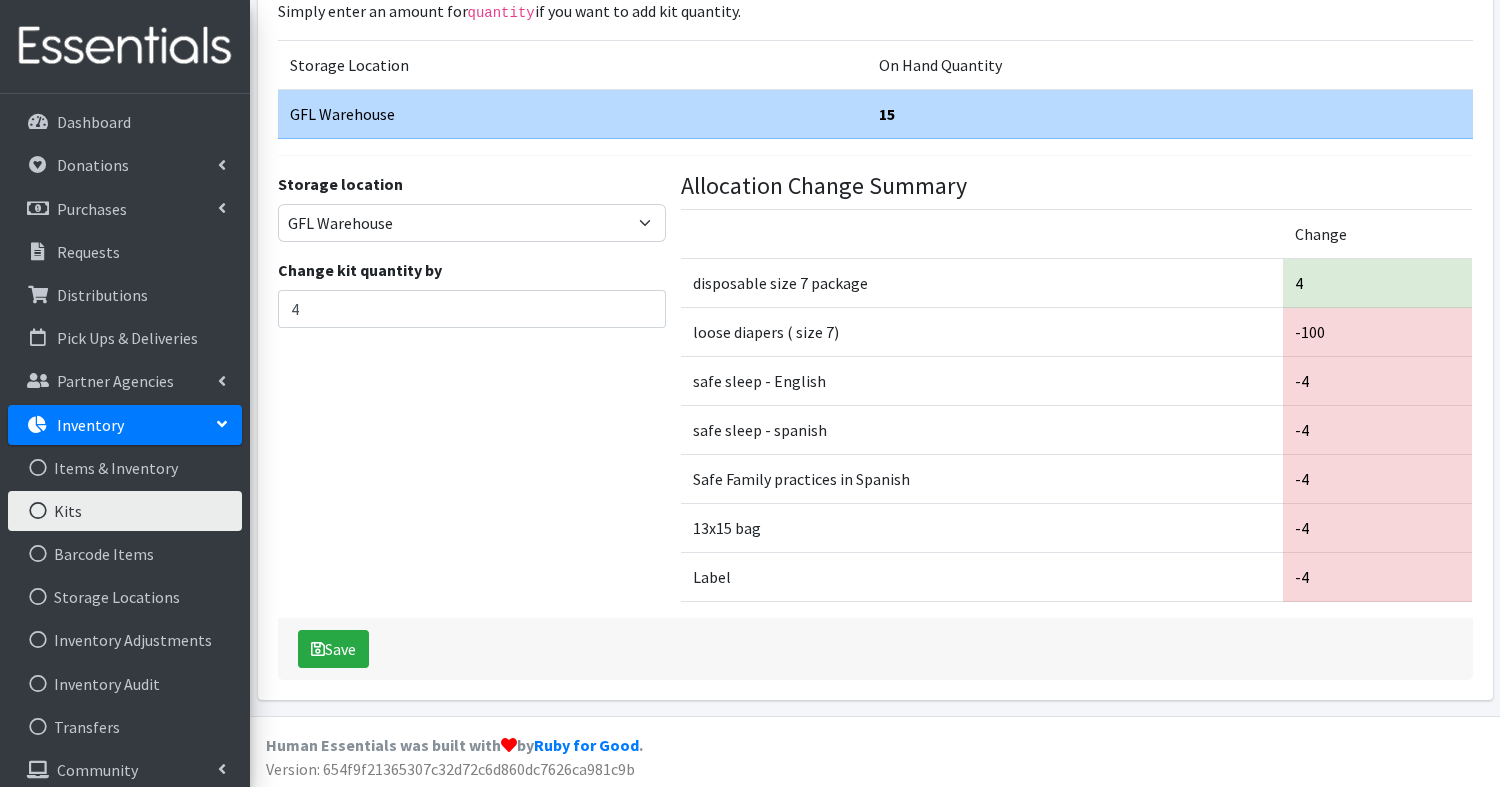 click on "Storage location
GFL Warehouse
Change kit quantity by
4" at bounding box center (471, 395) 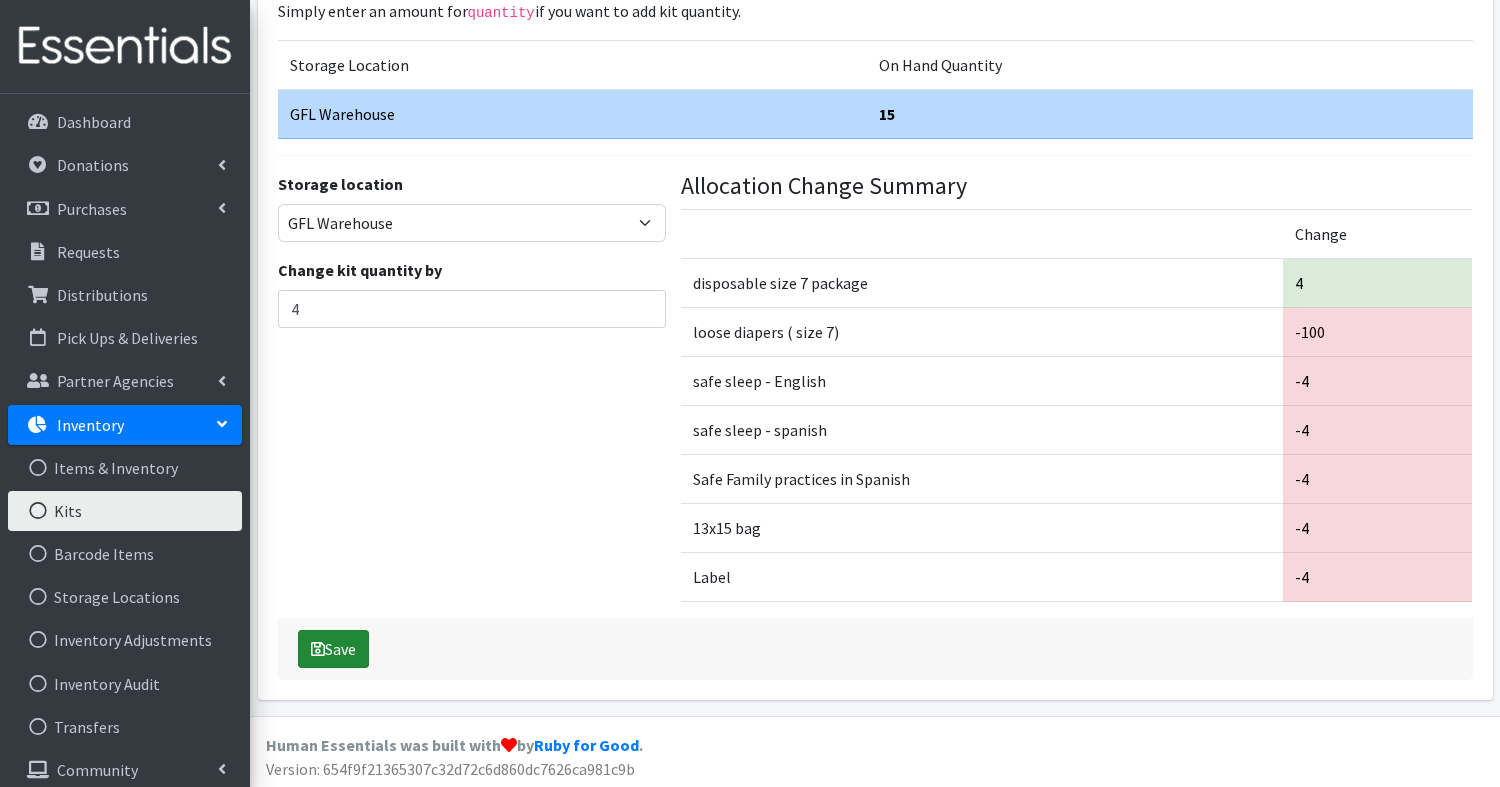click on "Save" at bounding box center (333, 649) 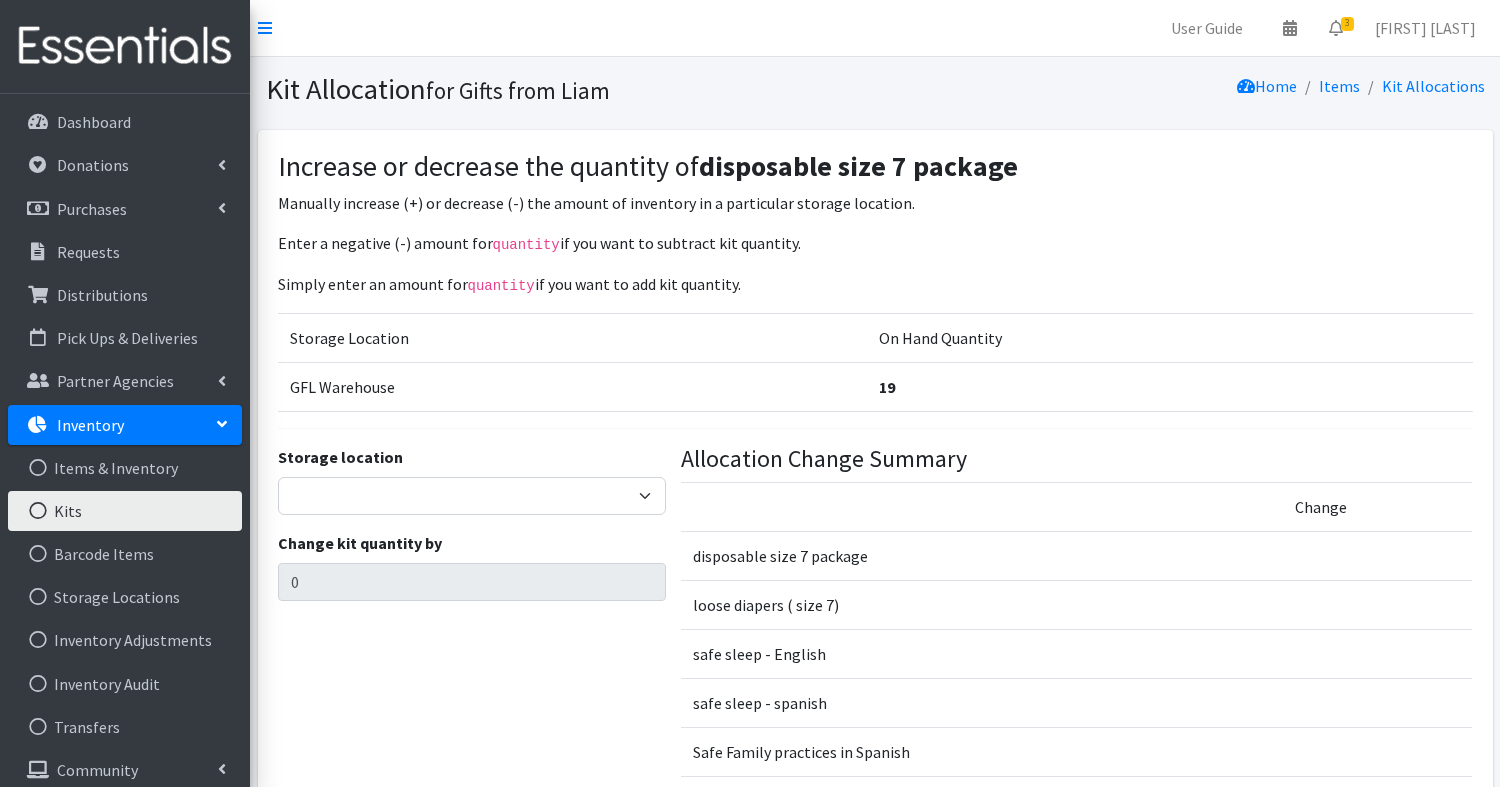 scroll, scrollTop: 0, scrollLeft: 0, axis: both 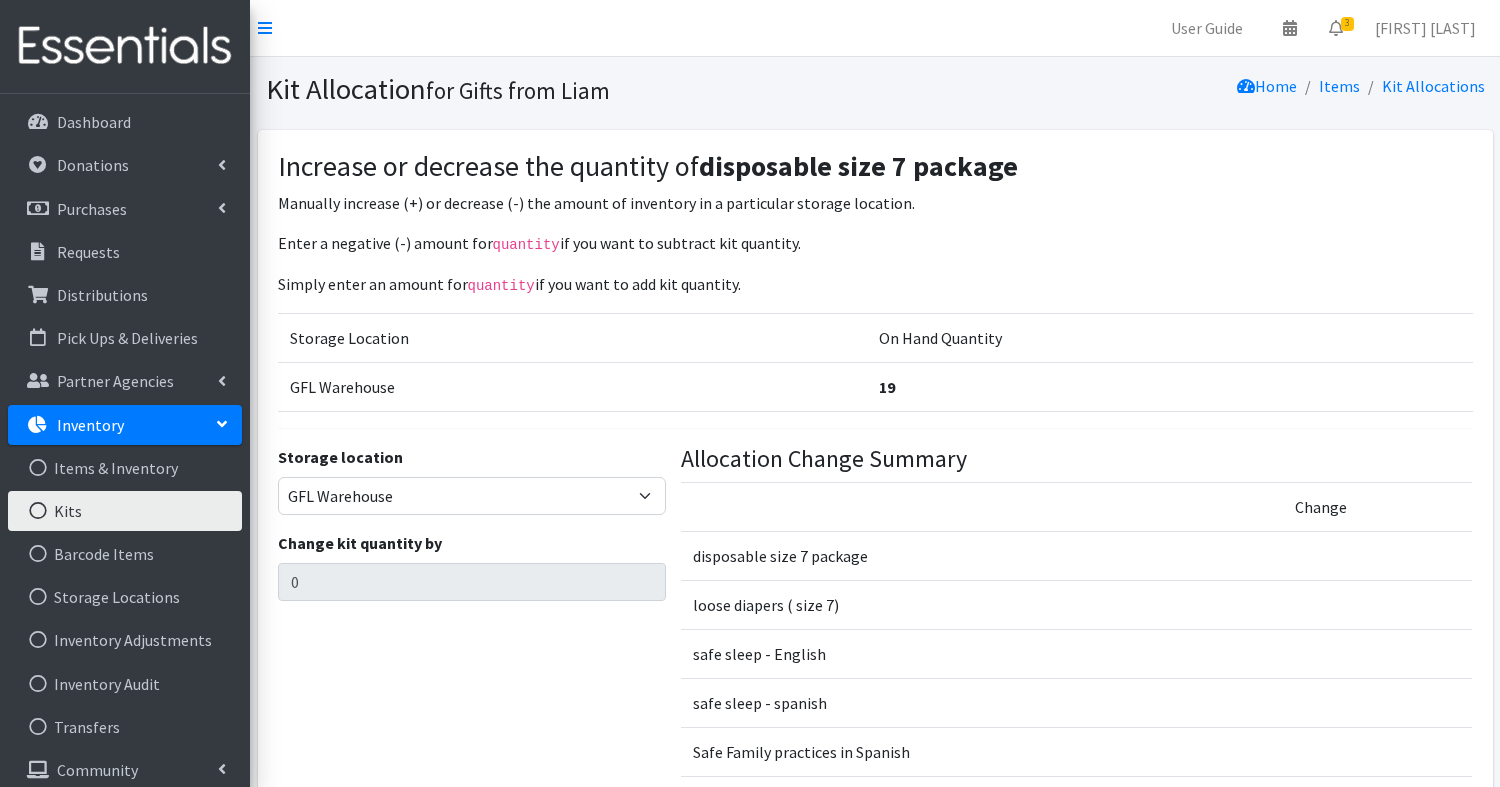 select on "414" 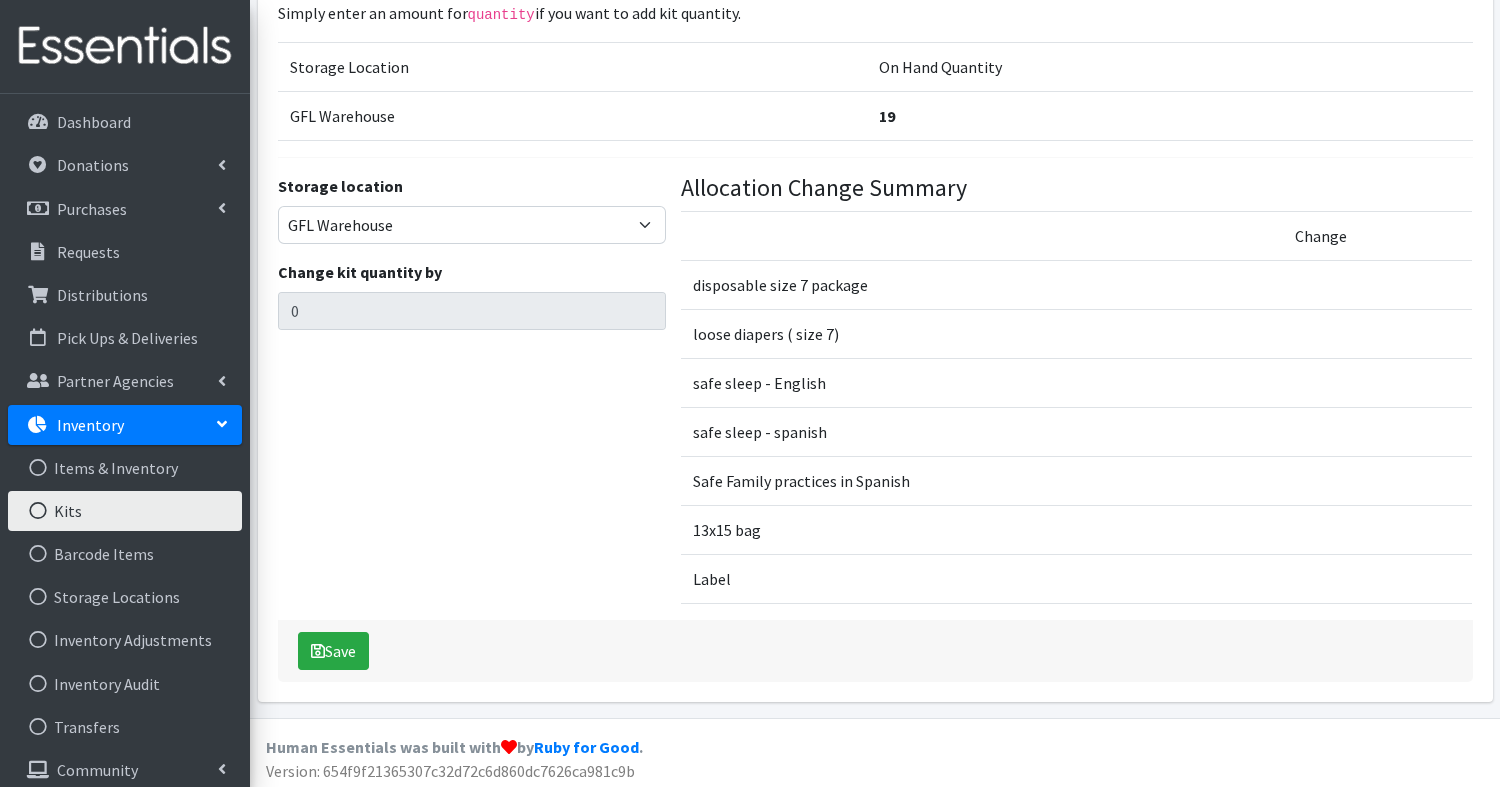 scroll, scrollTop: 271, scrollLeft: 0, axis: vertical 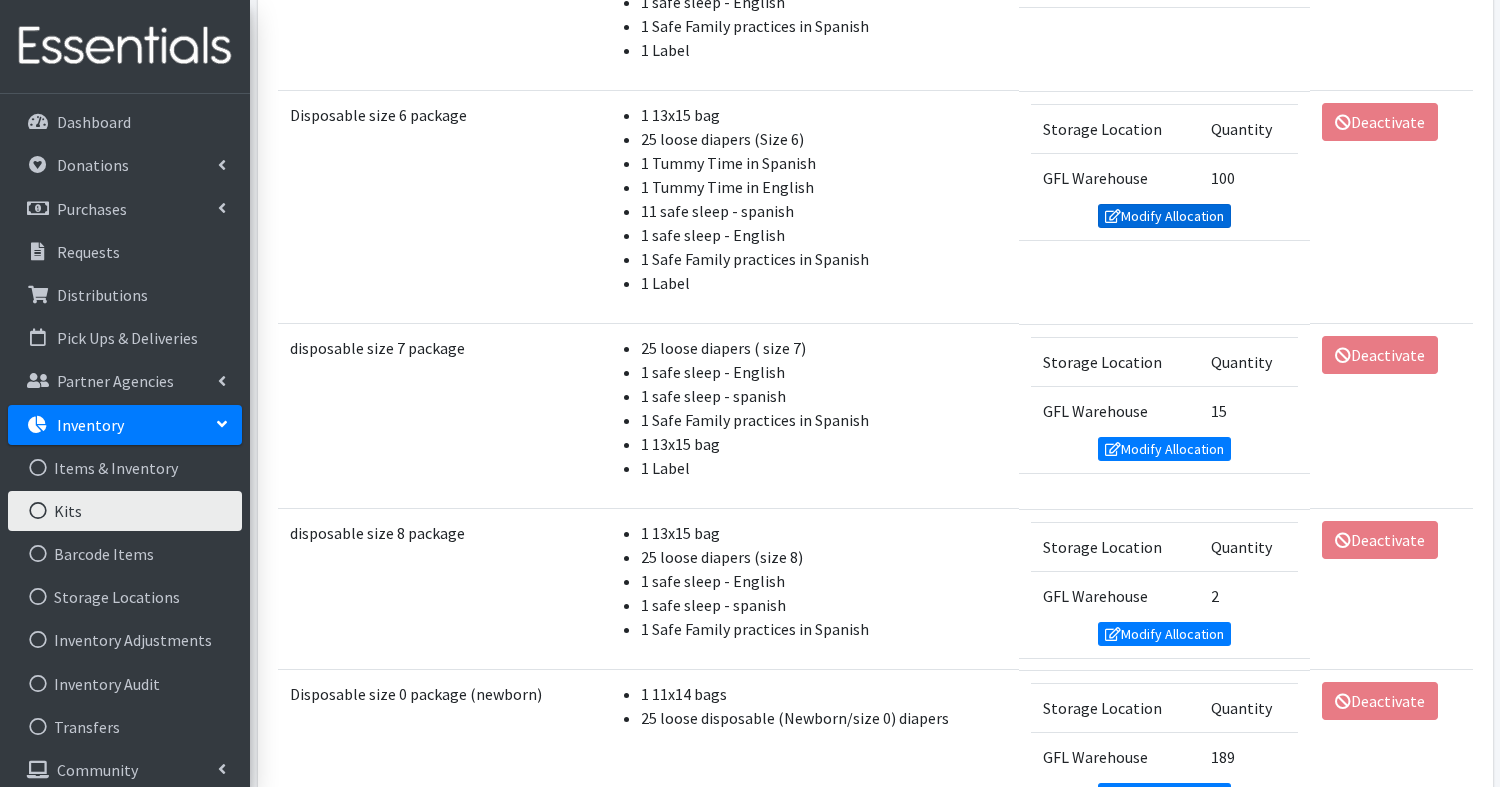 click on "Modify Allocation" at bounding box center [1165, 216] 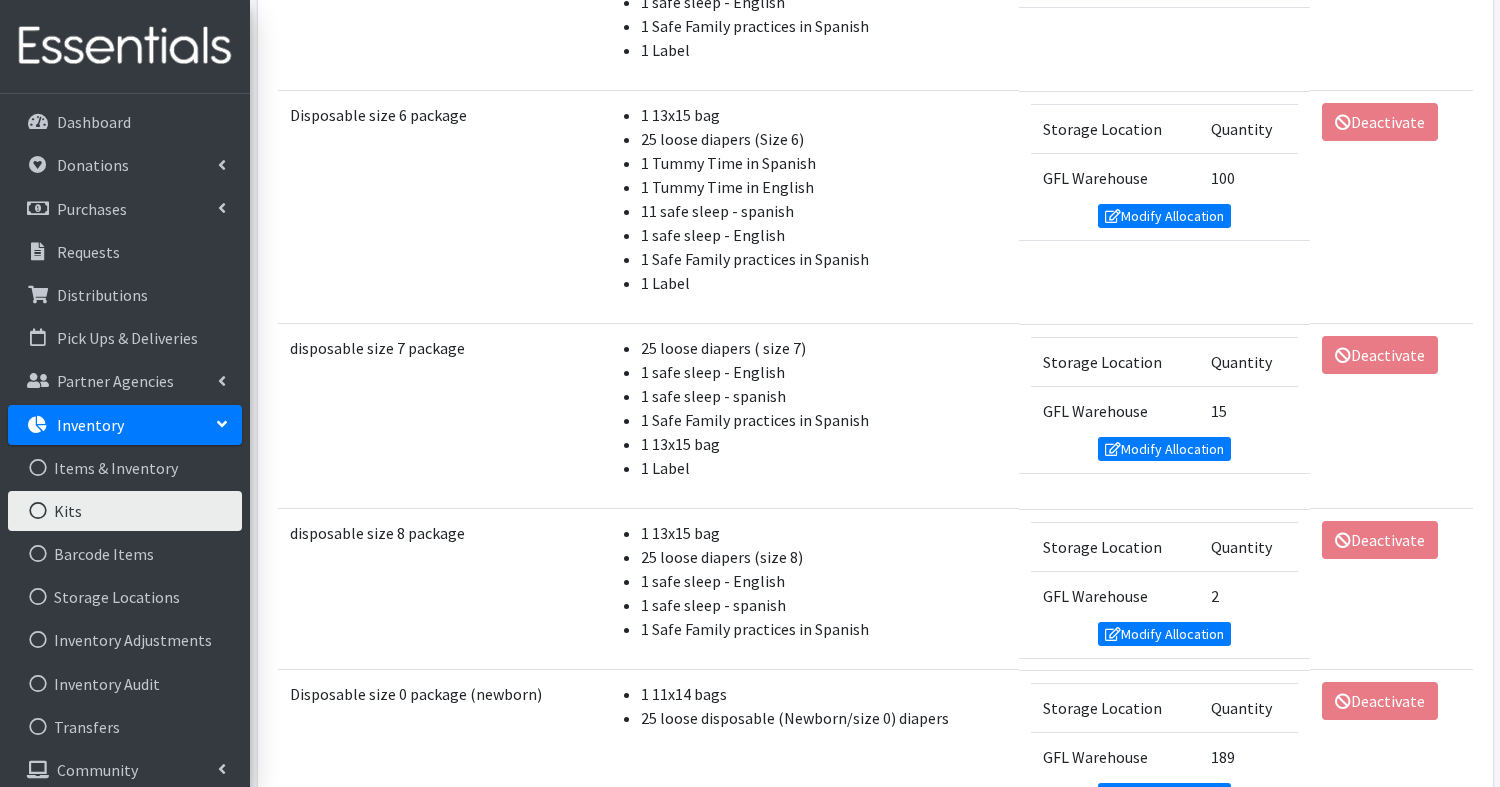 click on "Inventory" at bounding box center (90, 425) 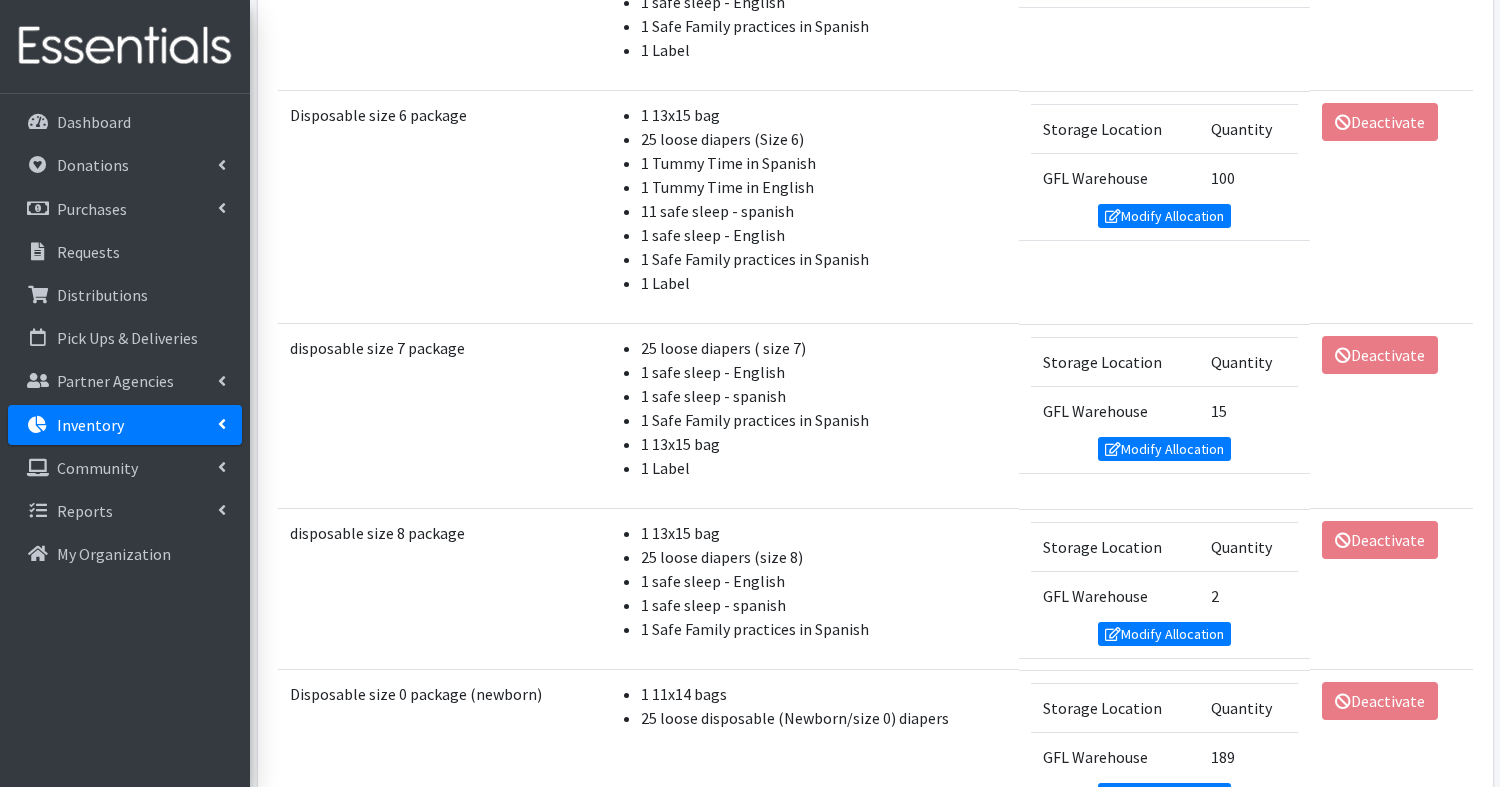 click on "Inventory" at bounding box center [90, 425] 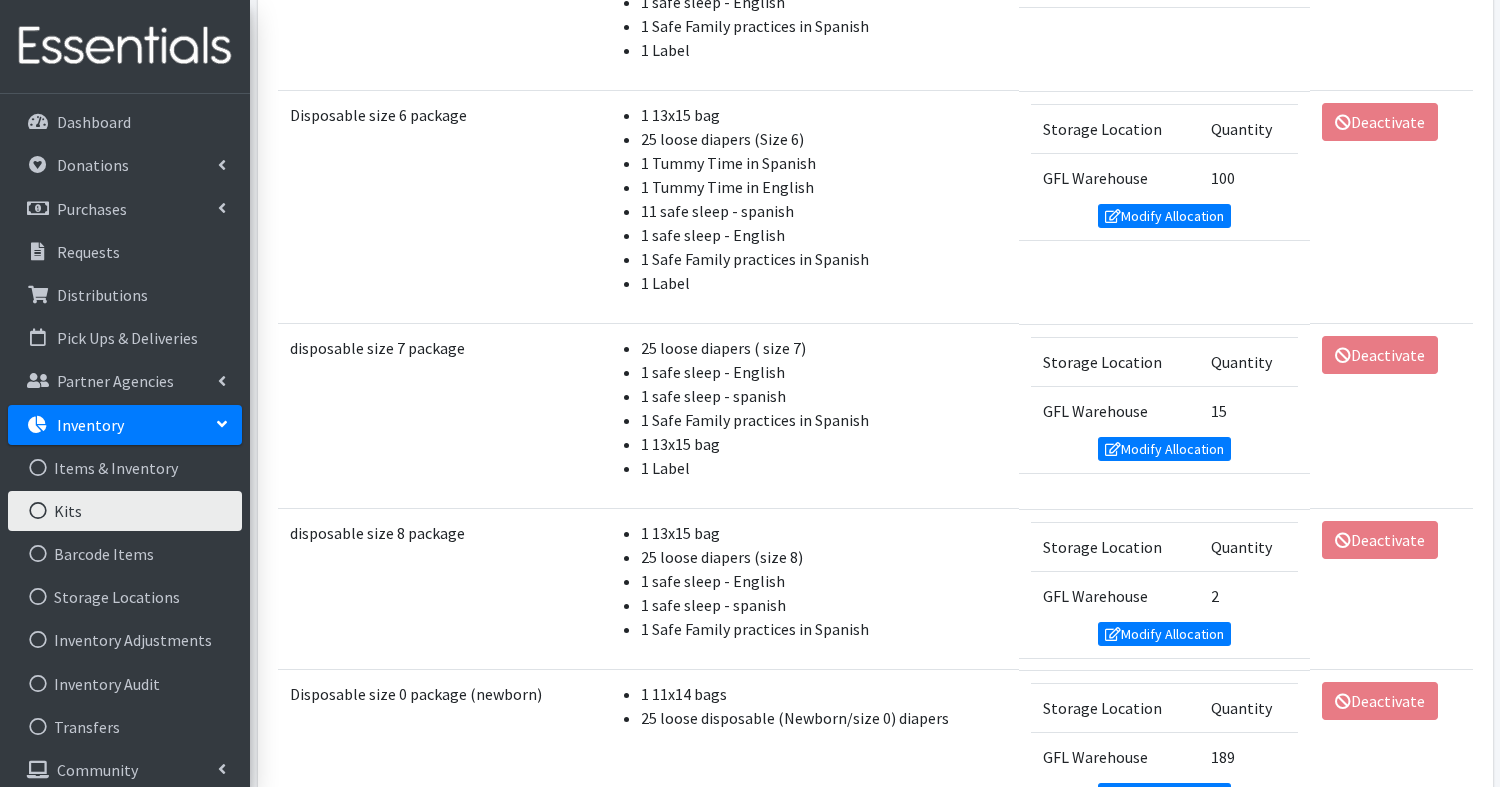 click on "Kits" at bounding box center (125, 511) 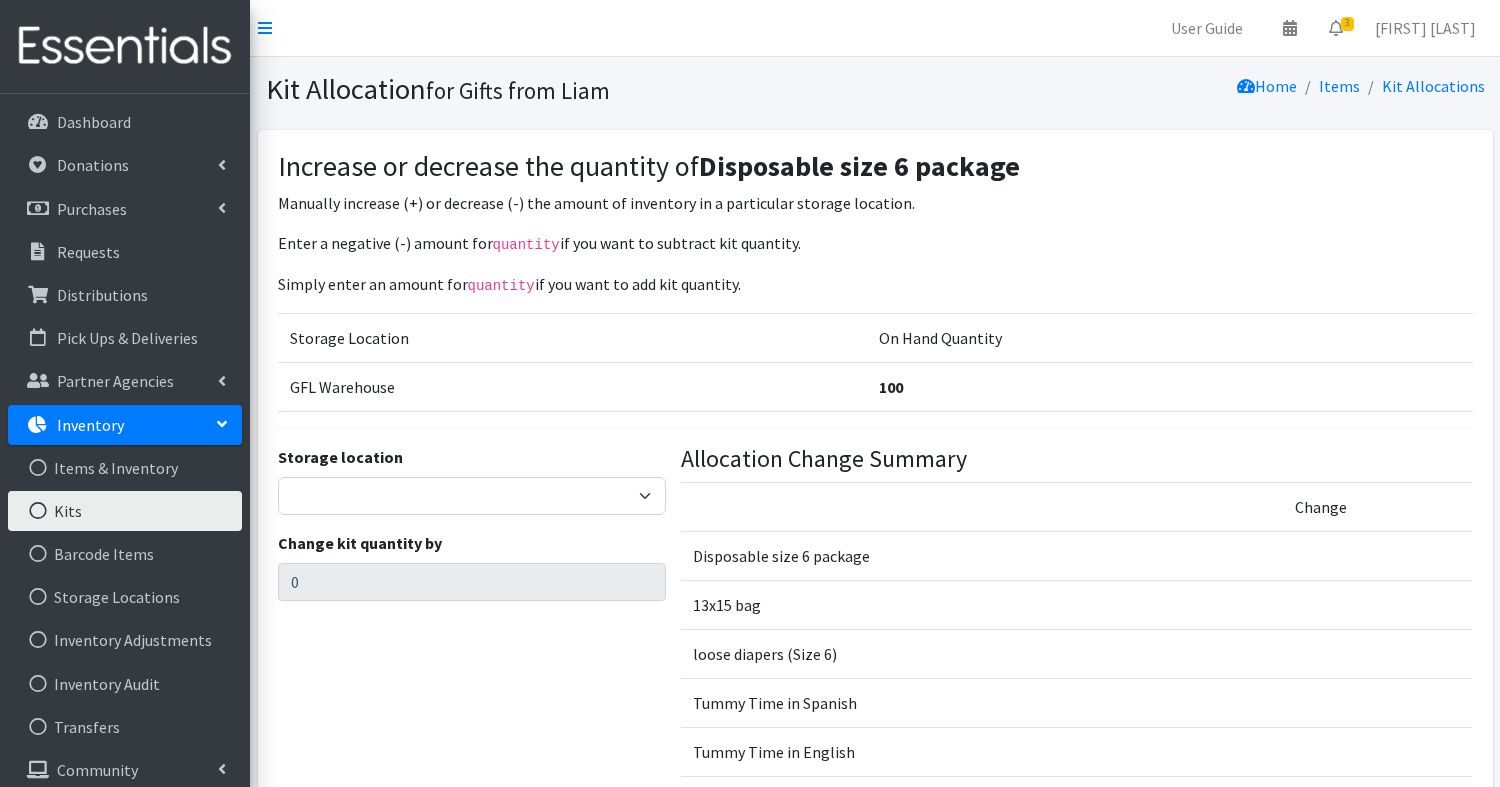 scroll, scrollTop: 0, scrollLeft: 0, axis: both 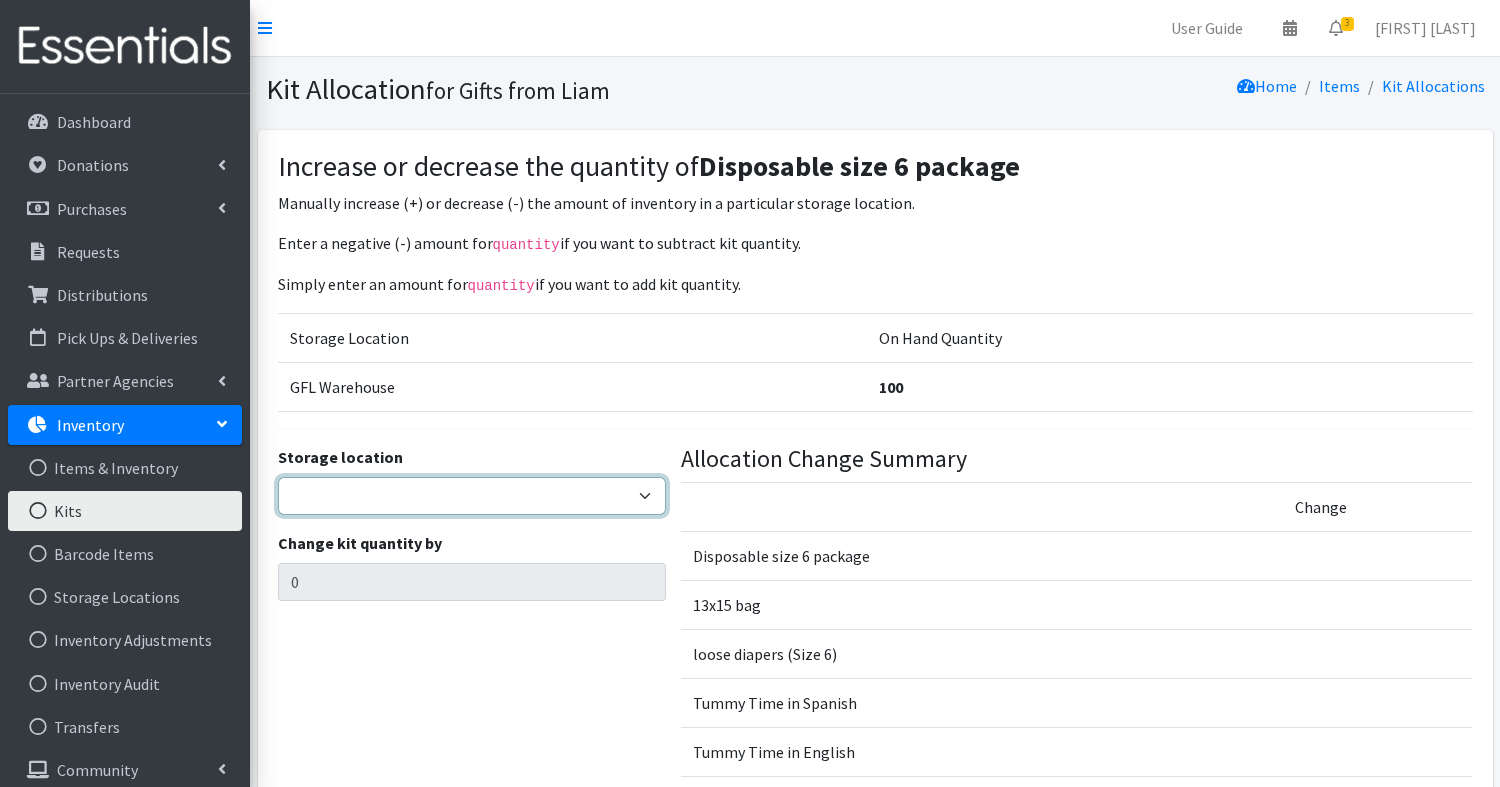 click on "GFL Warehouse" at bounding box center [472, 496] 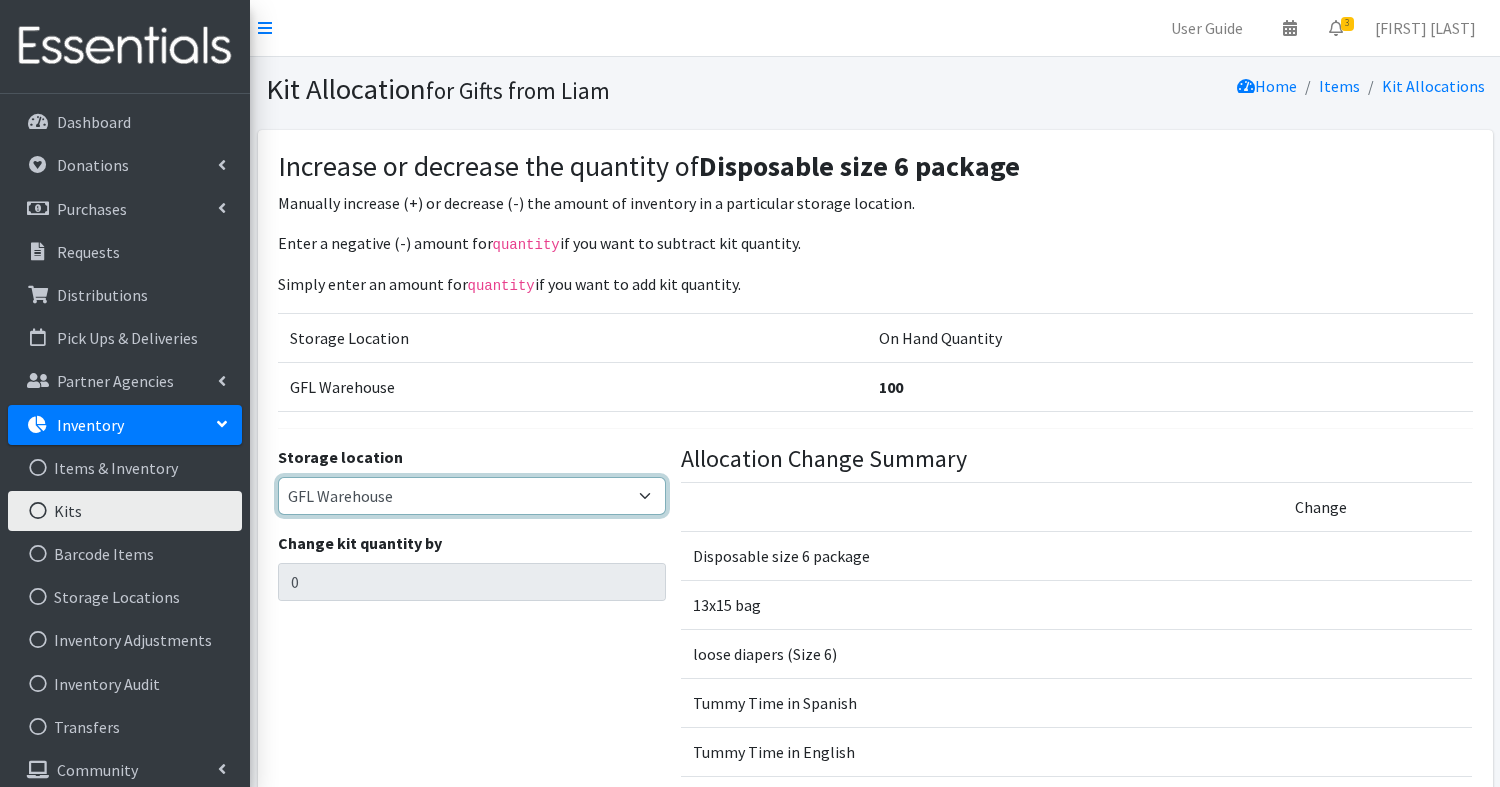 click on "GFL Warehouse" at bounding box center (472, 496) 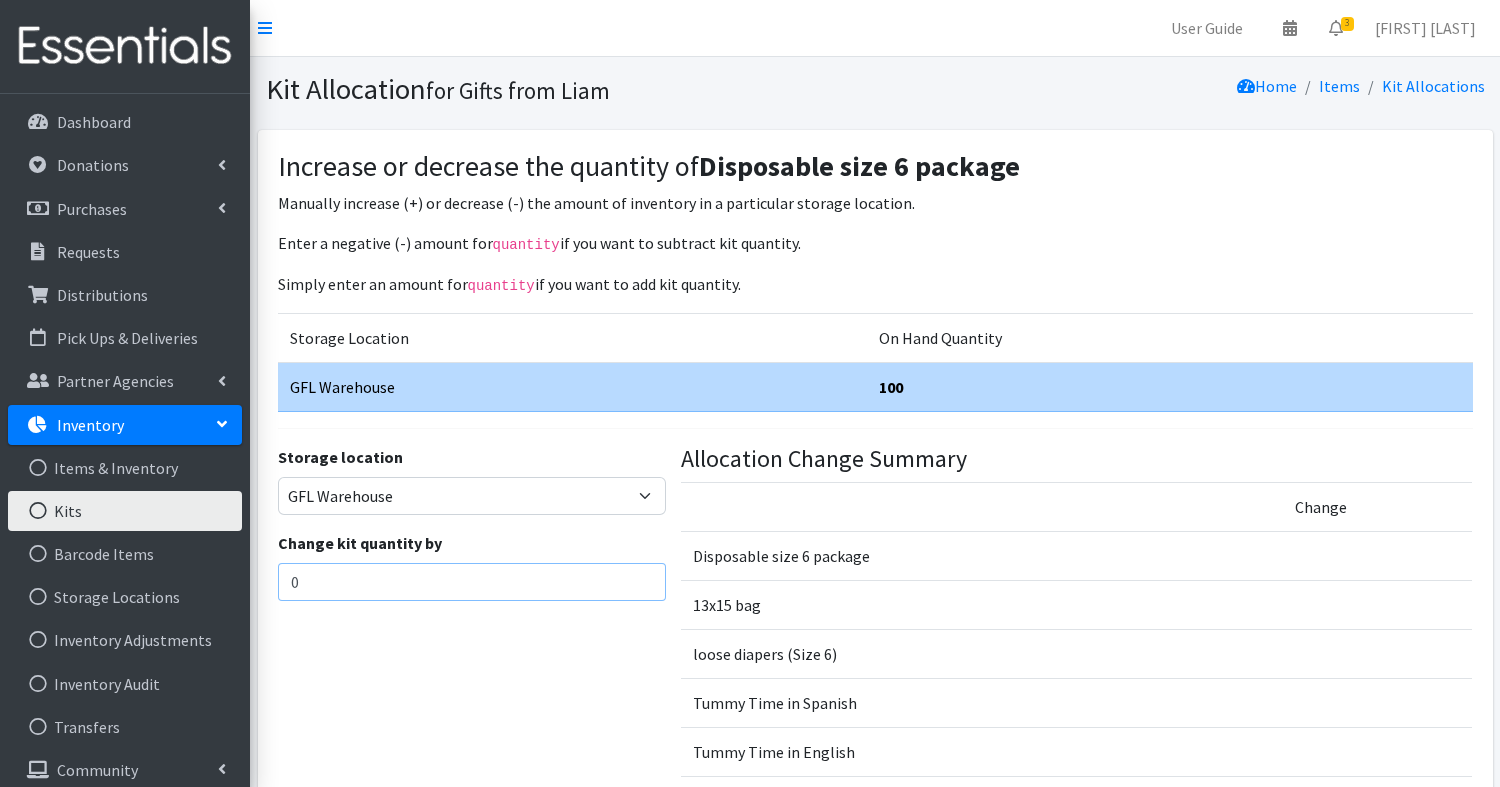 click on "0" at bounding box center [472, 582] 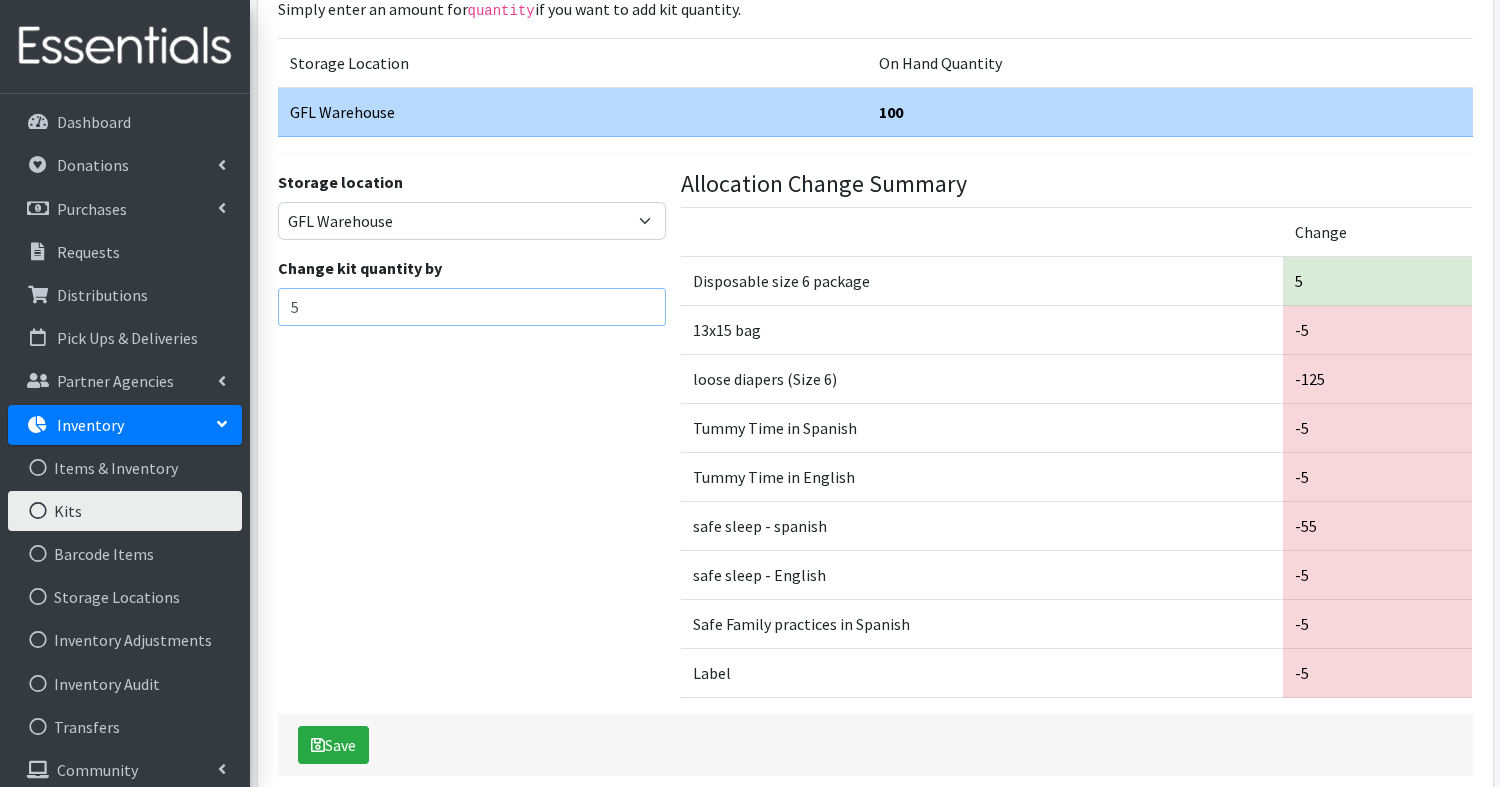 scroll, scrollTop: 278, scrollLeft: 0, axis: vertical 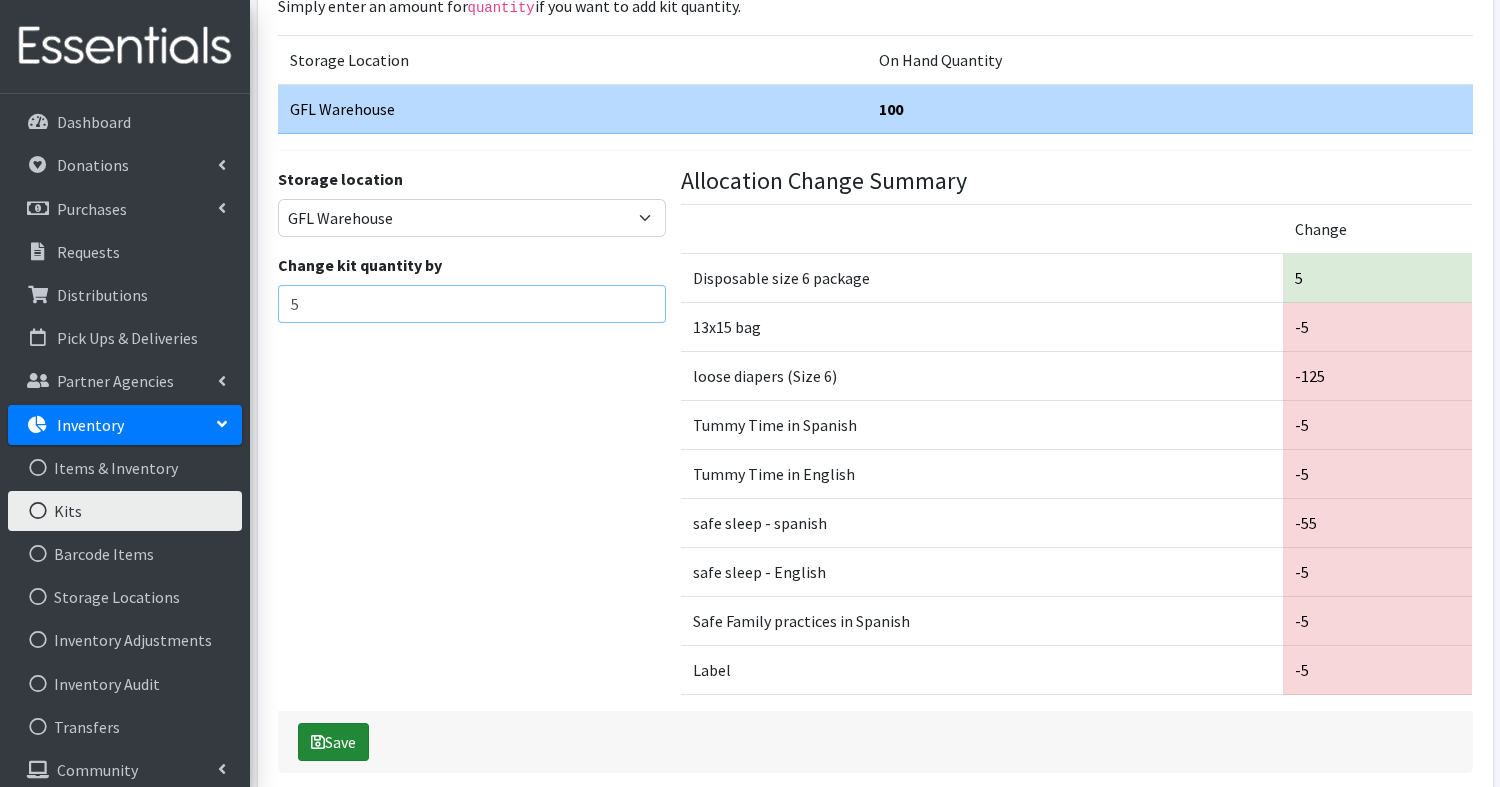 type on "5" 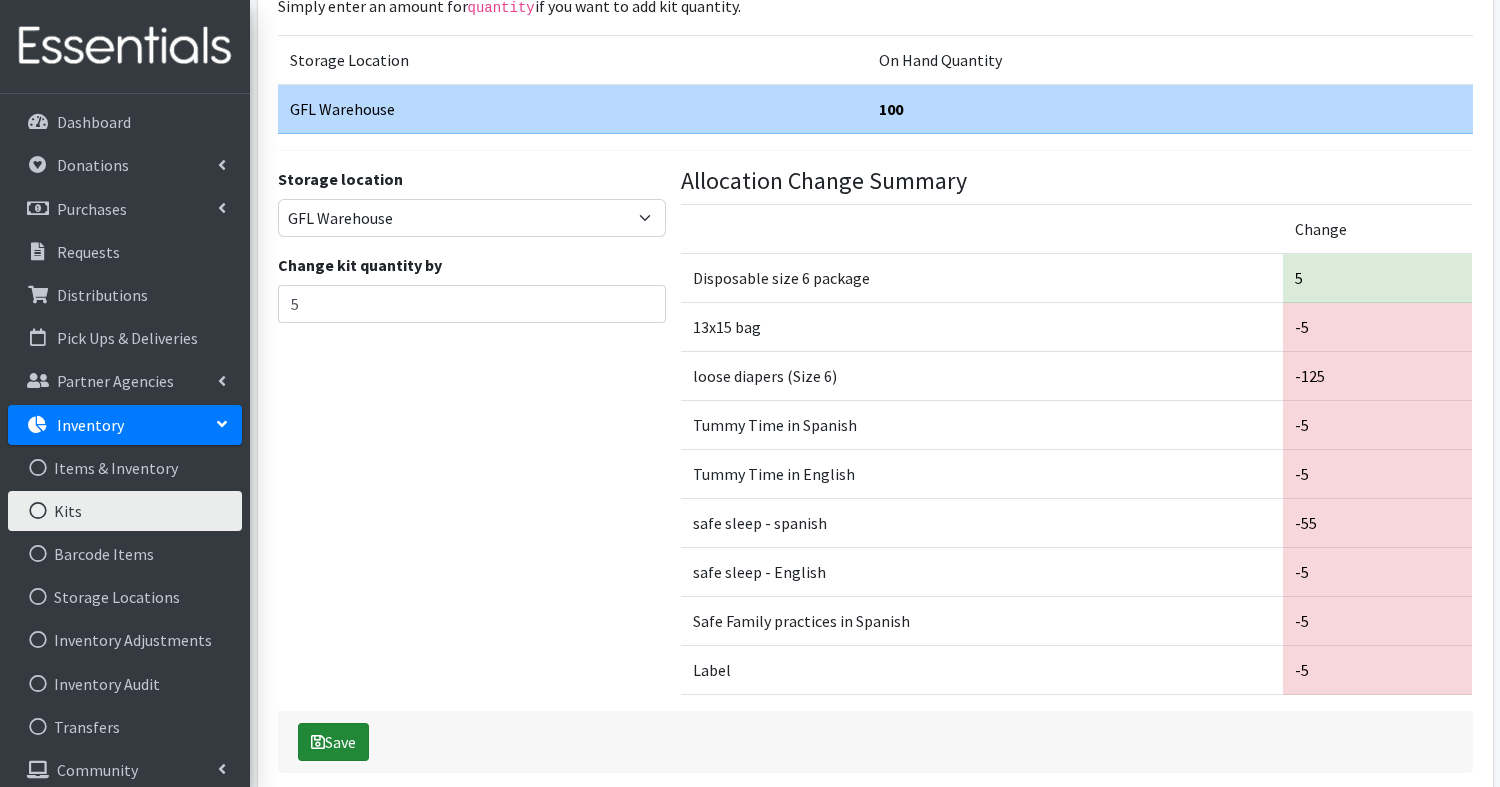 click on "Save" at bounding box center [333, 742] 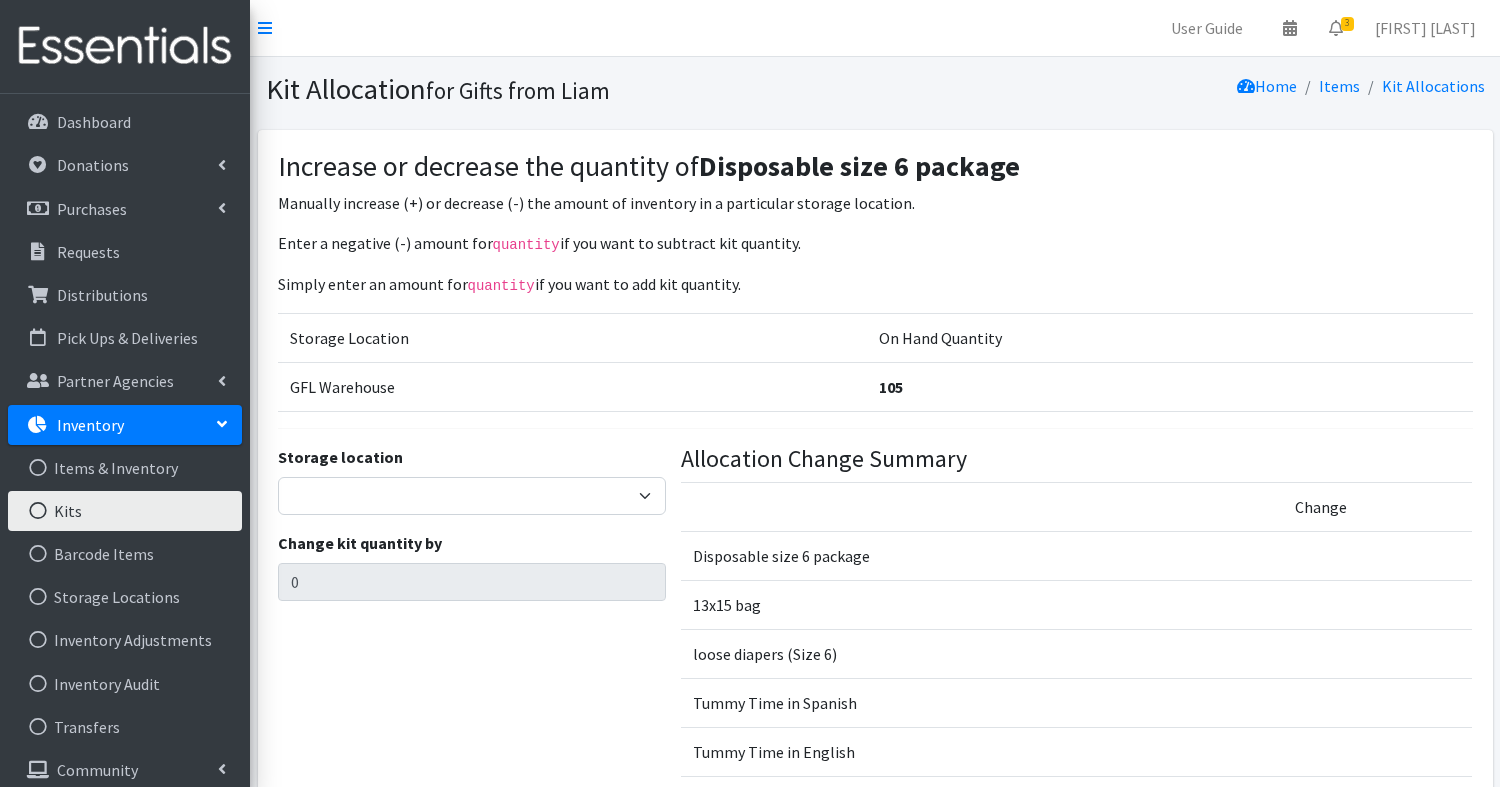 scroll, scrollTop: 0, scrollLeft: 0, axis: both 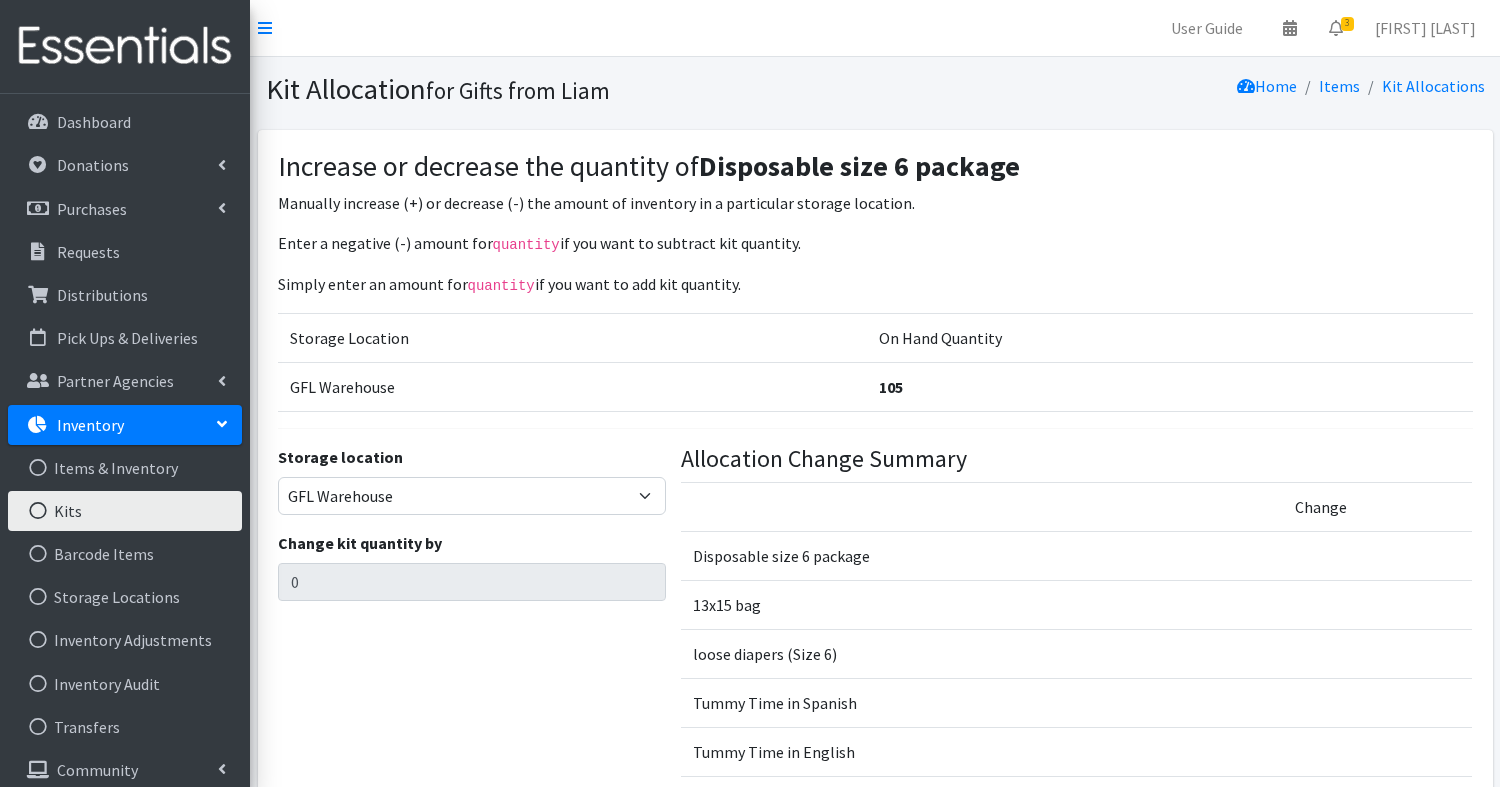 select on "414" 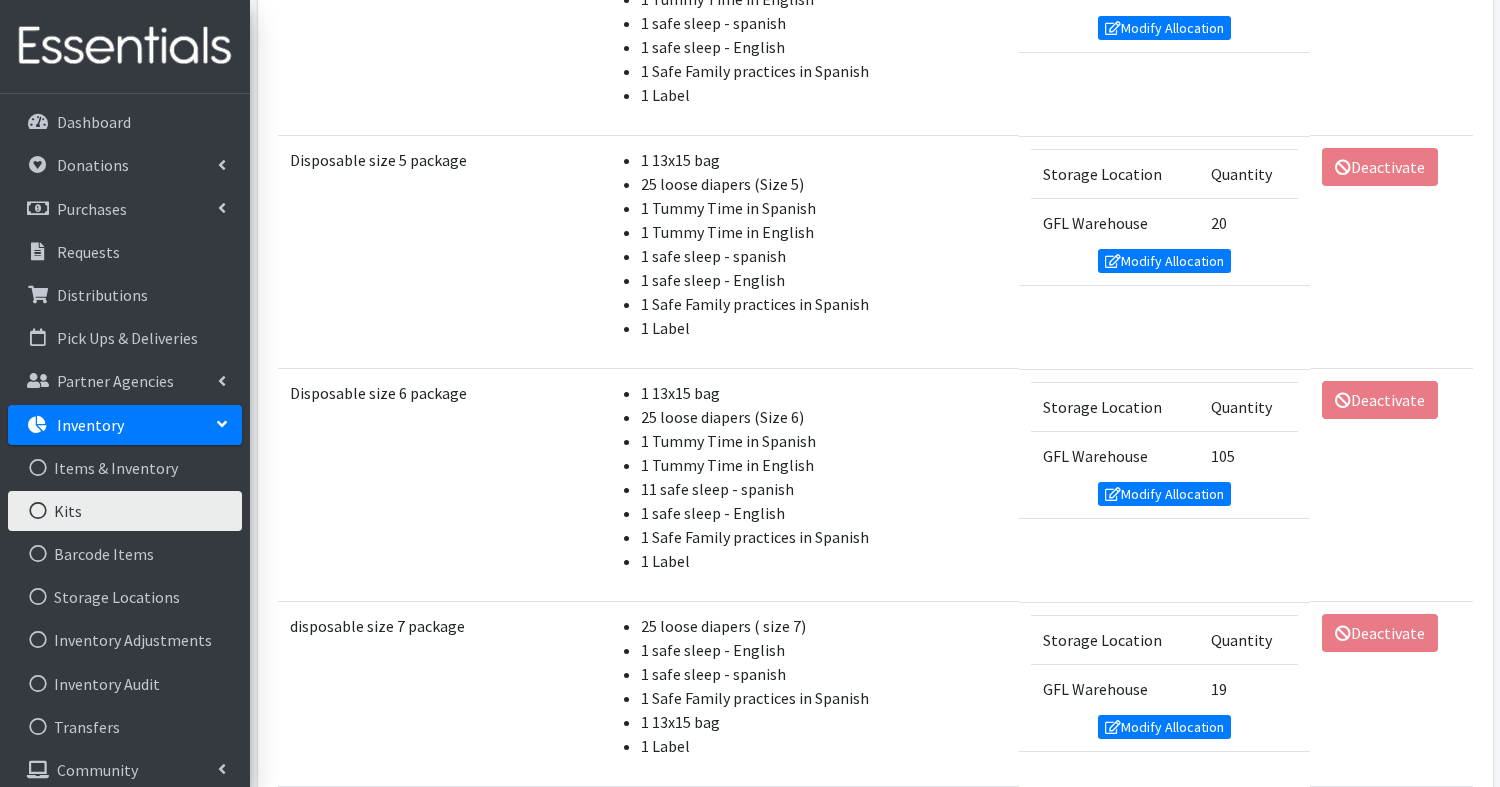 scroll, scrollTop: 3361, scrollLeft: 0, axis: vertical 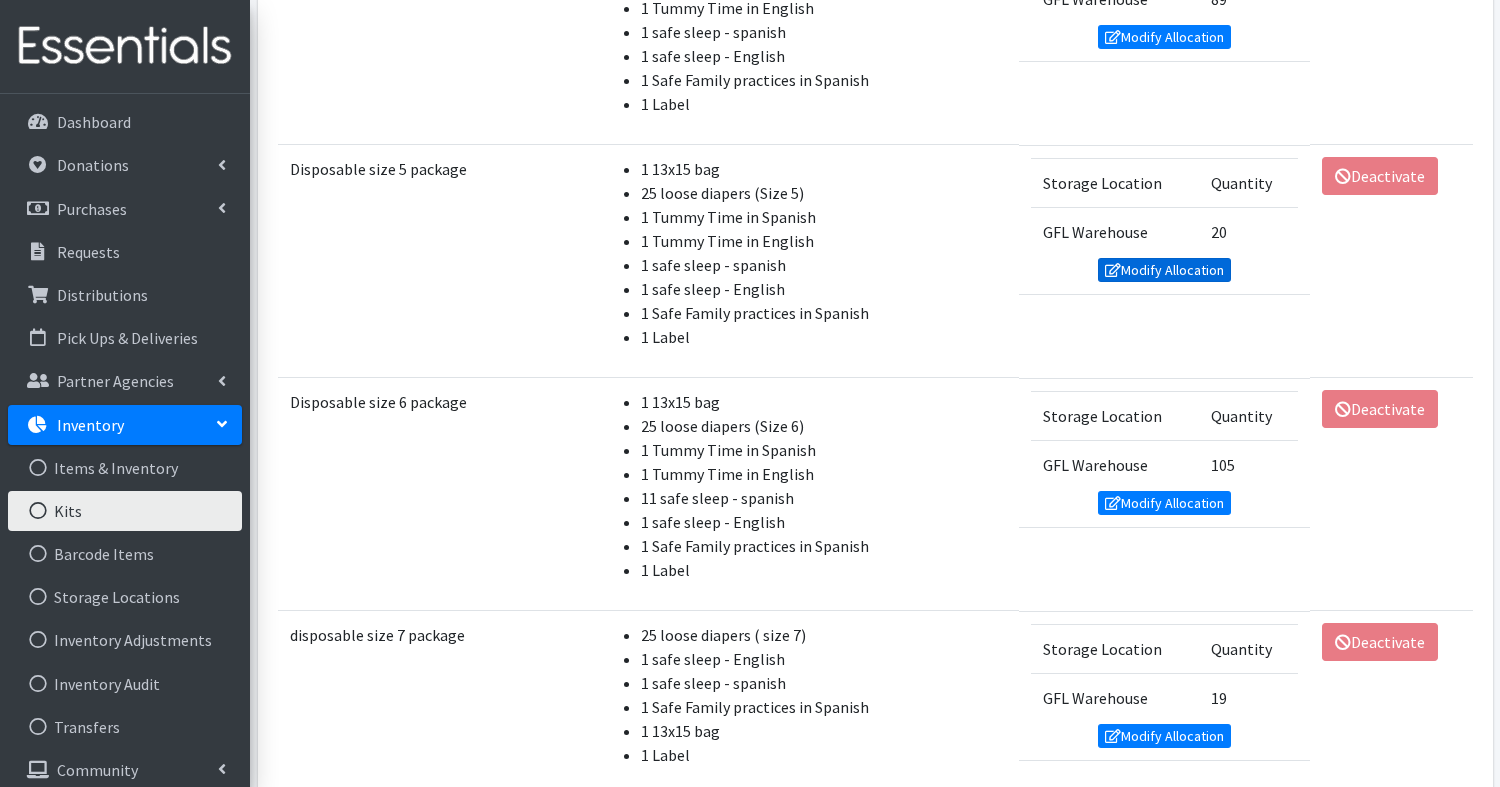 click on "Modify Allocation" at bounding box center [1165, 270] 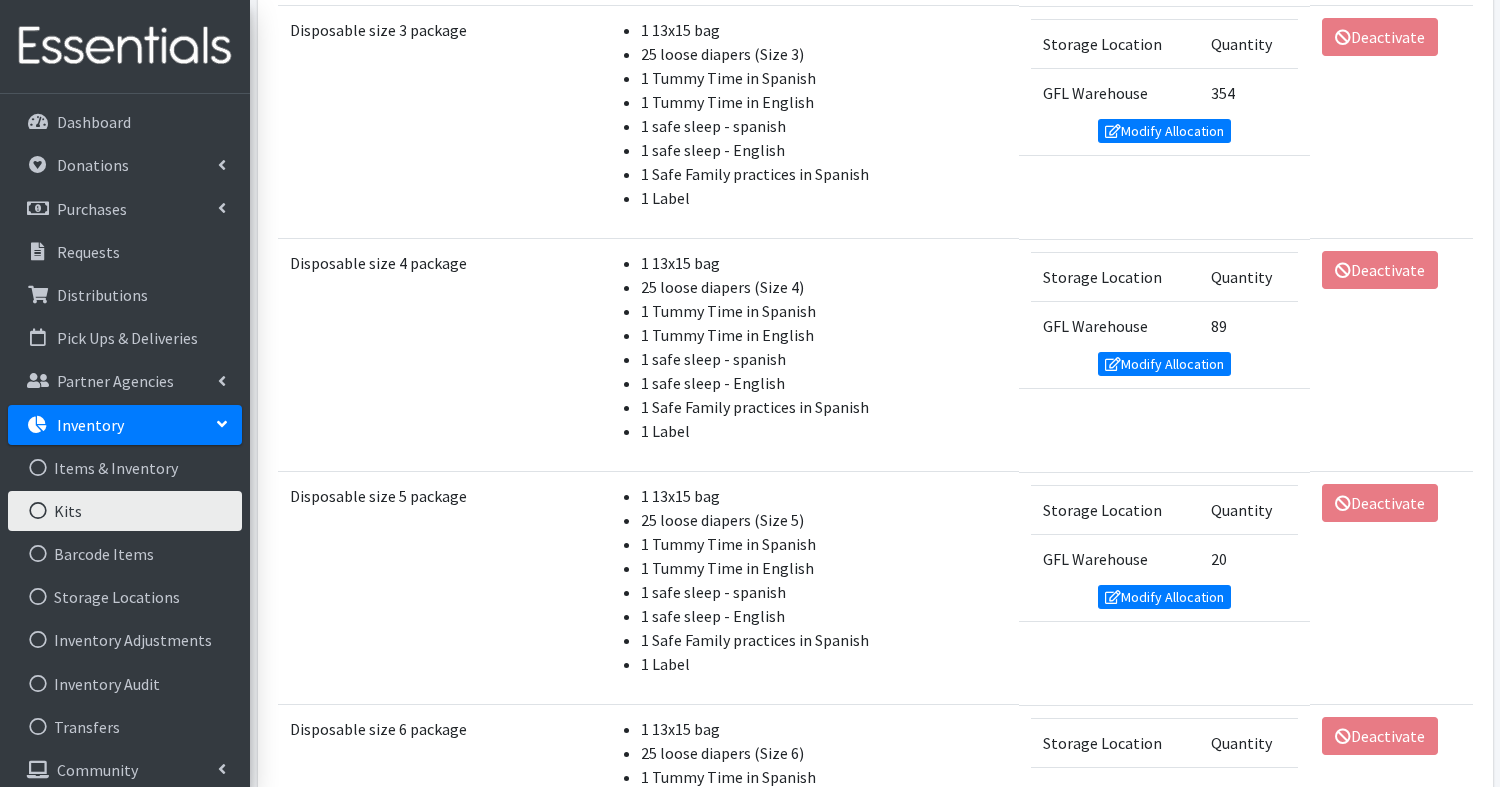 scroll, scrollTop: 3028, scrollLeft: 0, axis: vertical 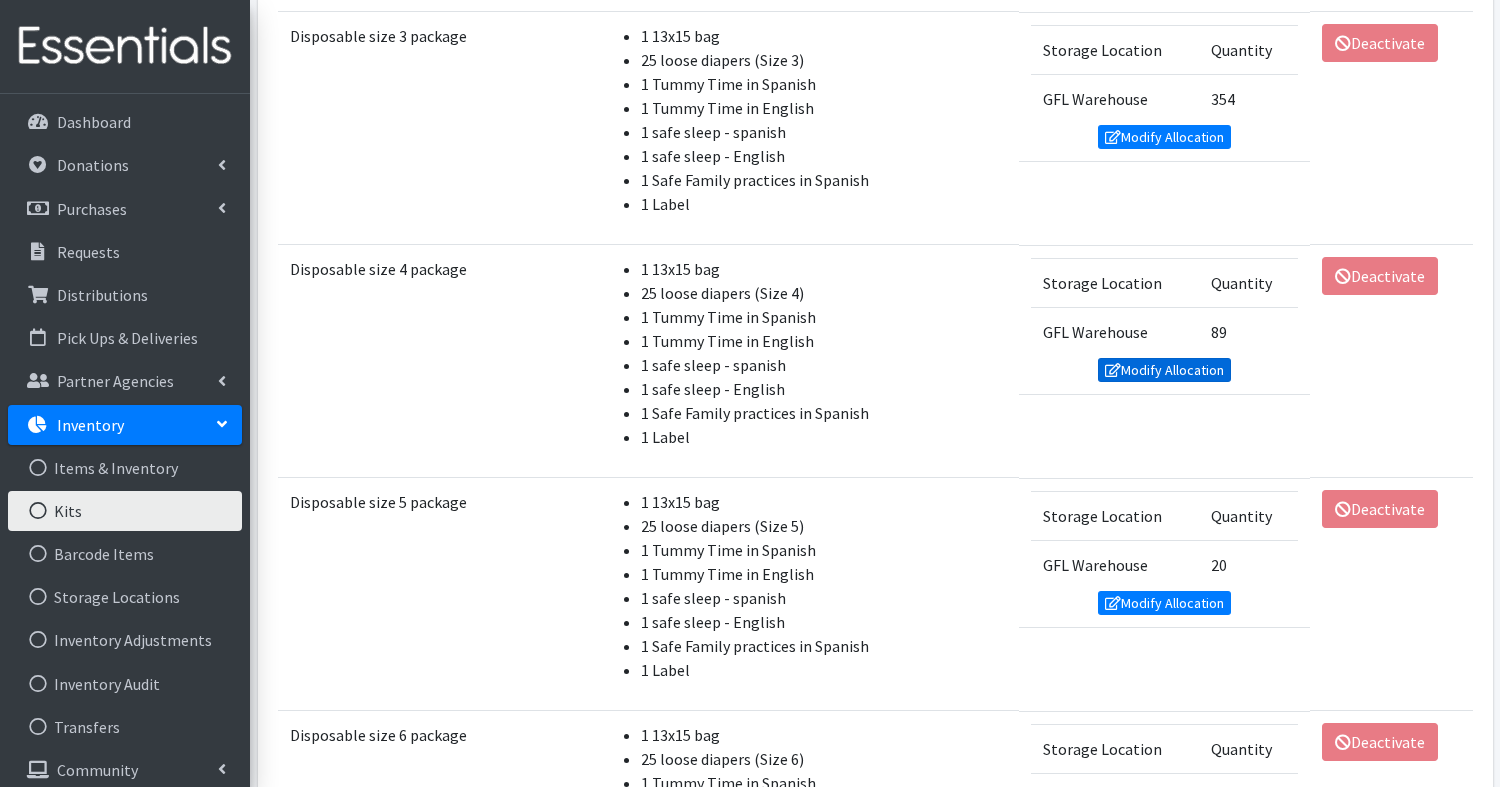 click on "Modify Allocation" at bounding box center (1165, 370) 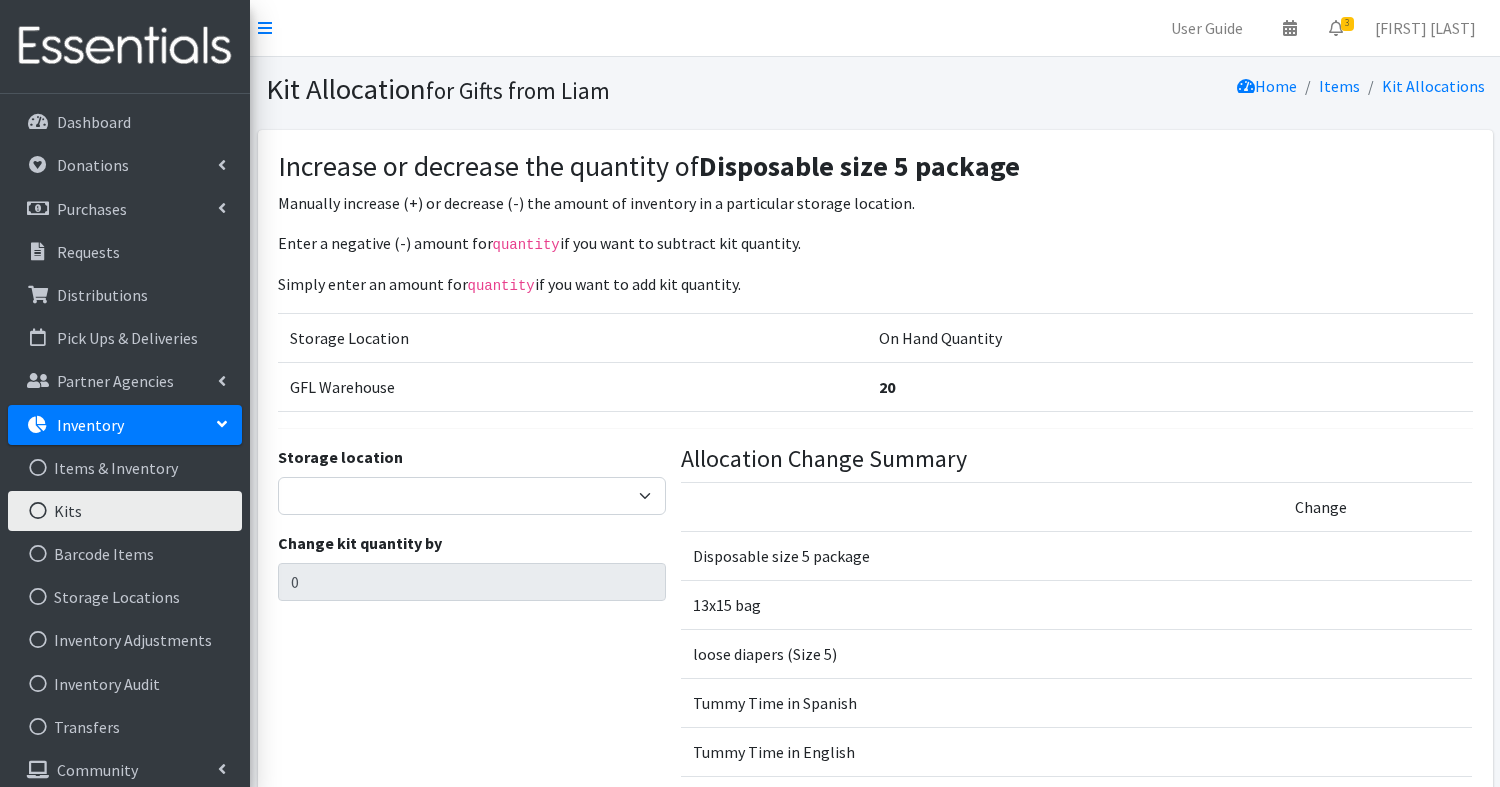 scroll, scrollTop: 0, scrollLeft: 0, axis: both 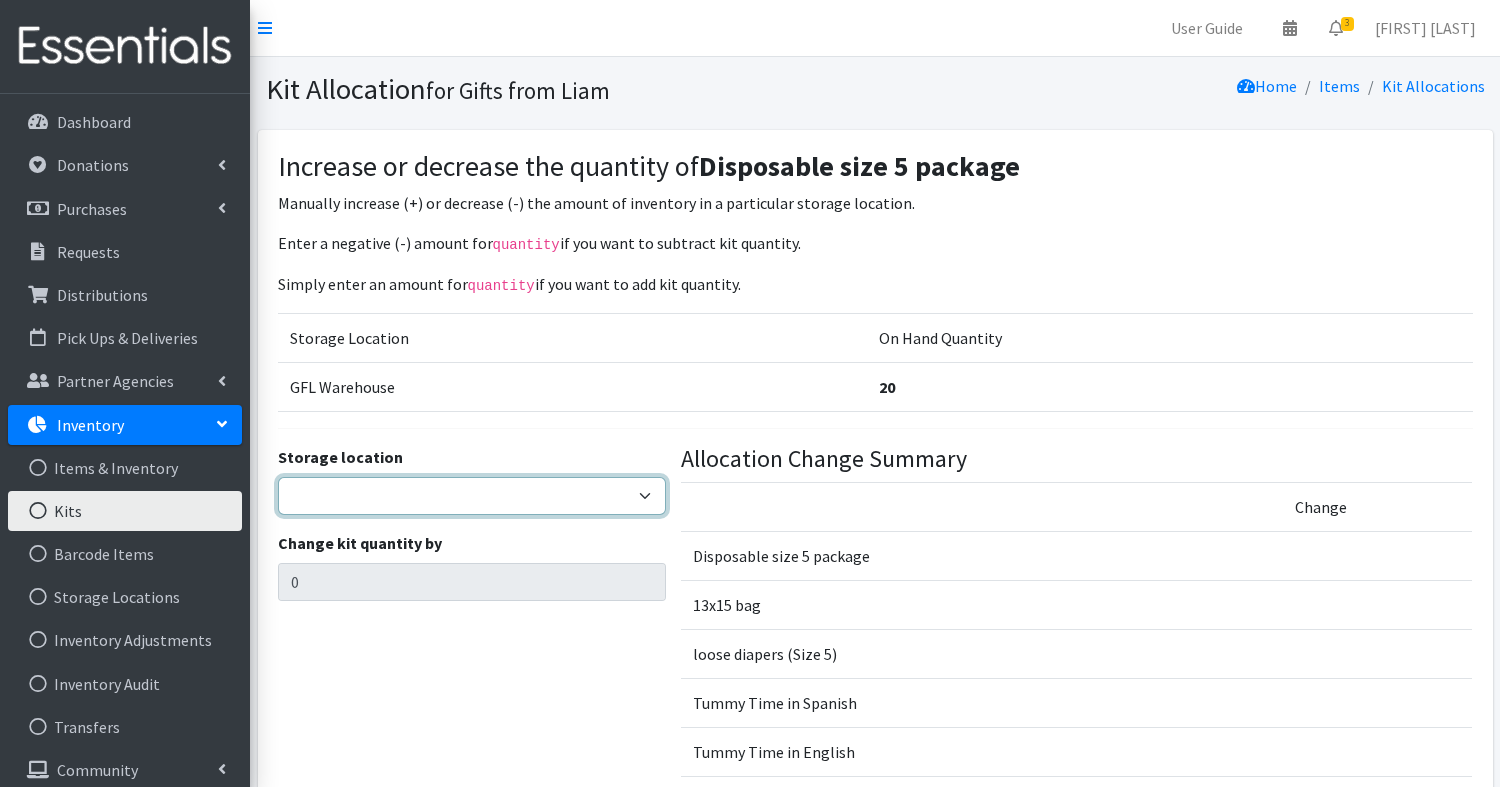 click on "GFL Warehouse" at bounding box center (472, 496) 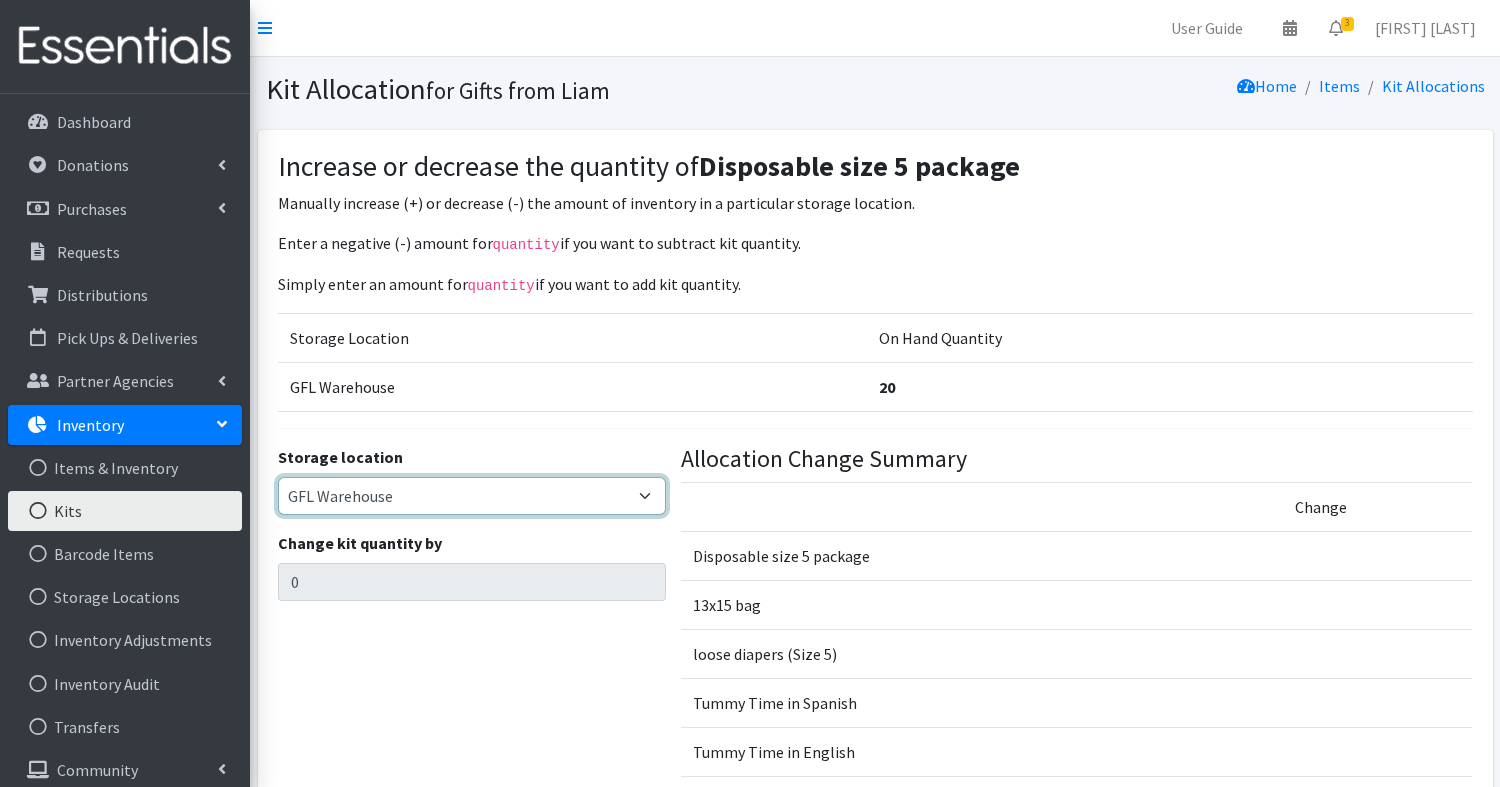 click on "GFL Warehouse" at bounding box center (472, 496) 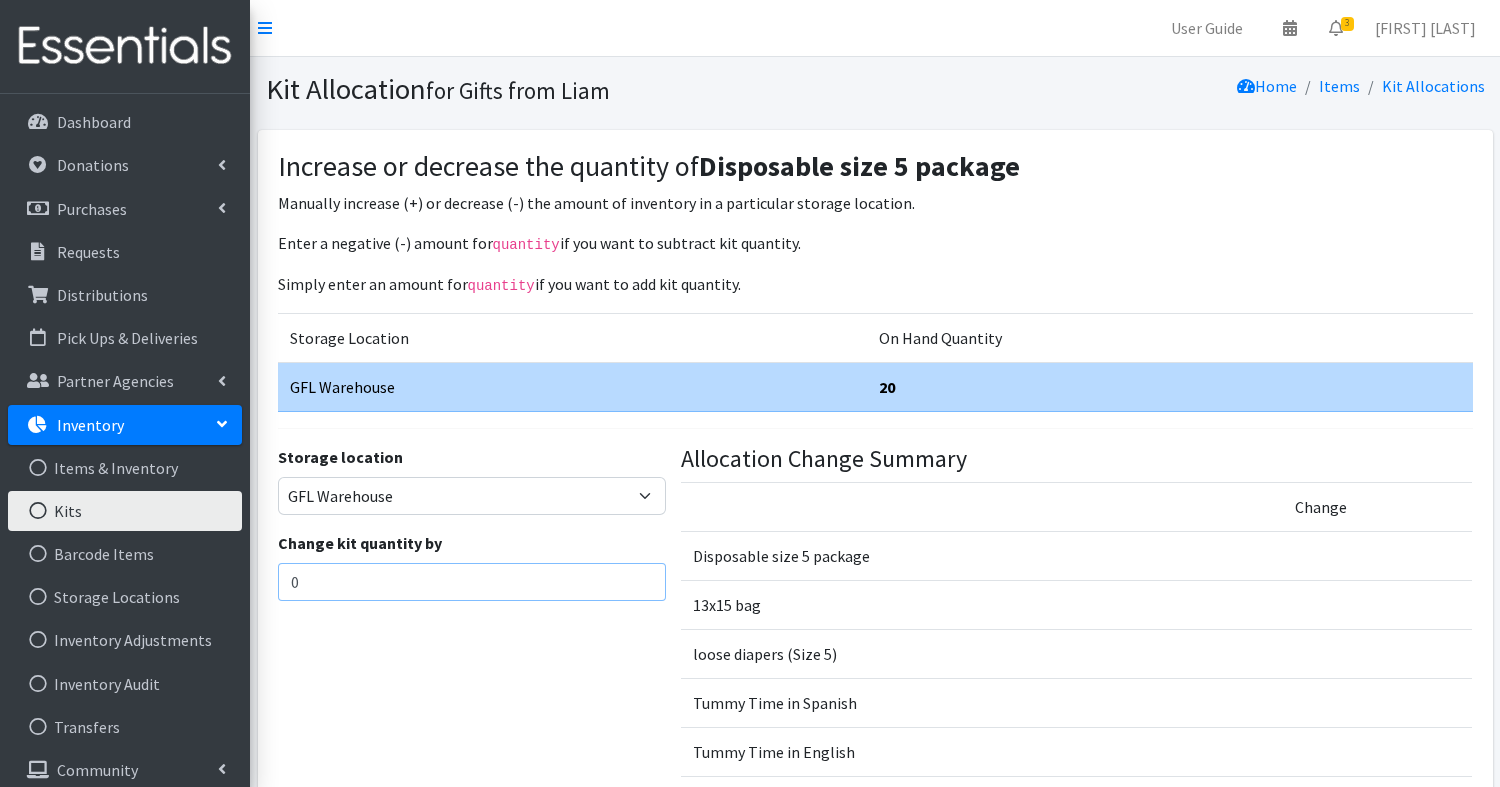 click on "0" at bounding box center [472, 582] 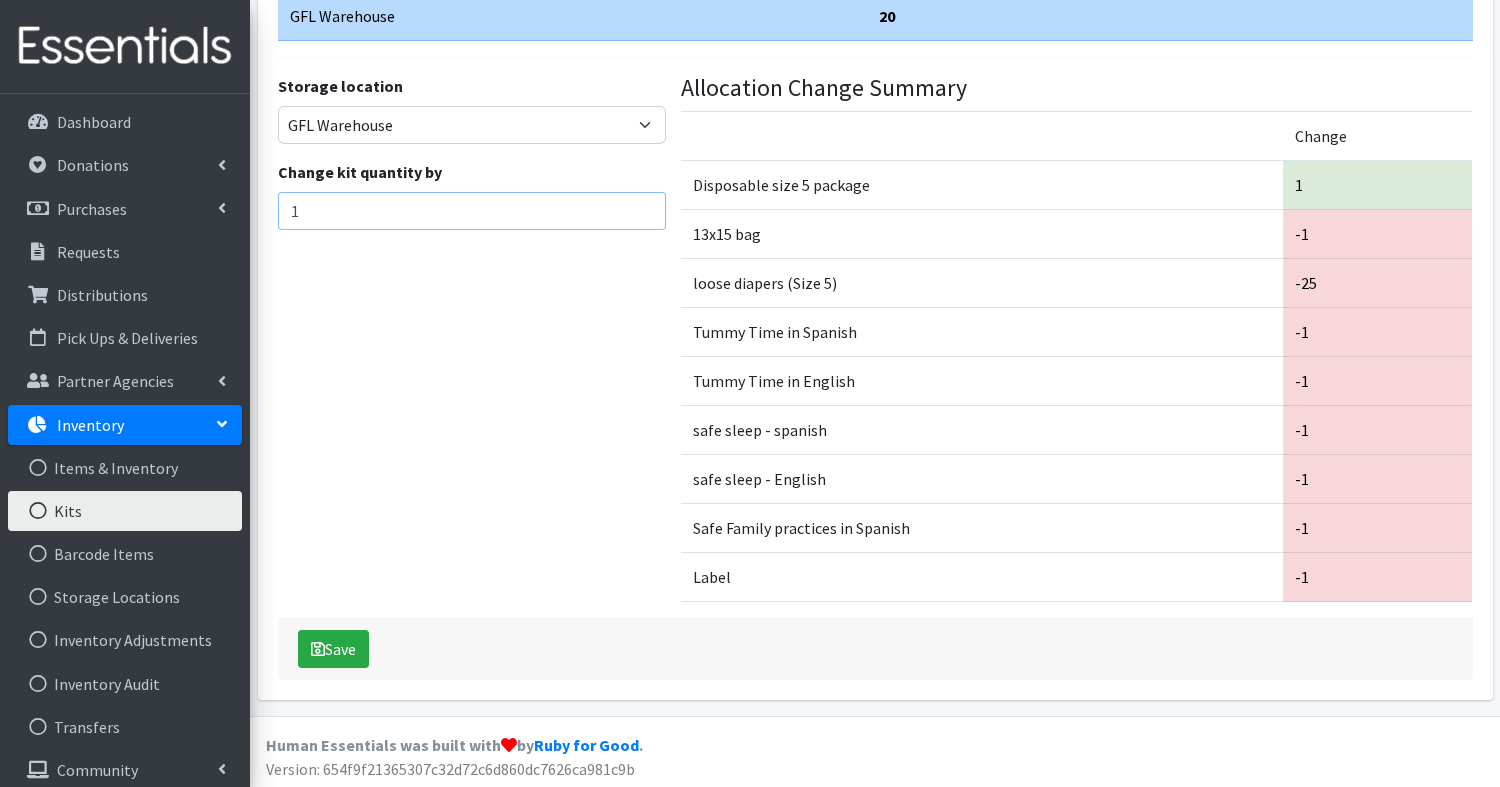 scroll, scrollTop: 370, scrollLeft: 0, axis: vertical 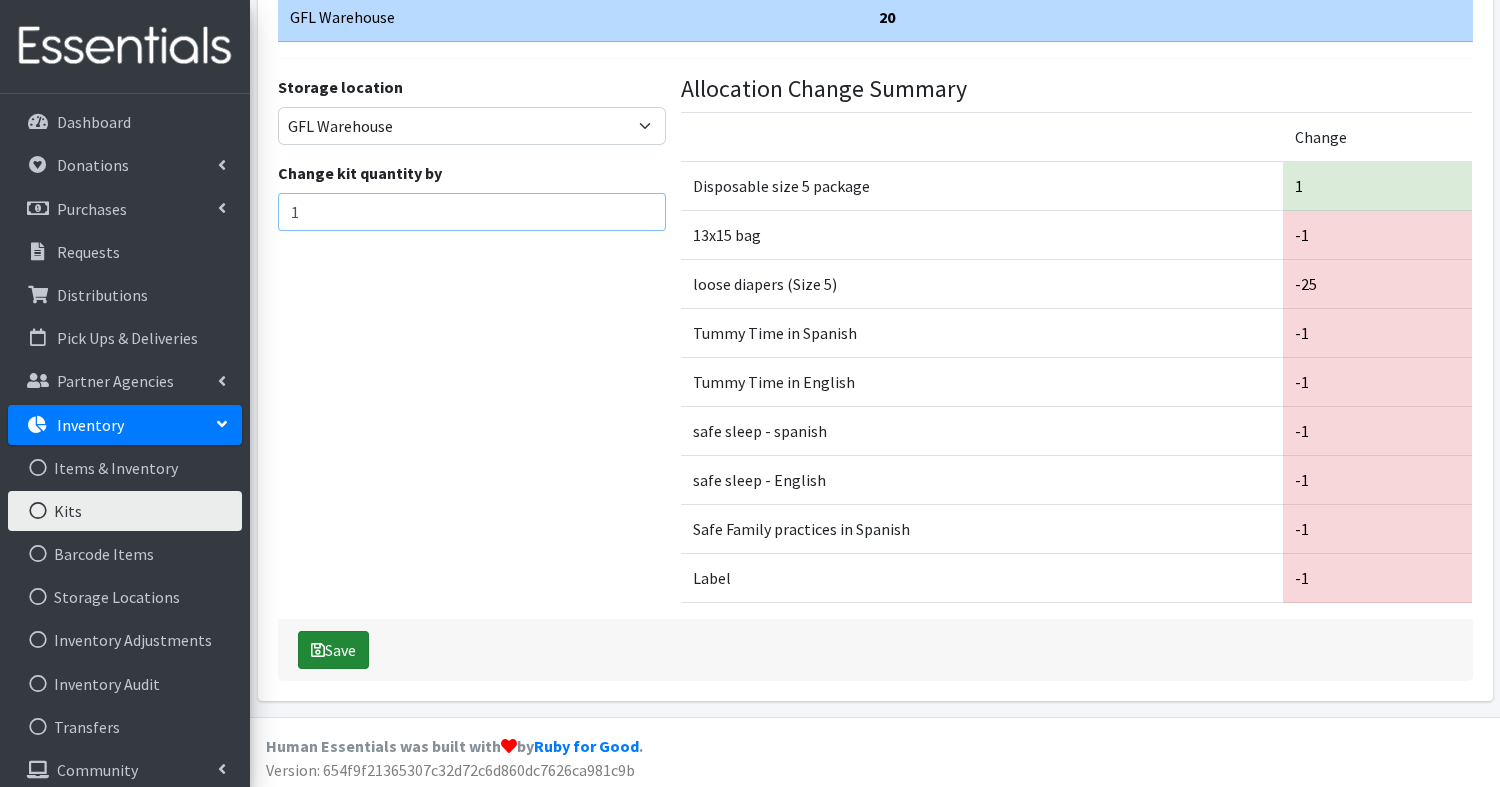 type on "1" 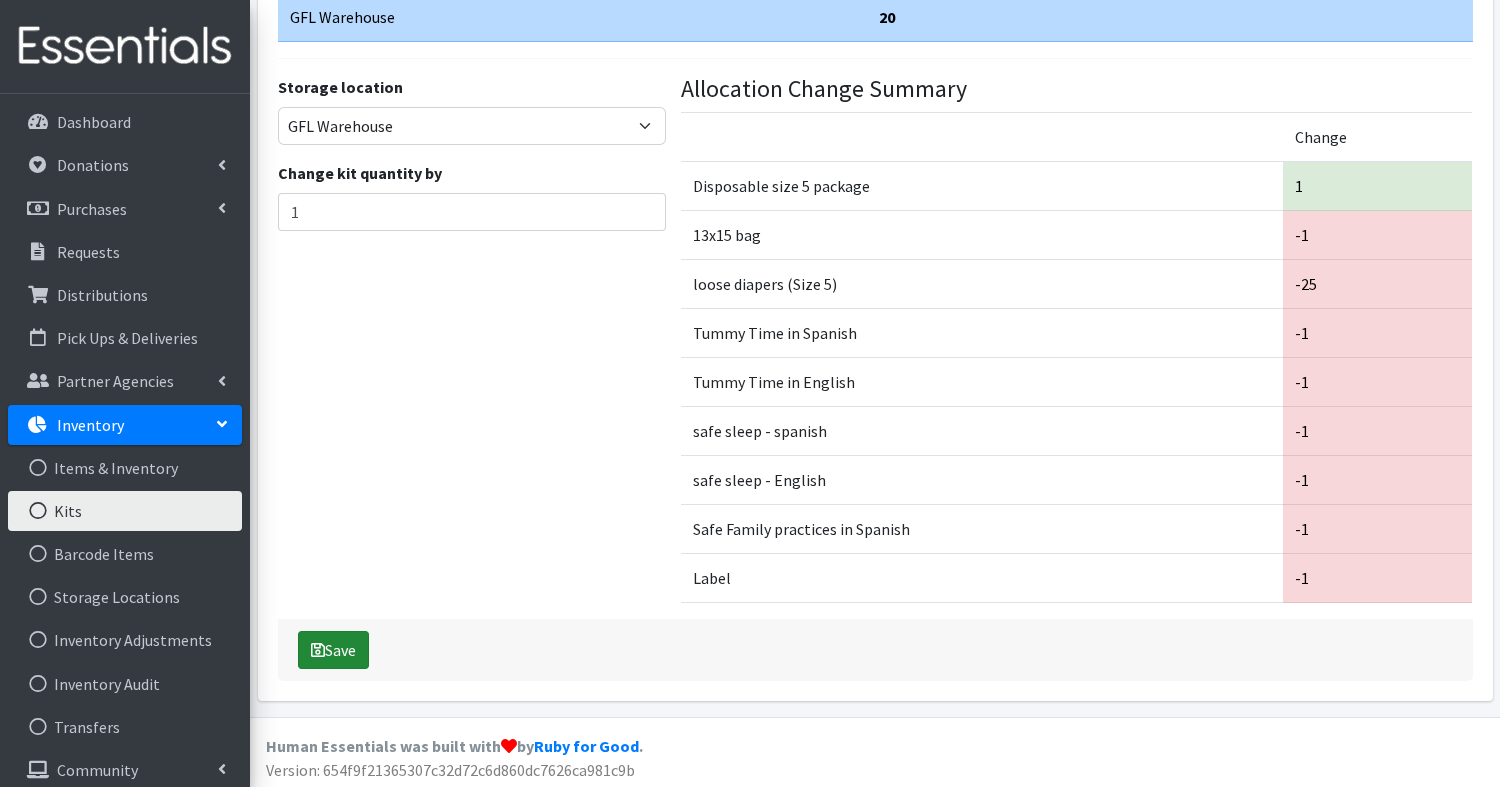 click on "Save" at bounding box center [333, 650] 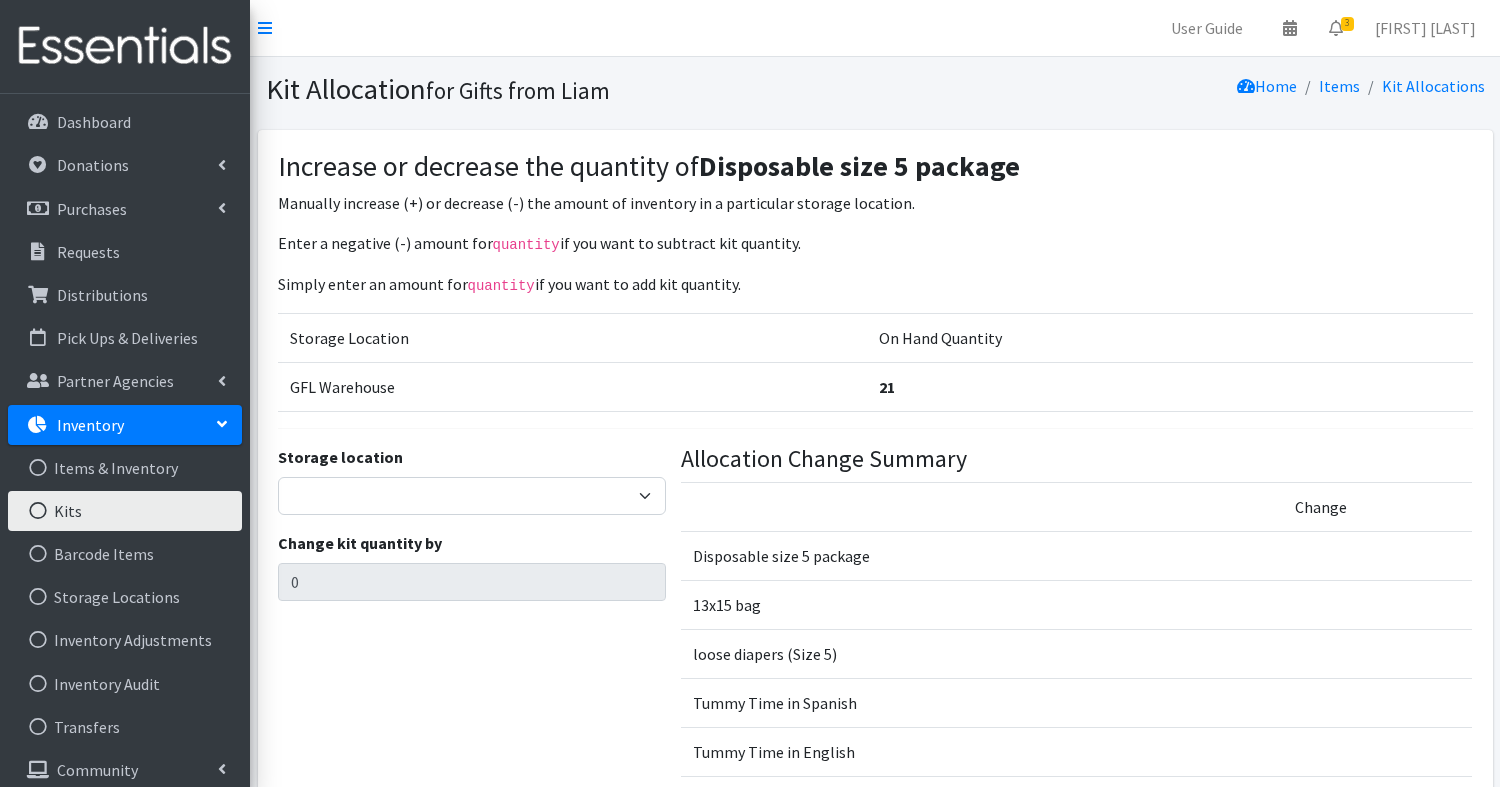 scroll, scrollTop: 0, scrollLeft: 0, axis: both 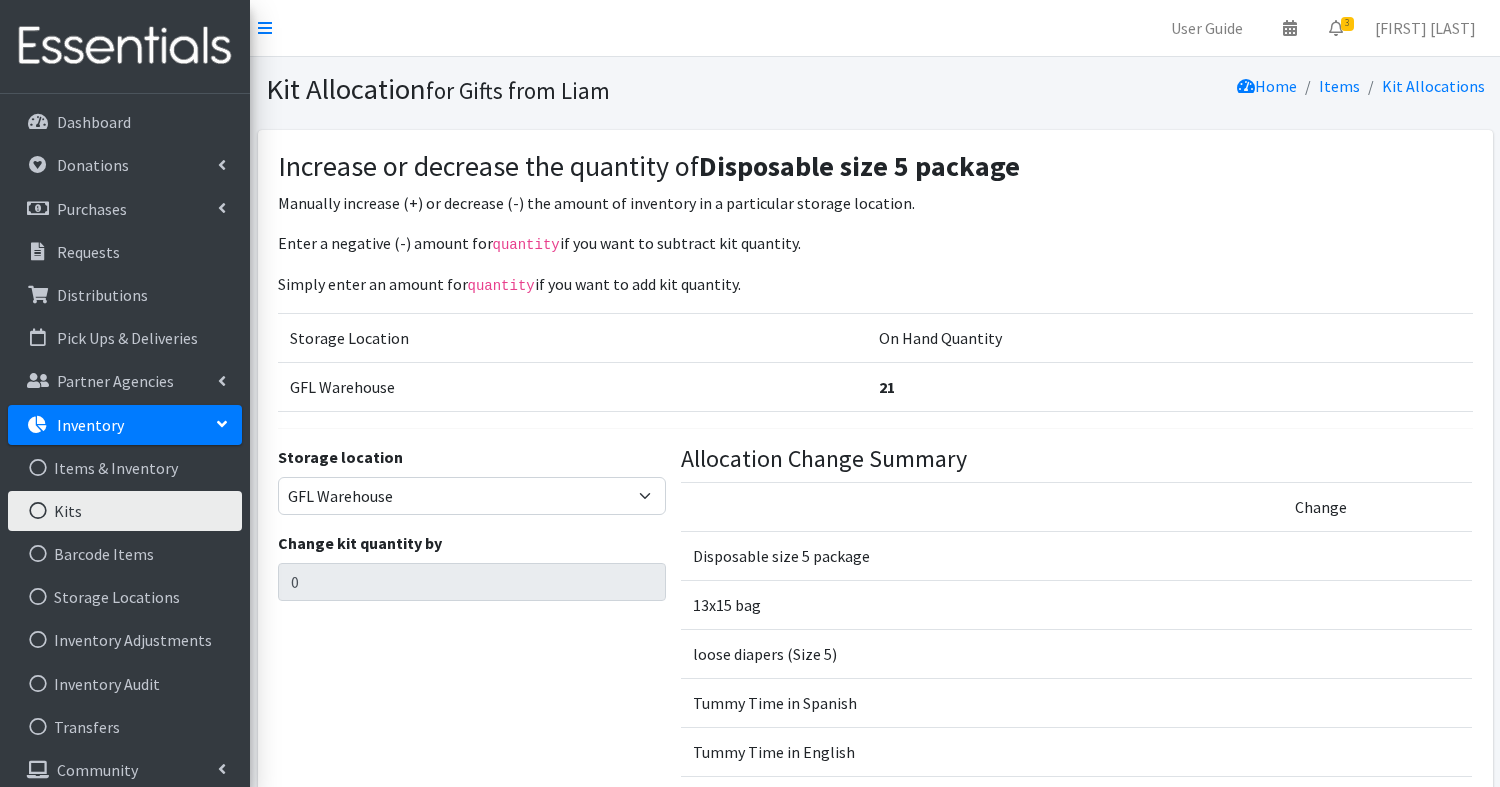 select on "414" 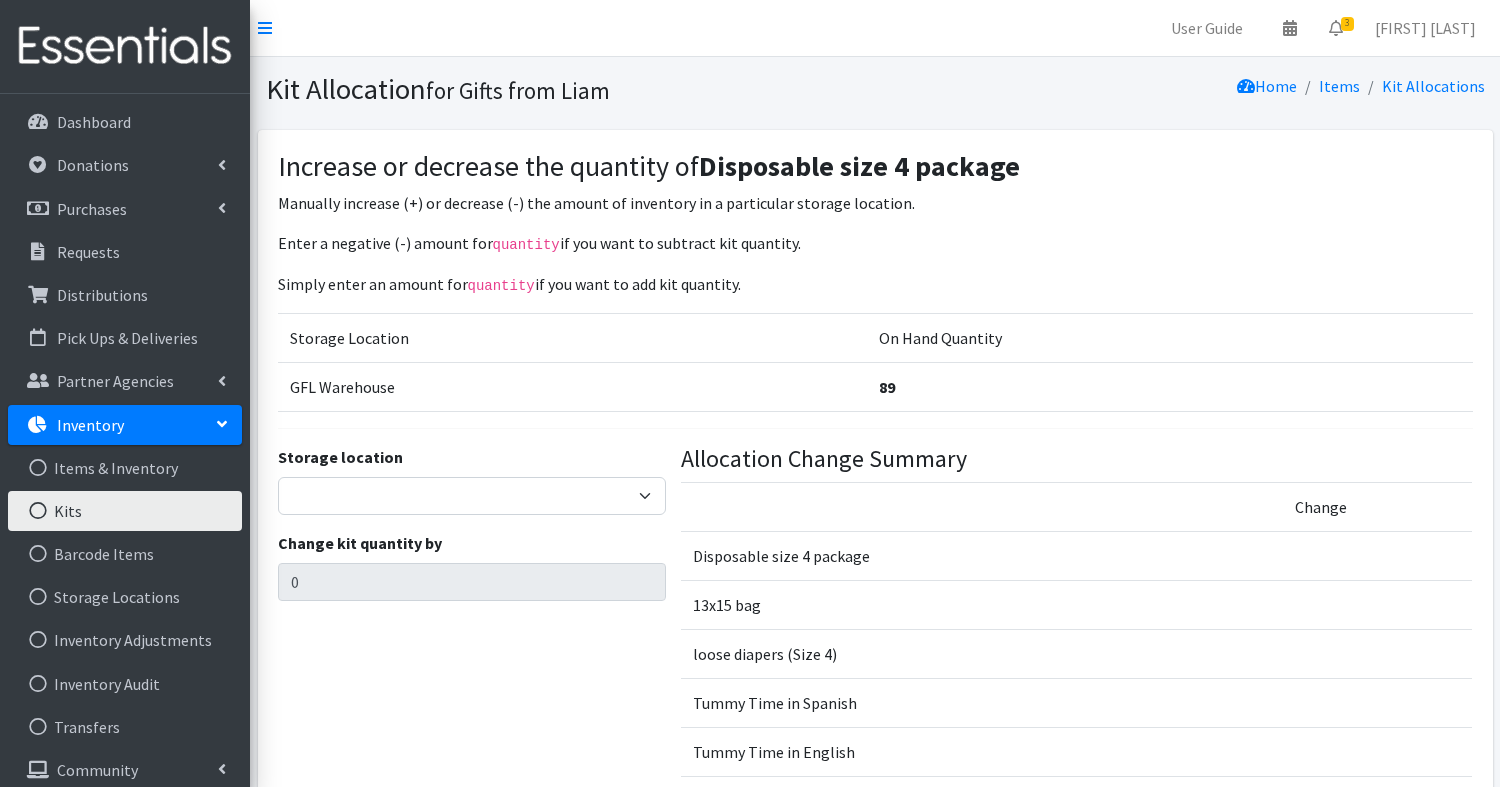 scroll, scrollTop: 0, scrollLeft: 0, axis: both 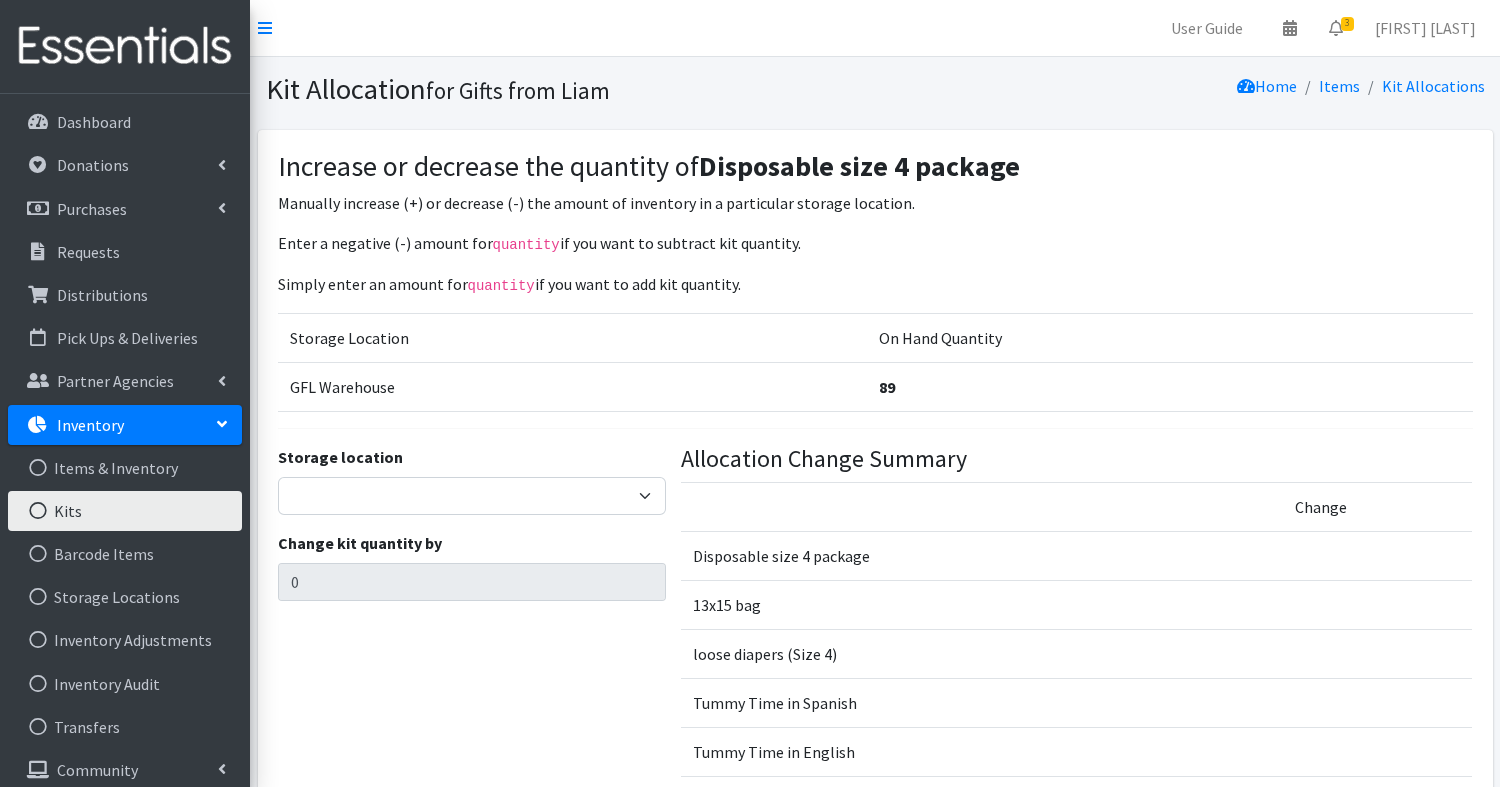 click on "Storage location
GFL Warehouse" at bounding box center (472, 480) 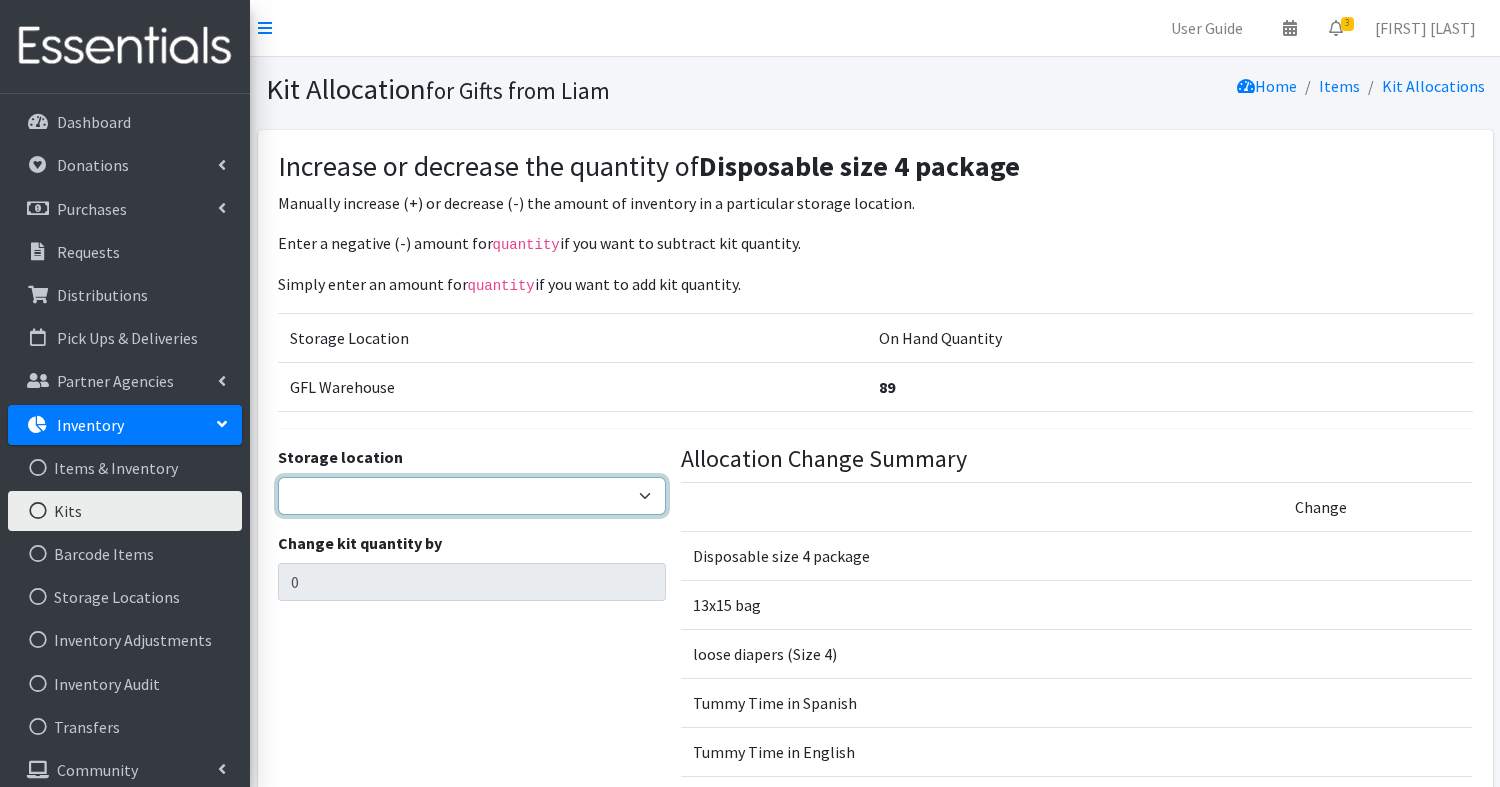 click on "GFL Warehouse" at bounding box center (472, 496) 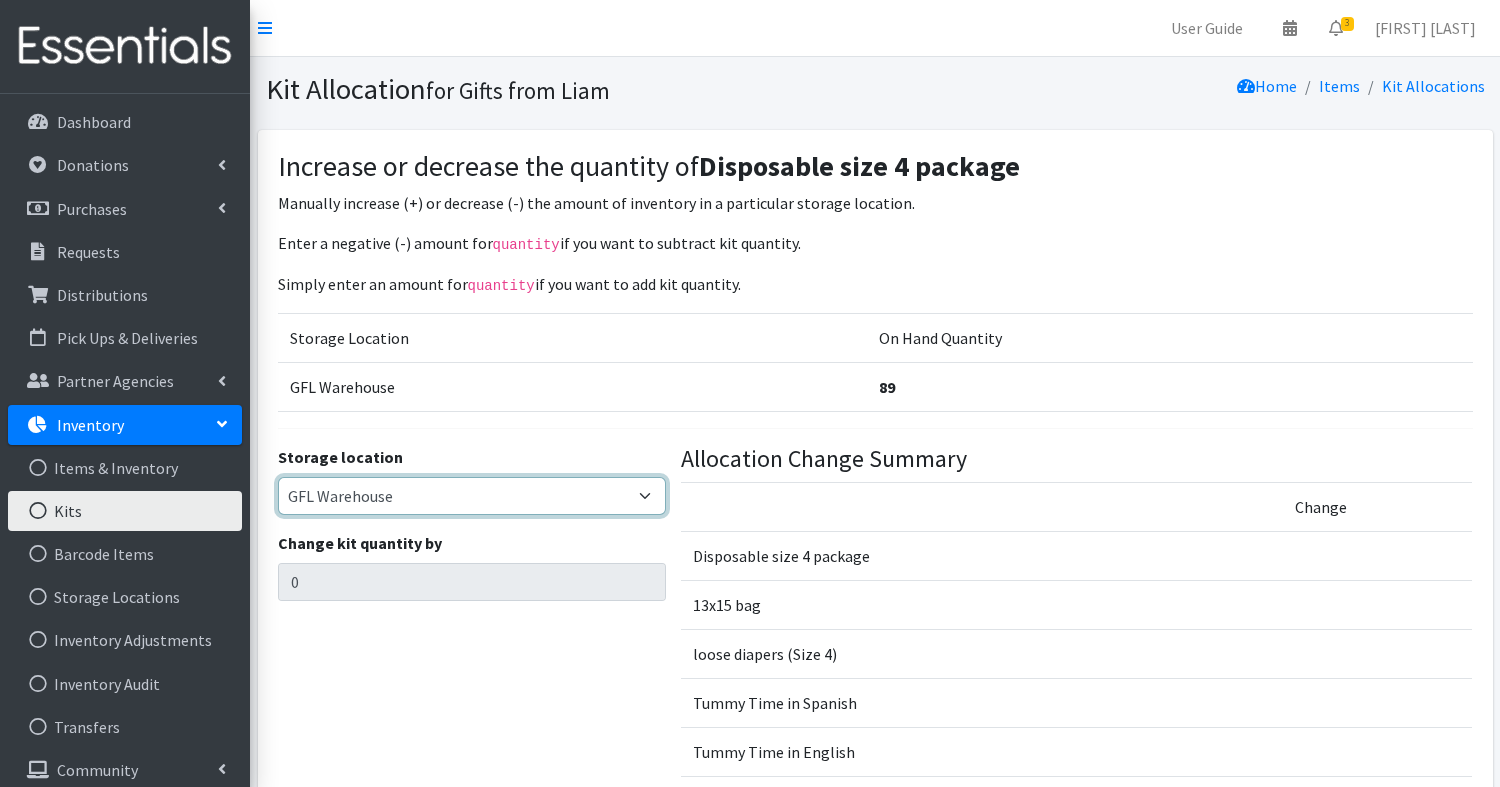 click on "GFL Warehouse" at bounding box center [472, 496] 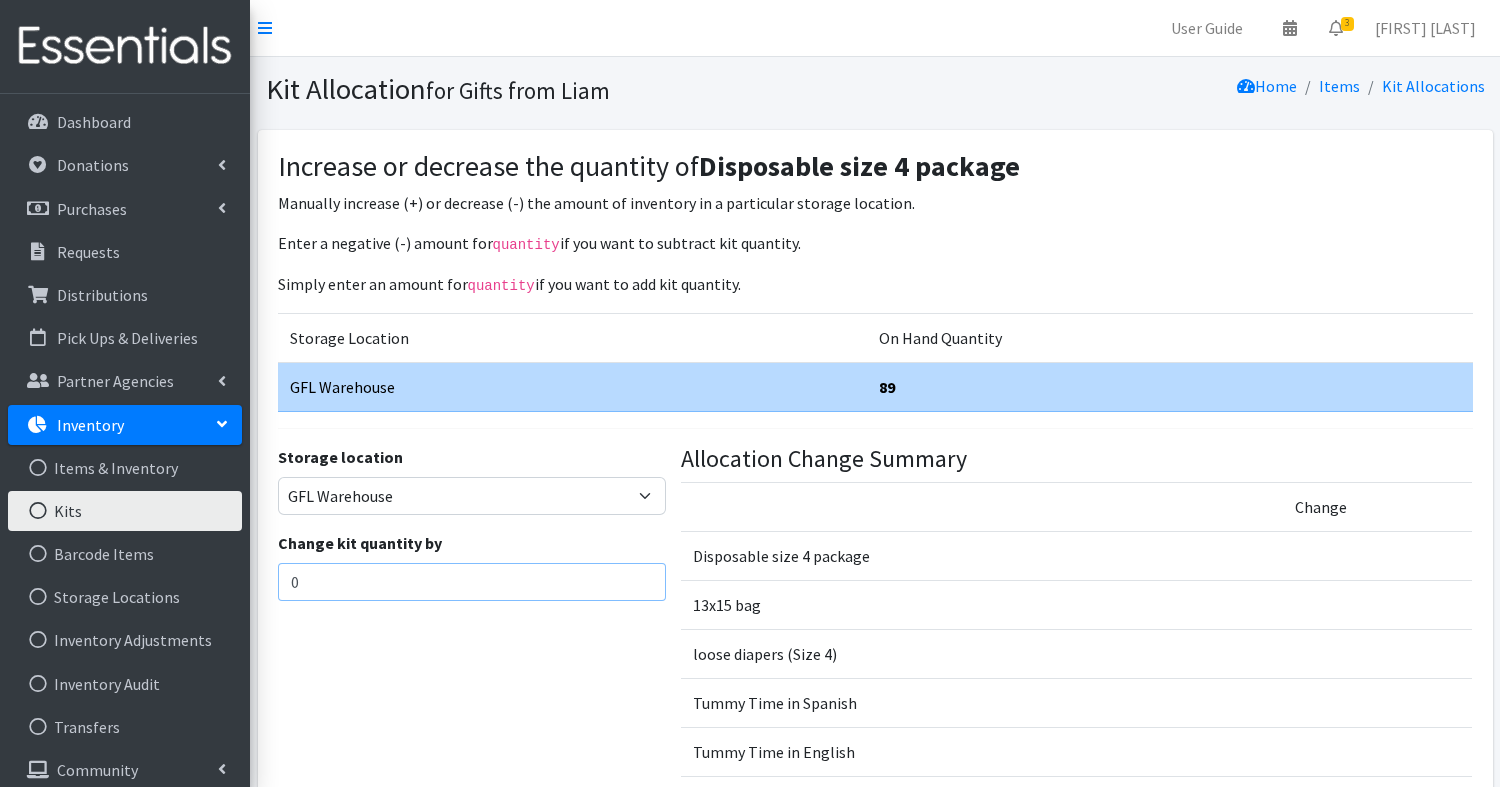 click on "0" at bounding box center (472, 582) 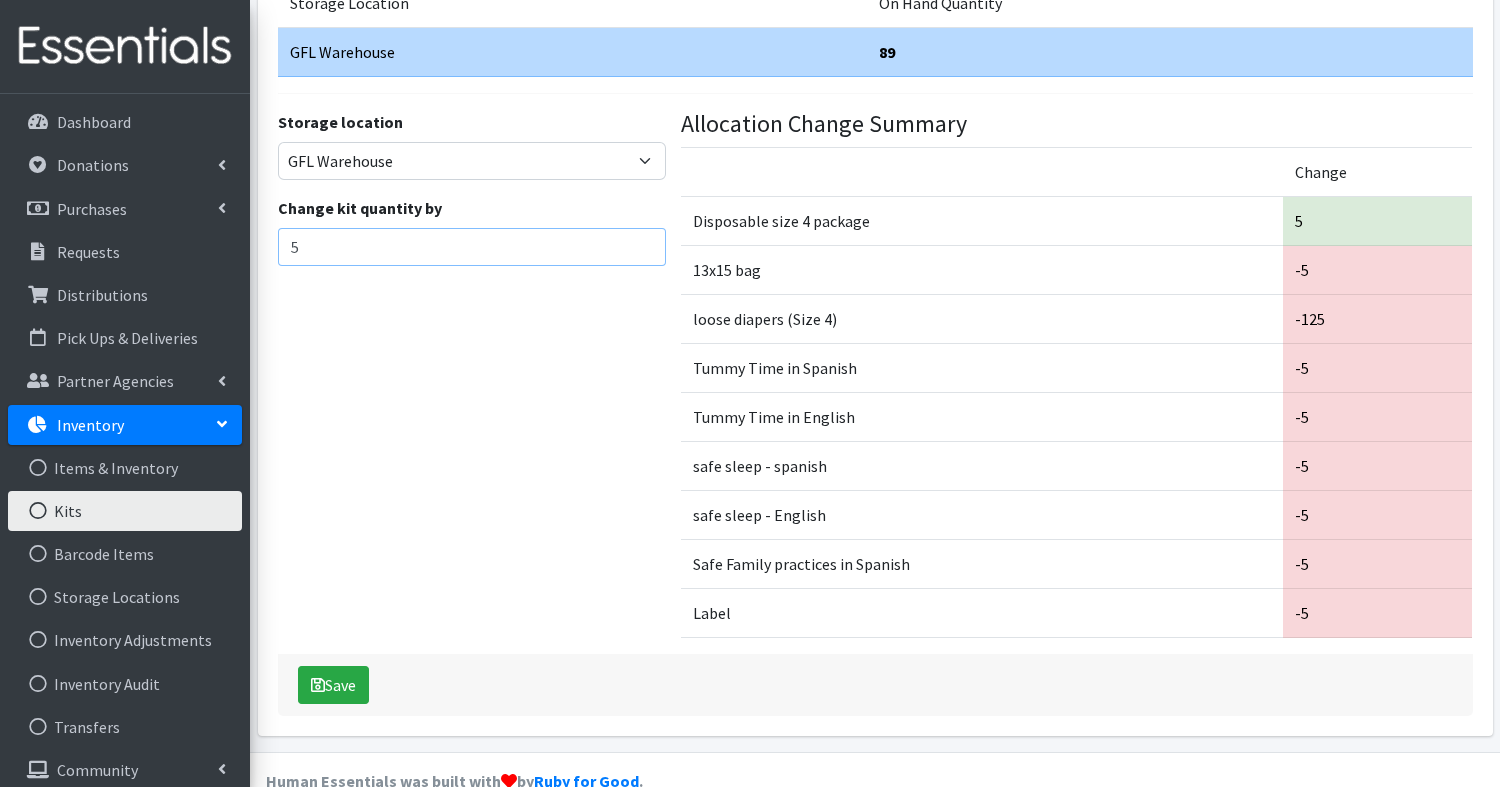 scroll, scrollTop: 342, scrollLeft: 0, axis: vertical 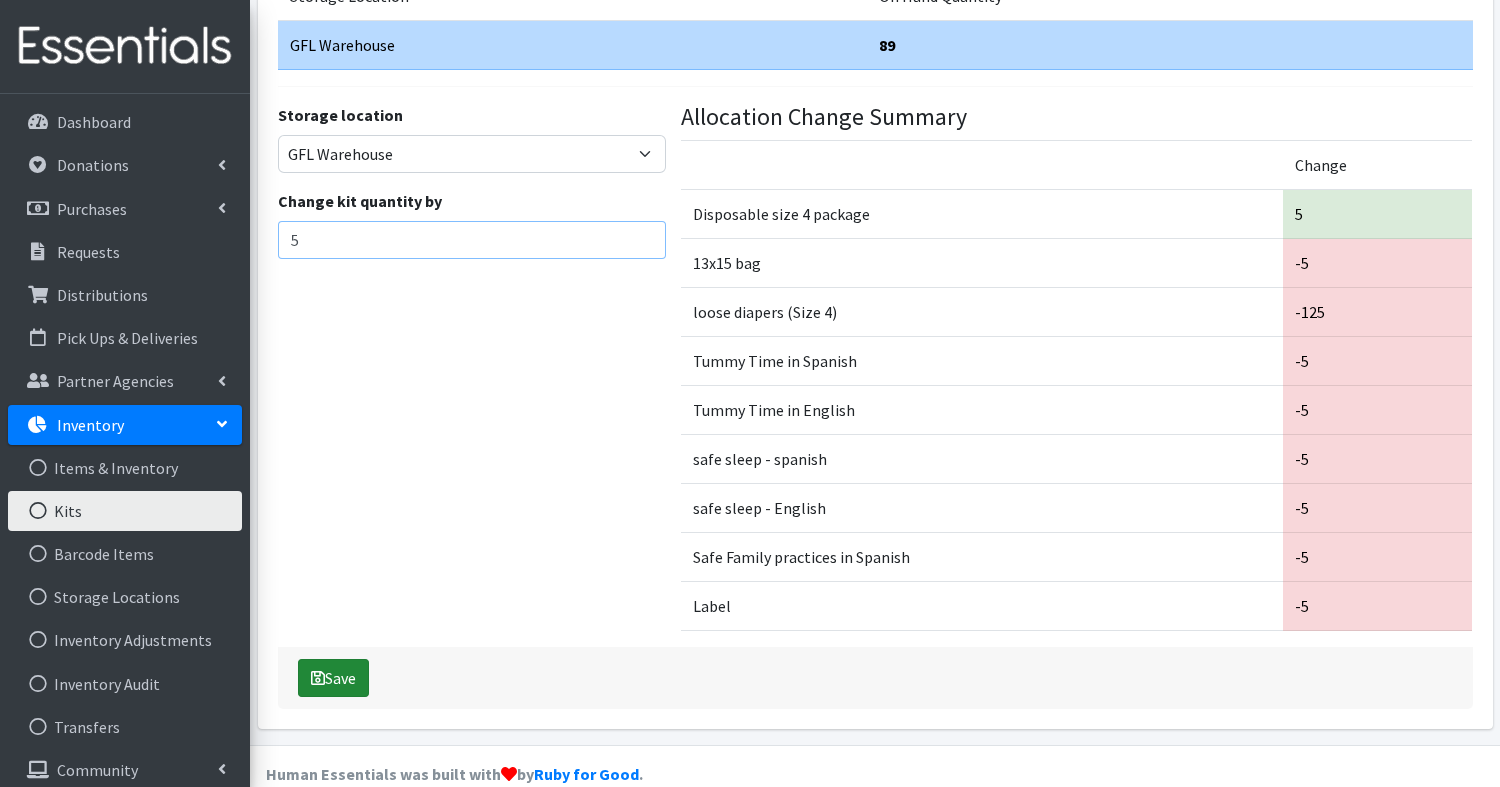 type on "5" 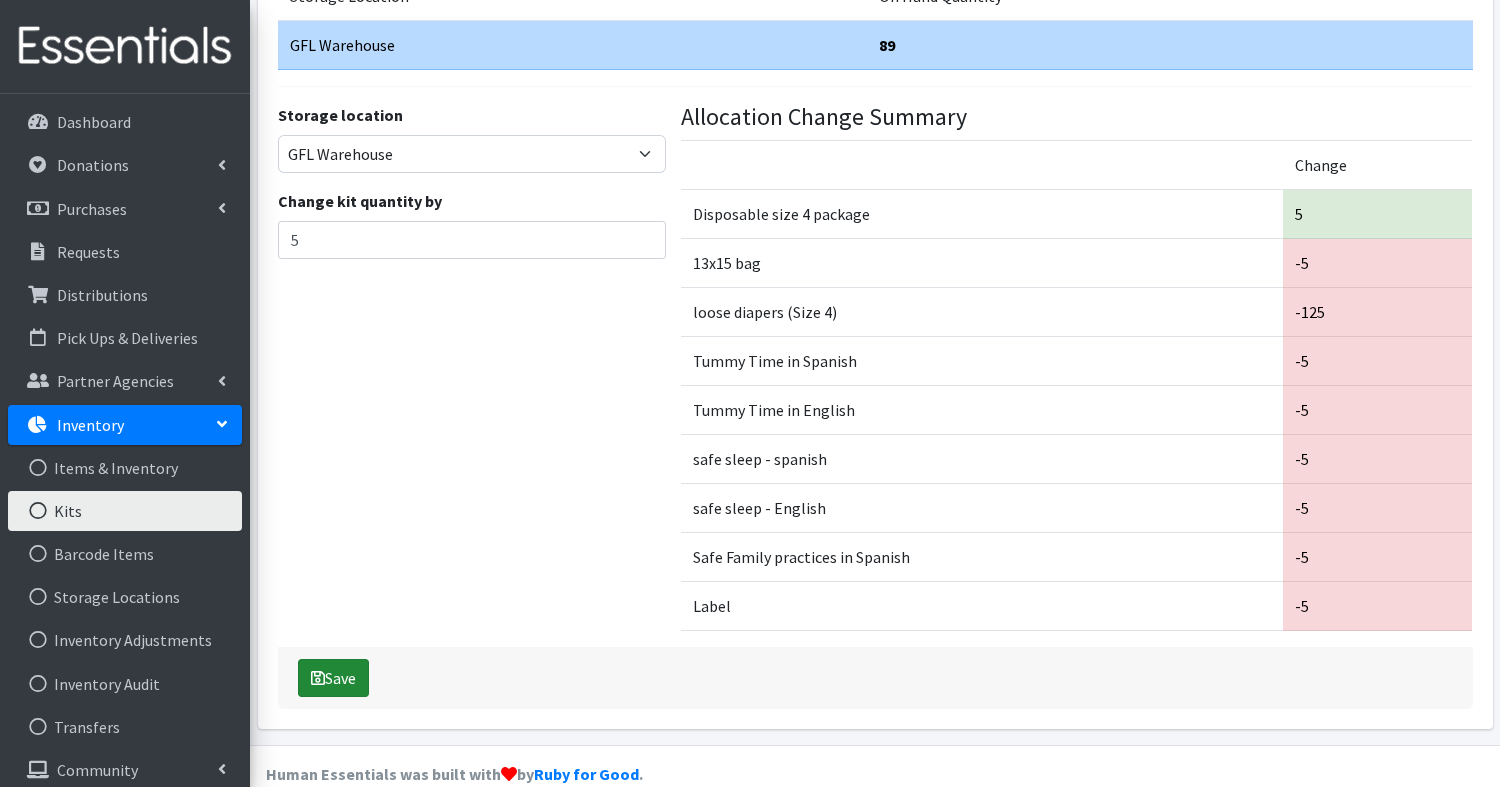 click on "Save" at bounding box center (333, 678) 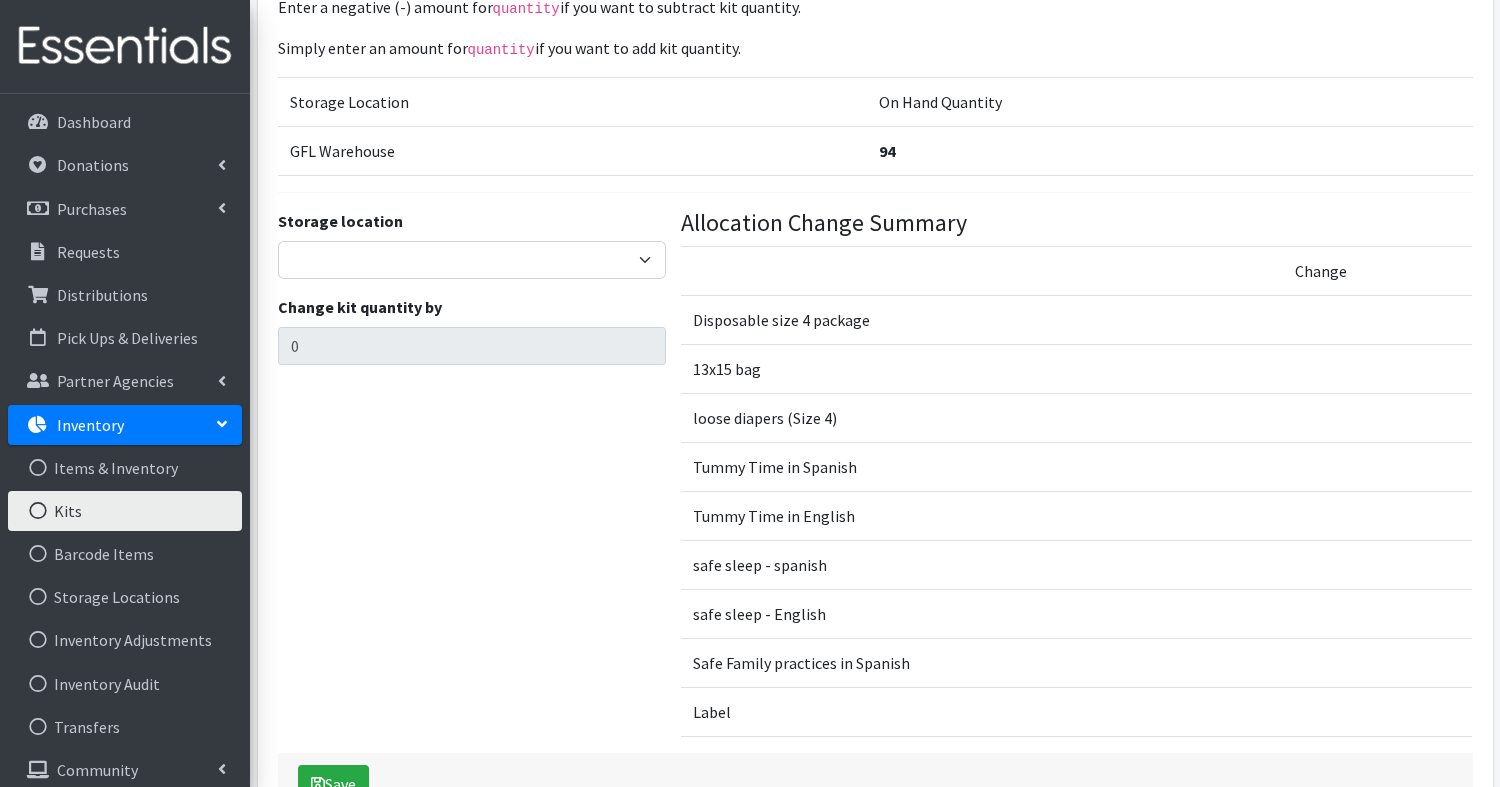 scroll, scrollTop: 242, scrollLeft: 0, axis: vertical 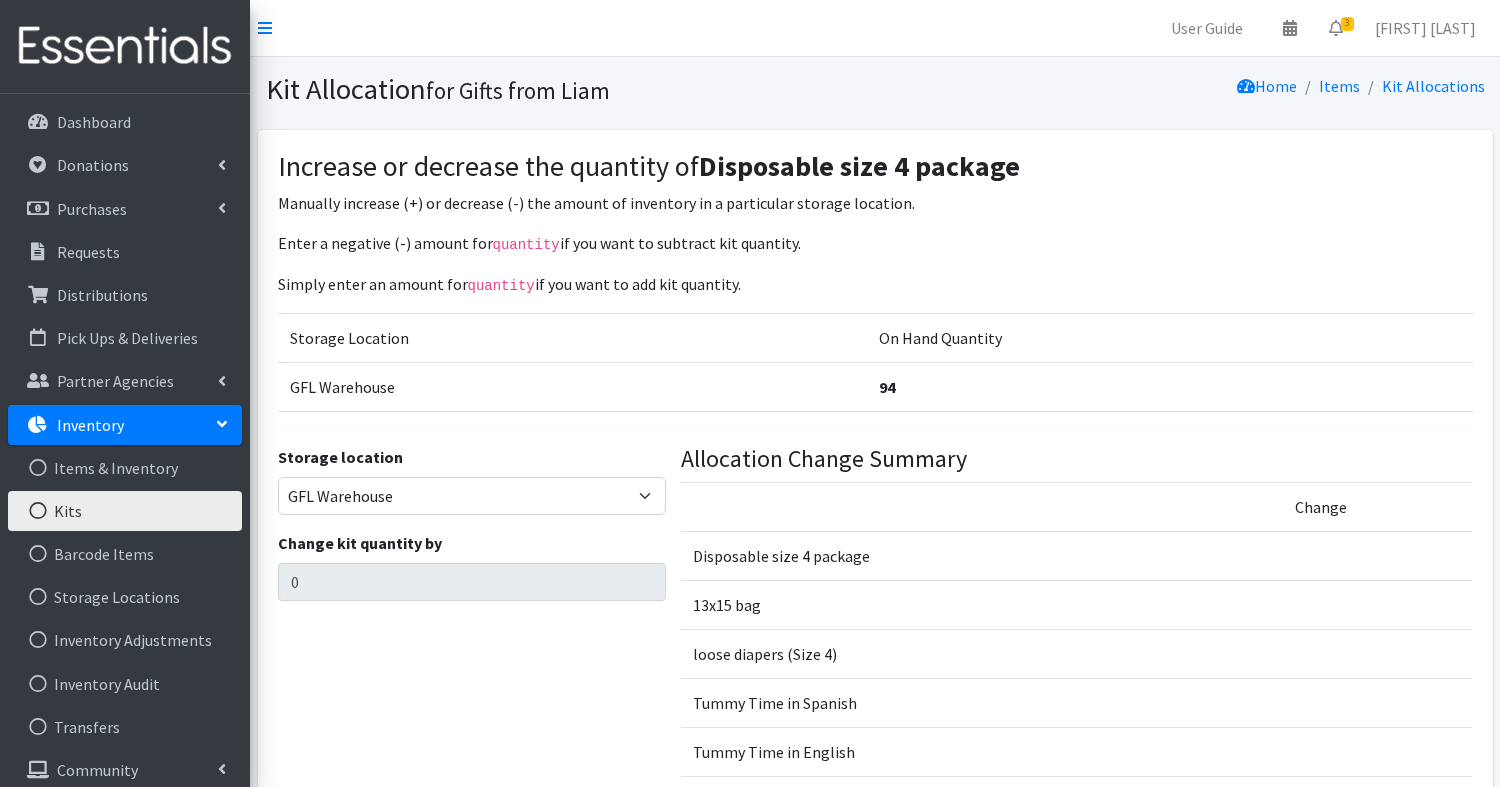 select on "414" 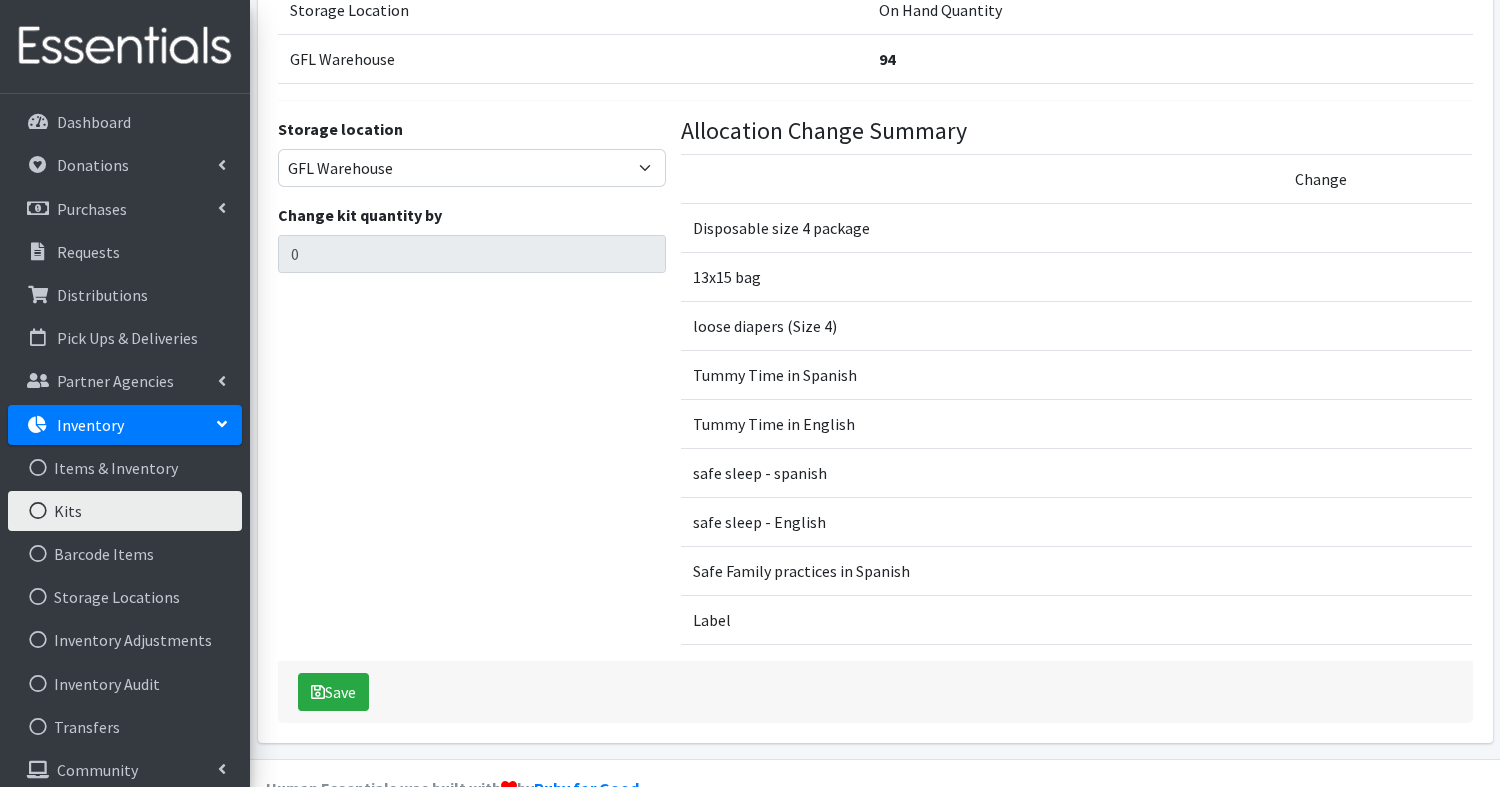 click on "Kits" at bounding box center [125, 511] 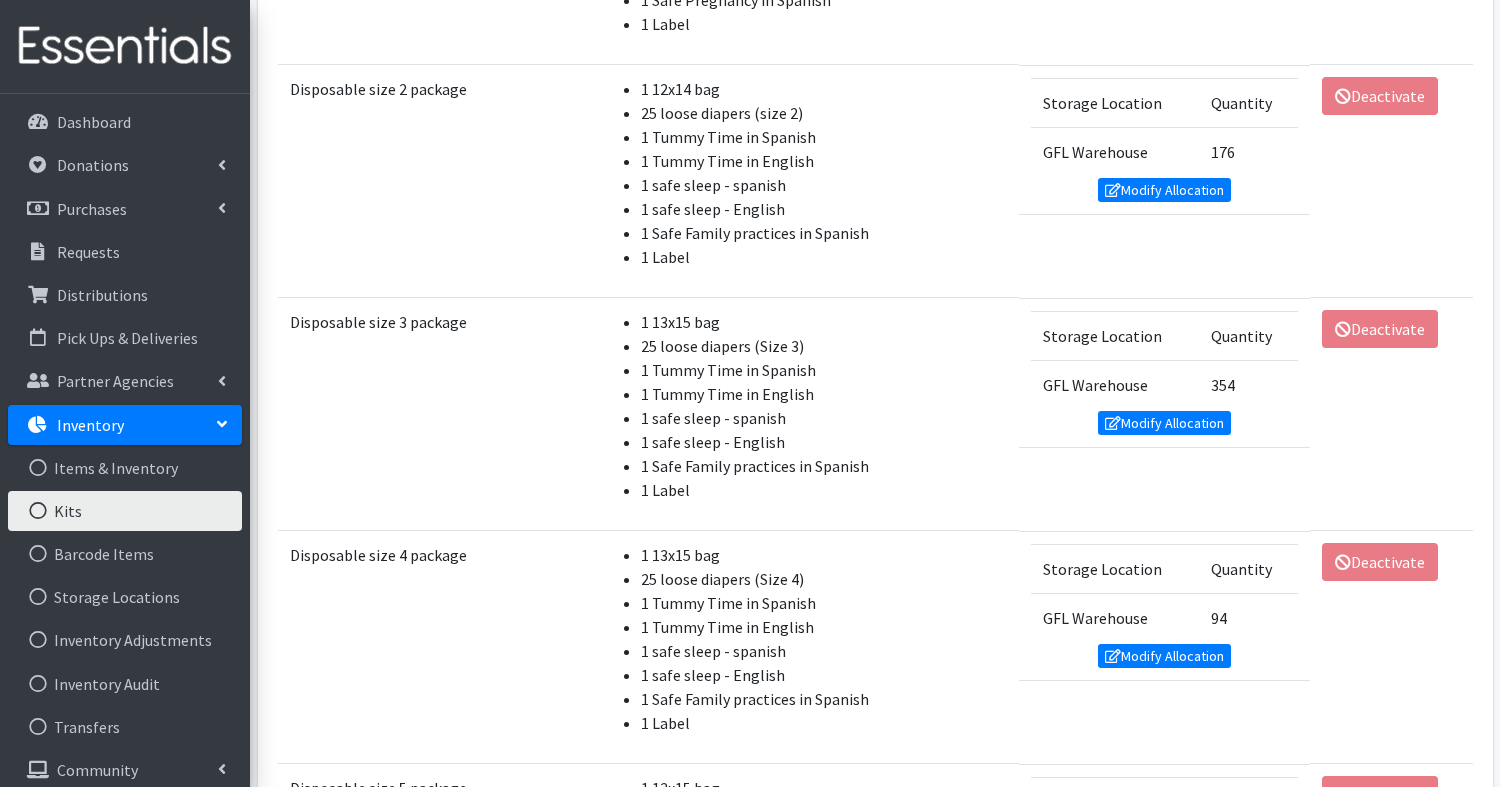 scroll, scrollTop: 2739, scrollLeft: 0, axis: vertical 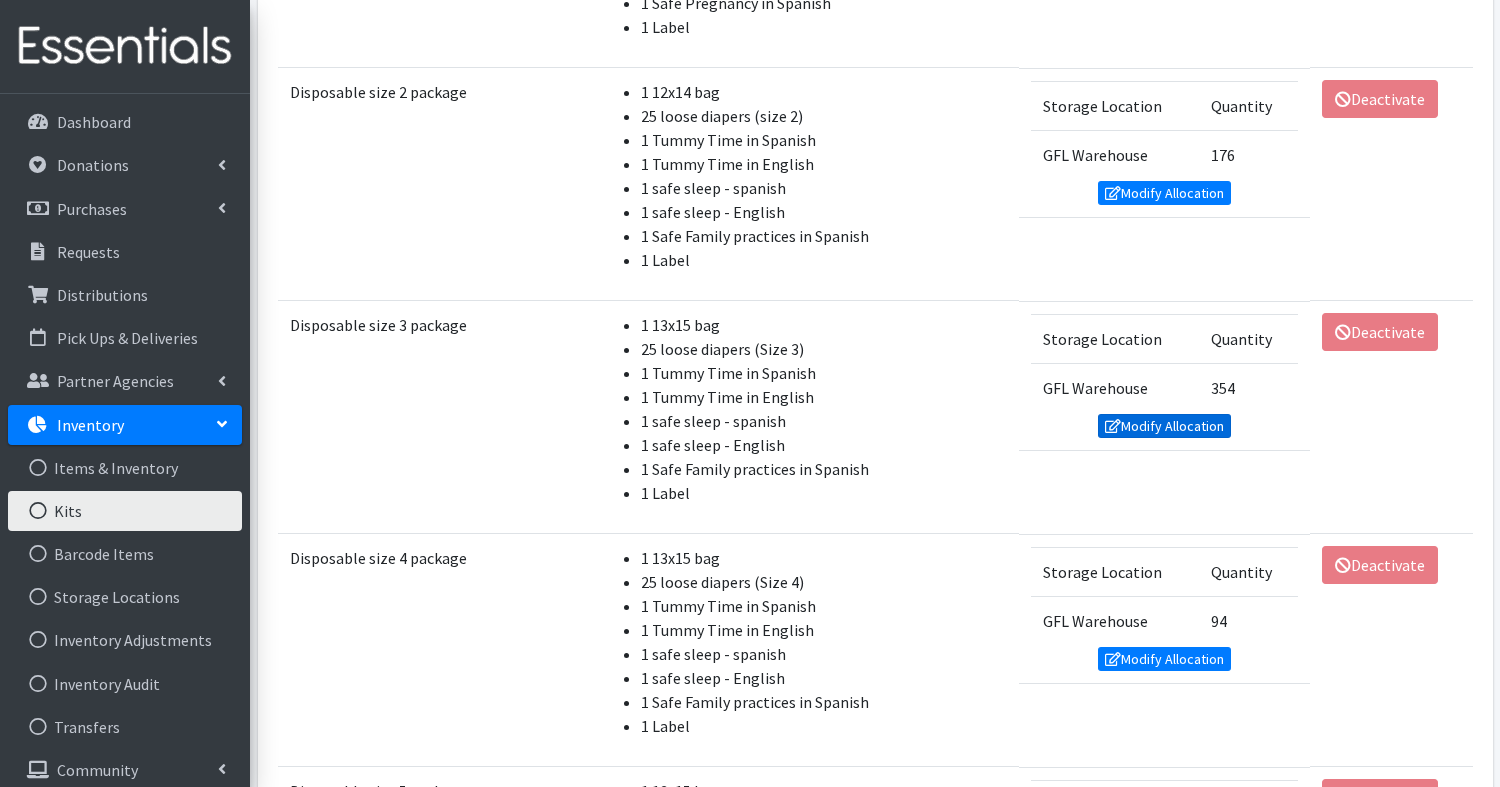click on "Modify Allocation" at bounding box center (1165, 426) 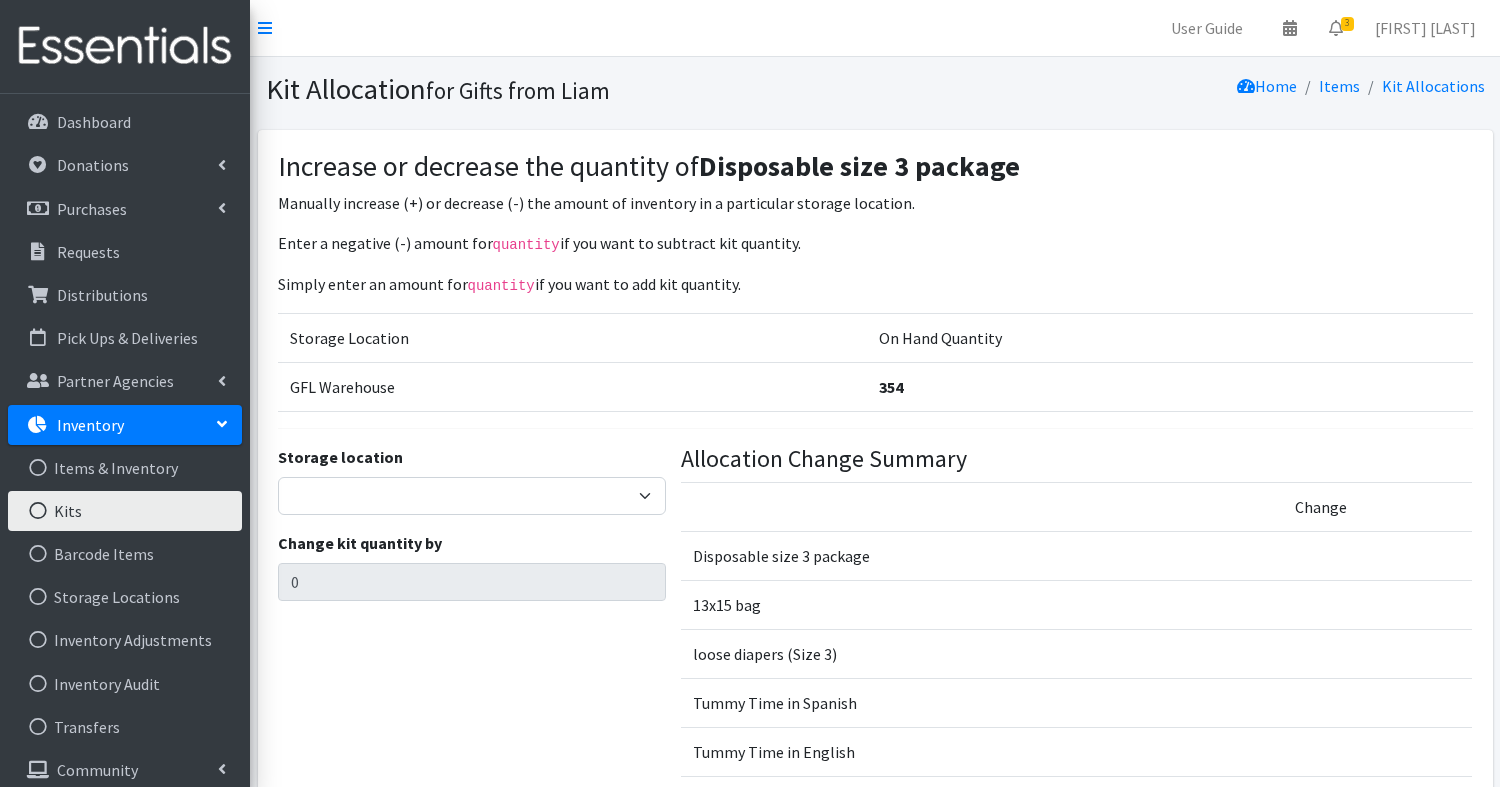 scroll, scrollTop: 0, scrollLeft: 0, axis: both 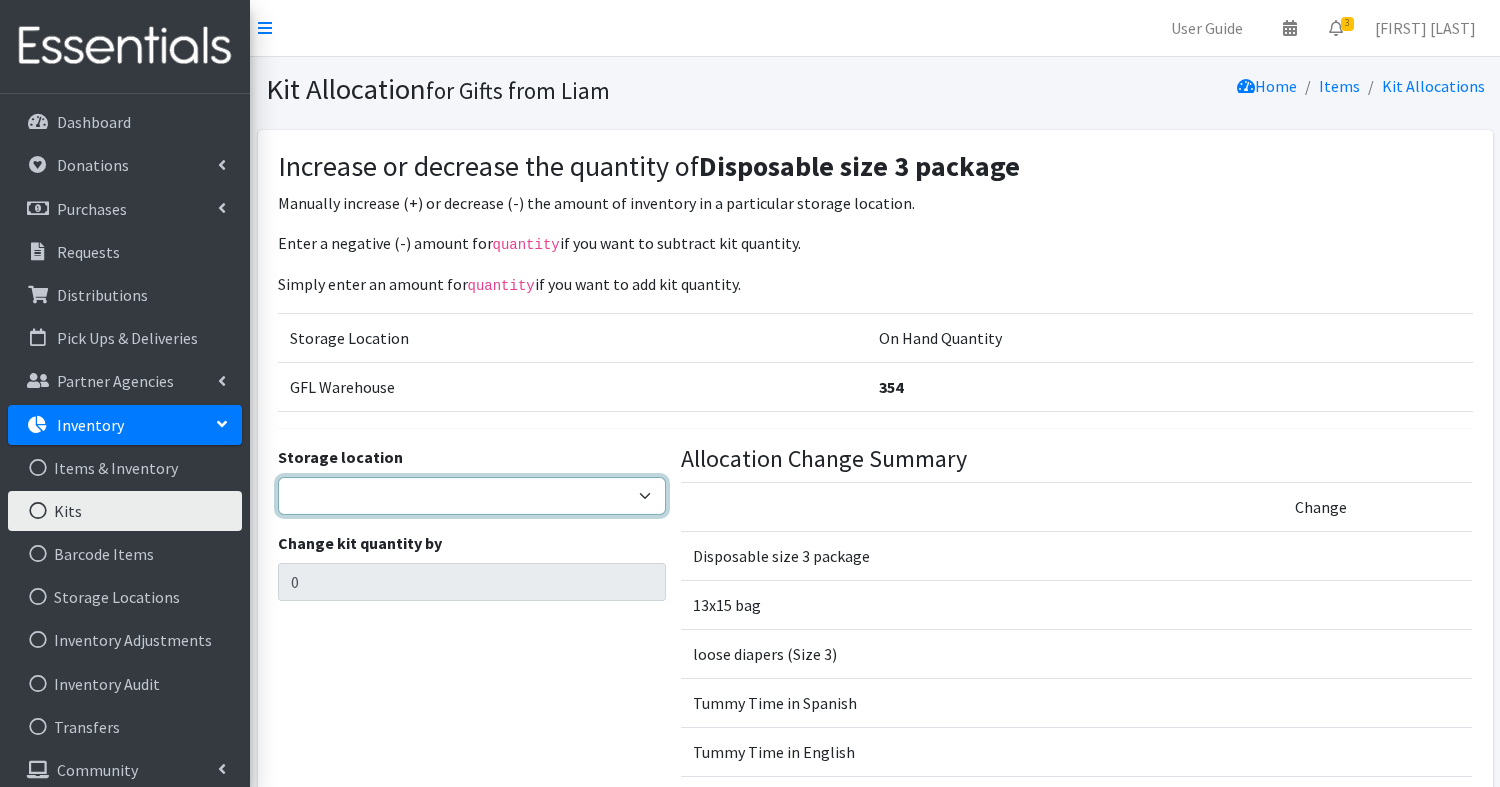 click on "GFL Warehouse" at bounding box center [472, 496] 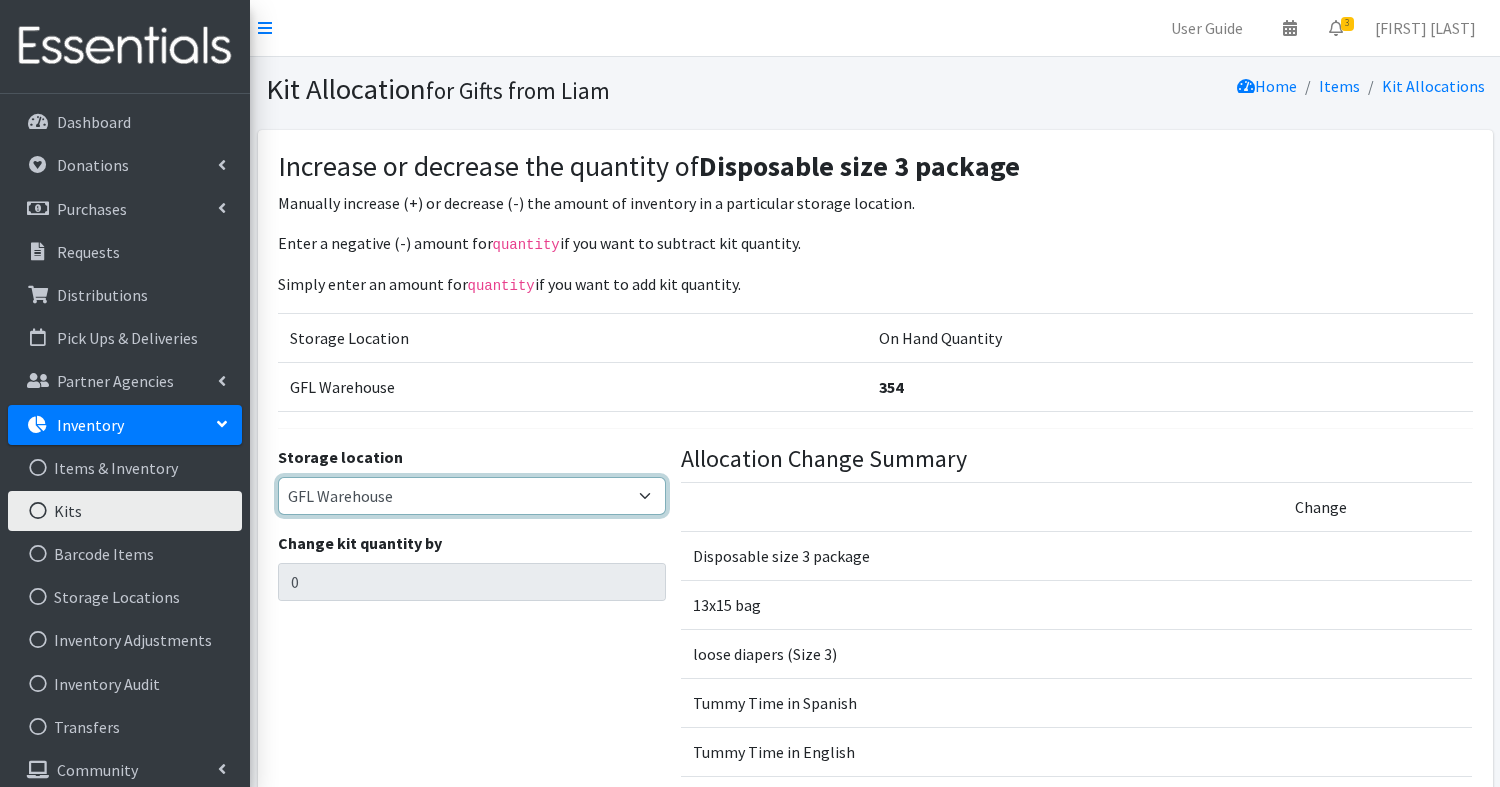 click on "GFL Warehouse" at bounding box center [472, 496] 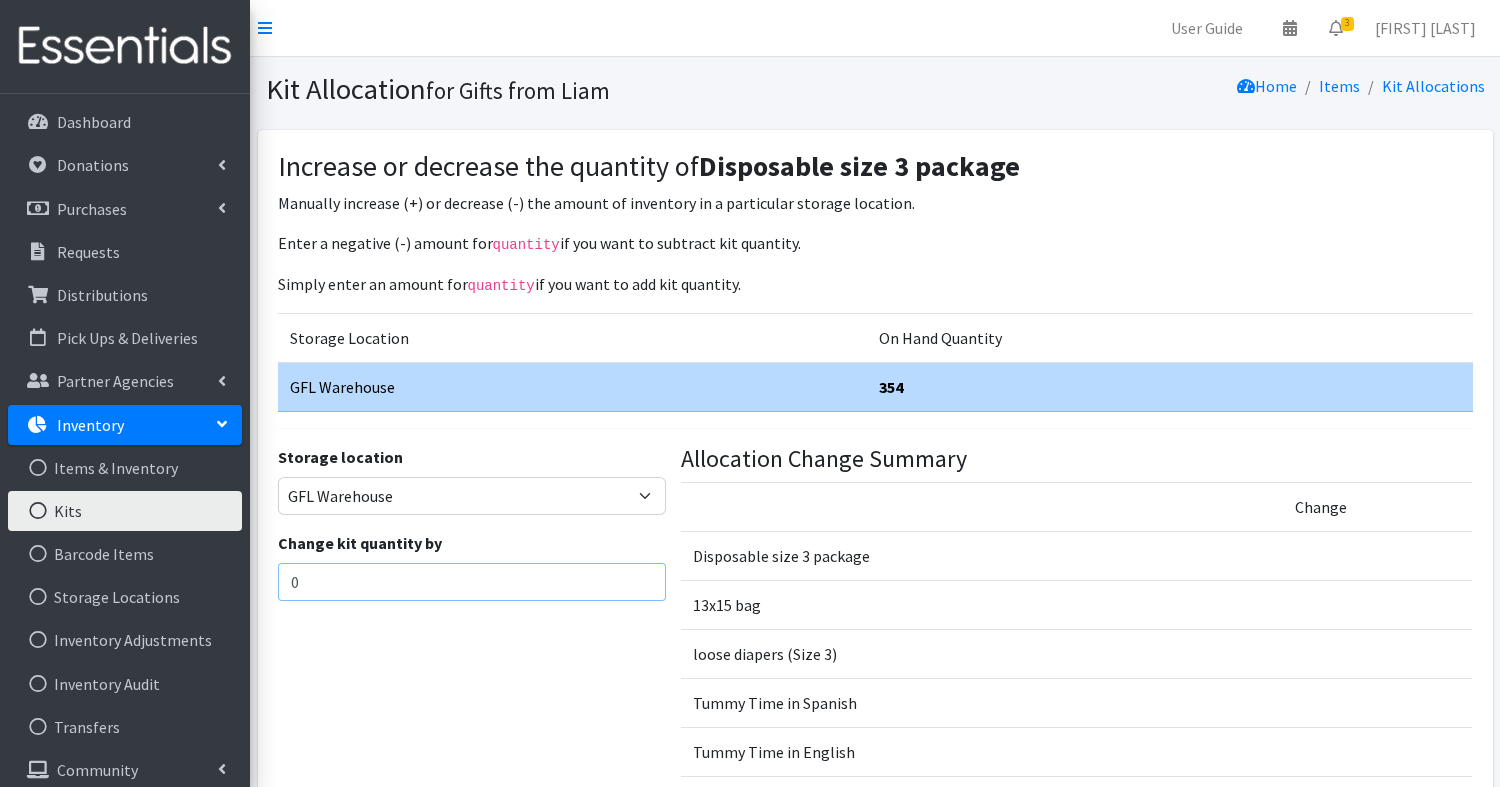 click on "0" at bounding box center (472, 582) 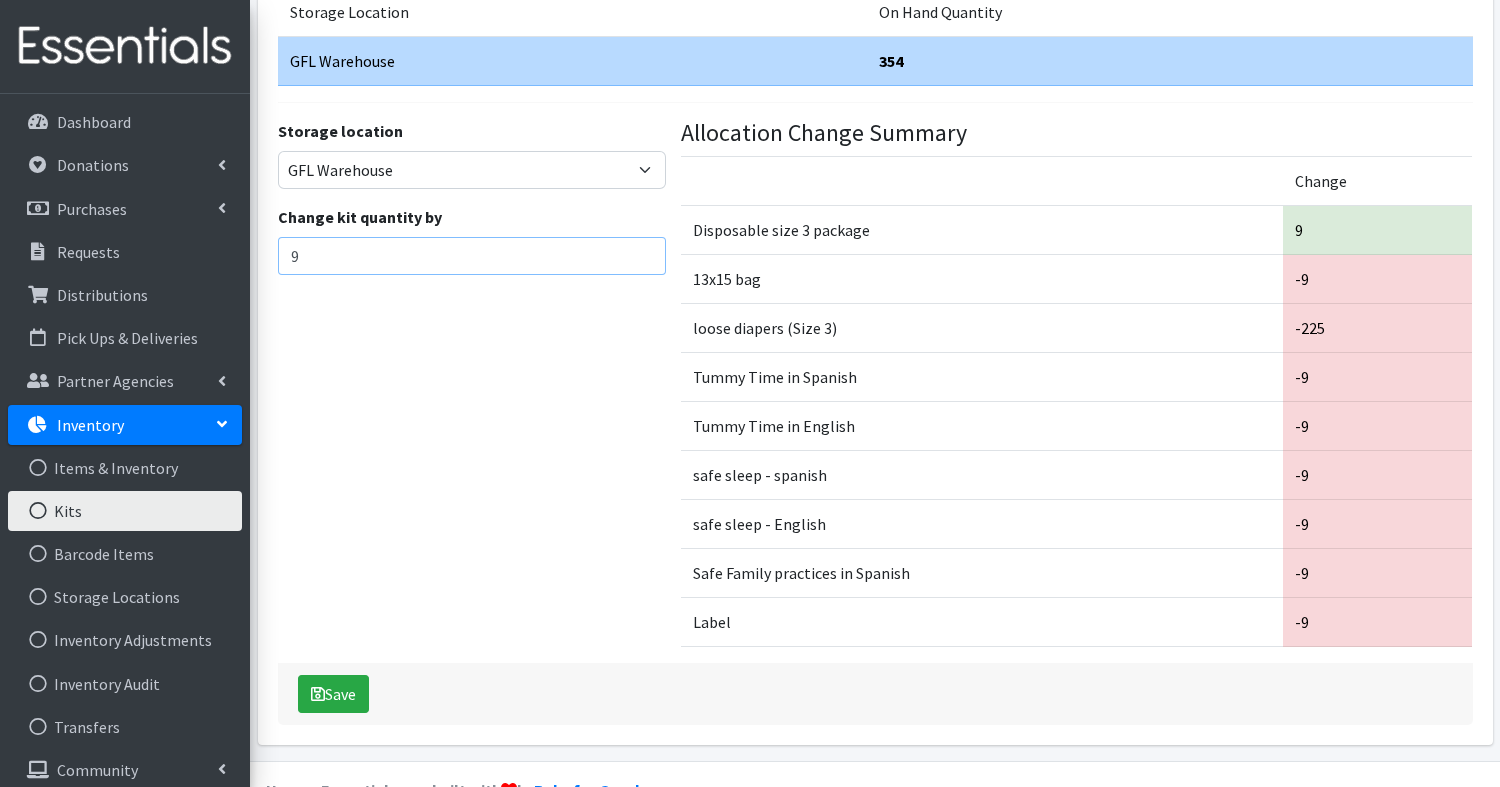 scroll, scrollTop: 330, scrollLeft: 0, axis: vertical 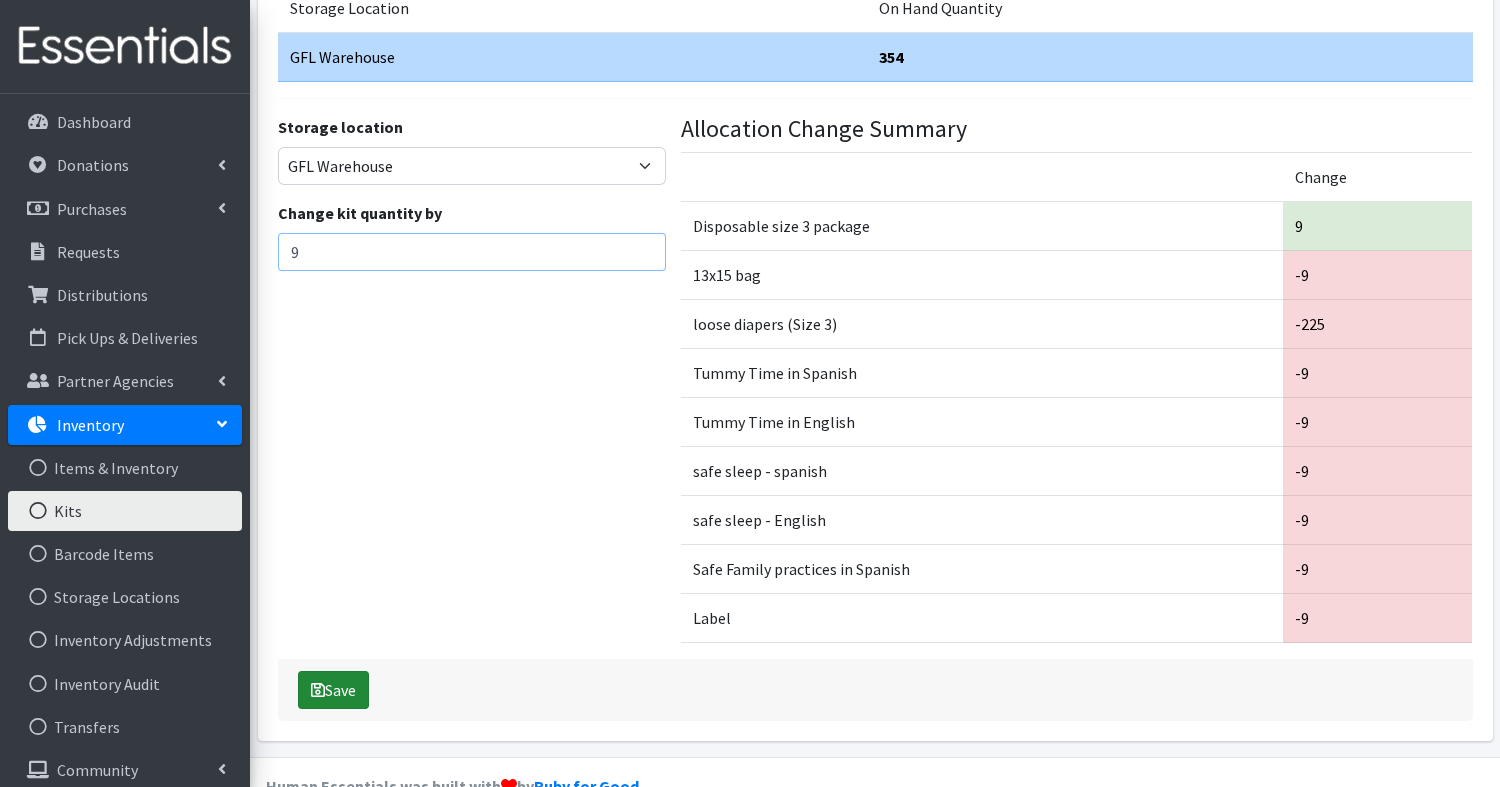 type on "9" 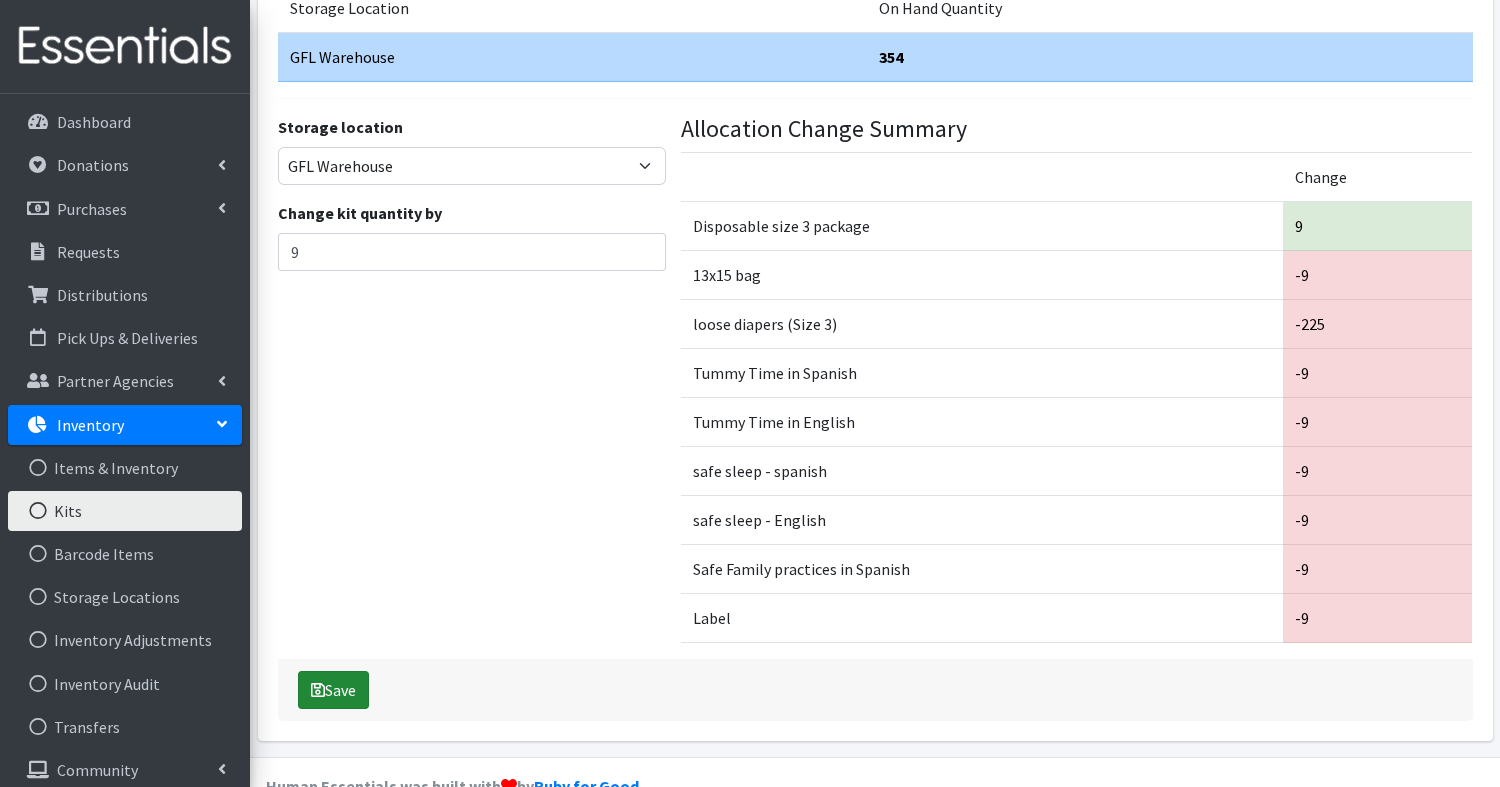 click on "Save" at bounding box center [333, 690] 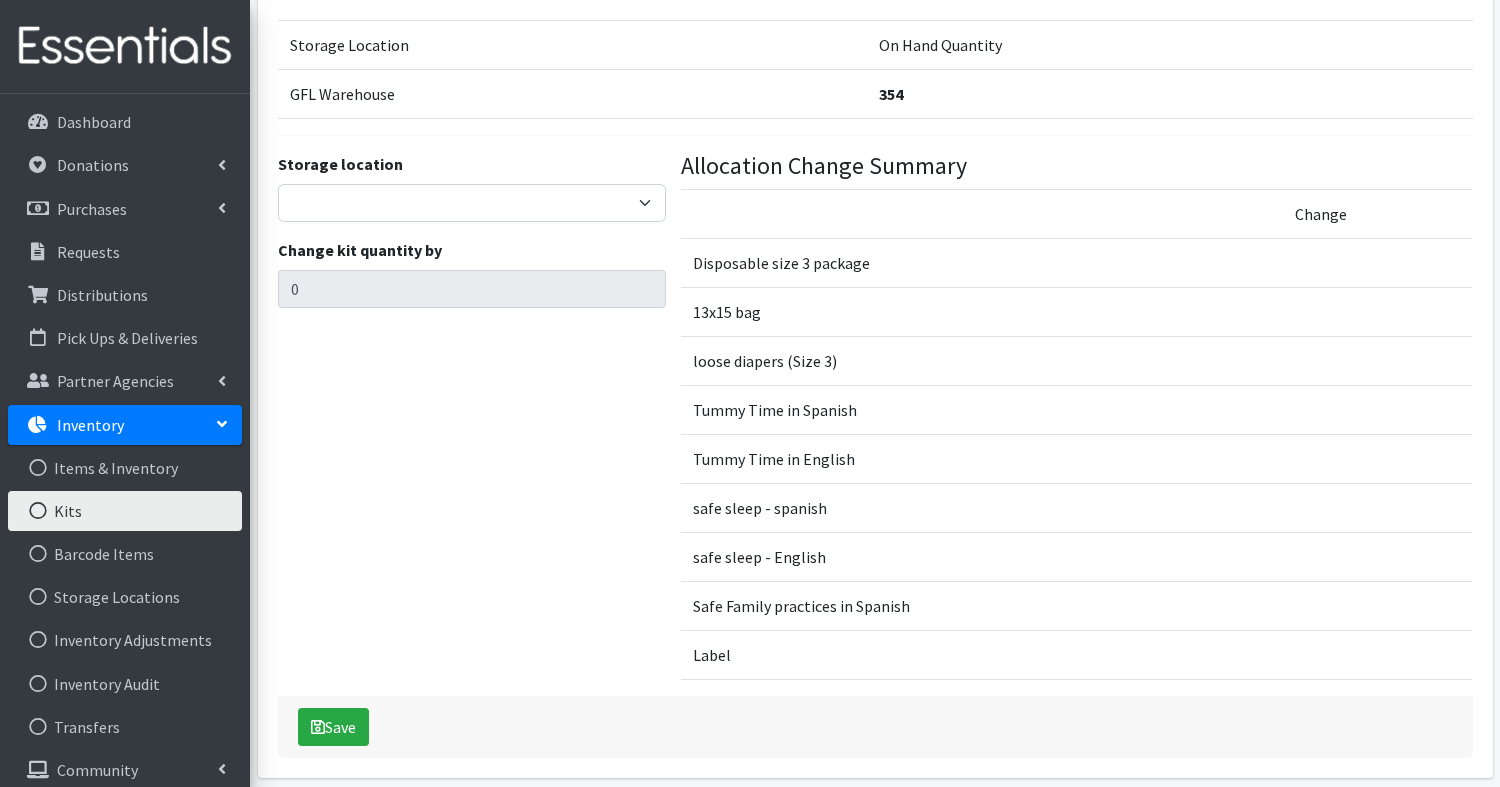 scroll, scrollTop: 278, scrollLeft: 0, axis: vertical 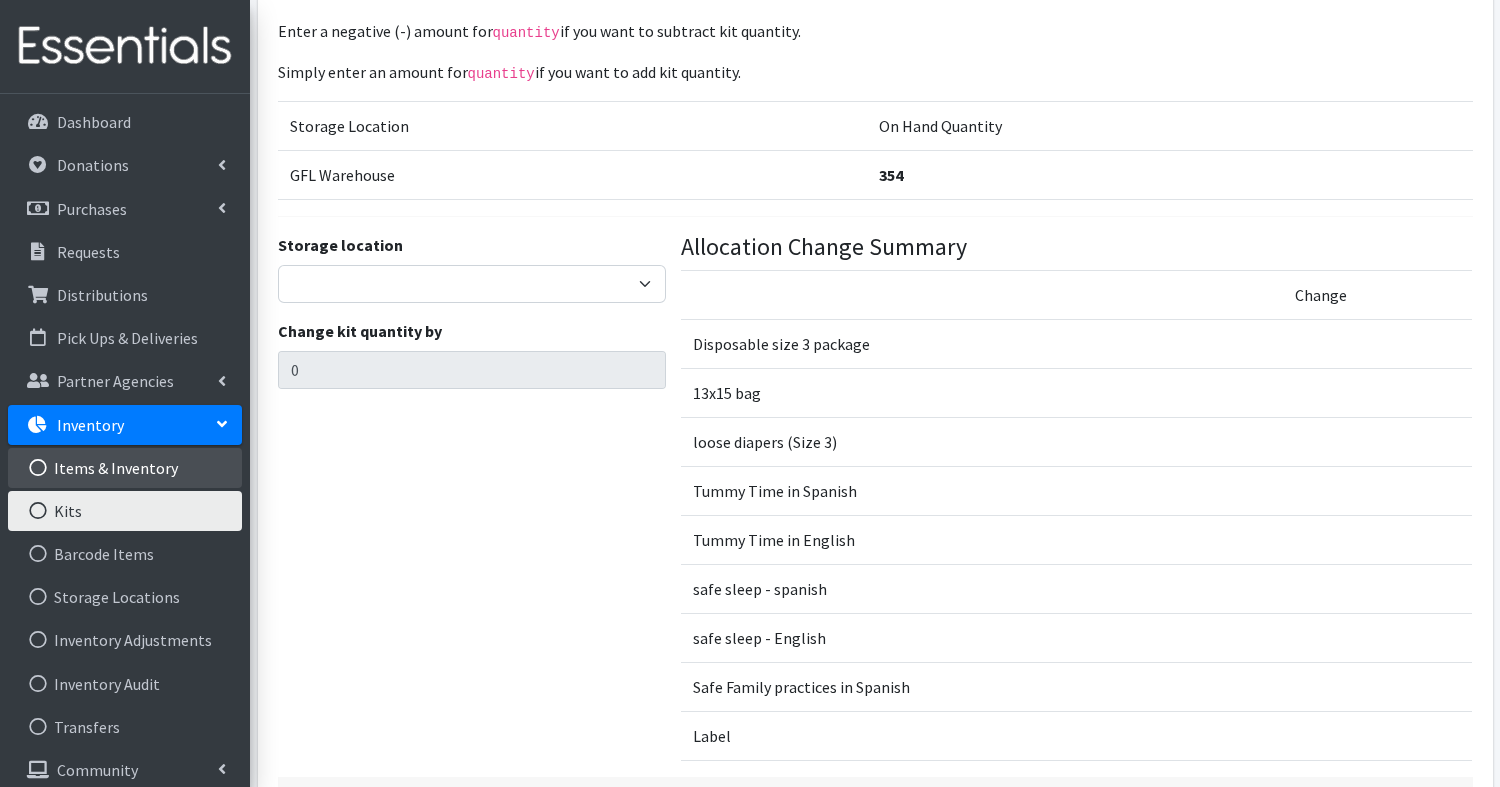 click on "Items & Inventory" at bounding box center (125, 468) 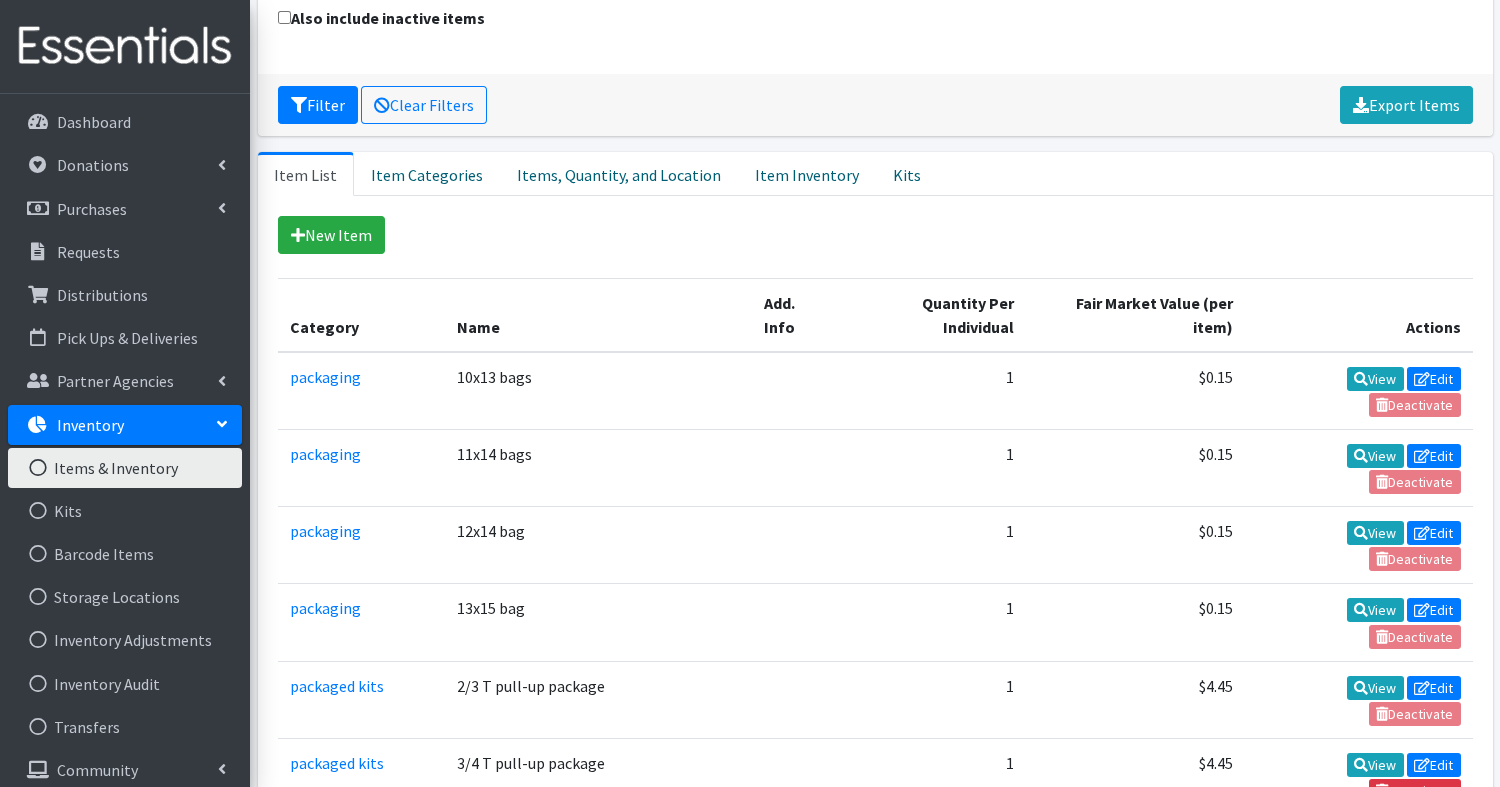 scroll, scrollTop: 280, scrollLeft: 0, axis: vertical 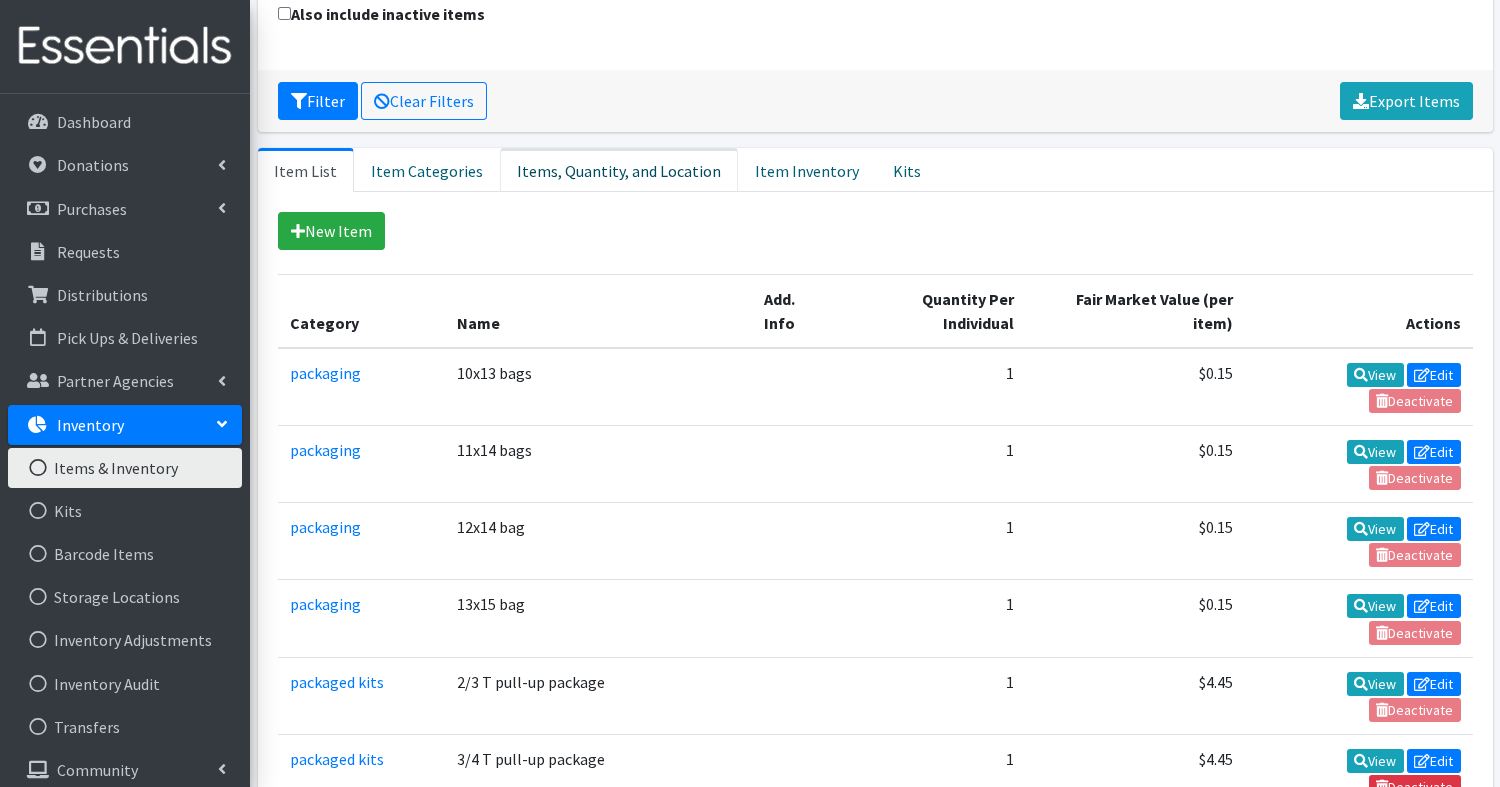 click on "Items,
Quantity, and Location" at bounding box center [619, 170] 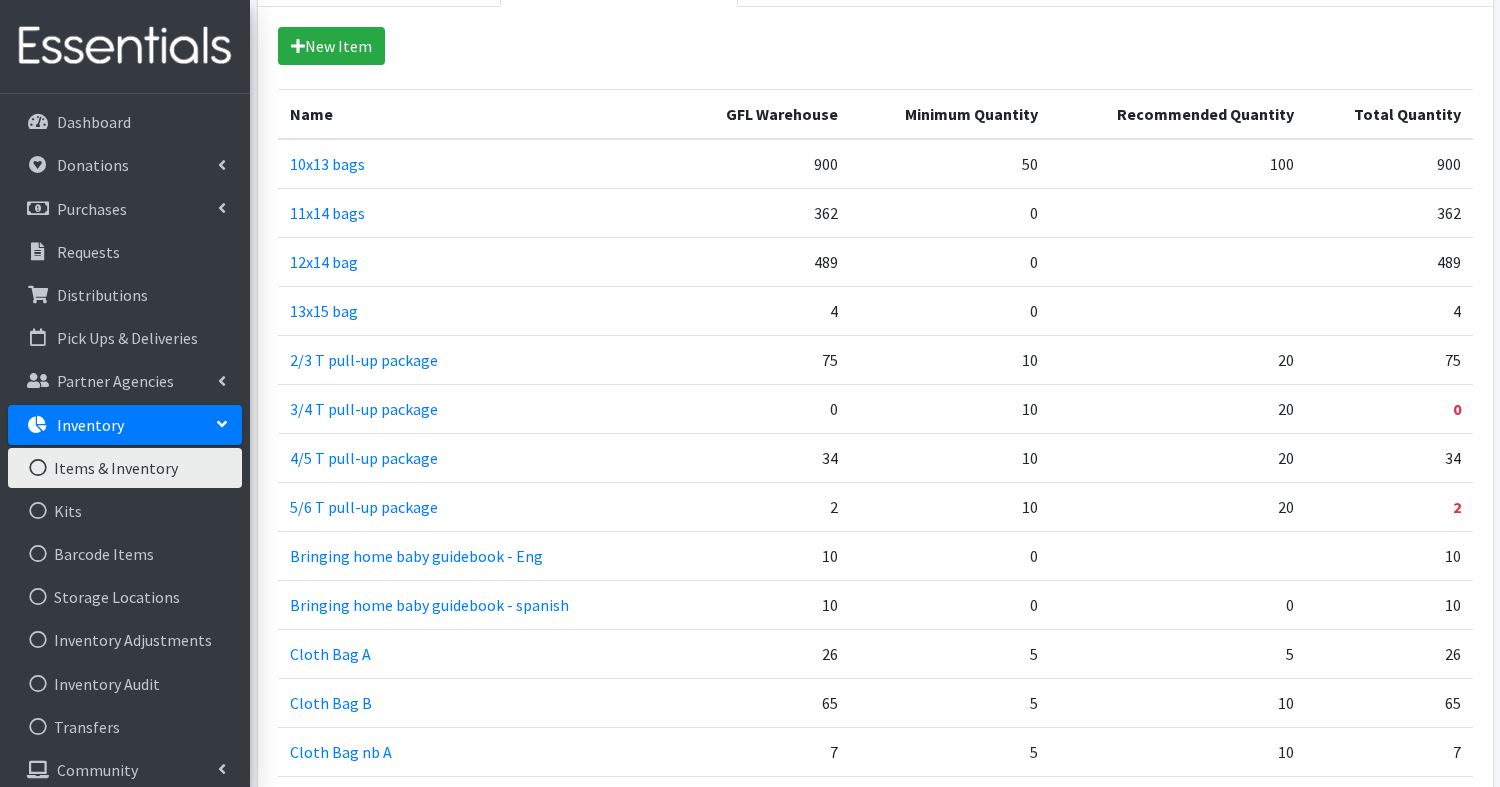 scroll, scrollTop: 466, scrollLeft: 0, axis: vertical 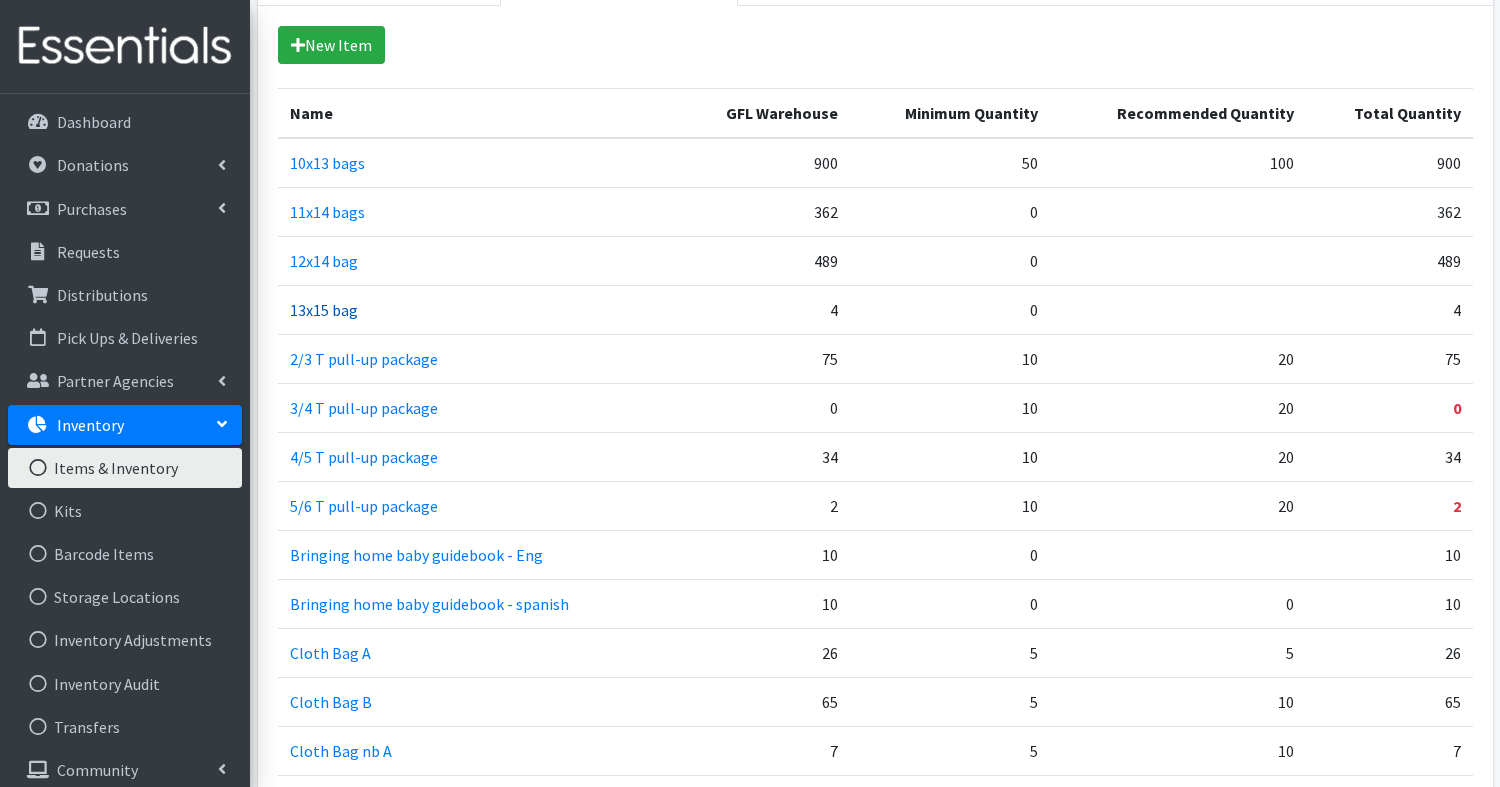 click on "13x15 bag" at bounding box center [324, 310] 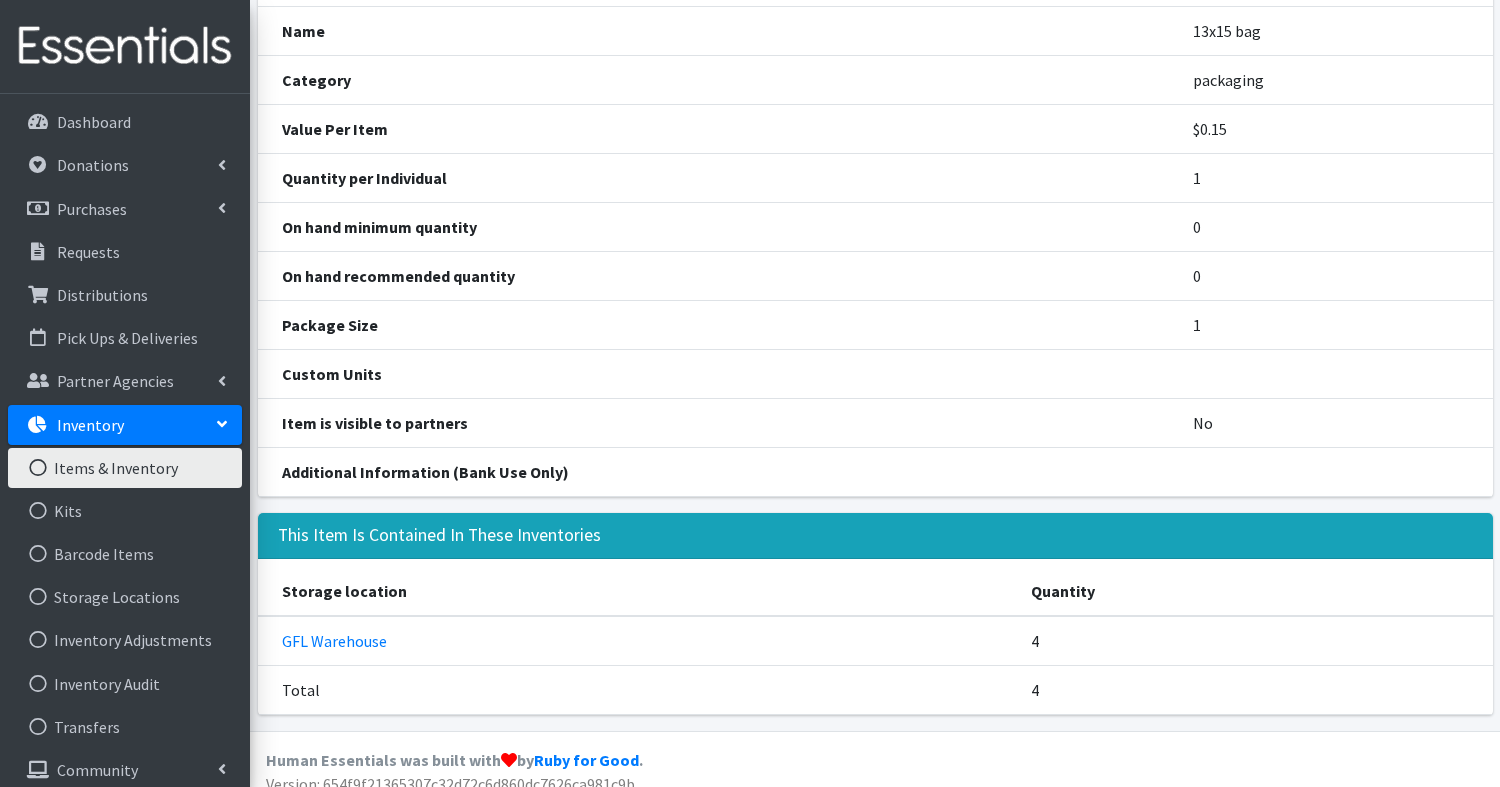 scroll, scrollTop: 188, scrollLeft: 0, axis: vertical 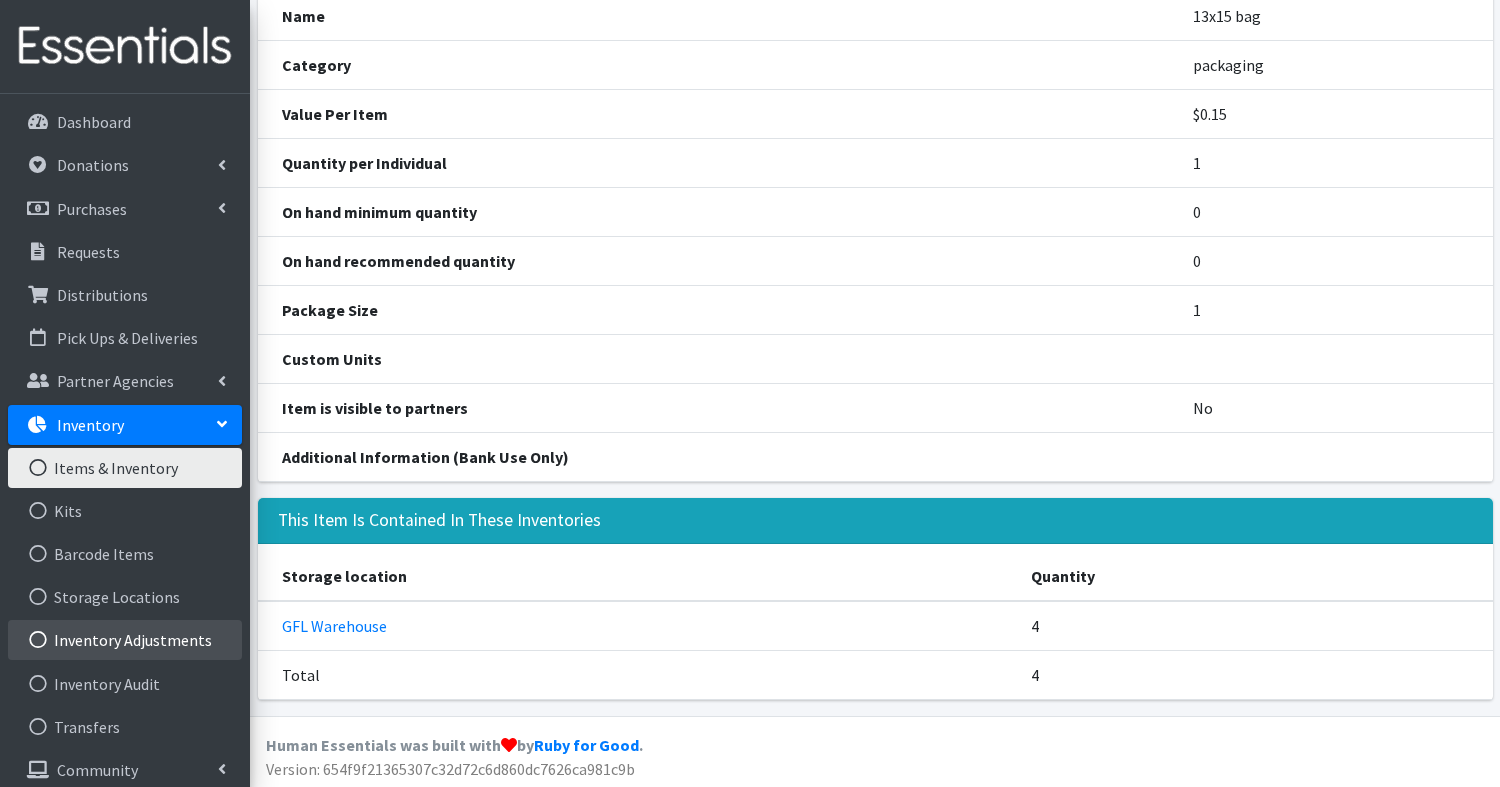 click on "Inventory Adjustments" at bounding box center [125, 640] 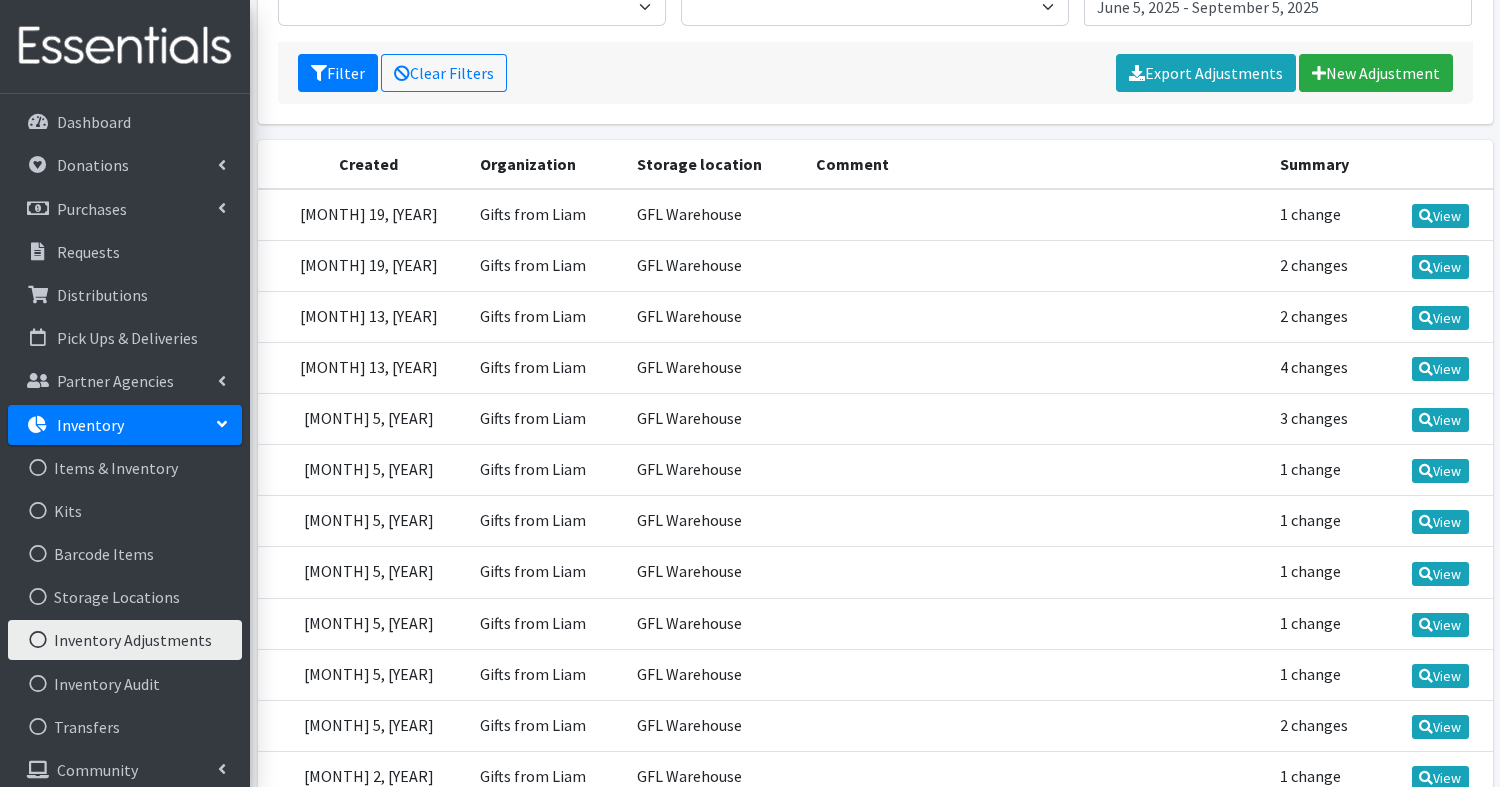 scroll, scrollTop: 241, scrollLeft: 0, axis: vertical 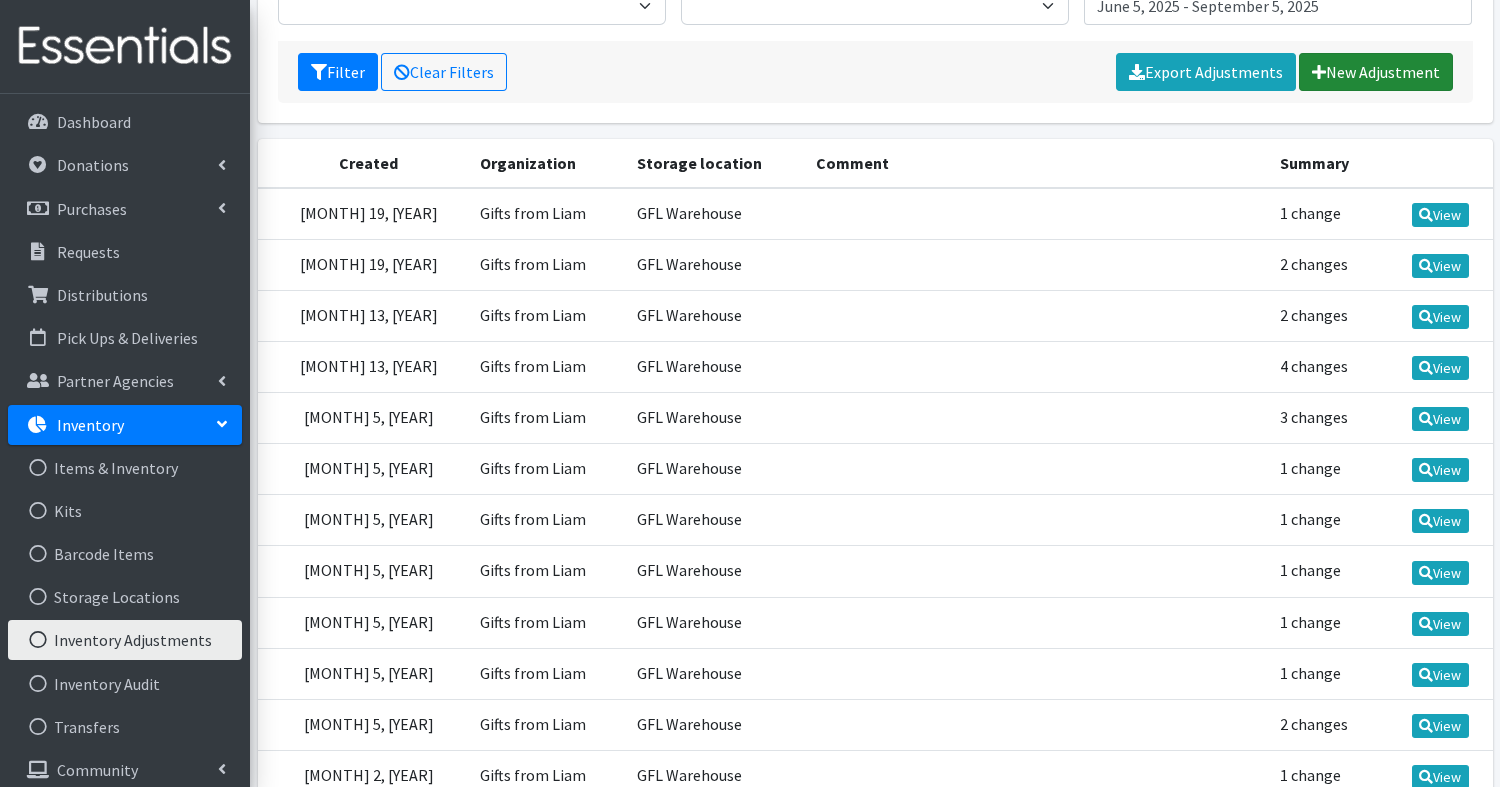 click on "New Adjustment" at bounding box center [1376, 72] 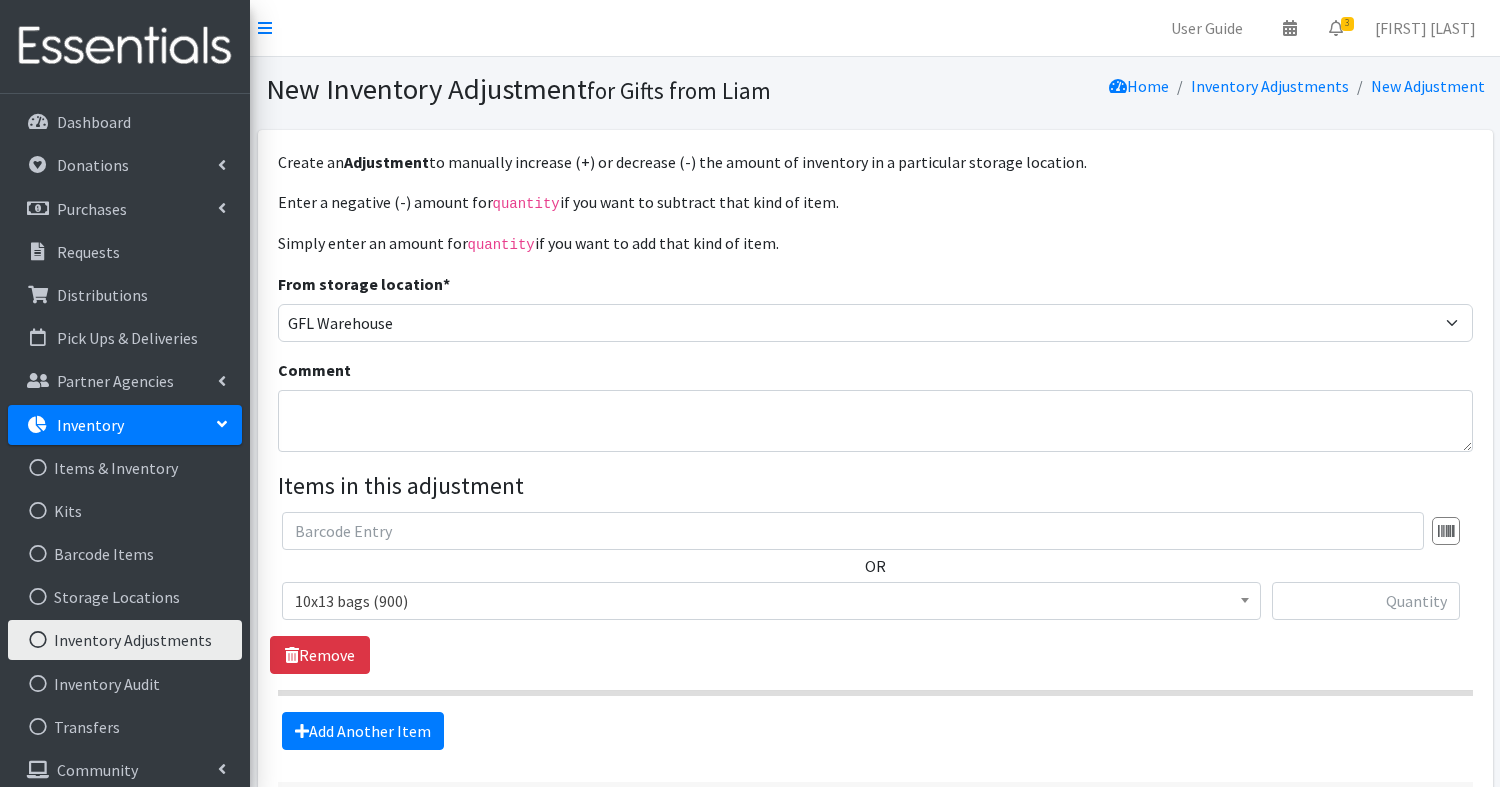 scroll, scrollTop: 0, scrollLeft: 0, axis: both 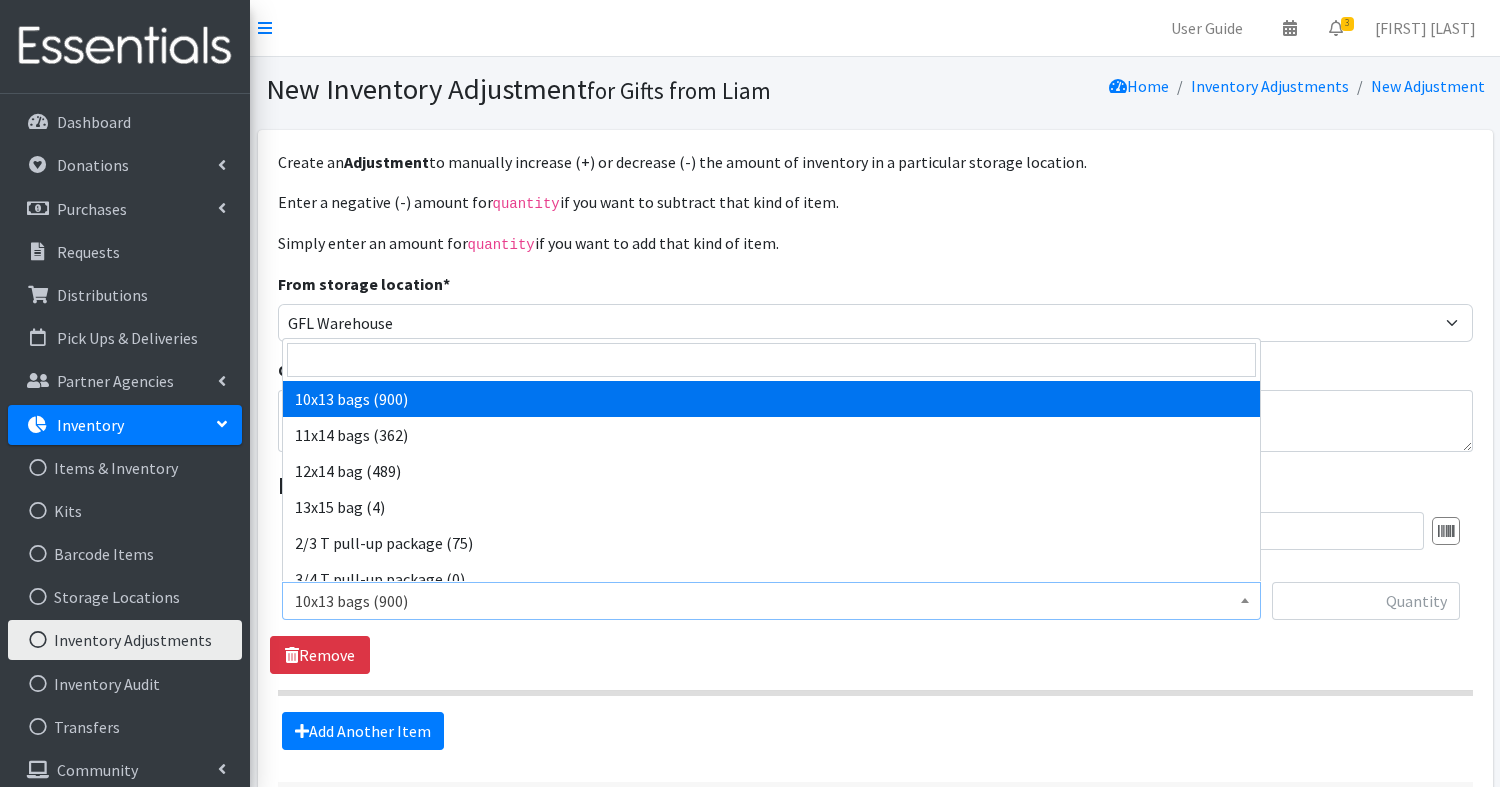 click on "10x13 bags (900)" at bounding box center (771, 601) 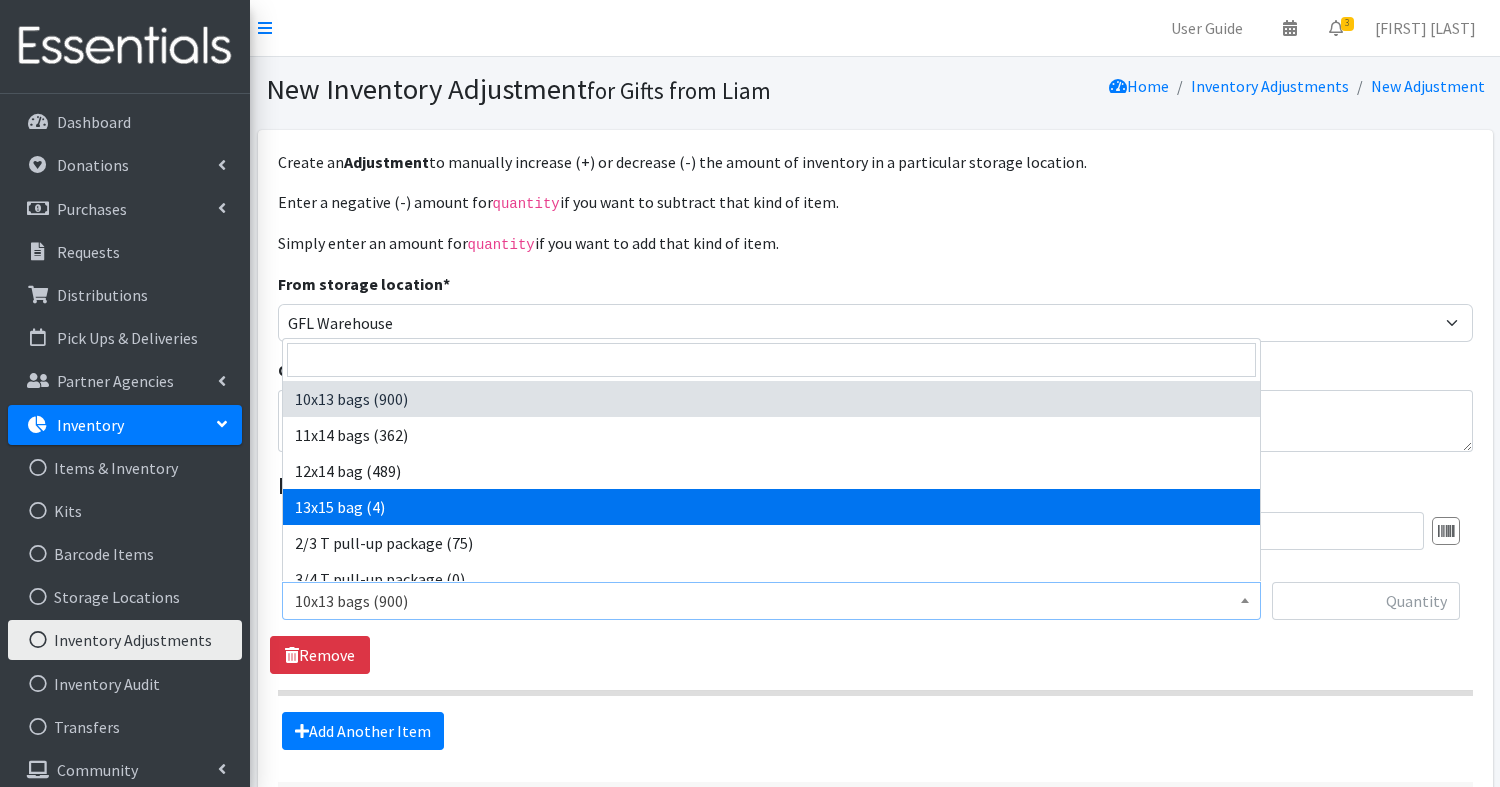 select on "15122" 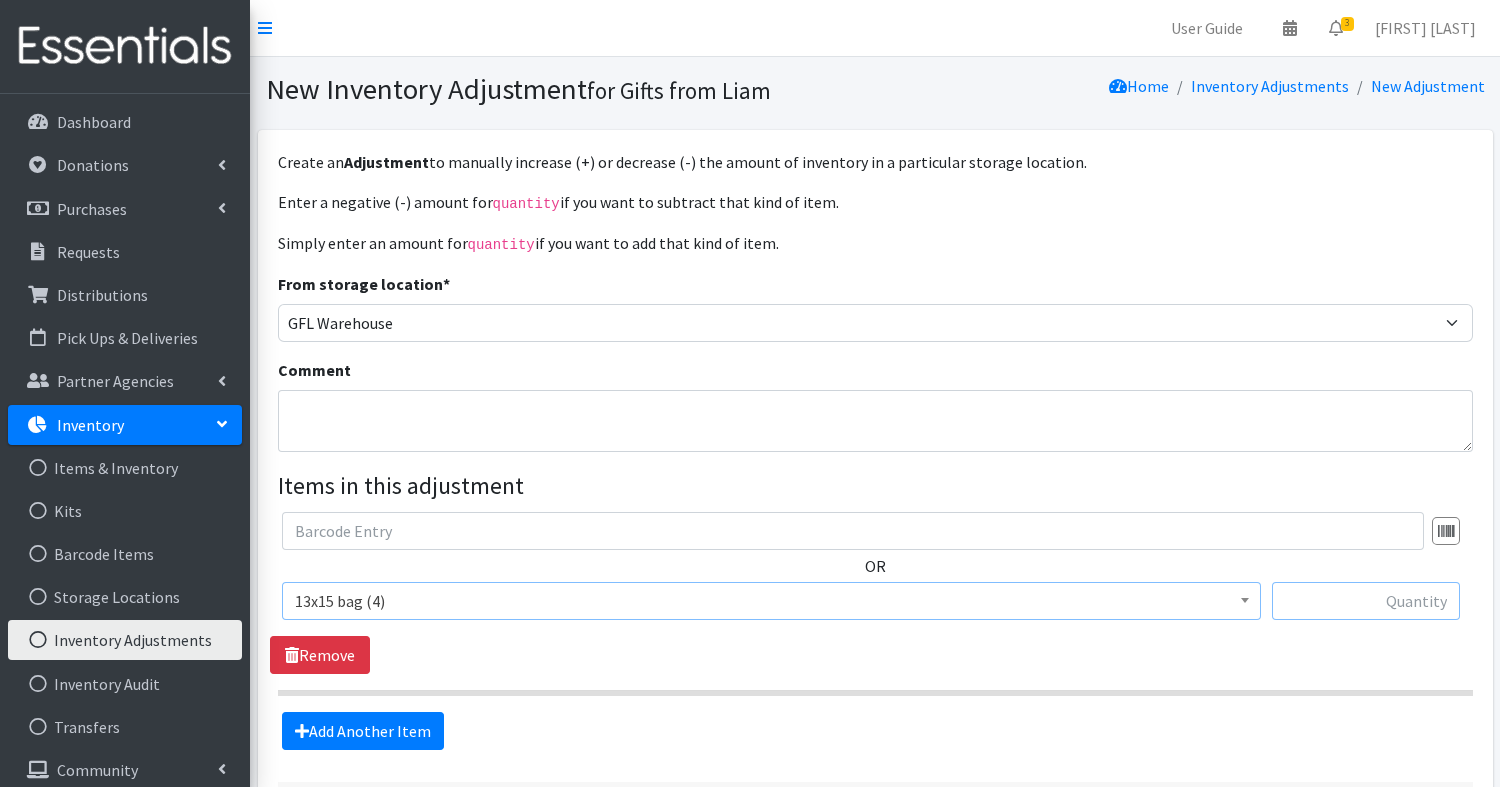 click at bounding box center [1366, 601] 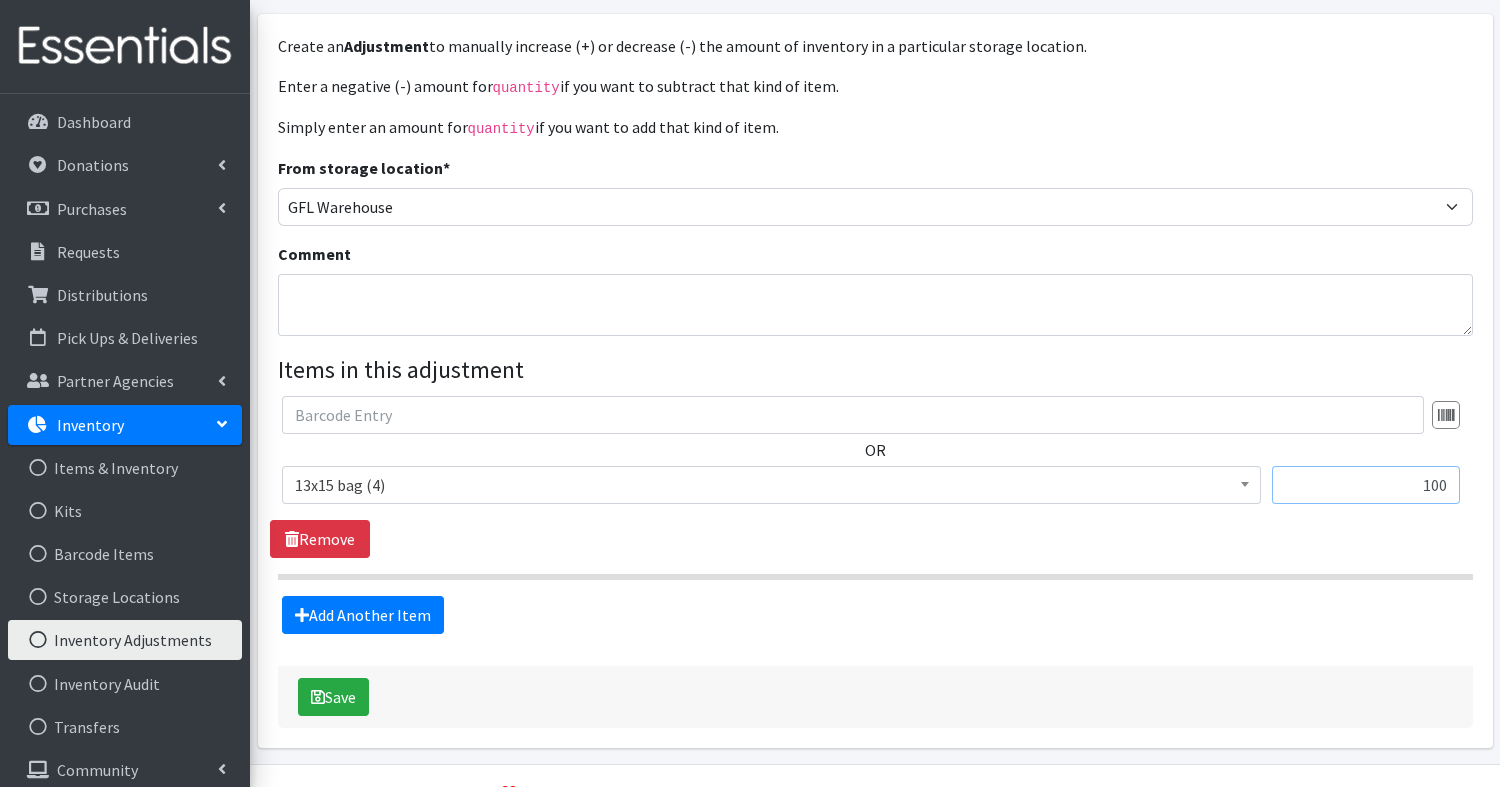 scroll, scrollTop: 165, scrollLeft: 0, axis: vertical 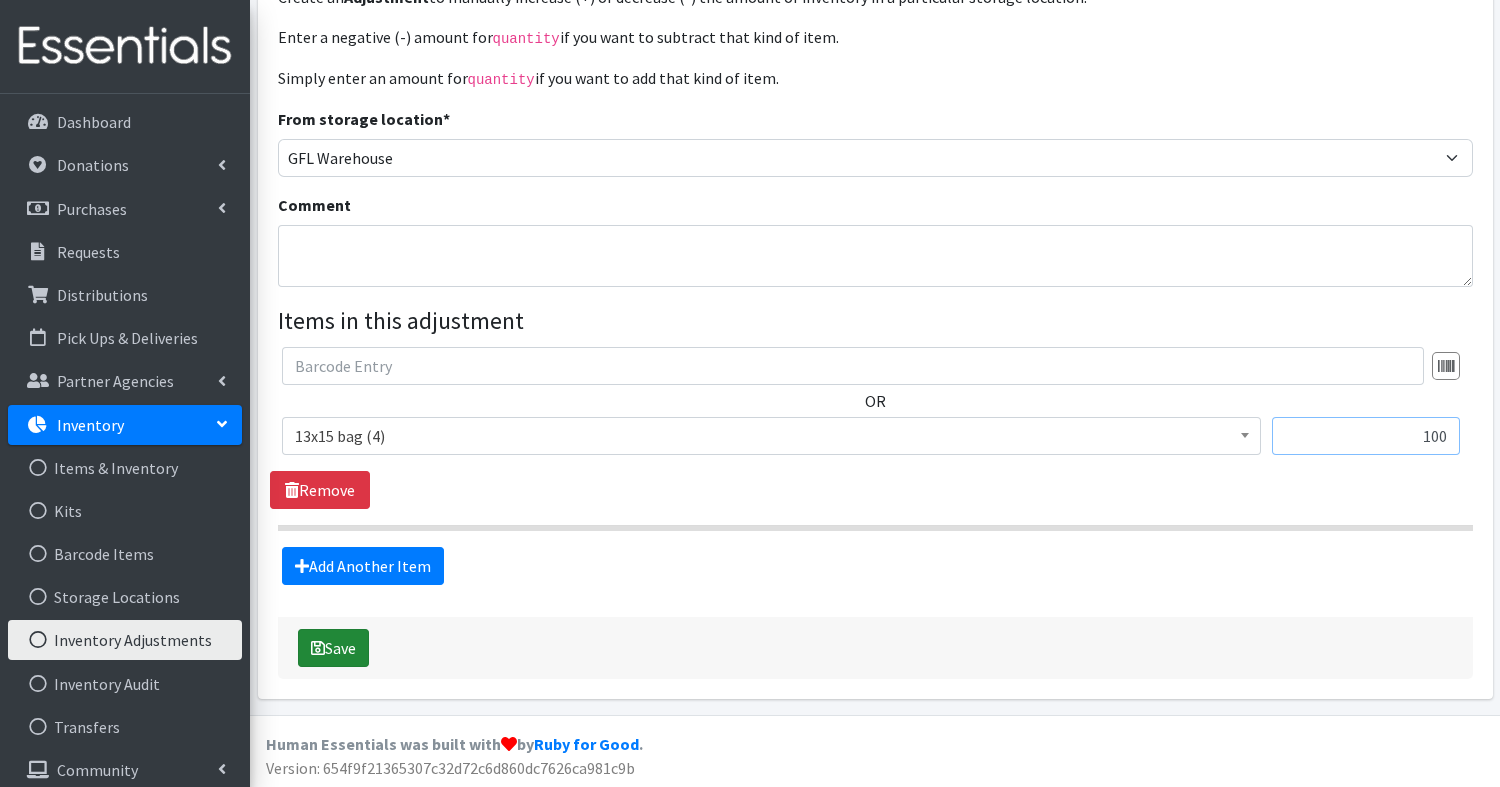 type on "100" 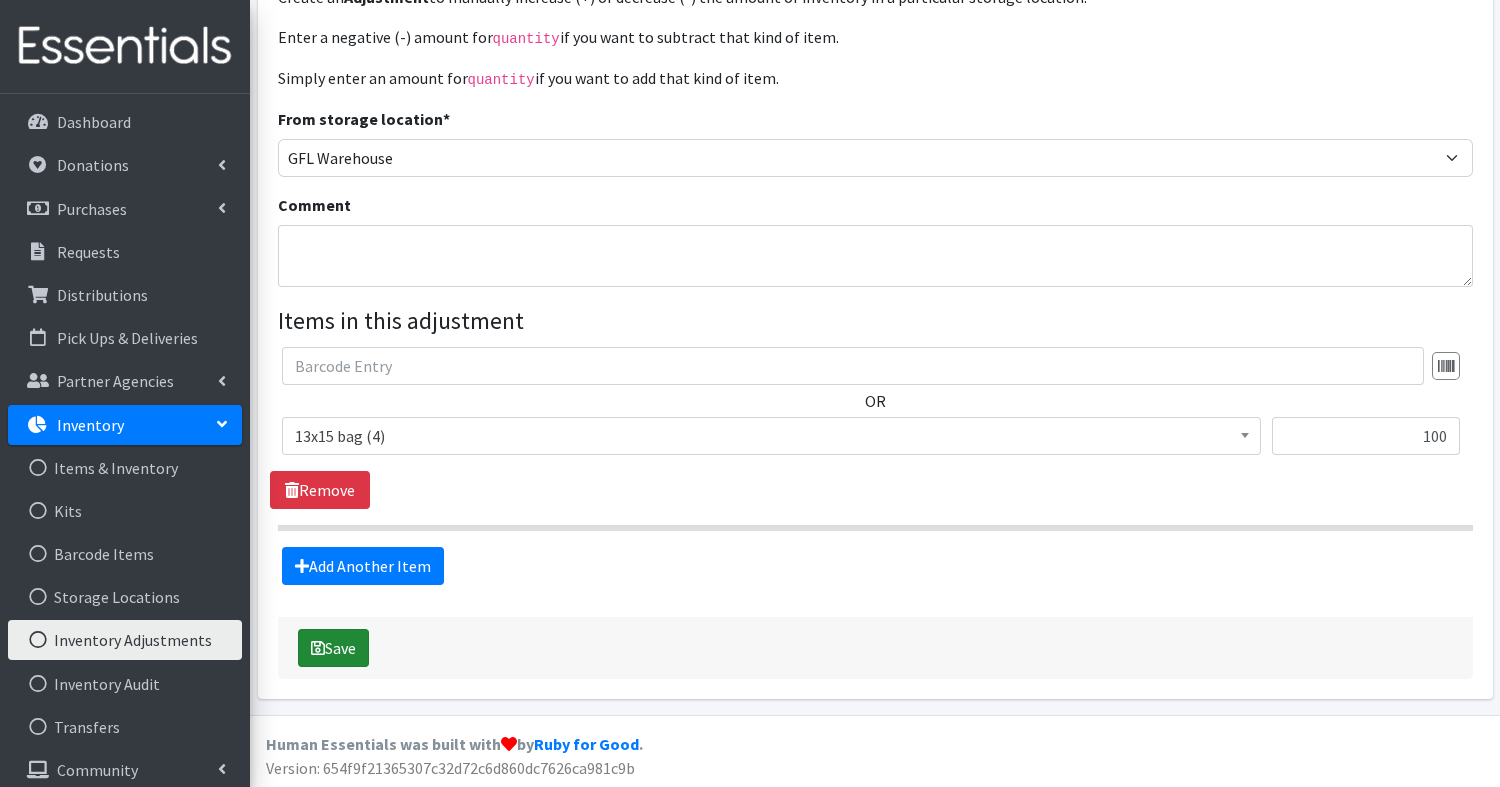 click on "Save" at bounding box center [333, 648] 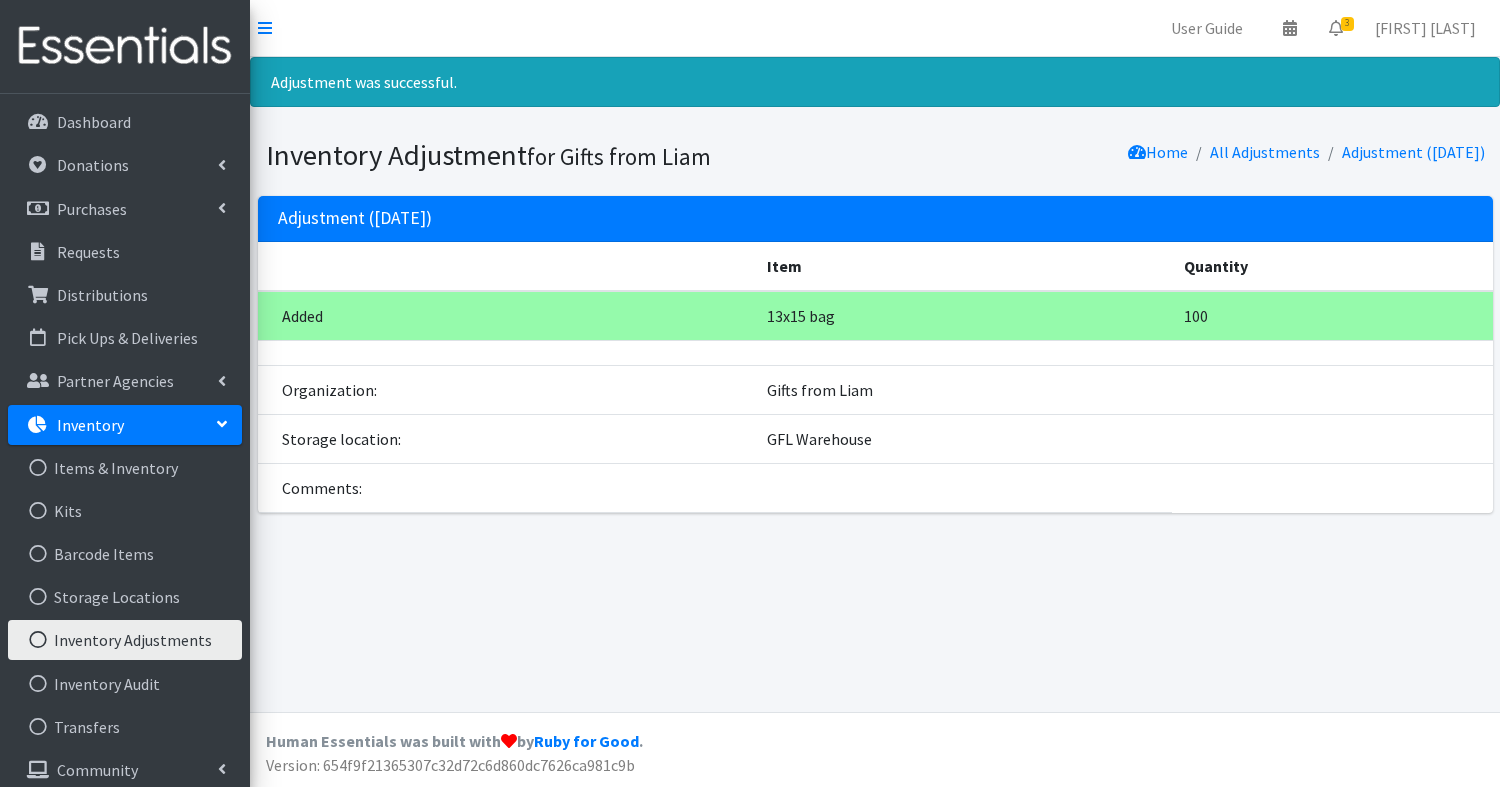 scroll, scrollTop: 0, scrollLeft: 0, axis: both 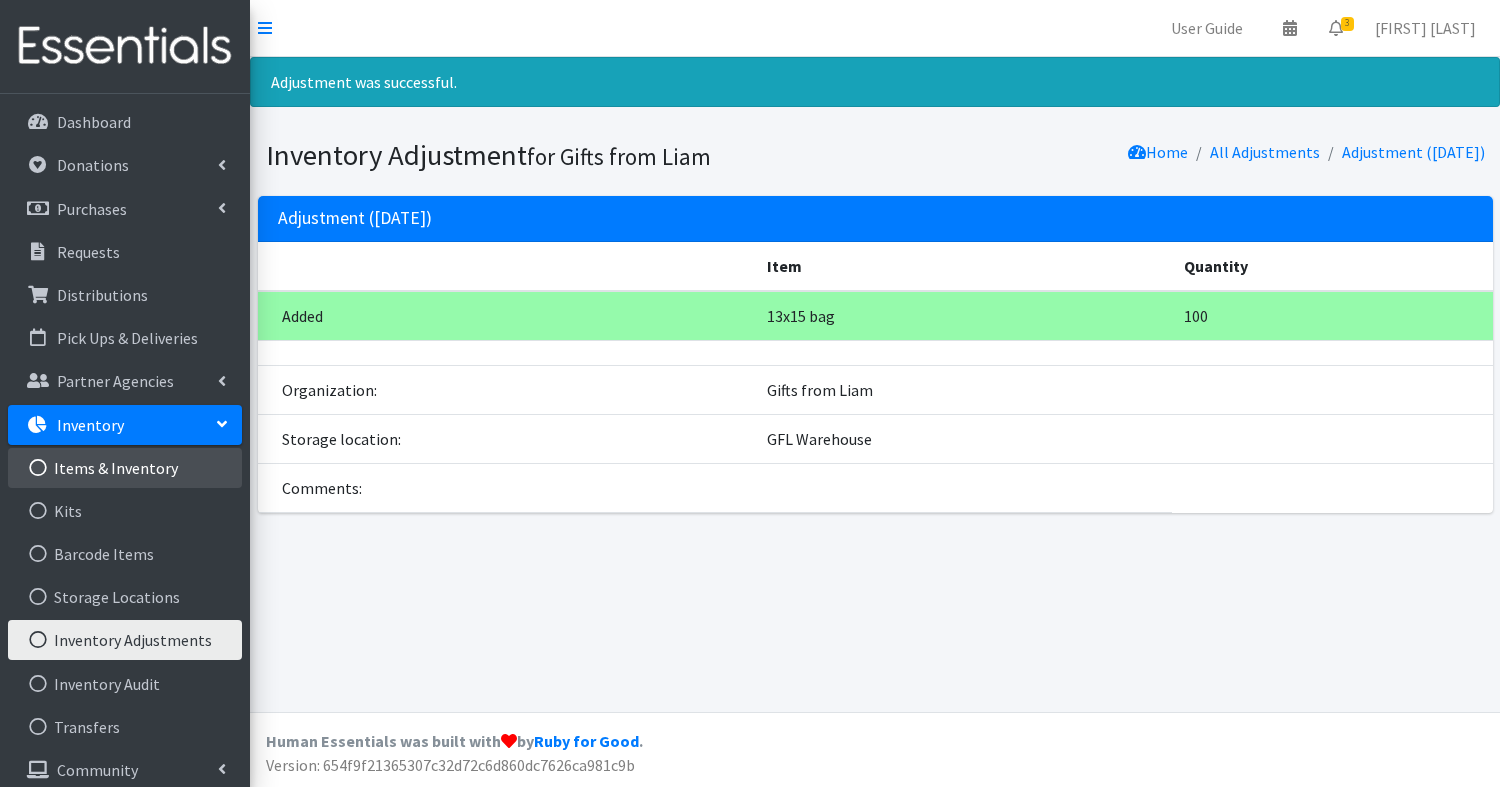 click on "Items & Inventory" at bounding box center [125, 468] 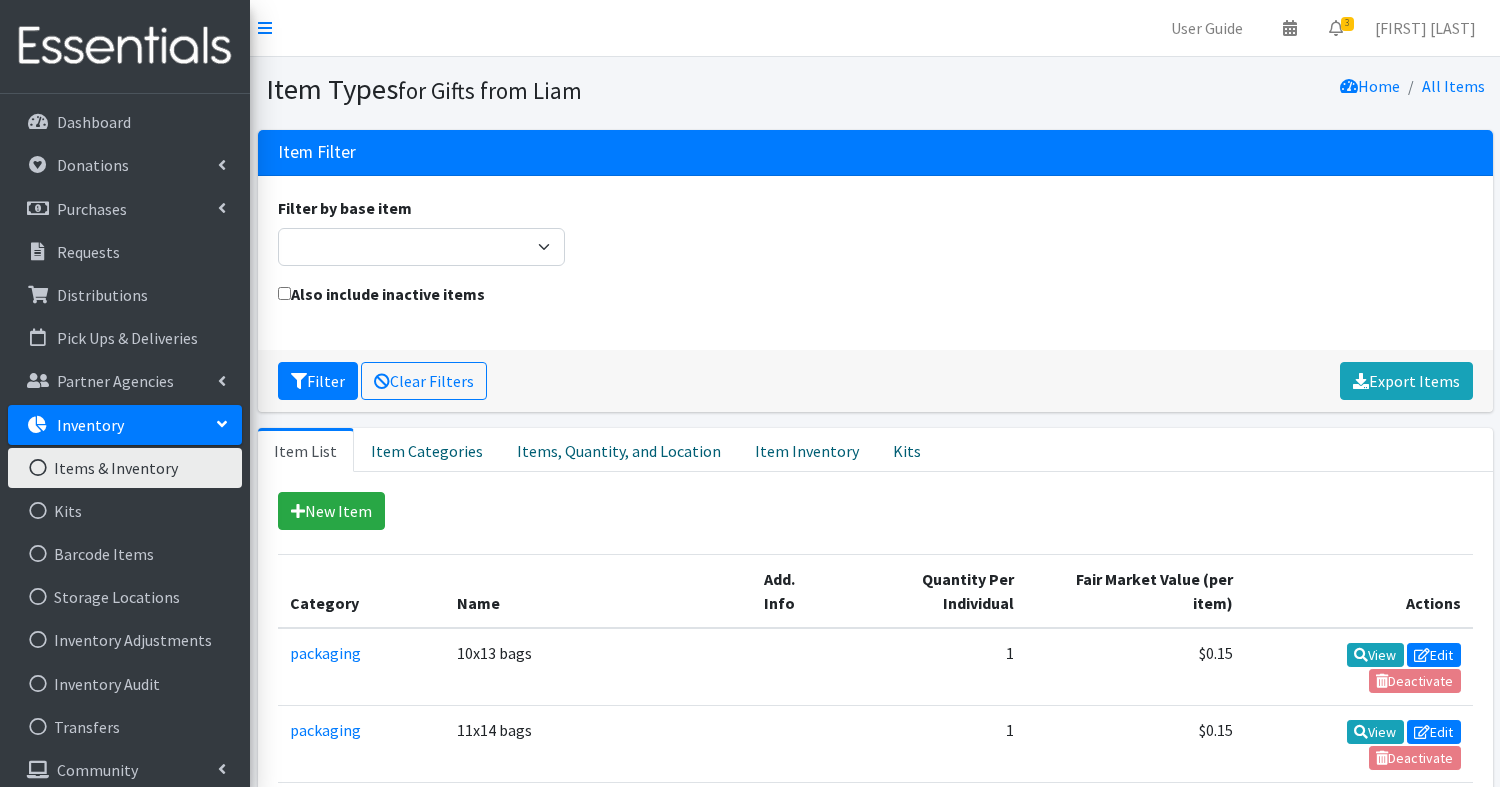 scroll, scrollTop: 0, scrollLeft: 0, axis: both 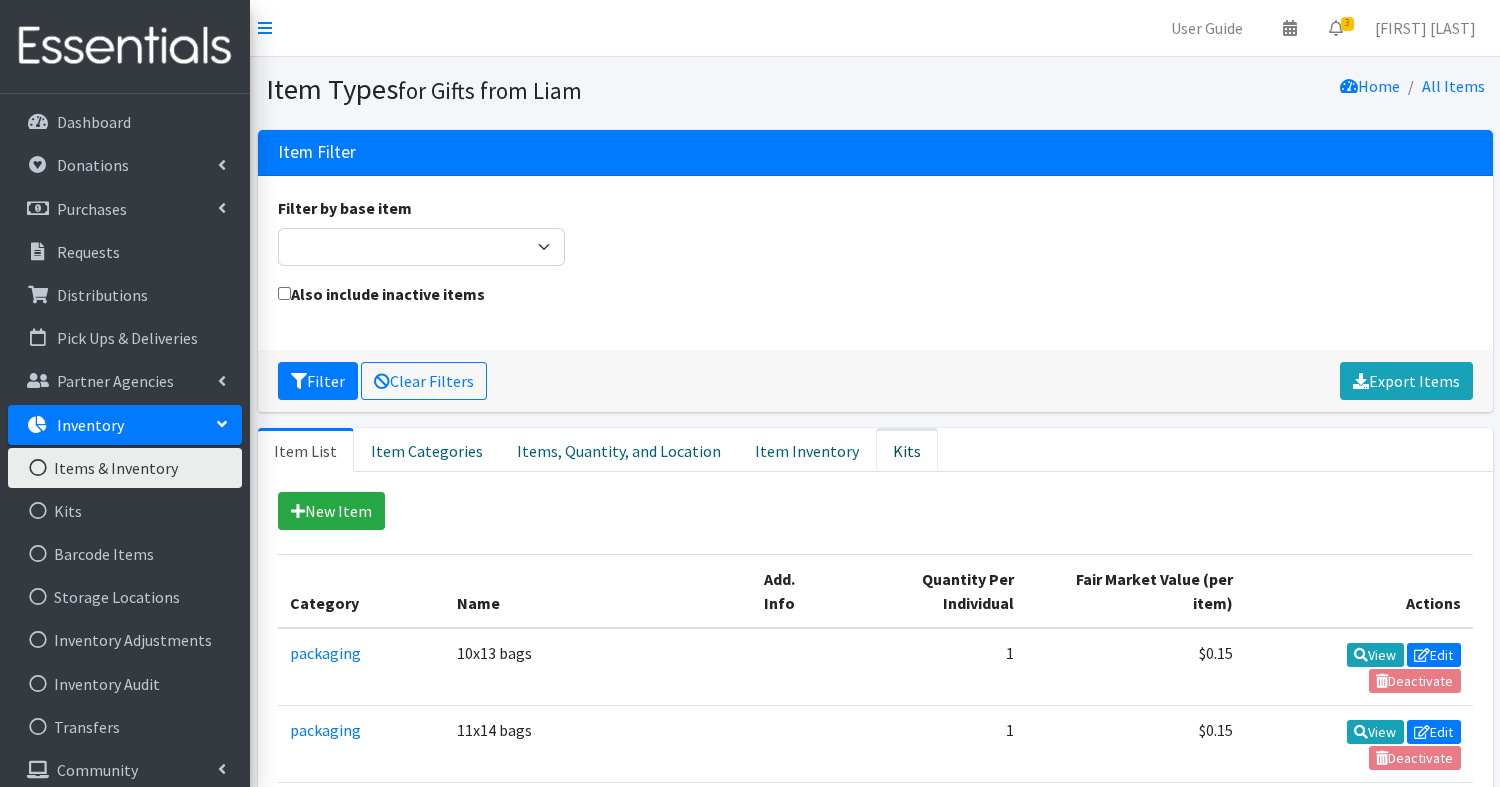 click on "Kits" at bounding box center (907, 450) 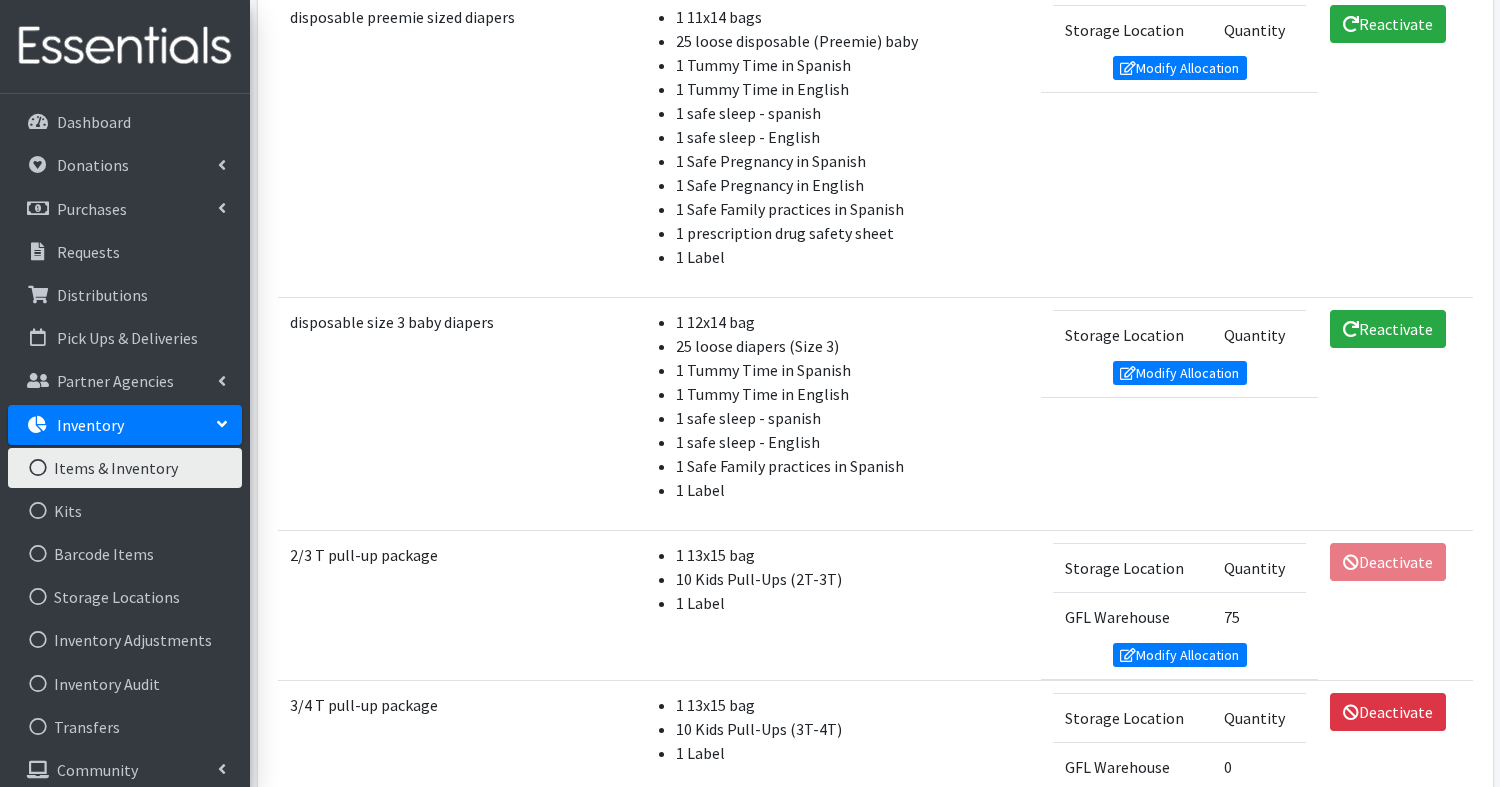 scroll, scrollTop: 1469, scrollLeft: 0, axis: vertical 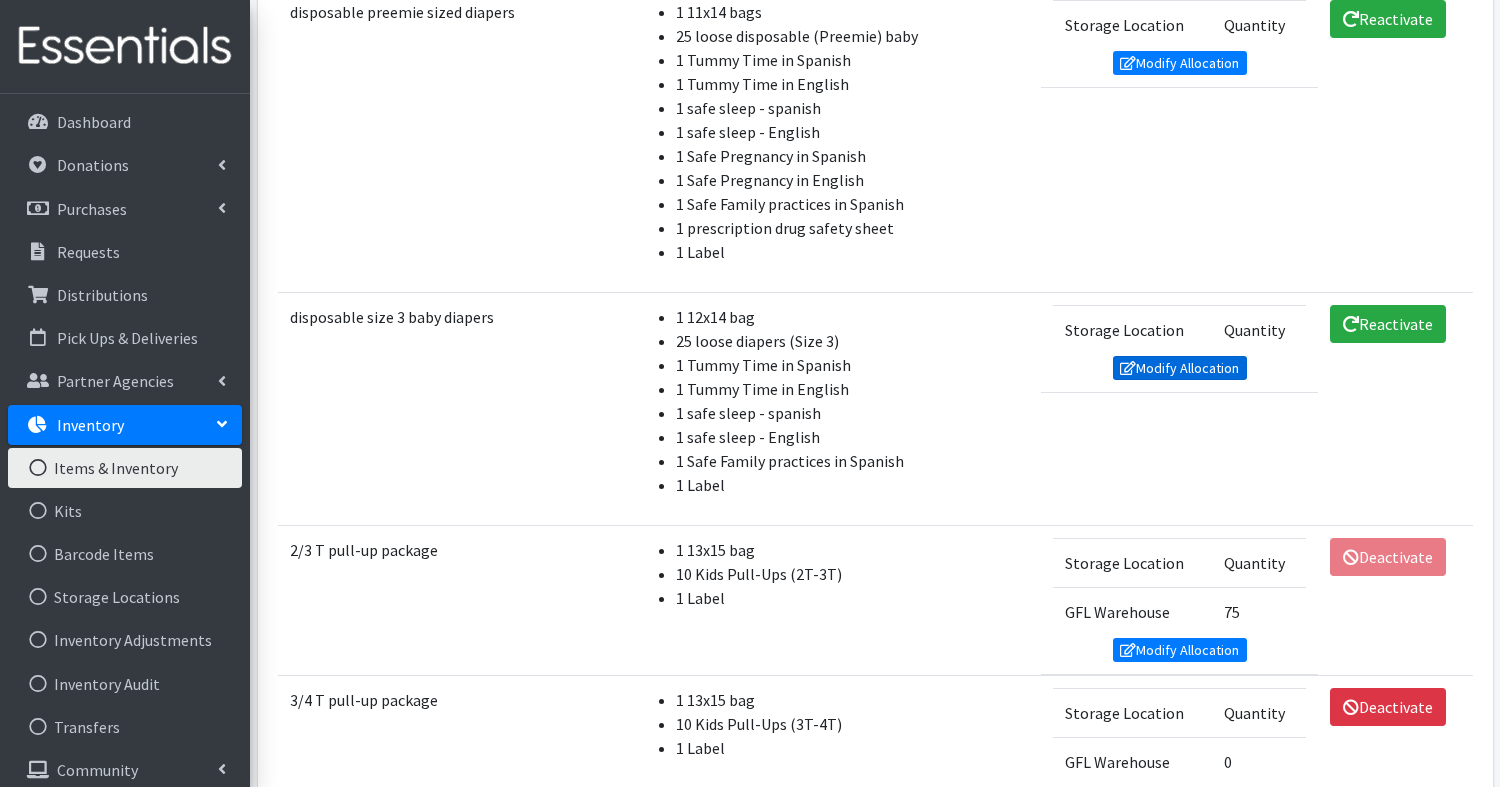 click on "Modify Allocation" at bounding box center [1180, 368] 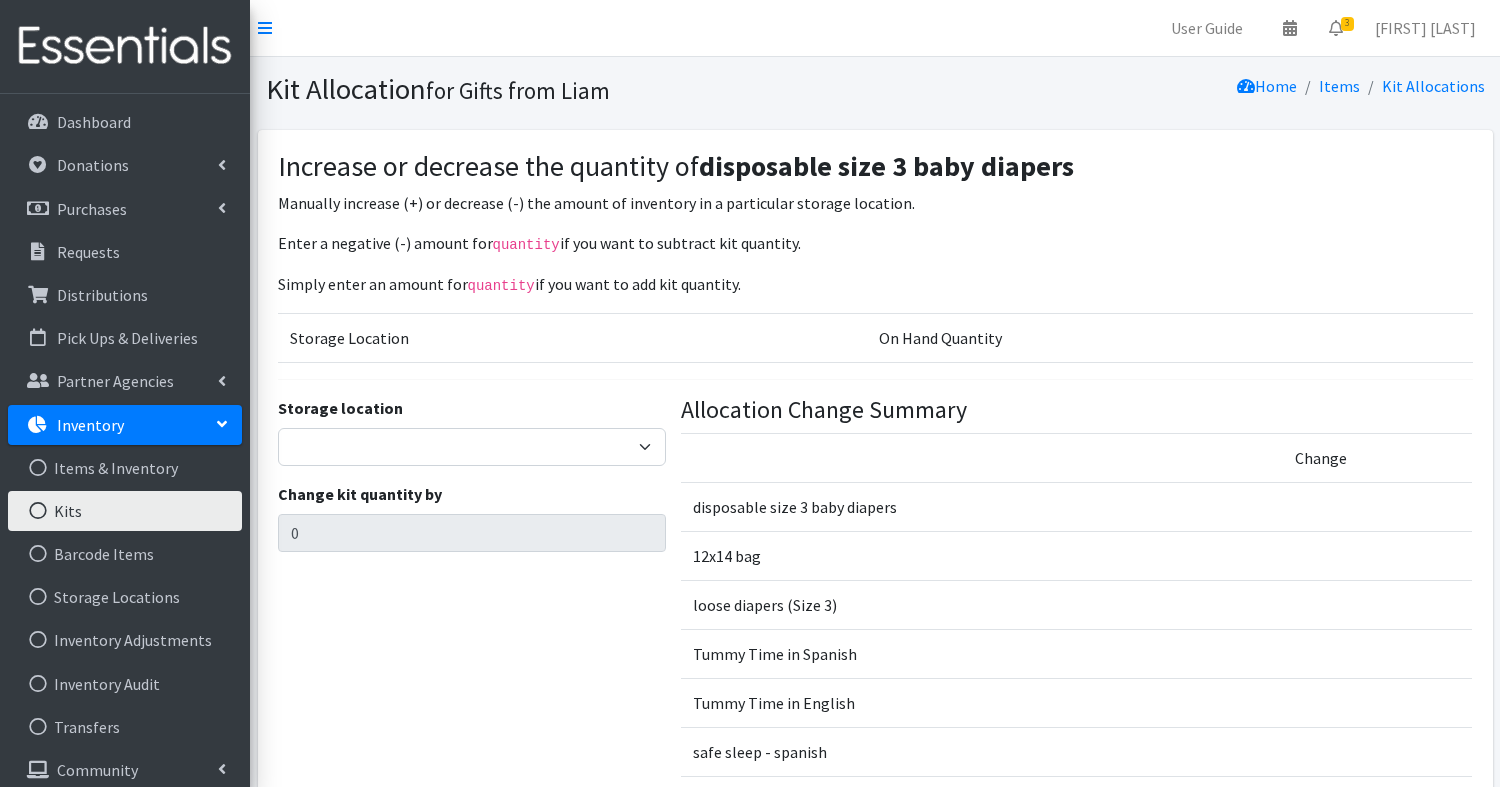 scroll, scrollTop: 0, scrollLeft: 0, axis: both 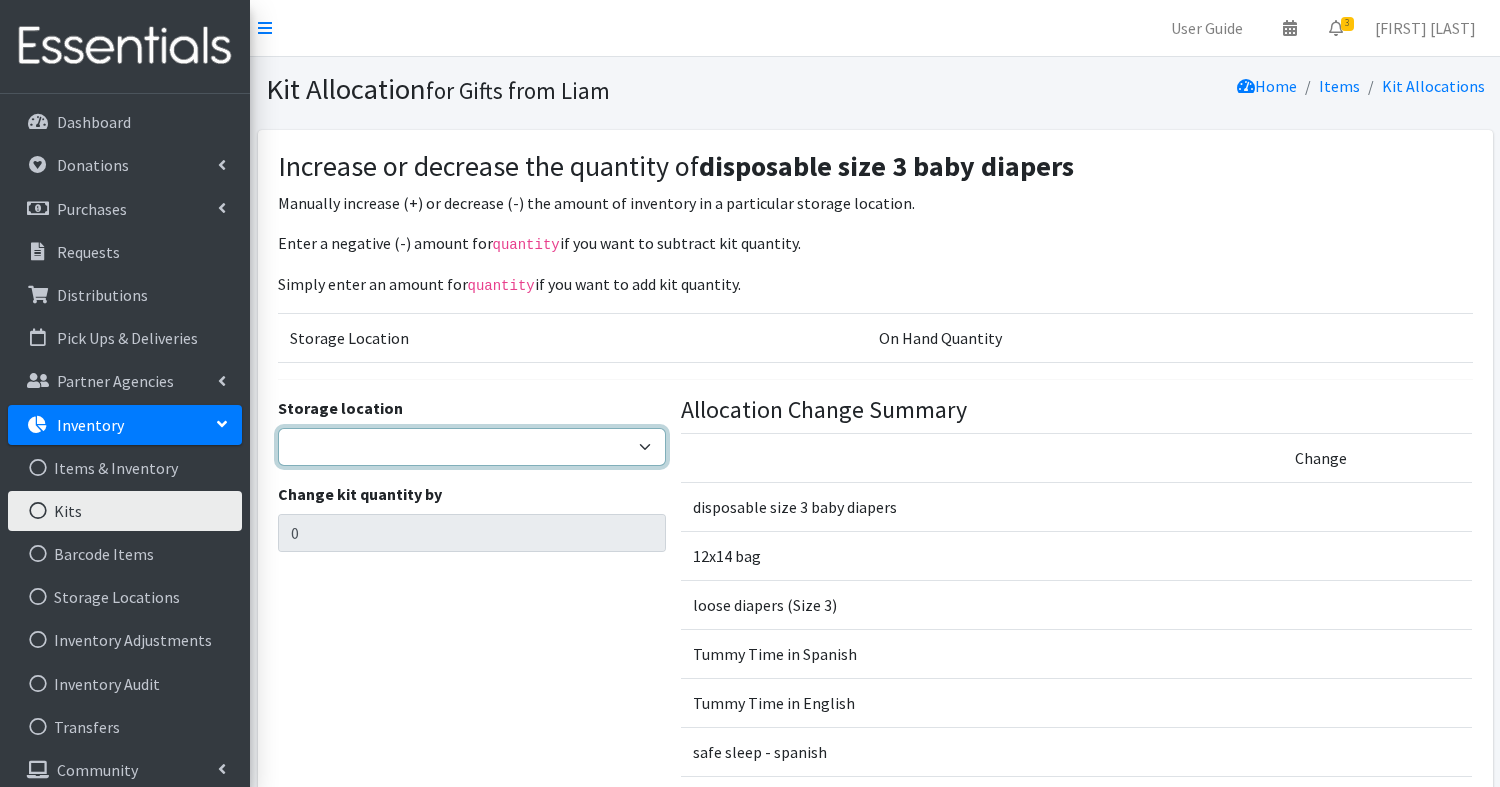 click on "GFL Warehouse" at bounding box center (472, 447) 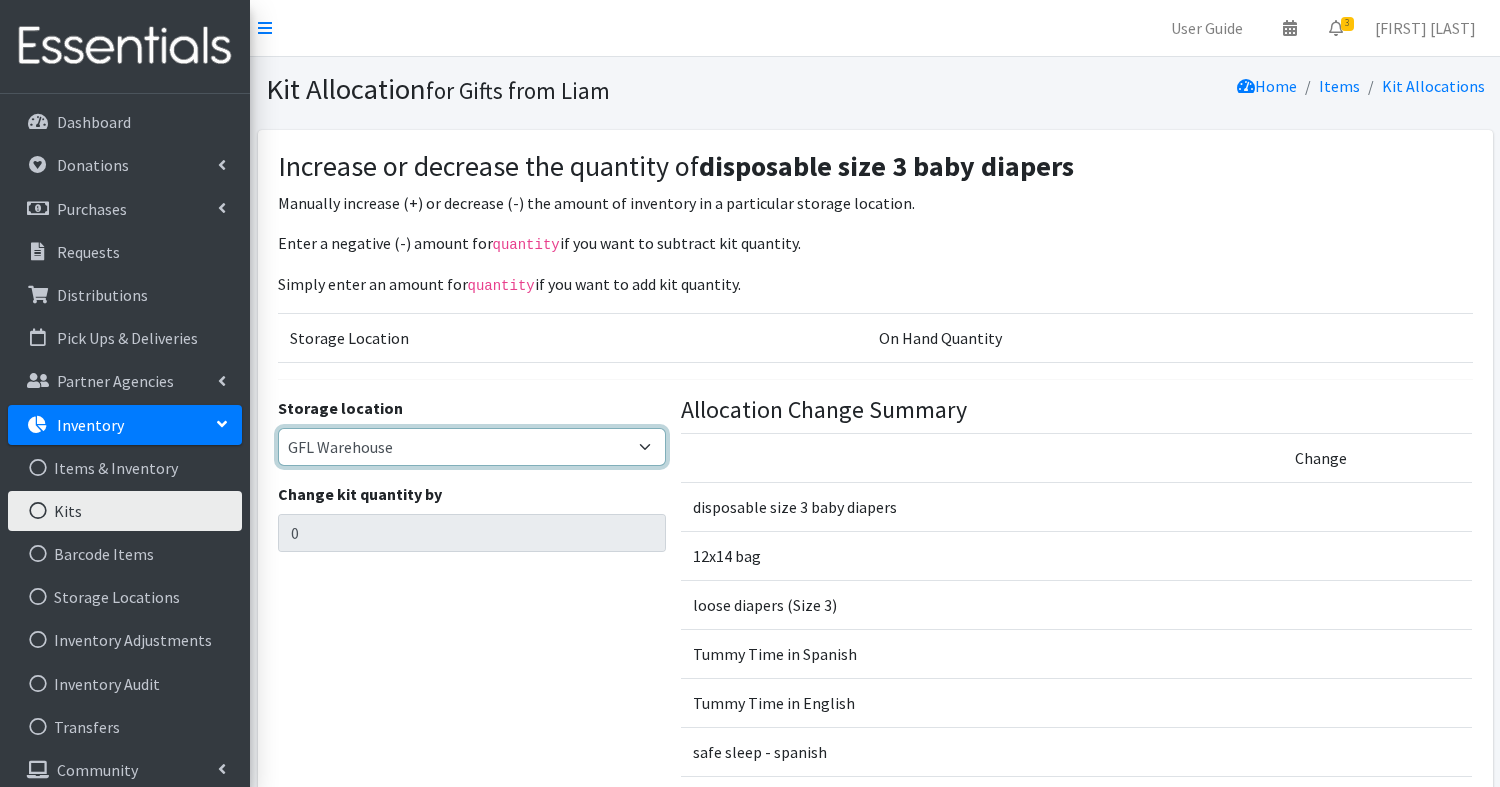 click on "GFL Warehouse" at bounding box center [472, 447] 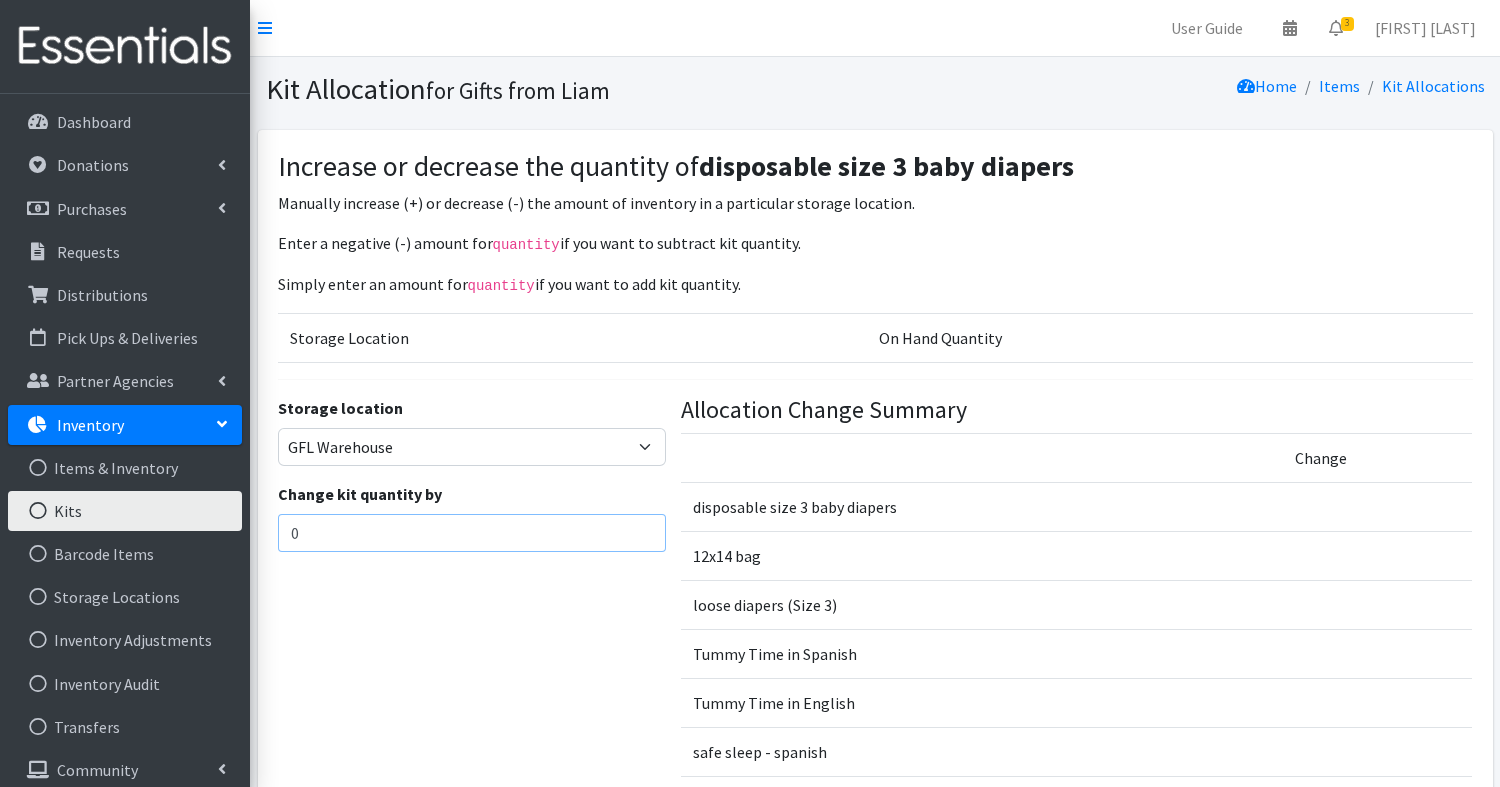 click on "0" at bounding box center [472, 533] 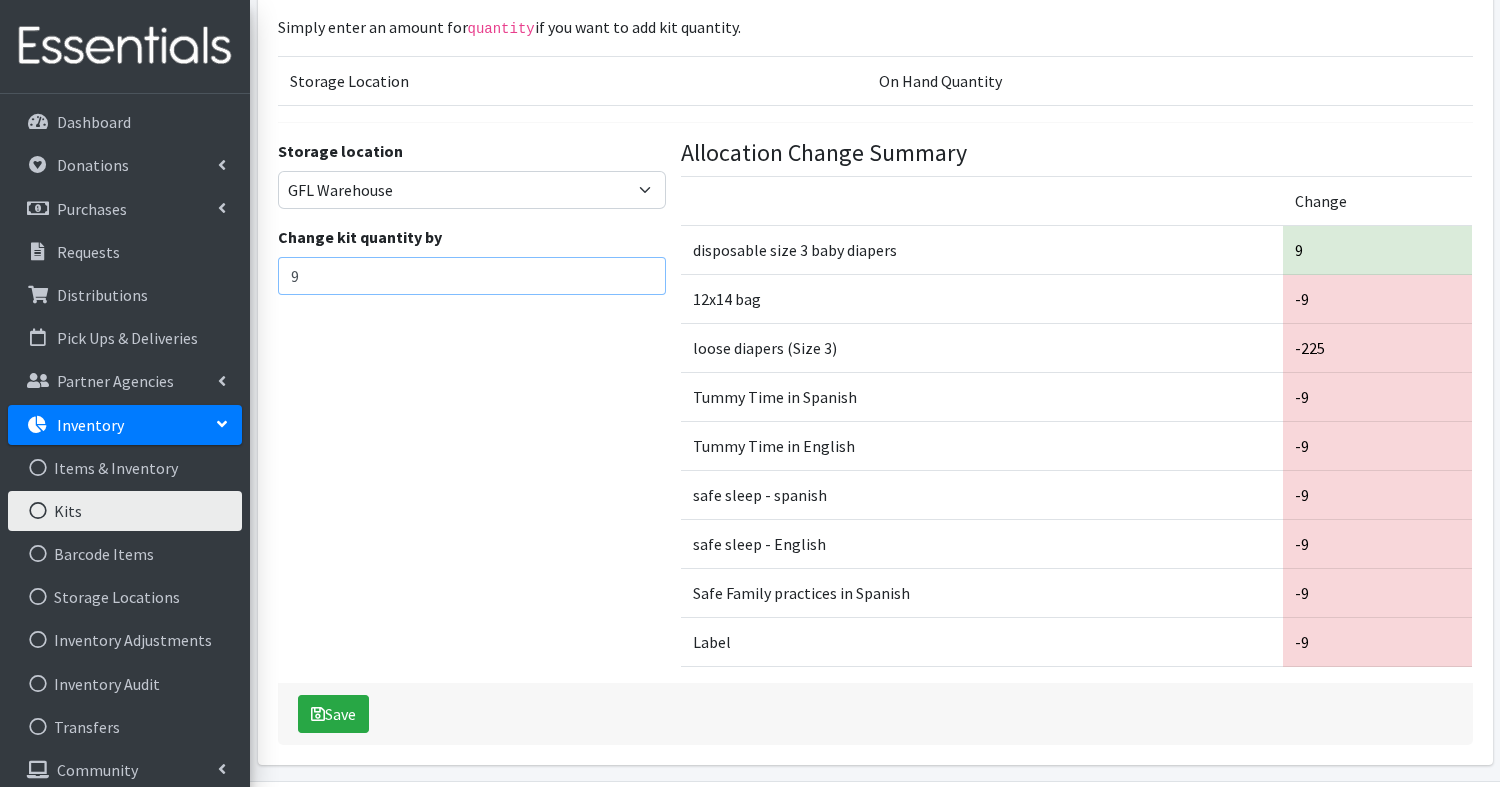 scroll, scrollTop: 322, scrollLeft: 0, axis: vertical 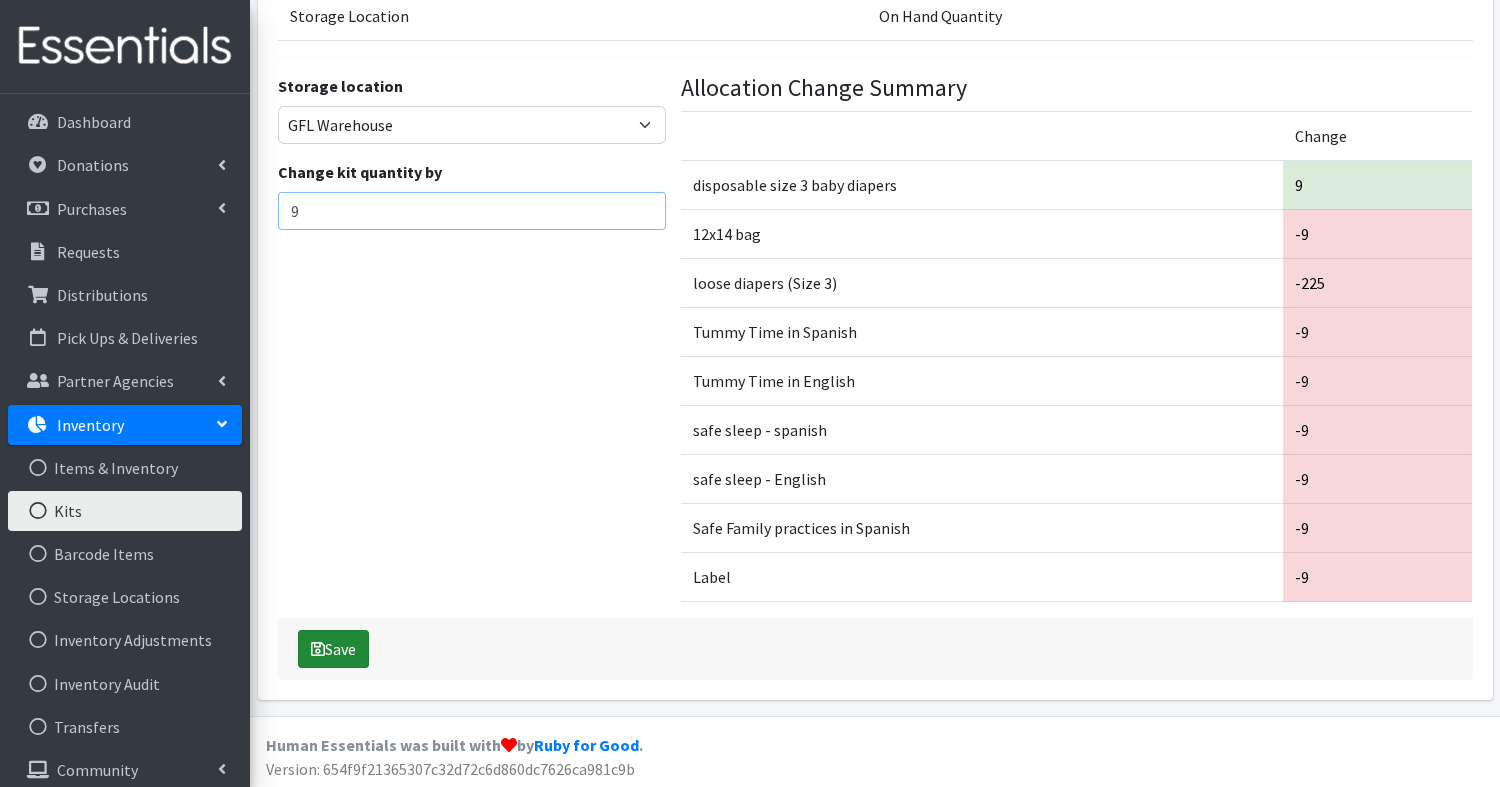 type on "9" 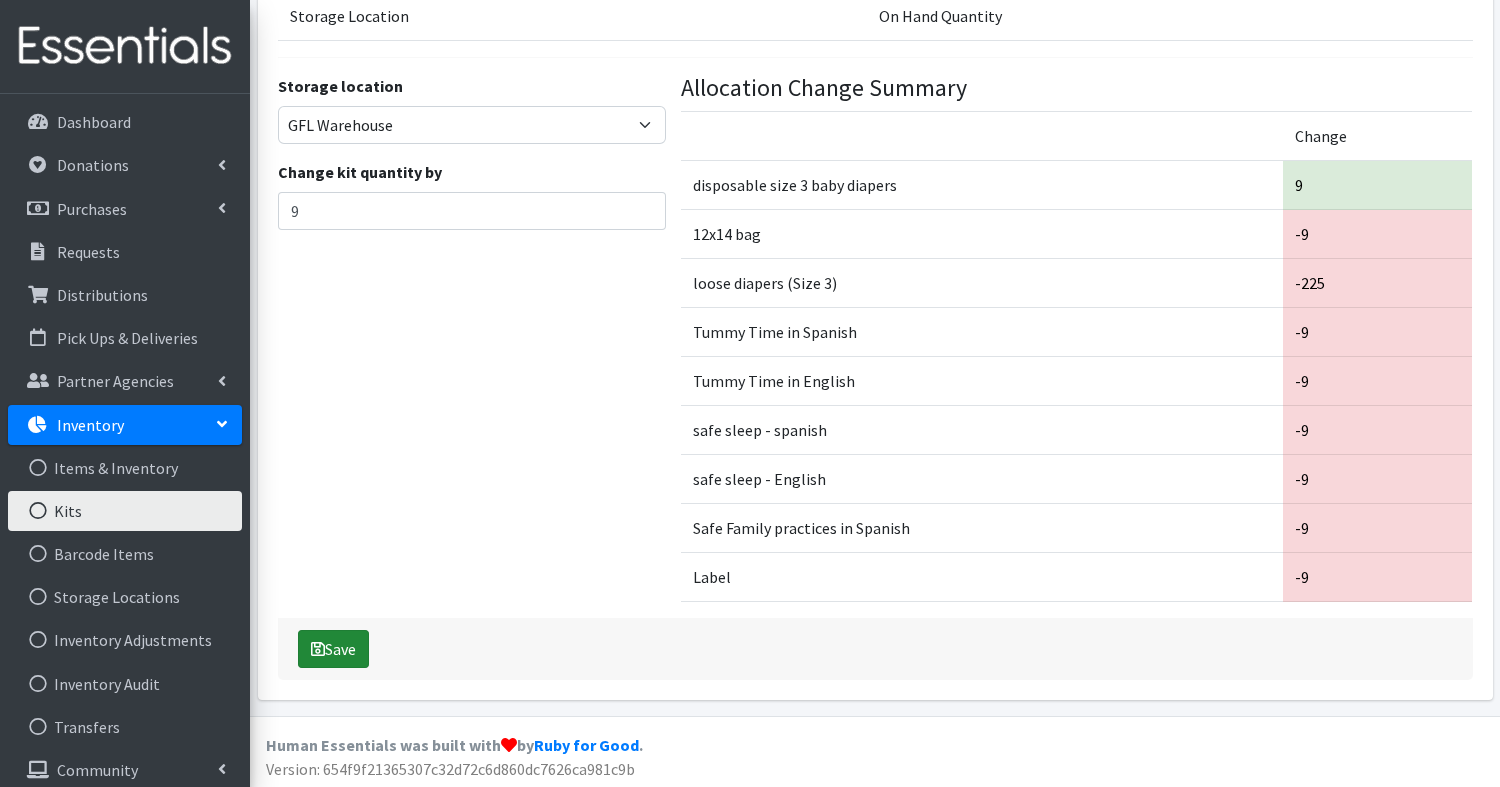 click on "Save" at bounding box center (333, 649) 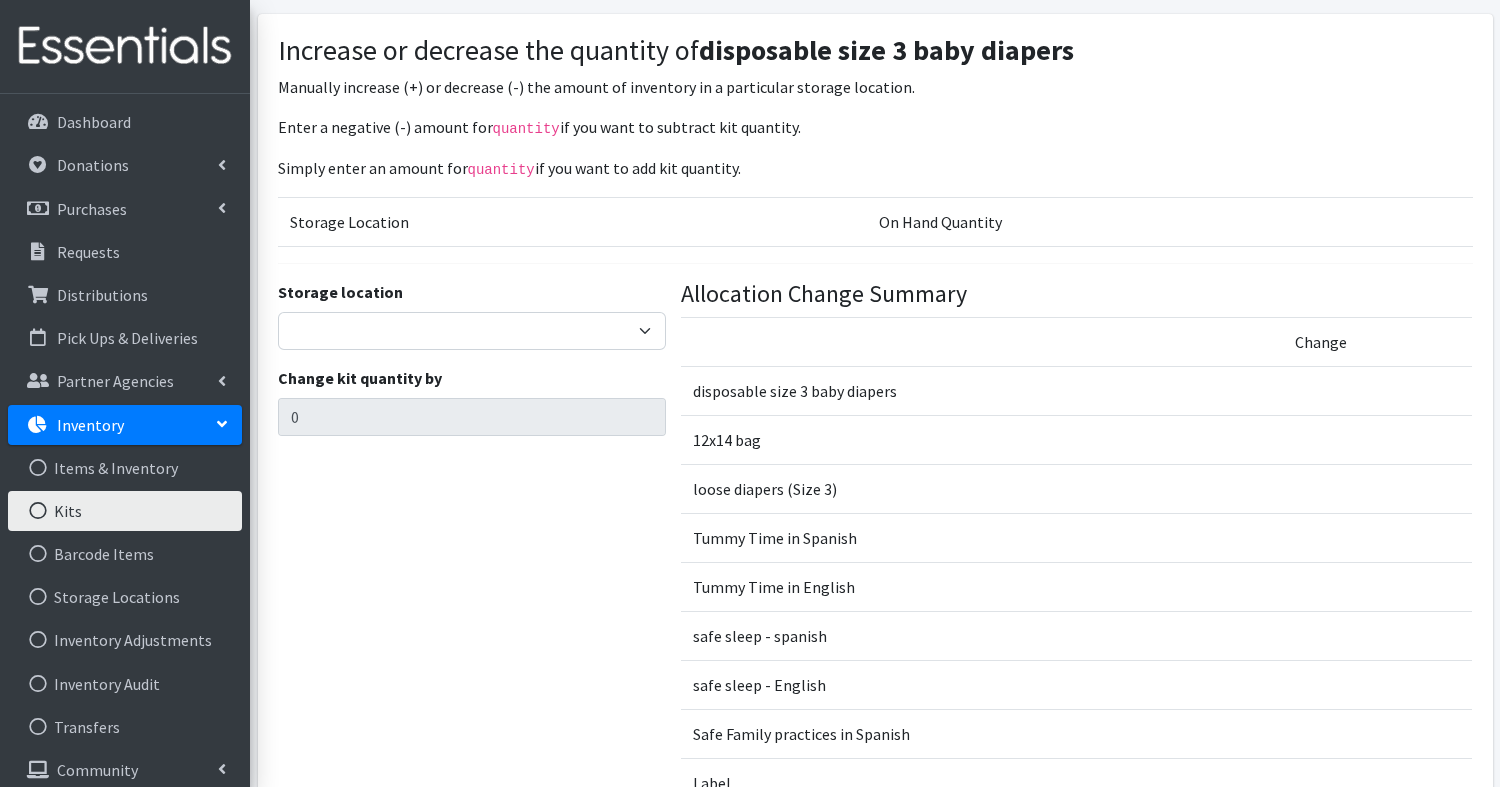 scroll, scrollTop: 117, scrollLeft: 0, axis: vertical 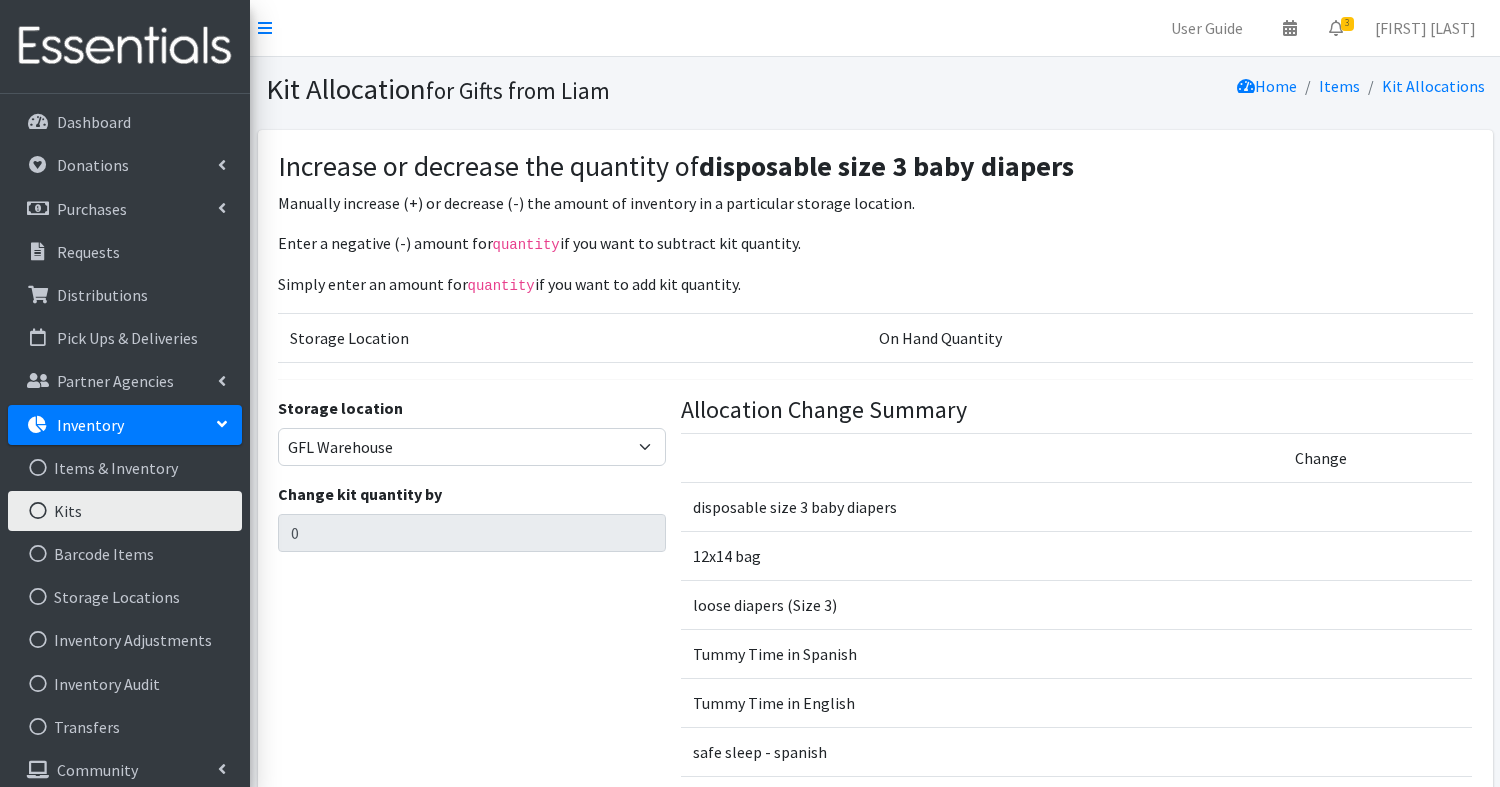 select on "414" 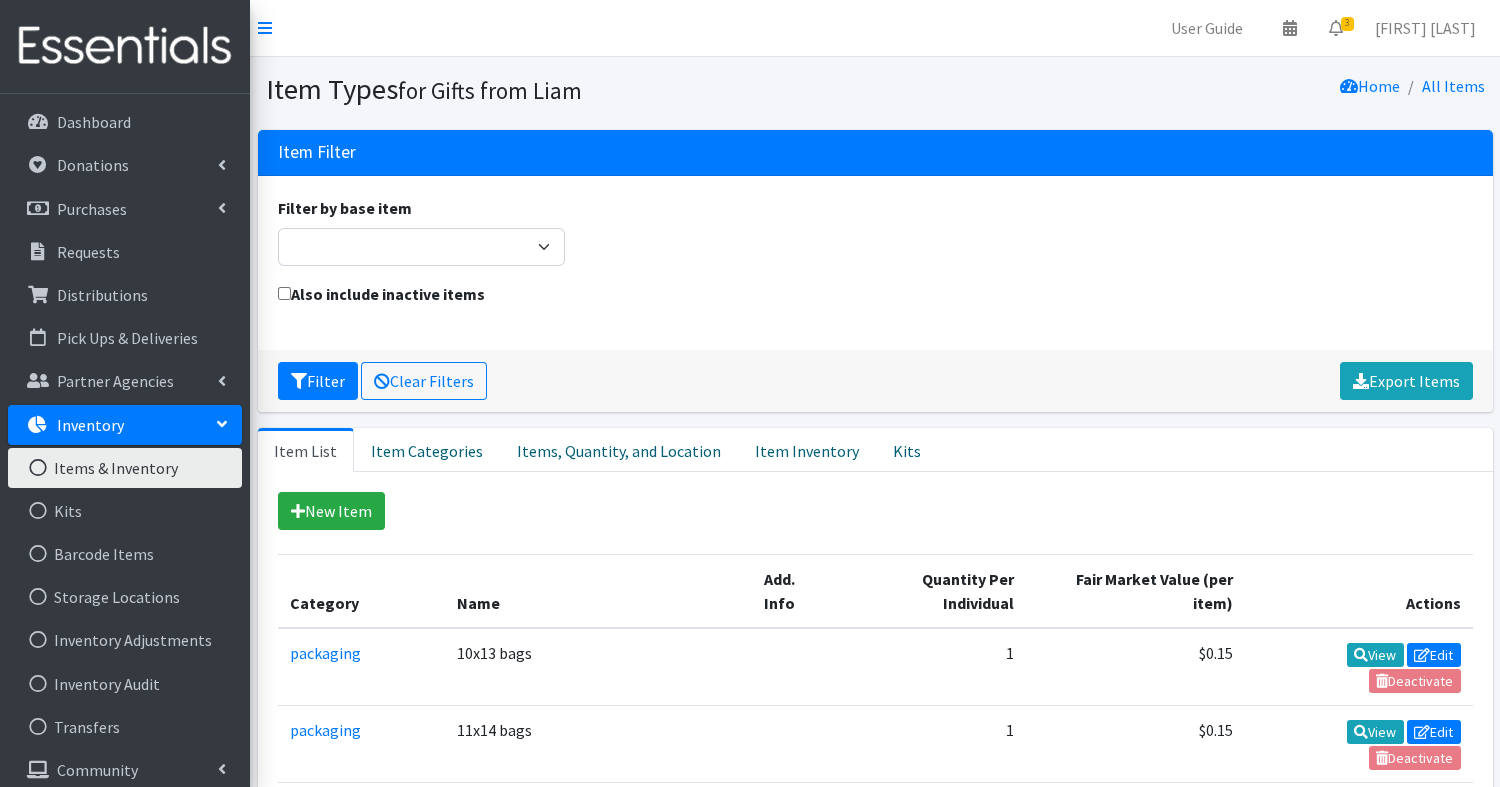 scroll, scrollTop: 1, scrollLeft: 0, axis: vertical 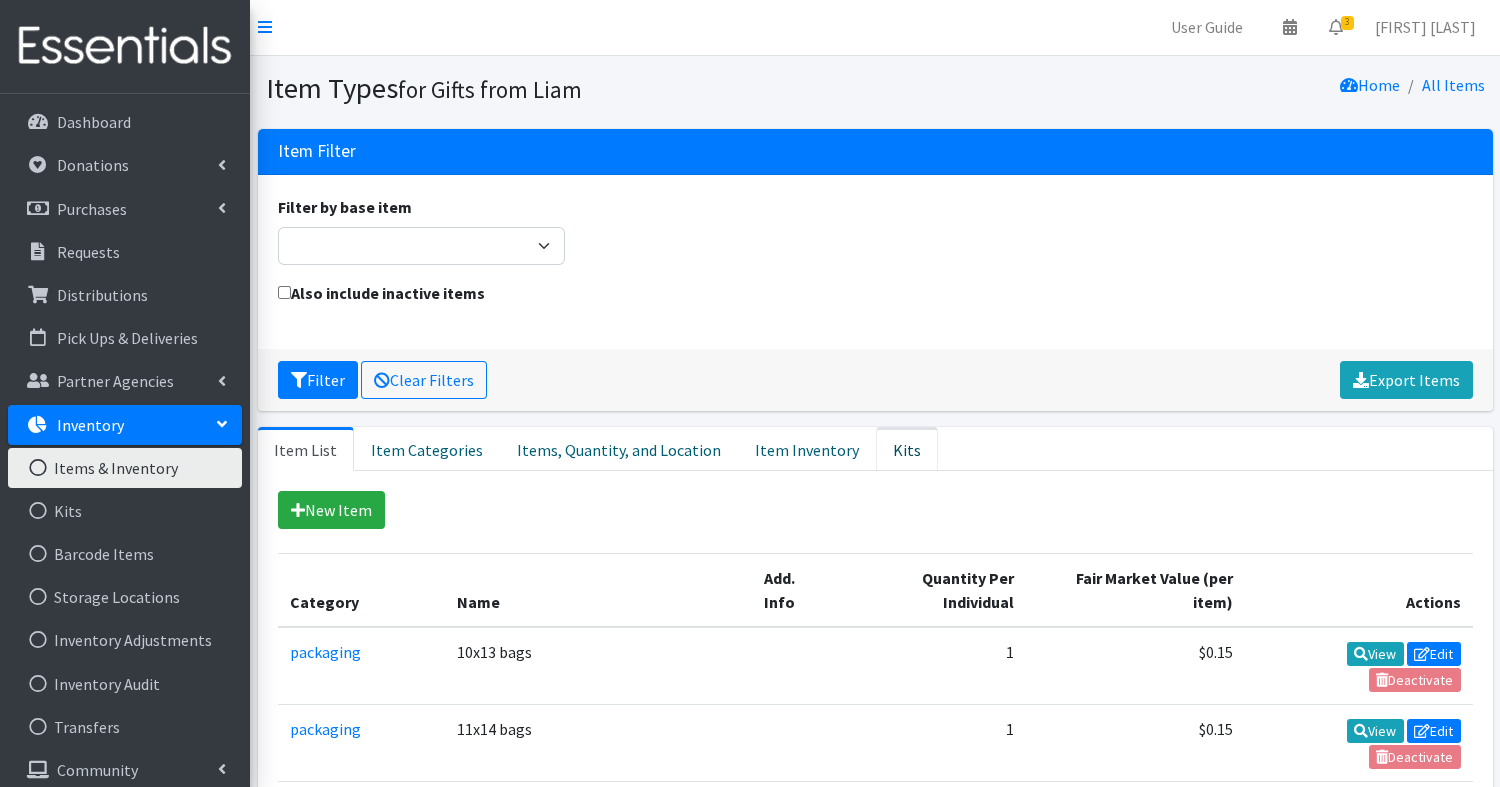 click on "Kits" at bounding box center [907, 449] 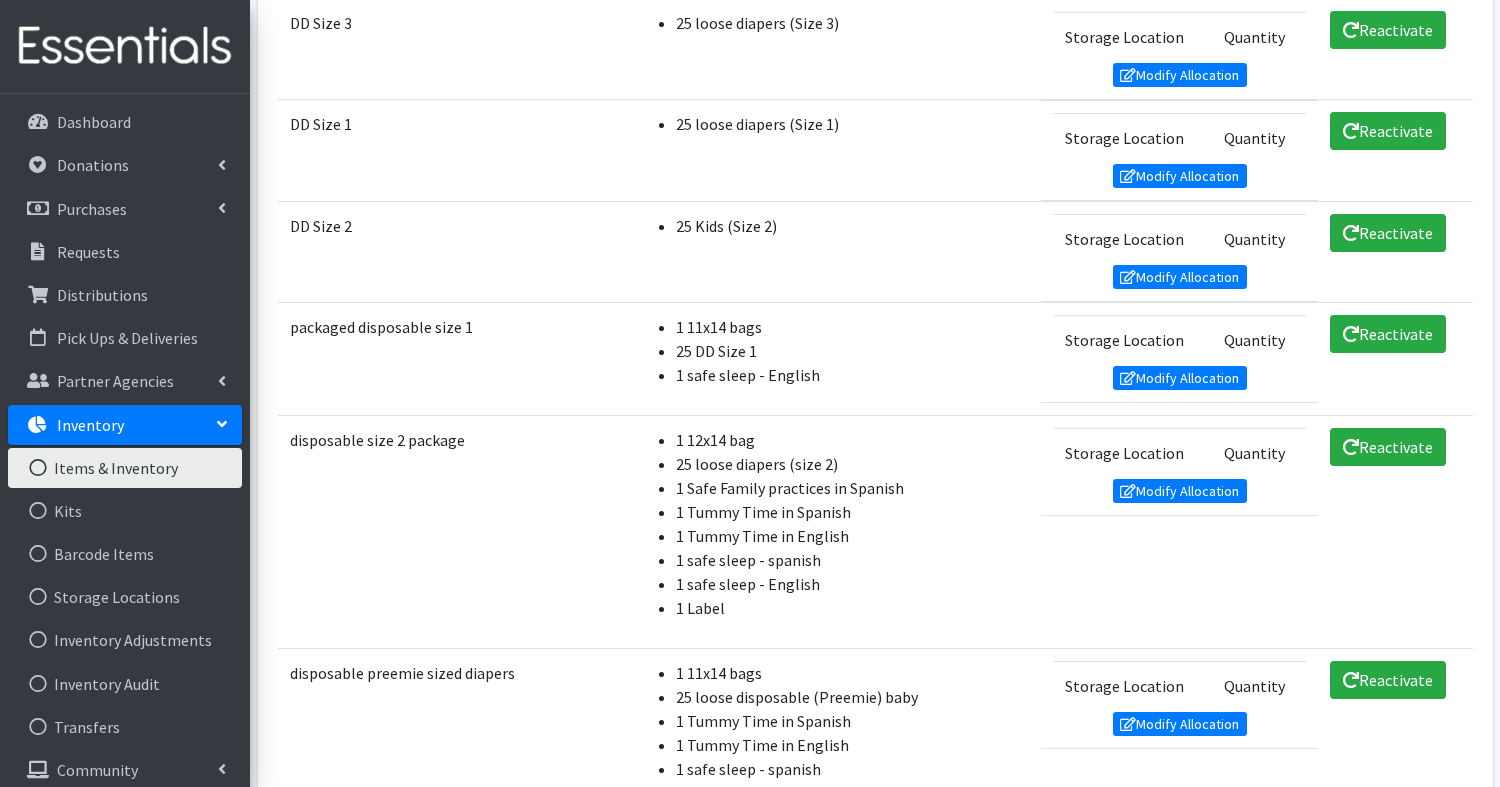 scroll, scrollTop: 0, scrollLeft: 0, axis: both 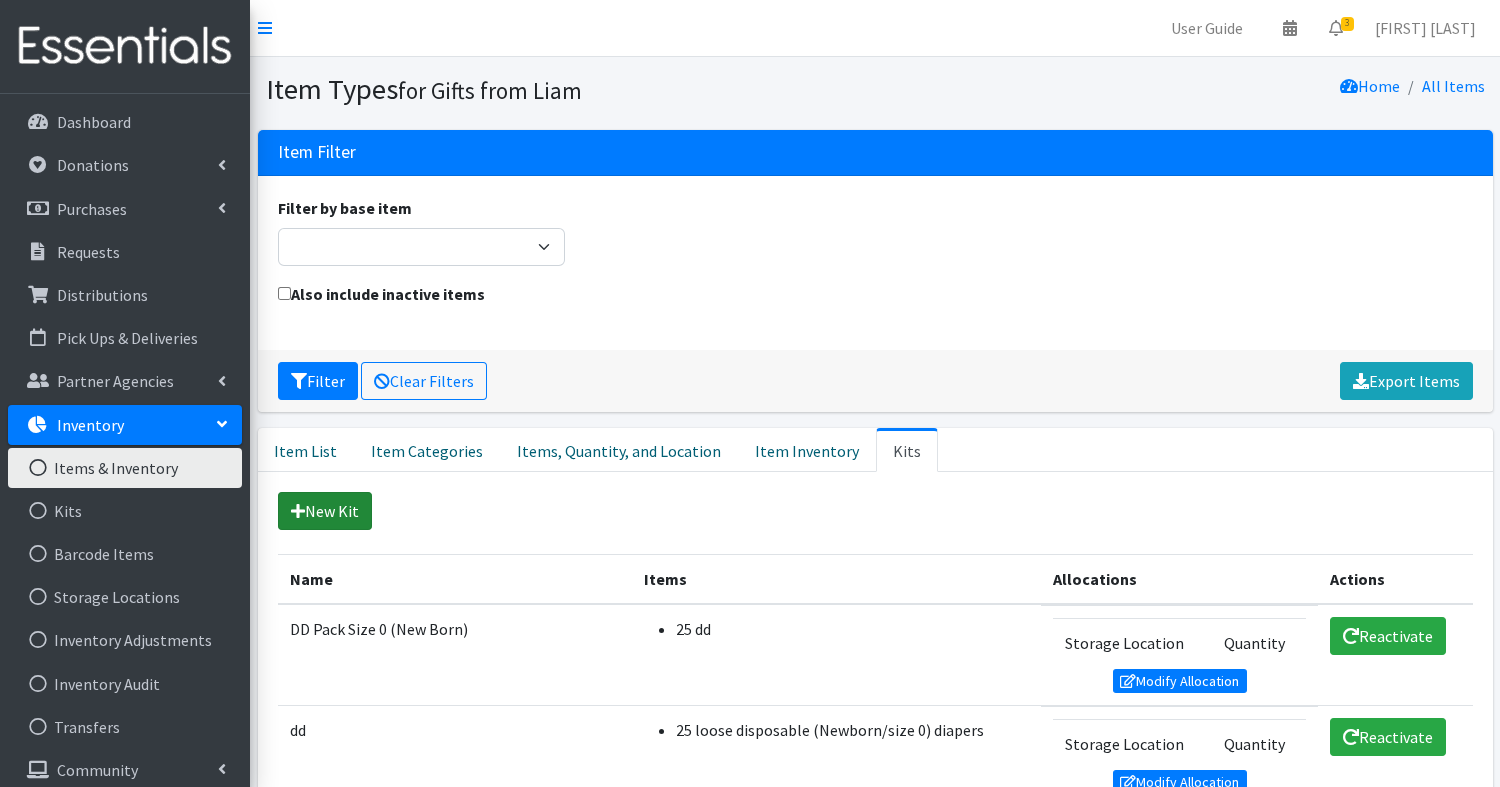 click on "New Kit" at bounding box center [325, 511] 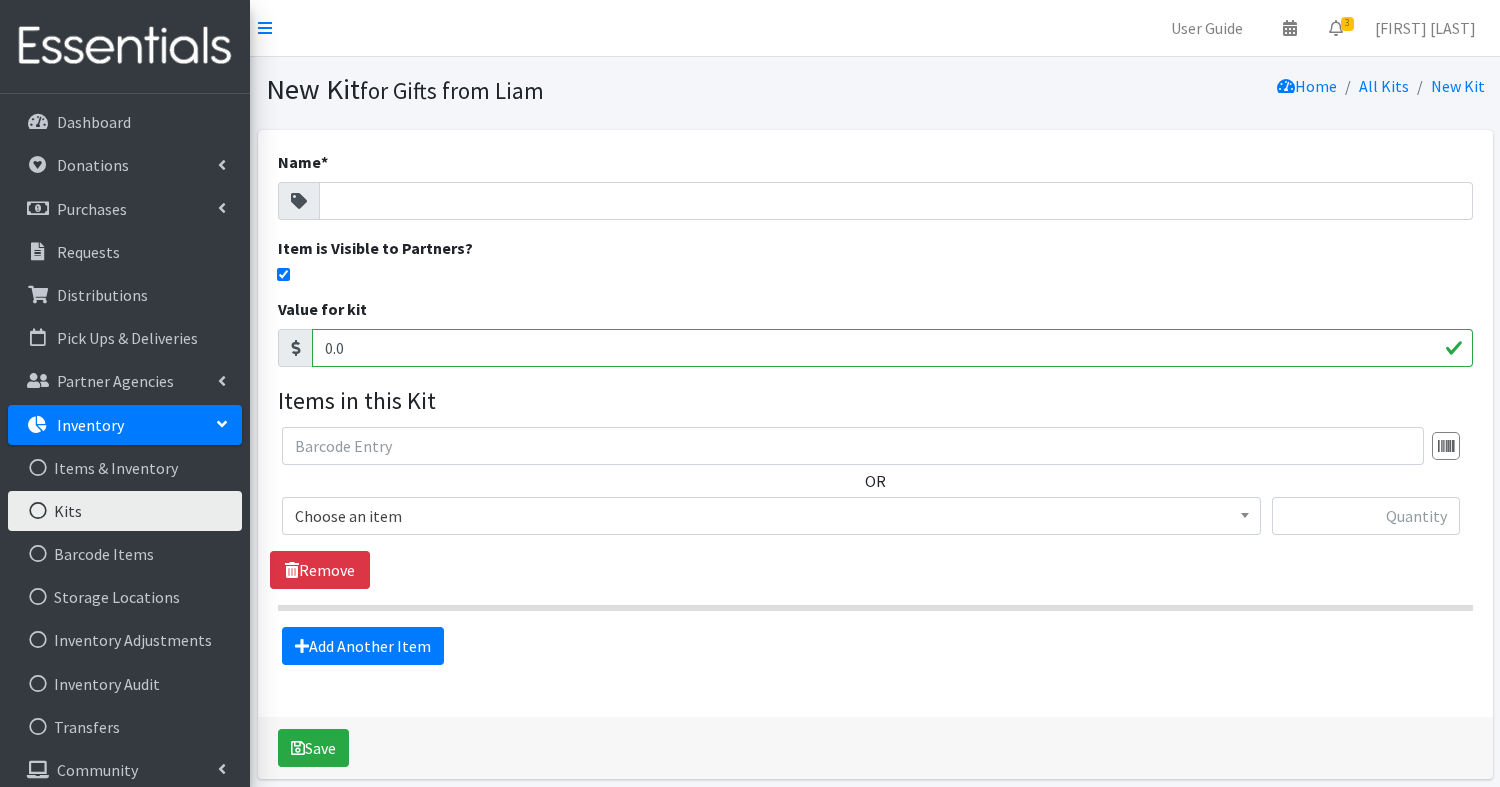 scroll, scrollTop: 81, scrollLeft: 0, axis: vertical 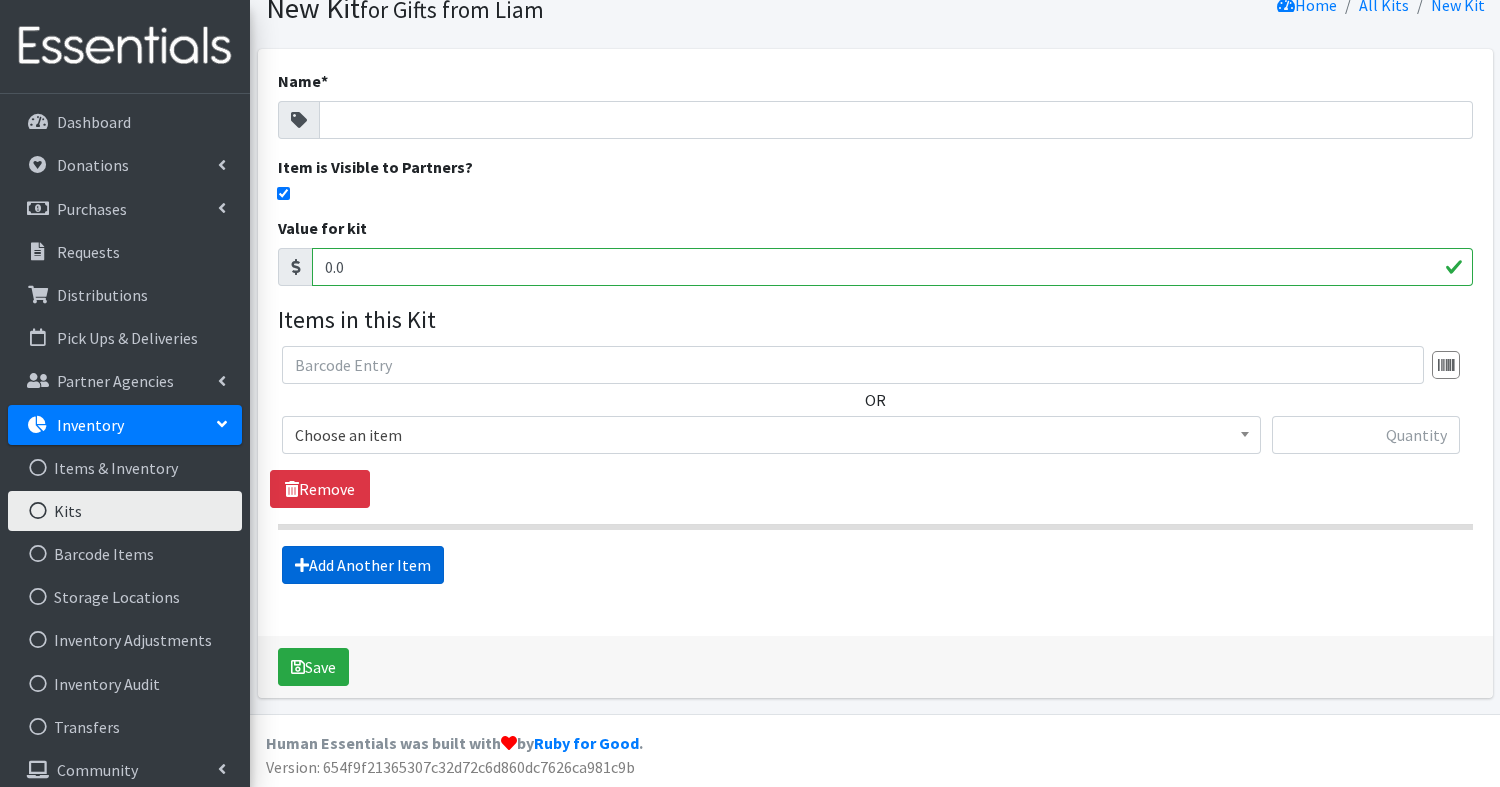 click on "Add Another Item" at bounding box center (363, 565) 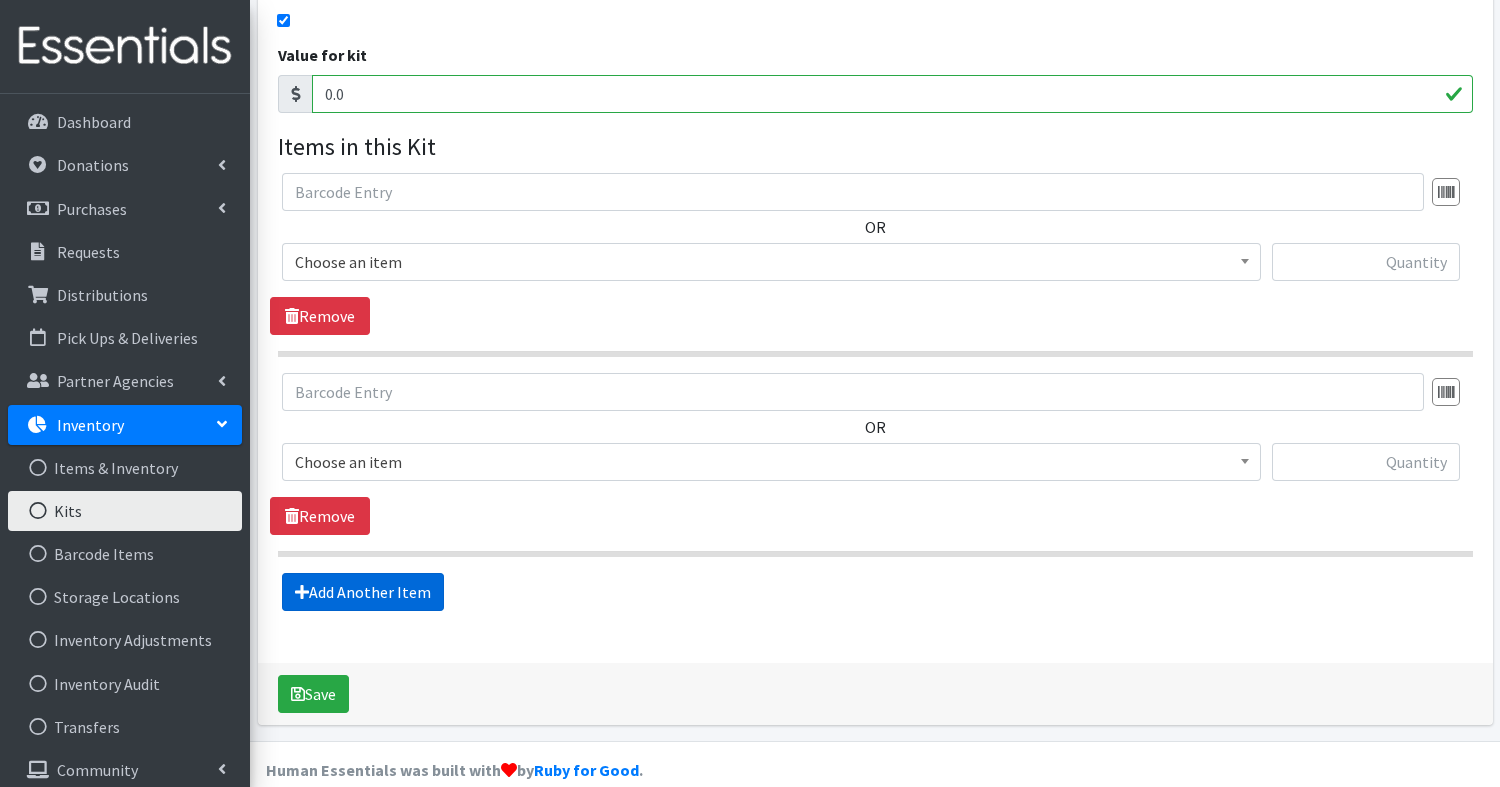 scroll, scrollTop: 280, scrollLeft: 0, axis: vertical 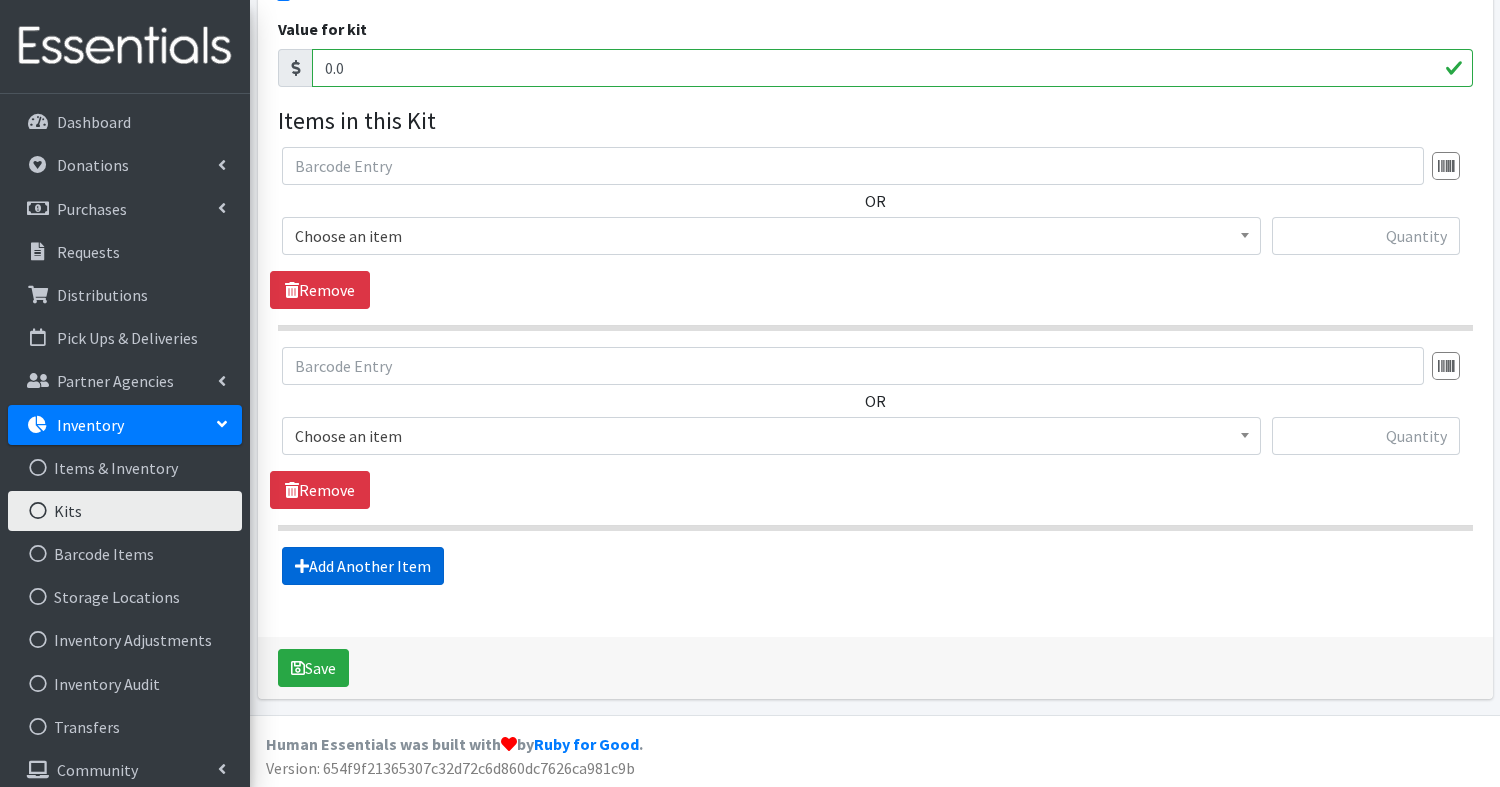 click on "Add Another Item" at bounding box center [363, 566] 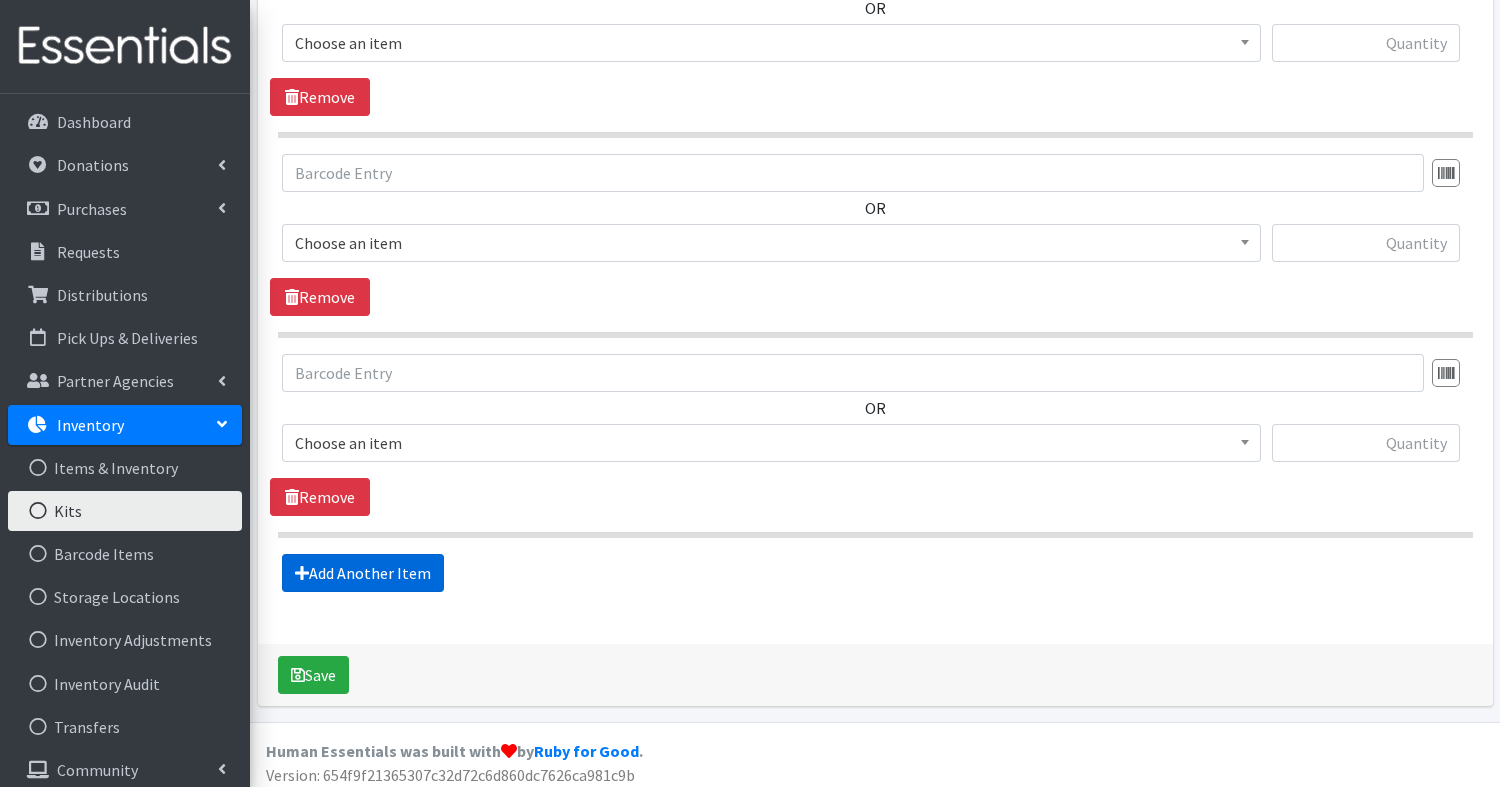 scroll, scrollTop: 479, scrollLeft: 0, axis: vertical 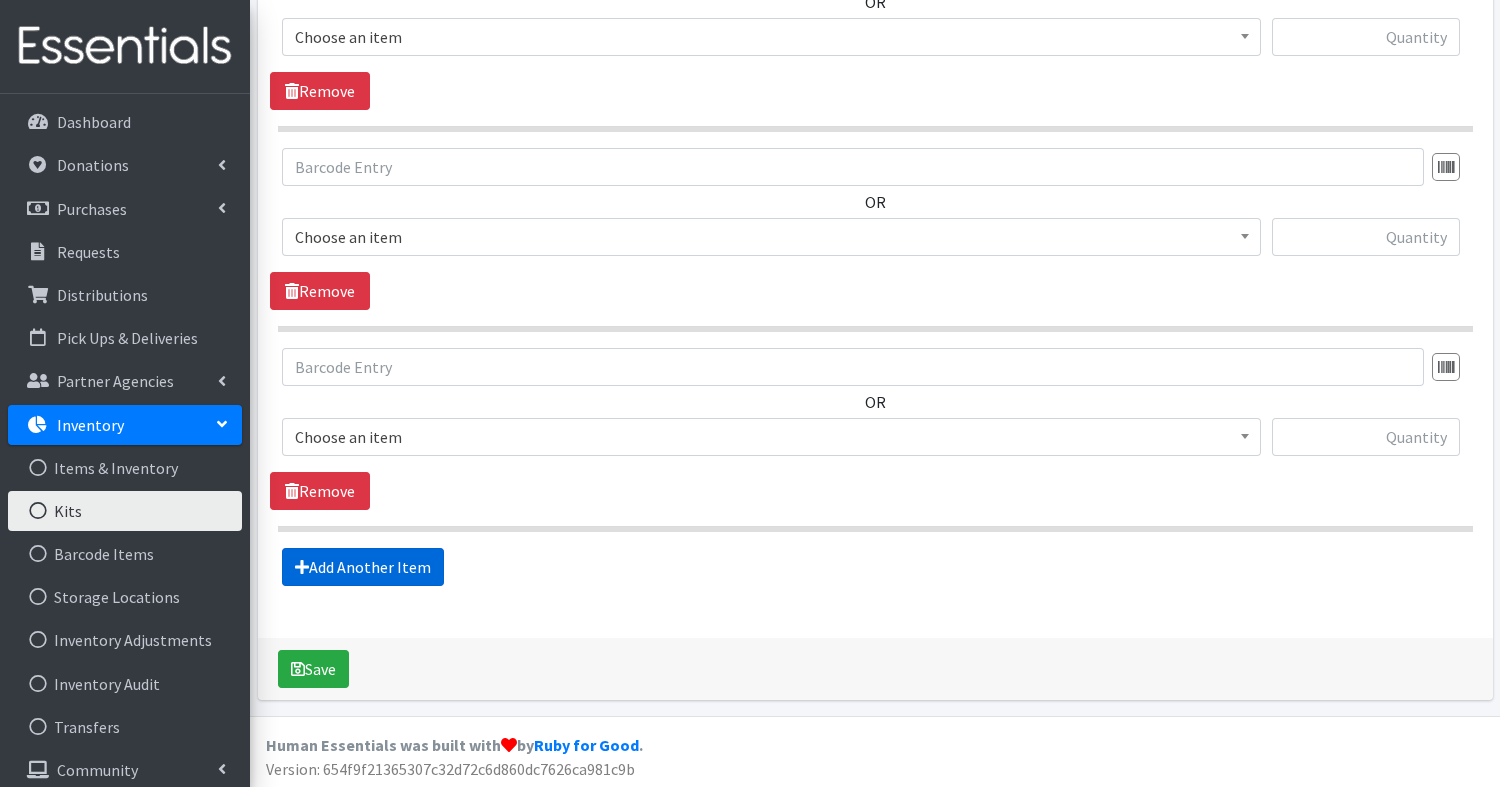 click on "Add Another Item" at bounding box center [363, 567] 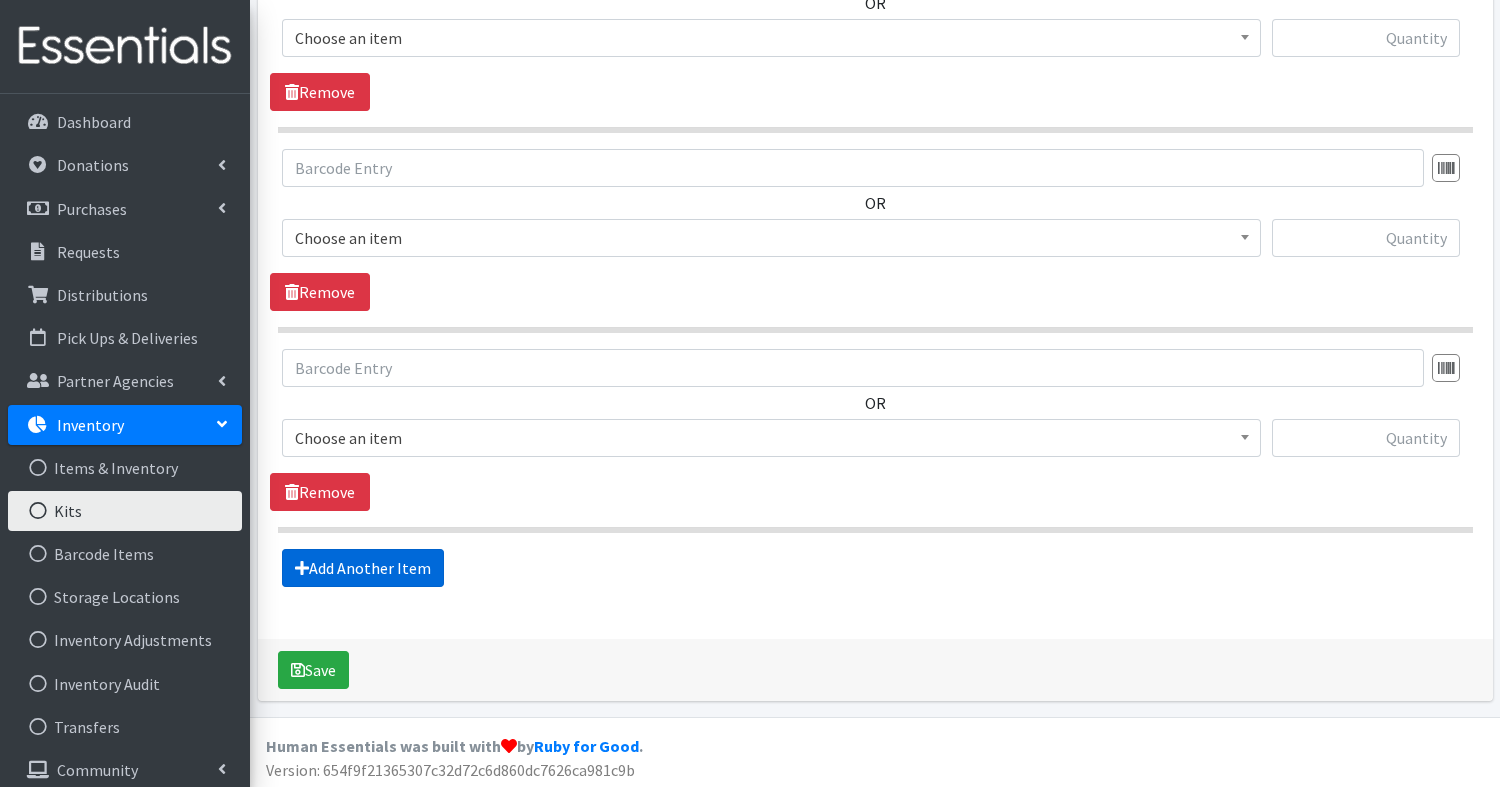 click on "Add Another Item" at bounding box center (363, 568) 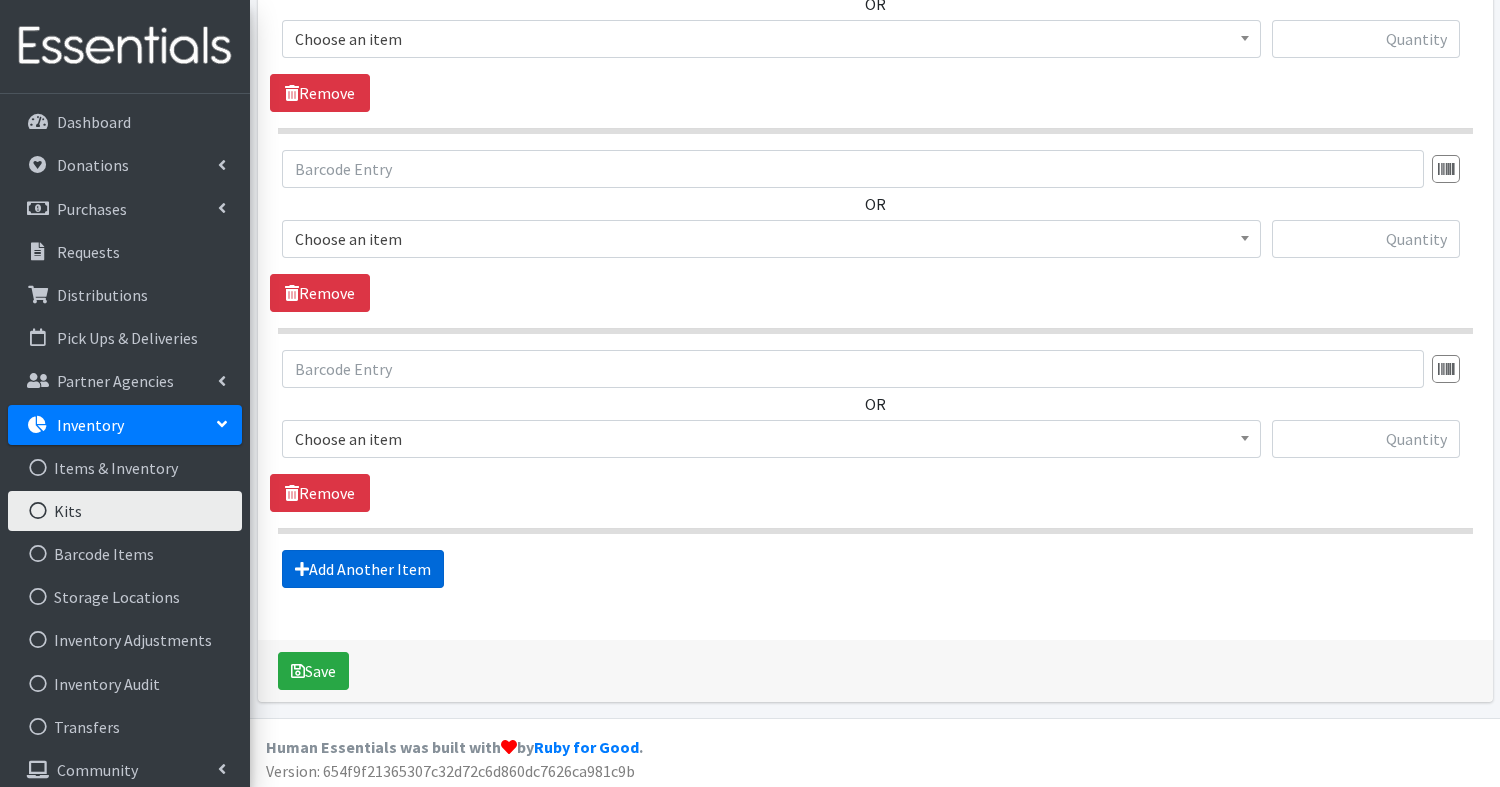click on "Add Another Item" at bounding box center (363, 569) 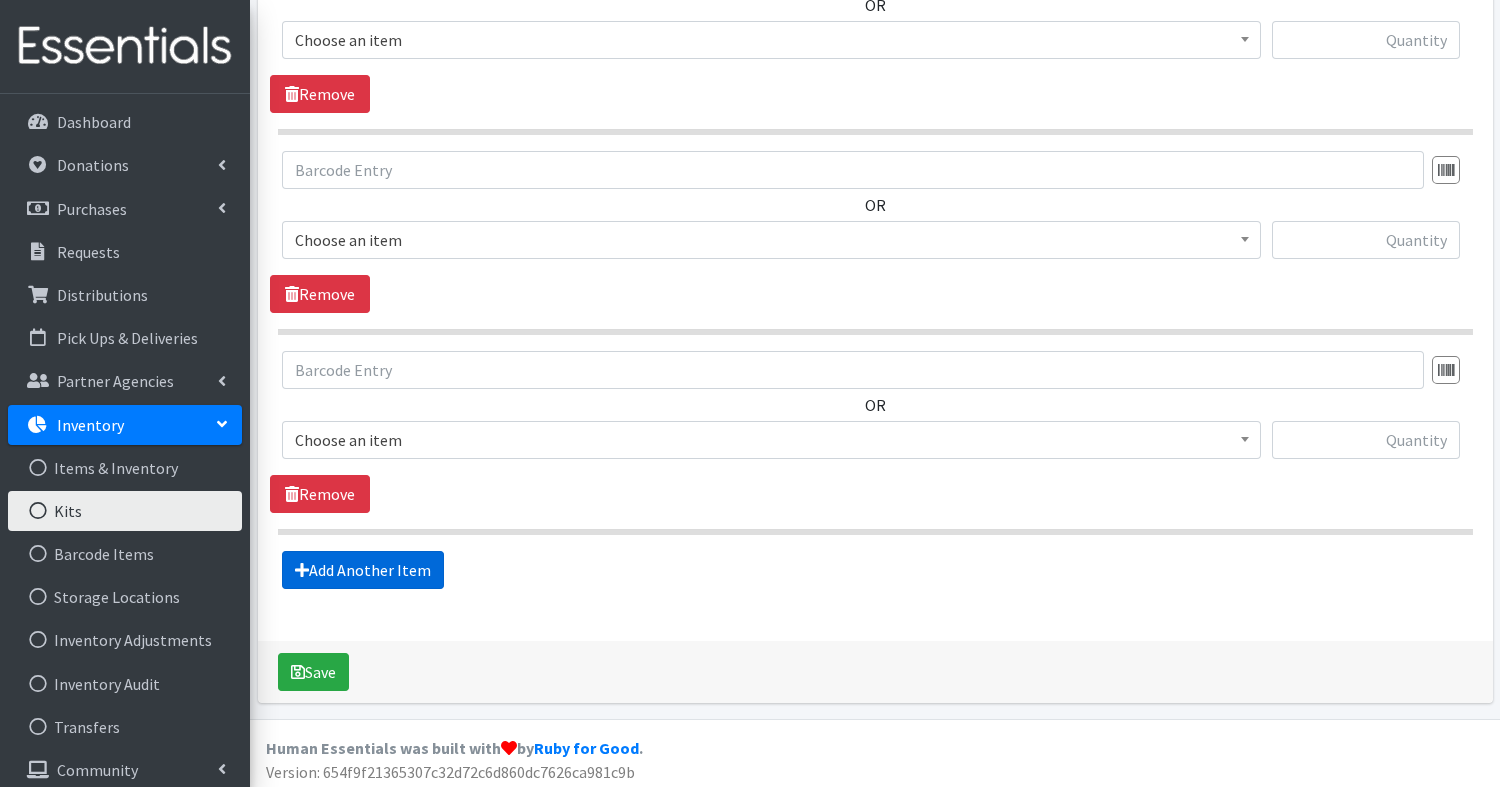 click on "Add Another Item" at bounding box center (363, 570) 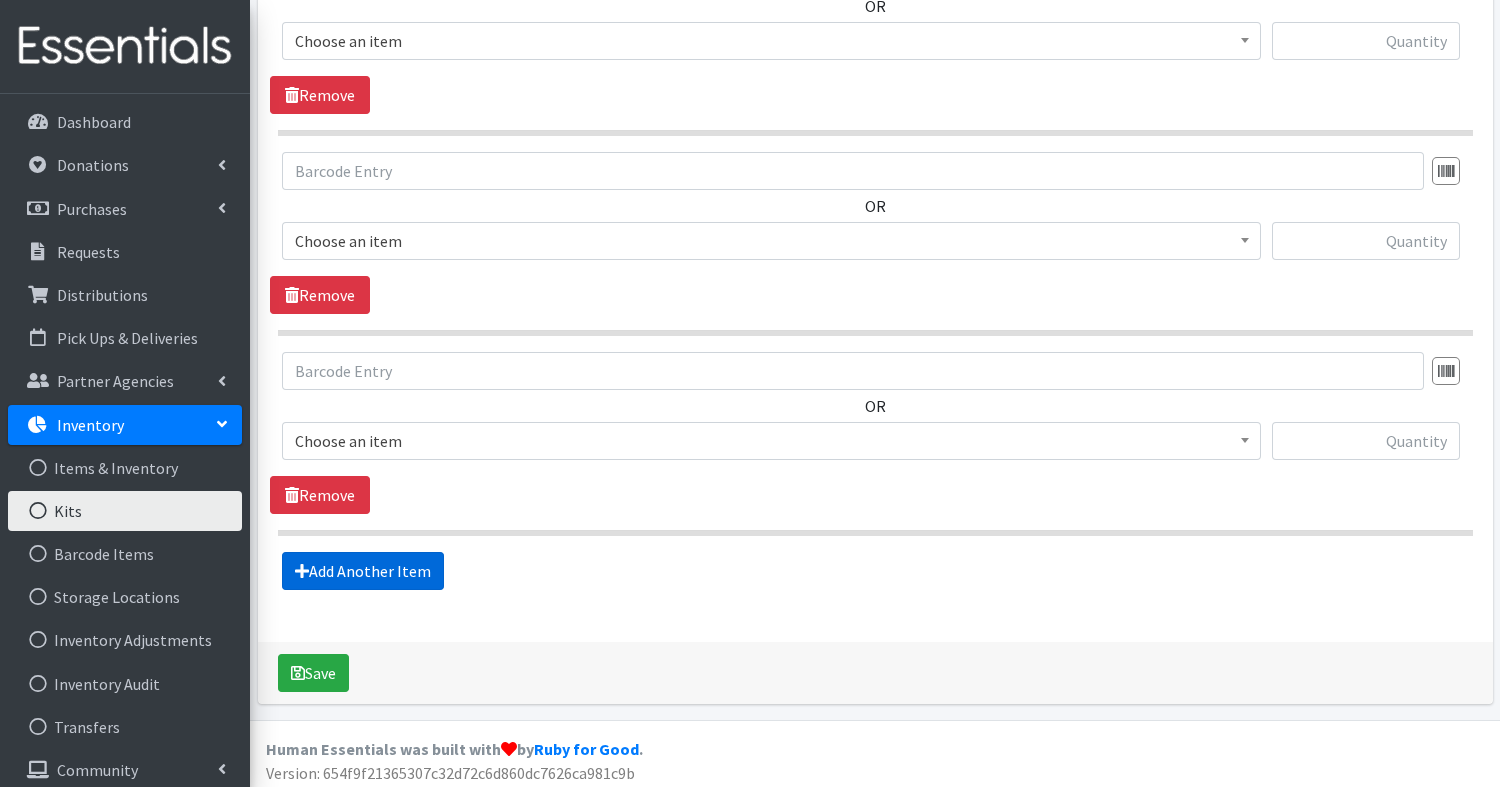 click on "Add Another Item" at bounding box center (363, 571) 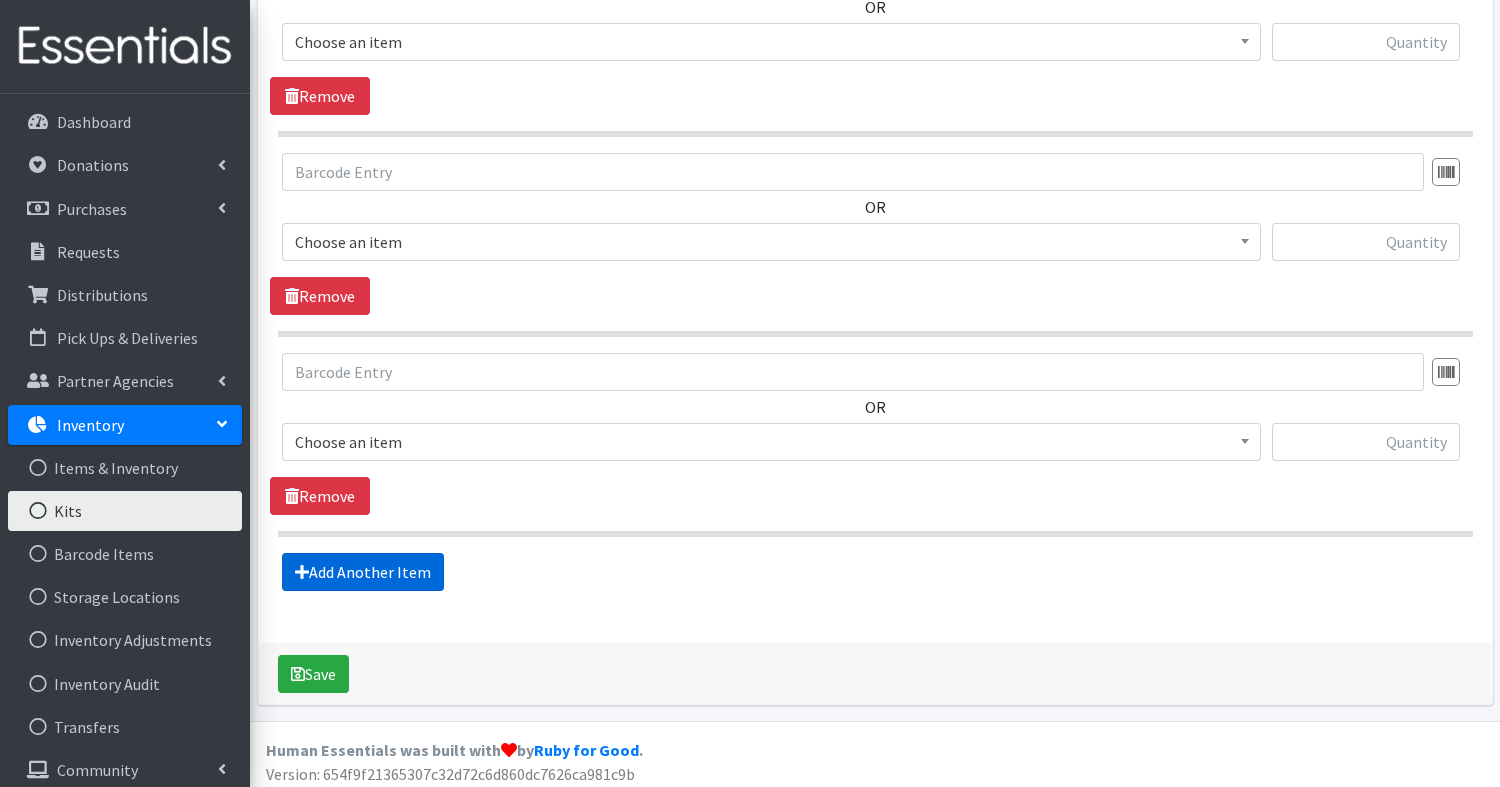 click on "Add Another Item" at bounding box center [363, 572] 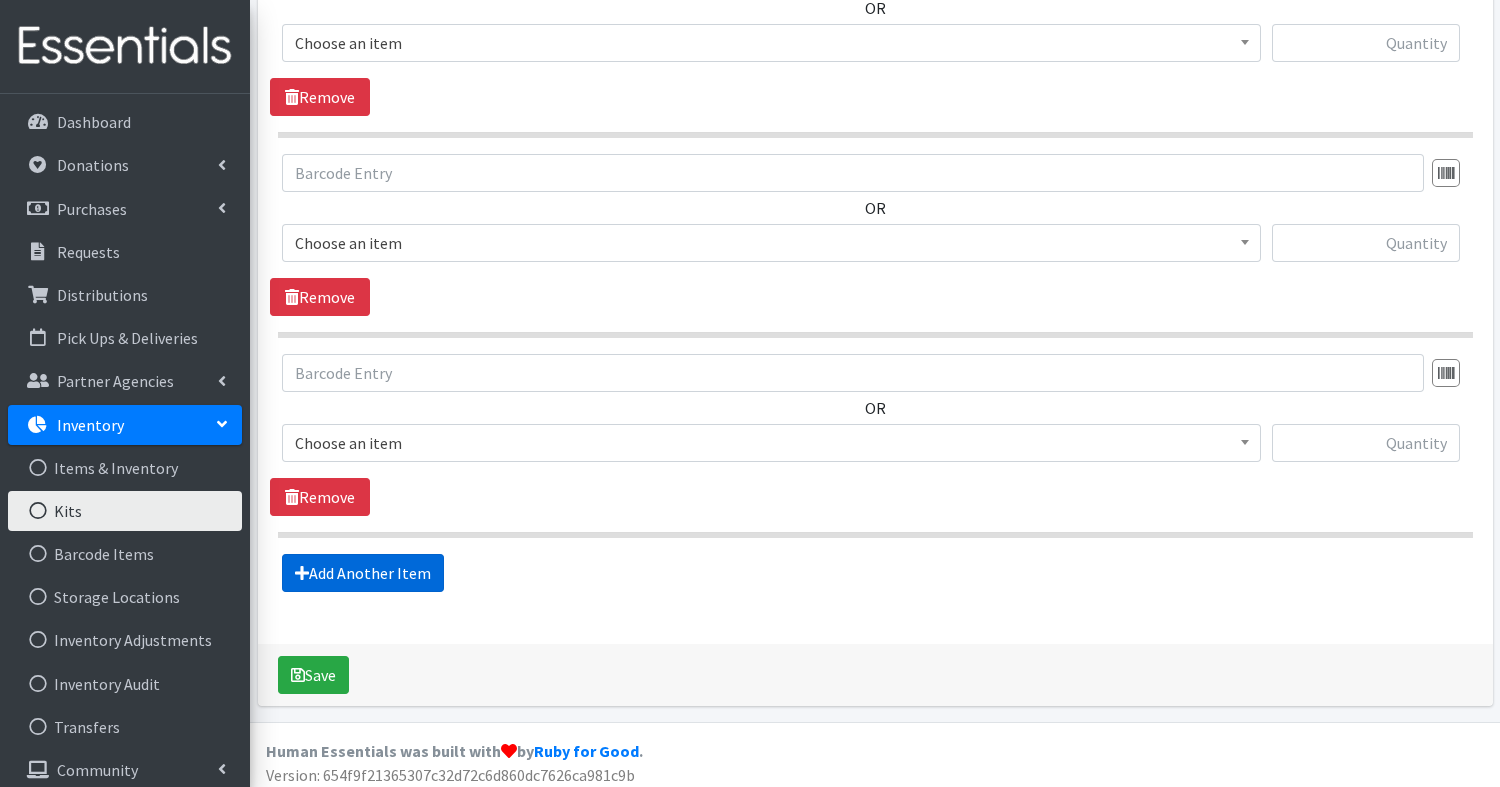 click on "Add Another Item" at bounding box center [363, 573] 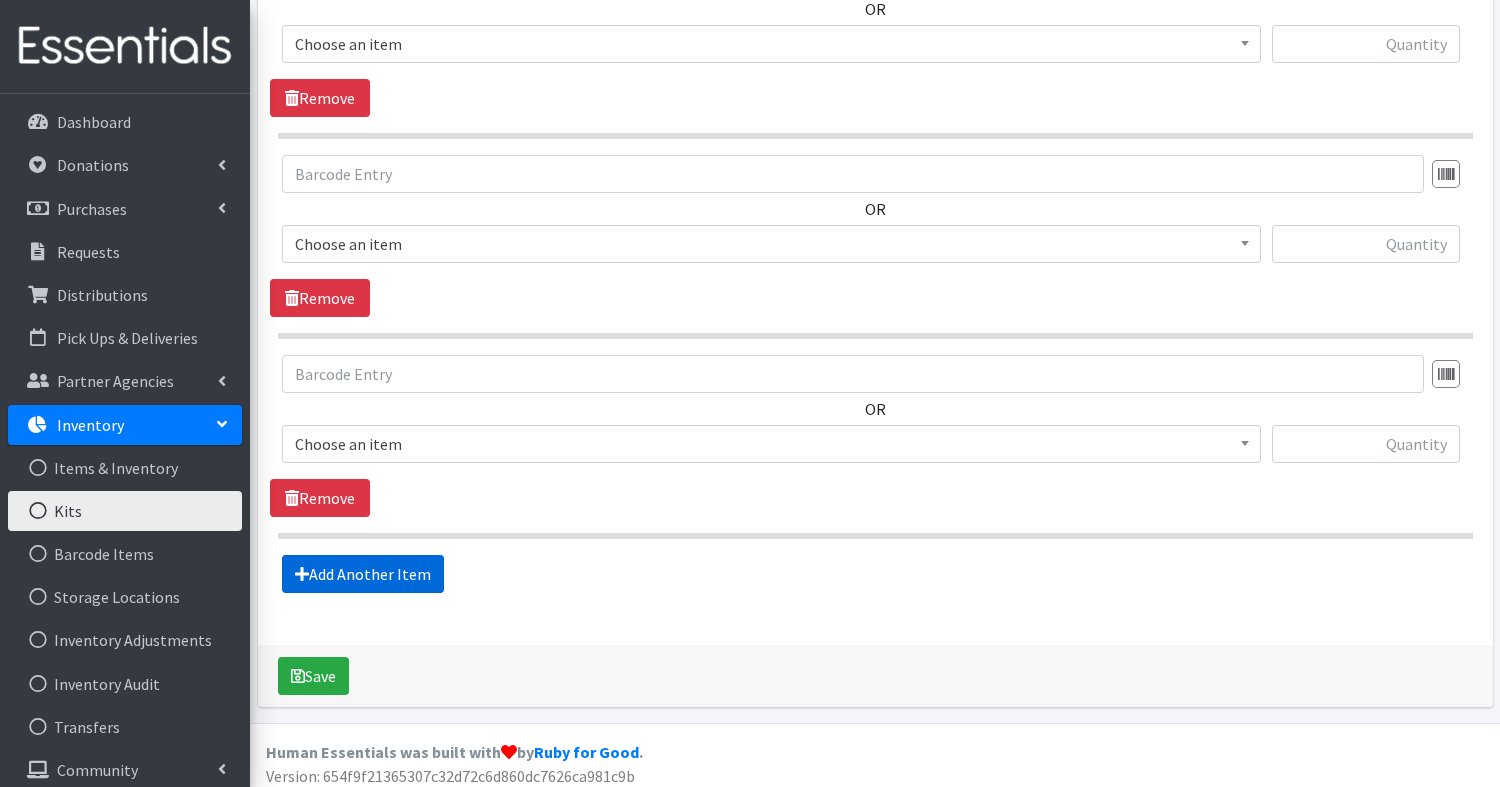 click on "Add Another Item" at bounding box center (363, 574) 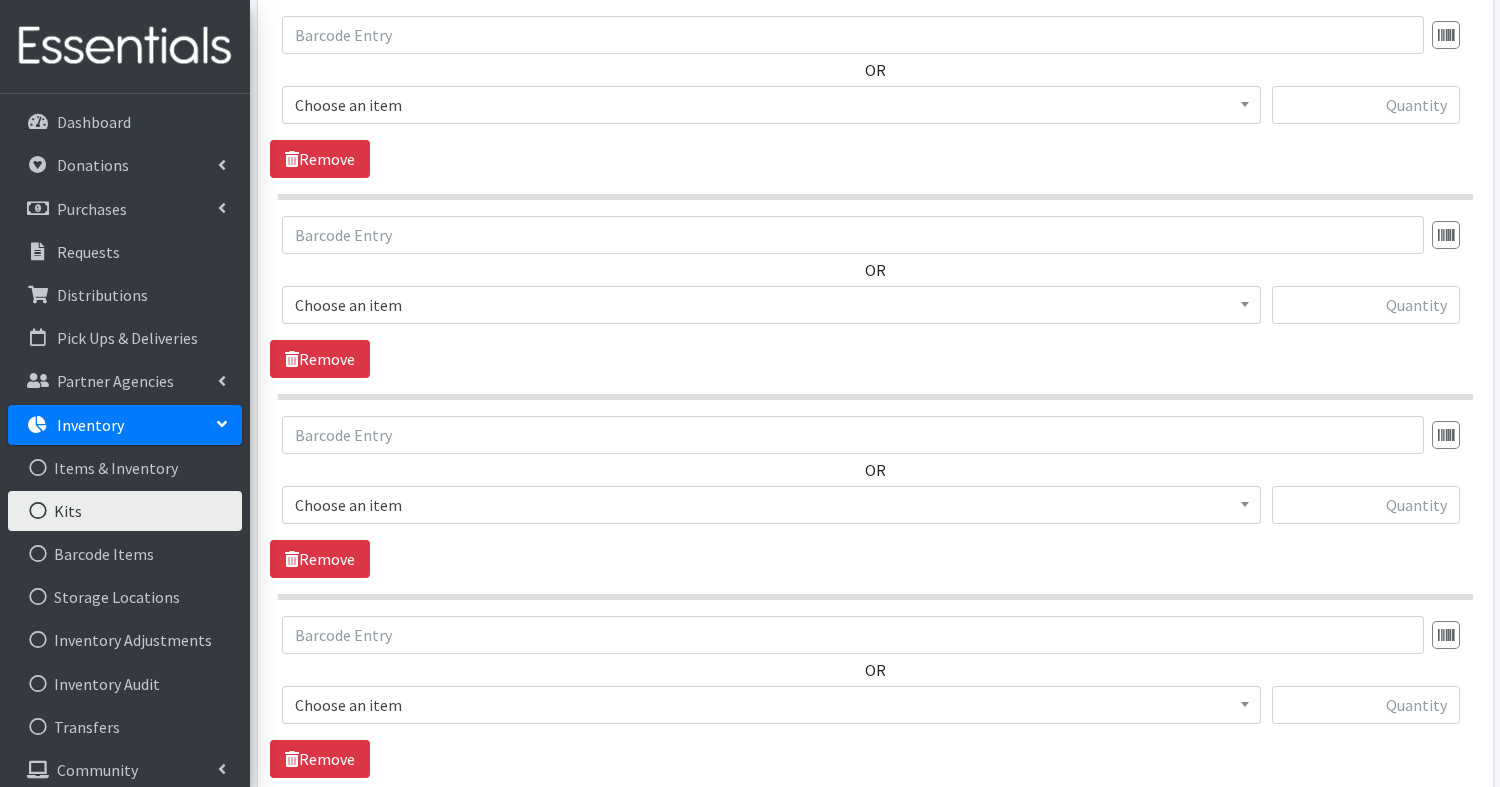 scroll, scrollTop: 0, scrollLeft: 0, axis: both 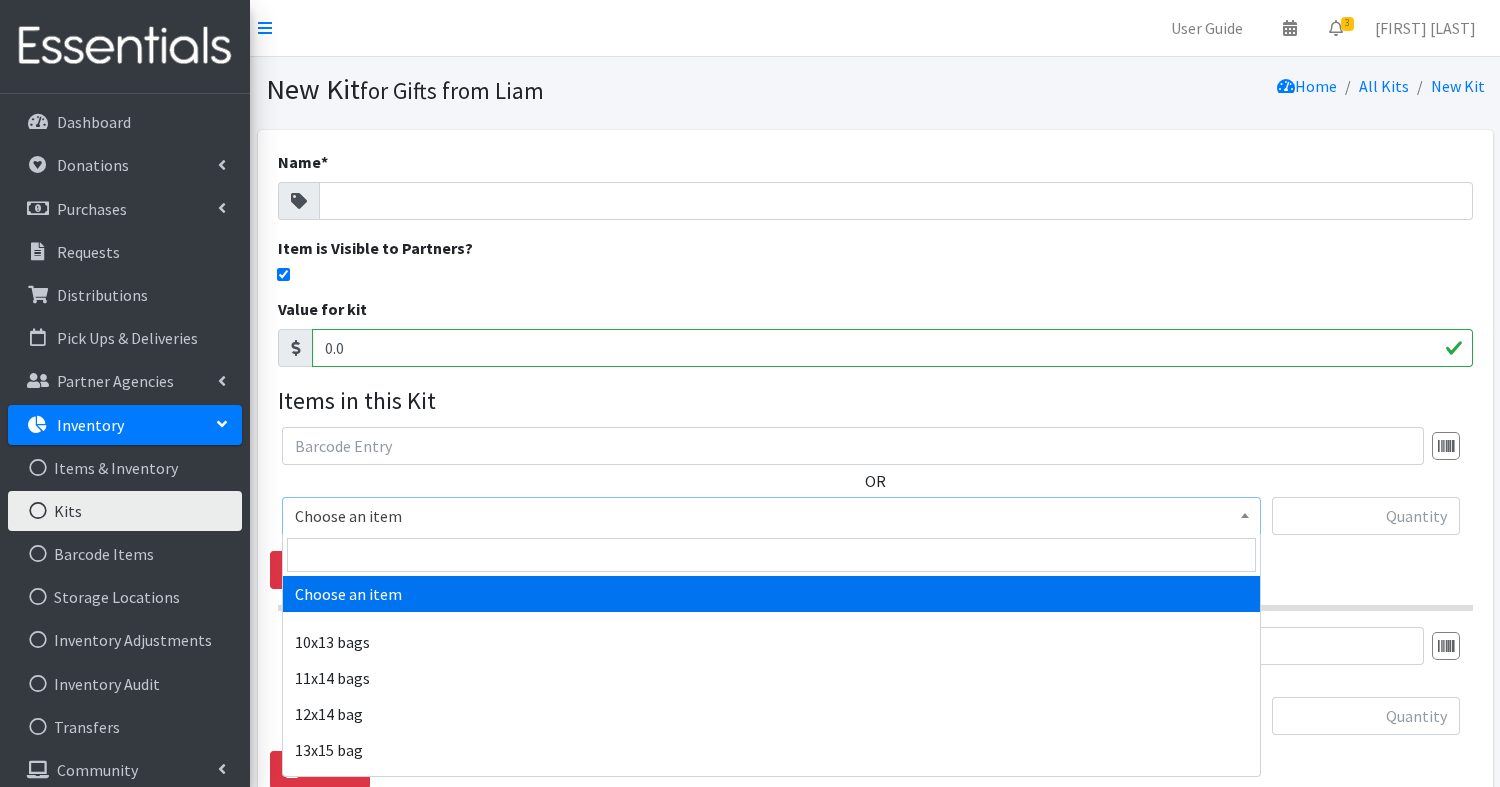 click on "Choose an item" at bounding box center [771, 516] 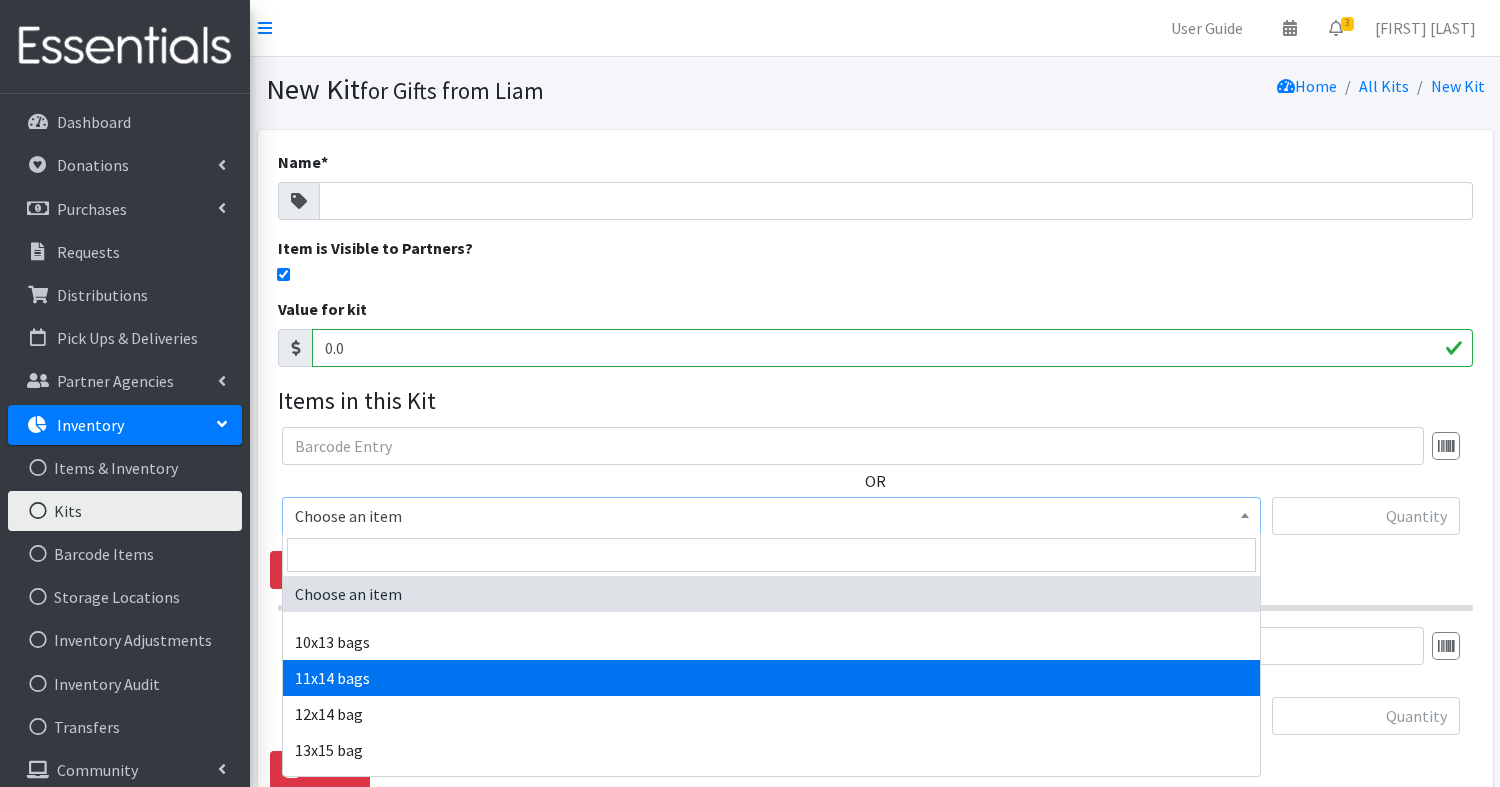select on "15118" 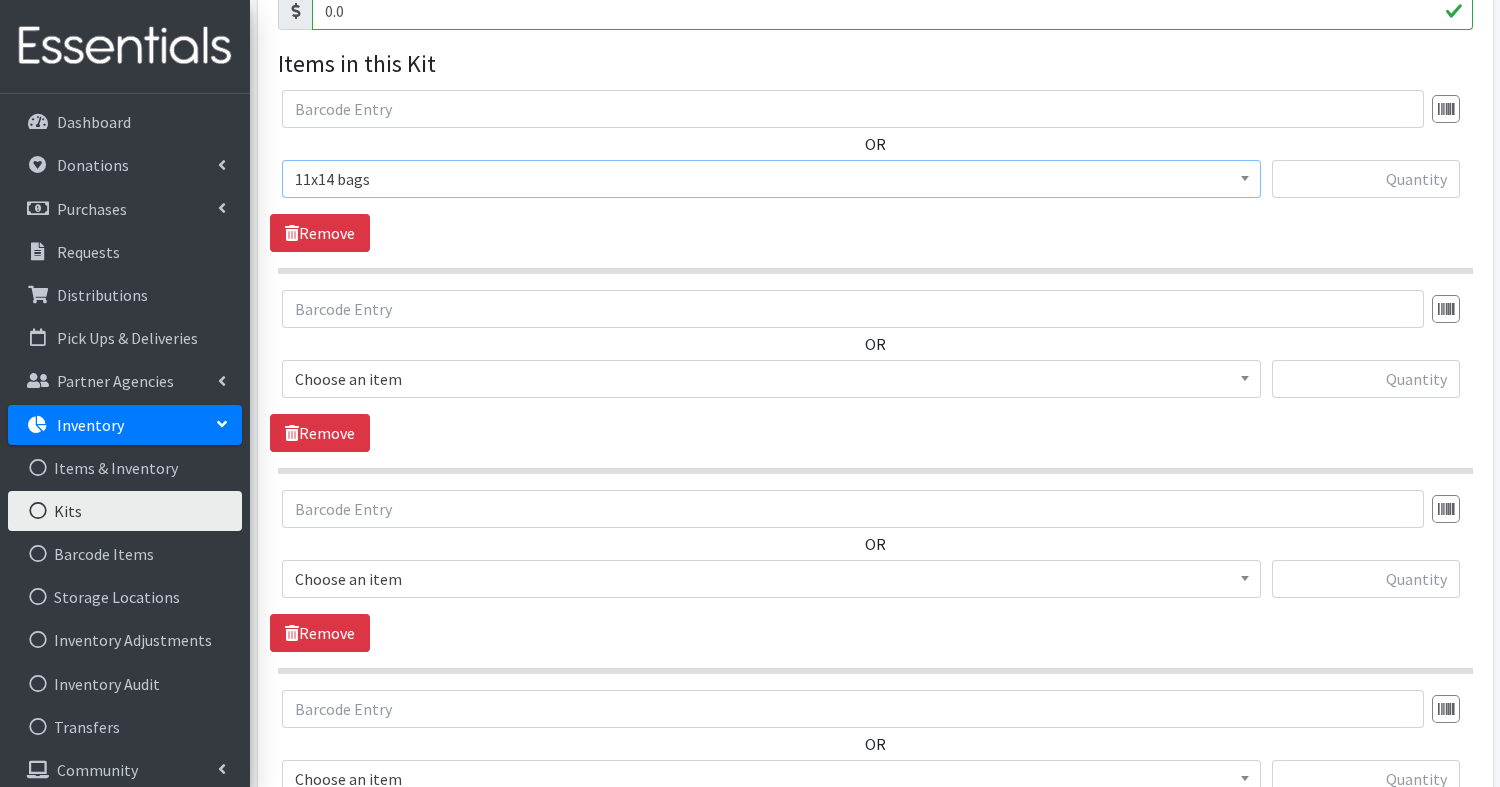 scroll, scrollTop: 344, scrollLeft: 0, axis: vertical 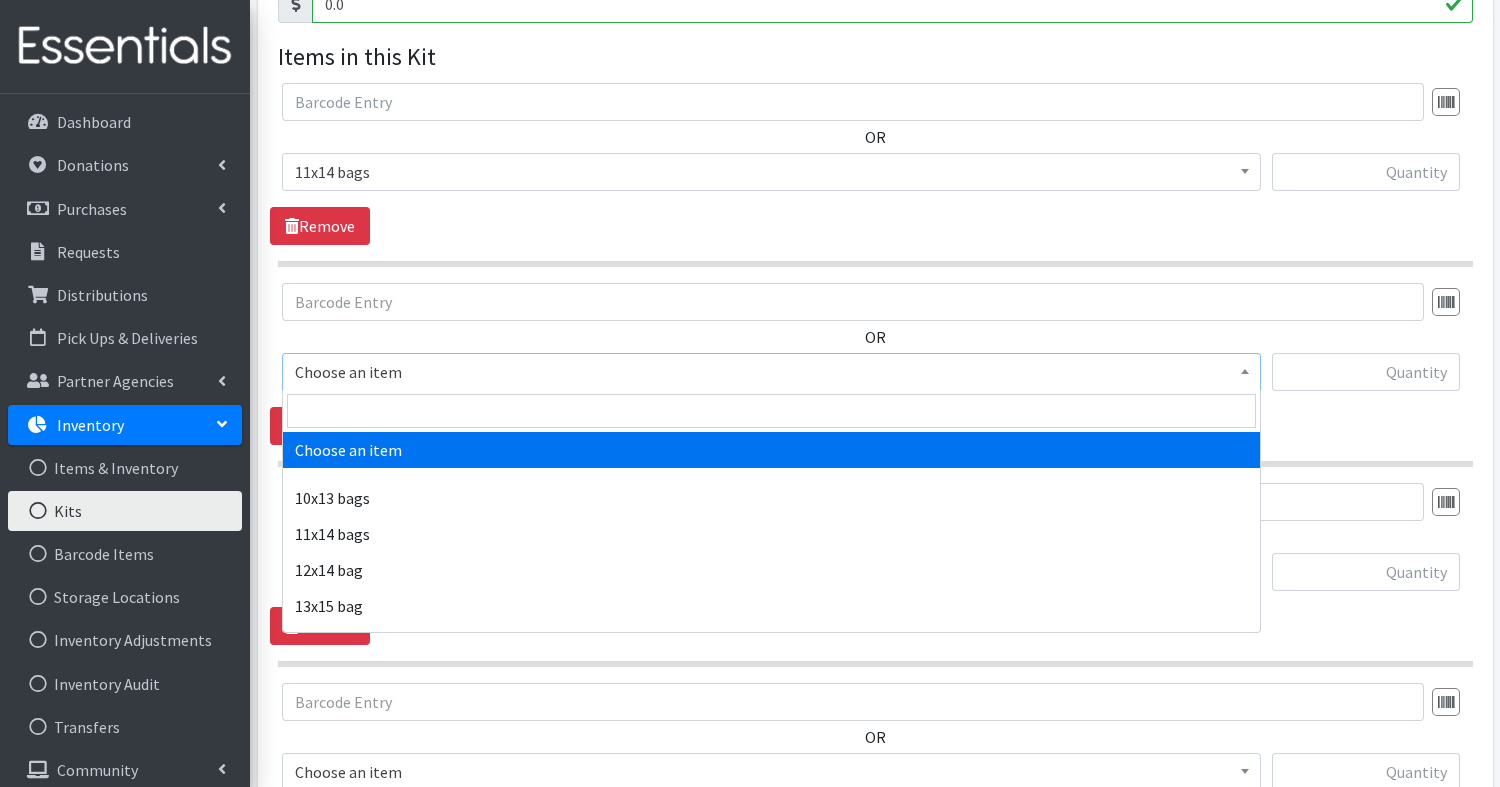 click on "Choose an item" at bounding box center (771, 372) 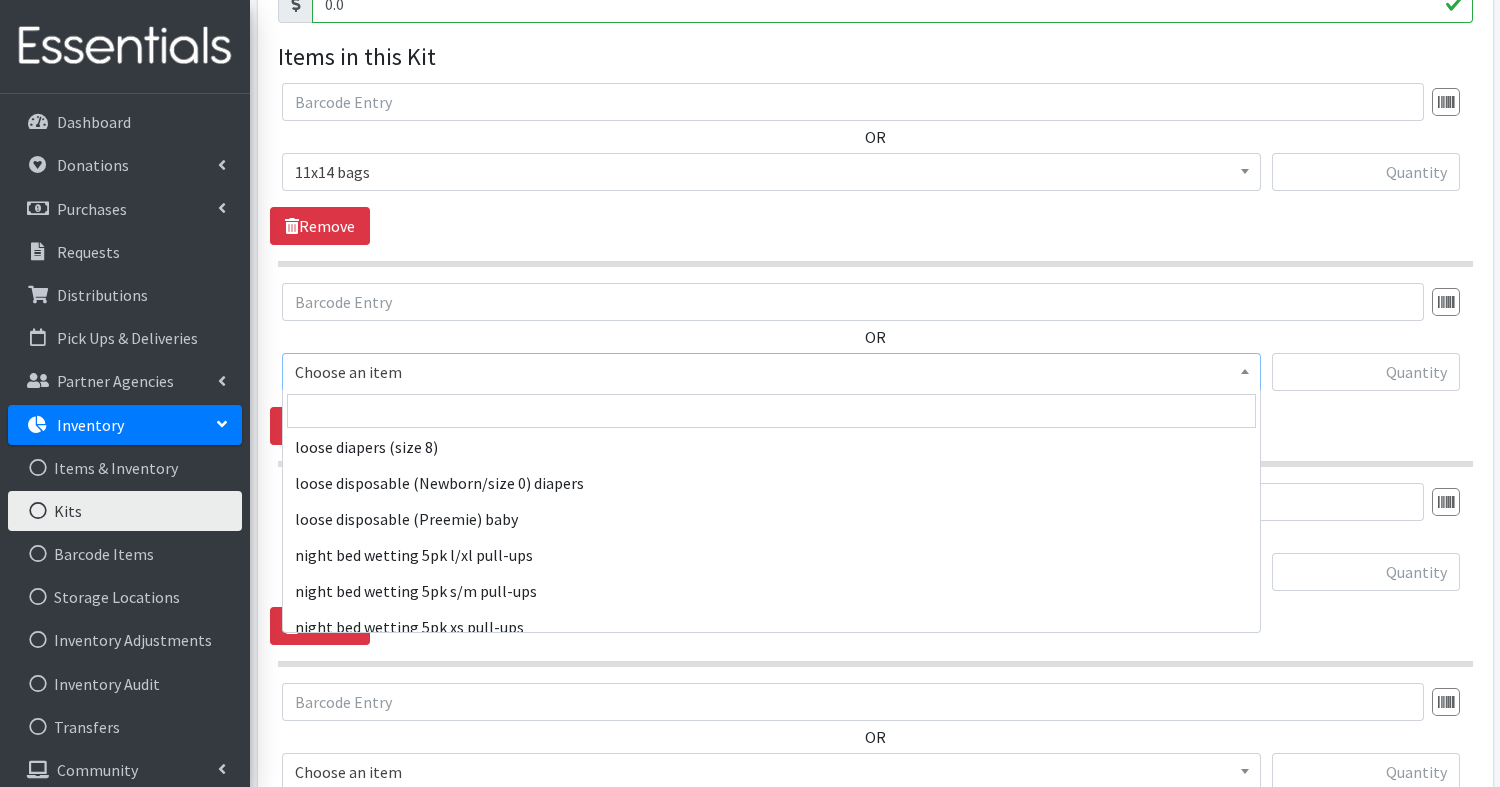 scroll, scrollTop: 1458, scrollLeft: 0, axis: vertical 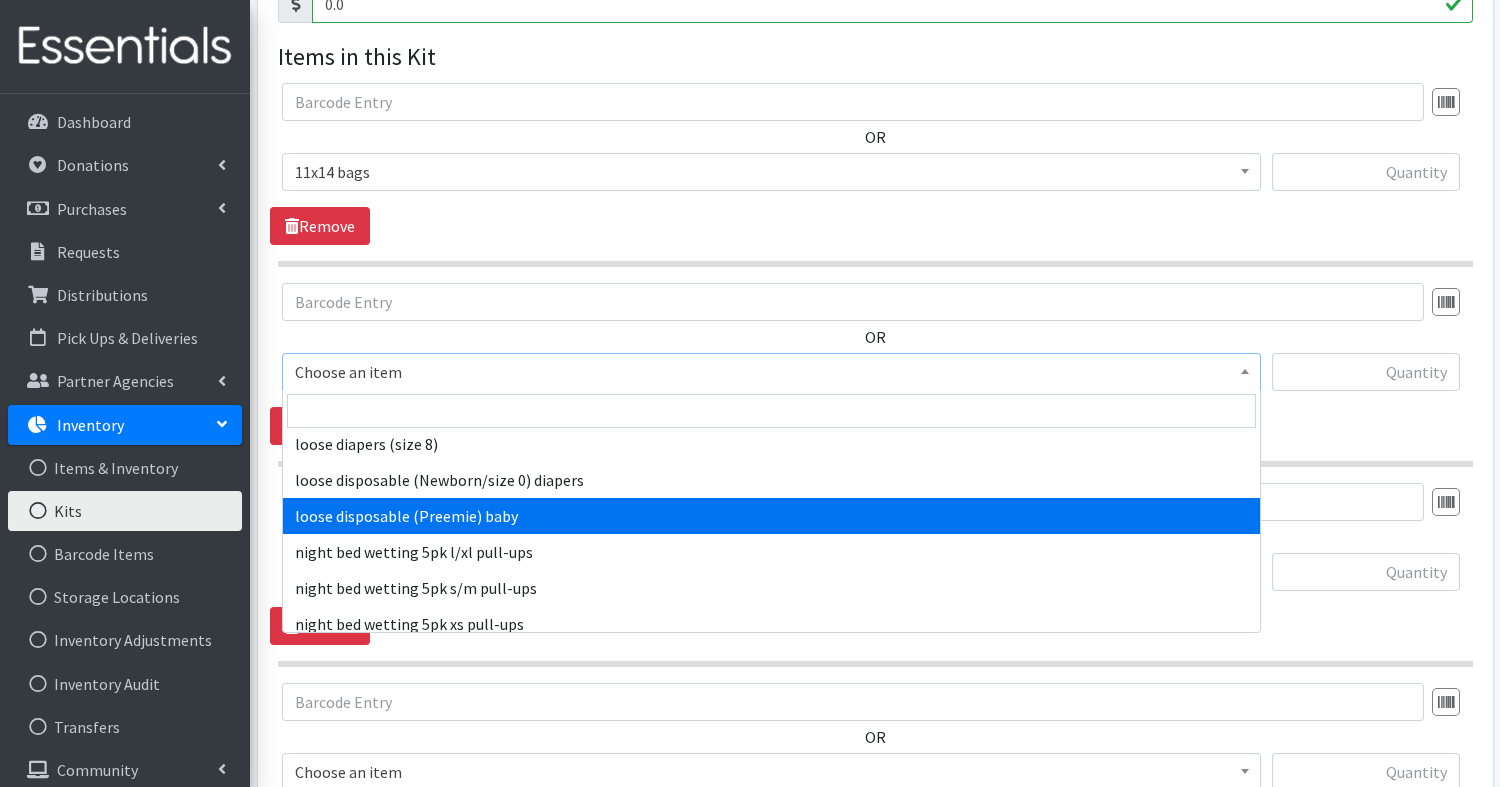 select on "14068" 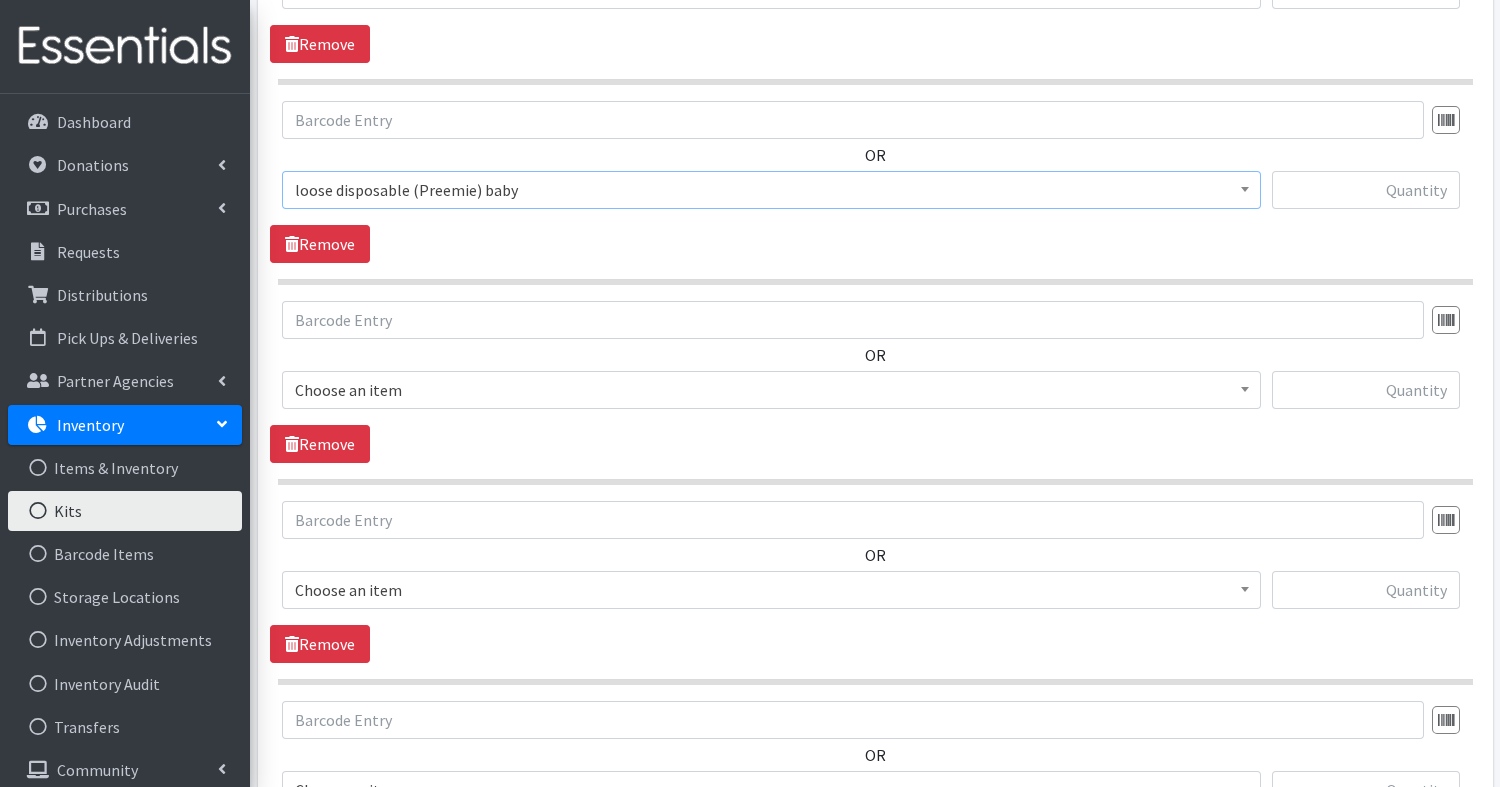 scroll, scrollTop: 531, scrollLeft: 0, axis: vertical 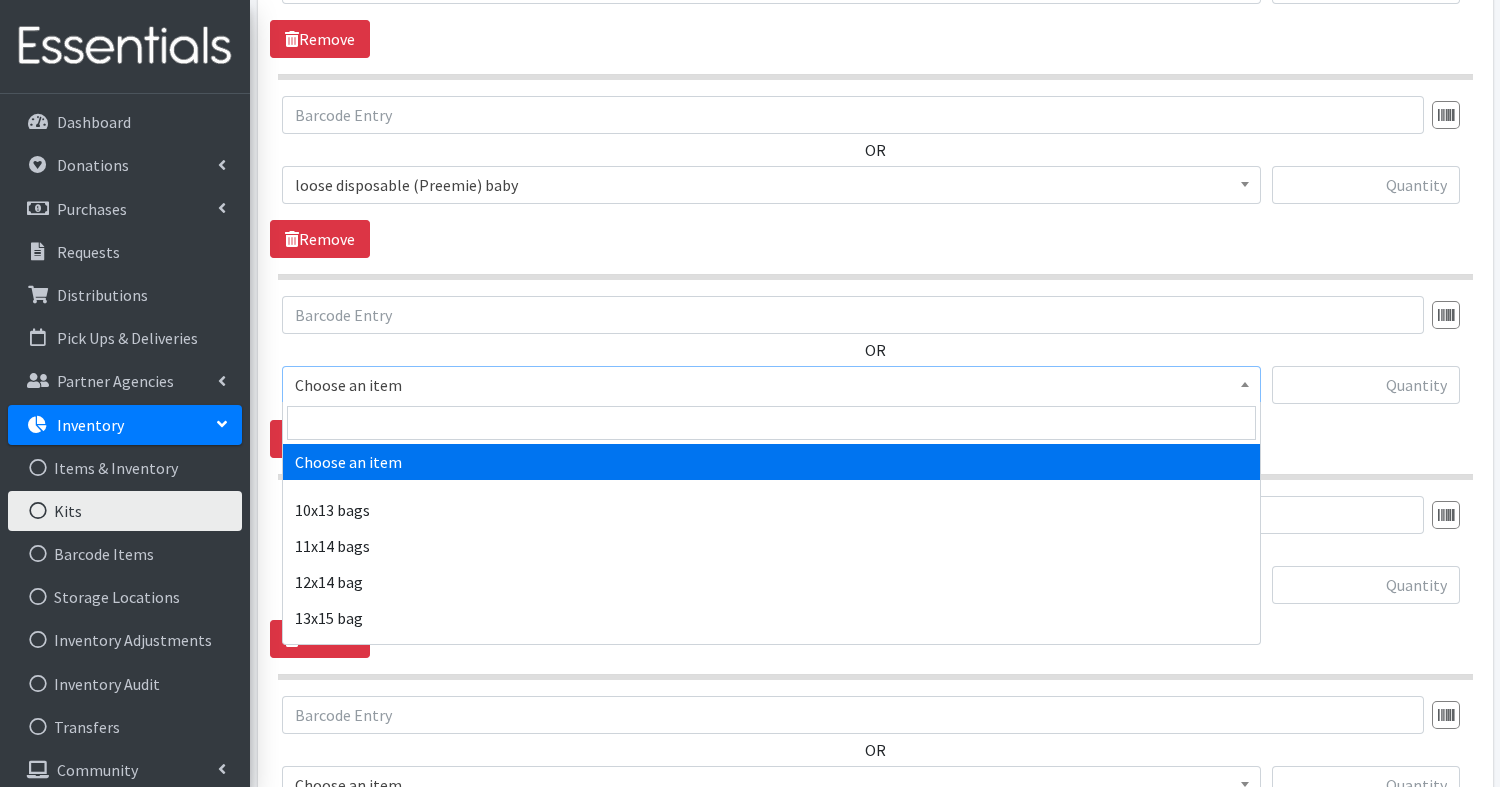 click on "Choose an item" at bounding box center [771, 385] 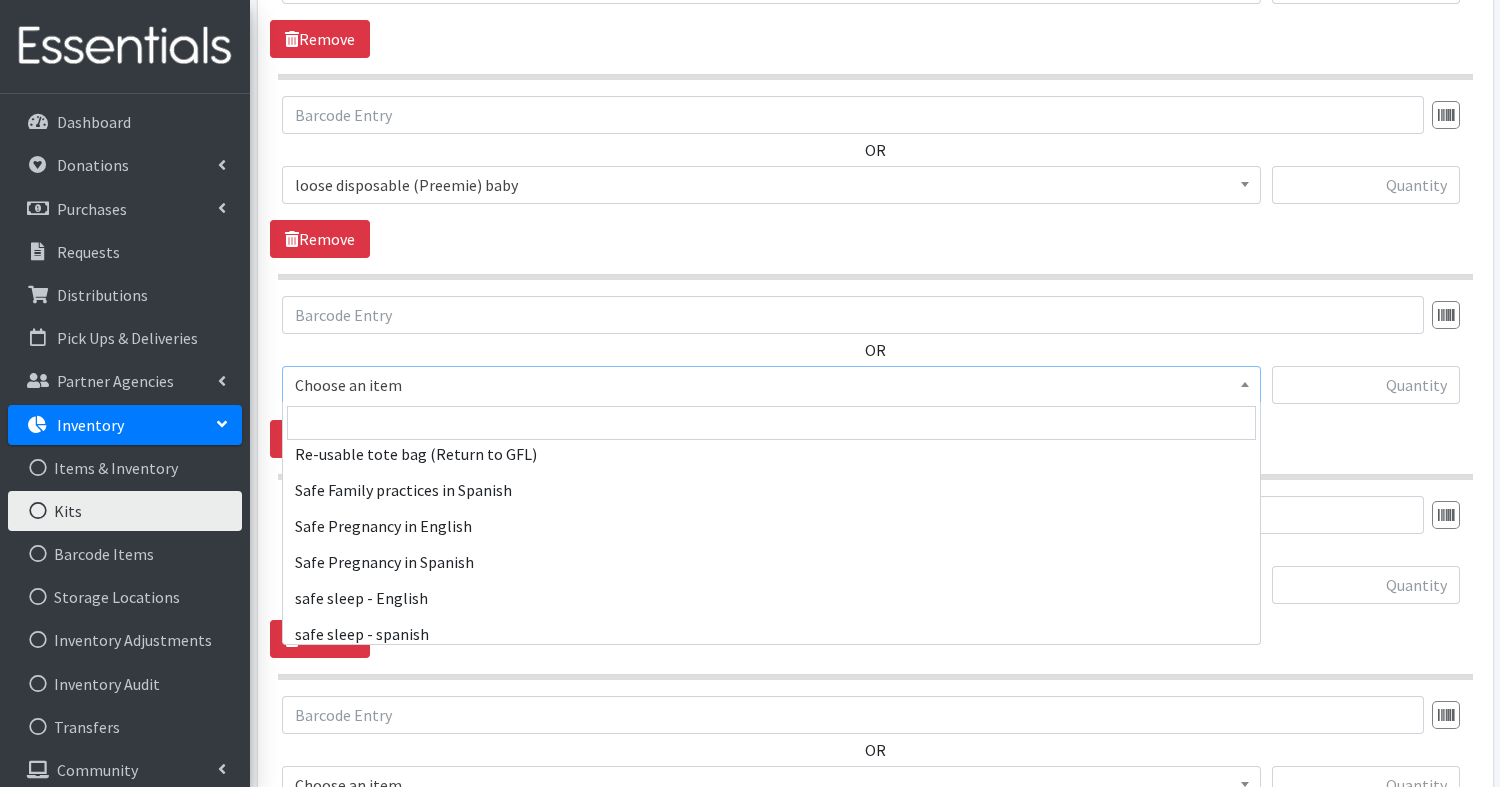 scroll, scrollTop: 2439, scrollLeft: 0, axis: vertical 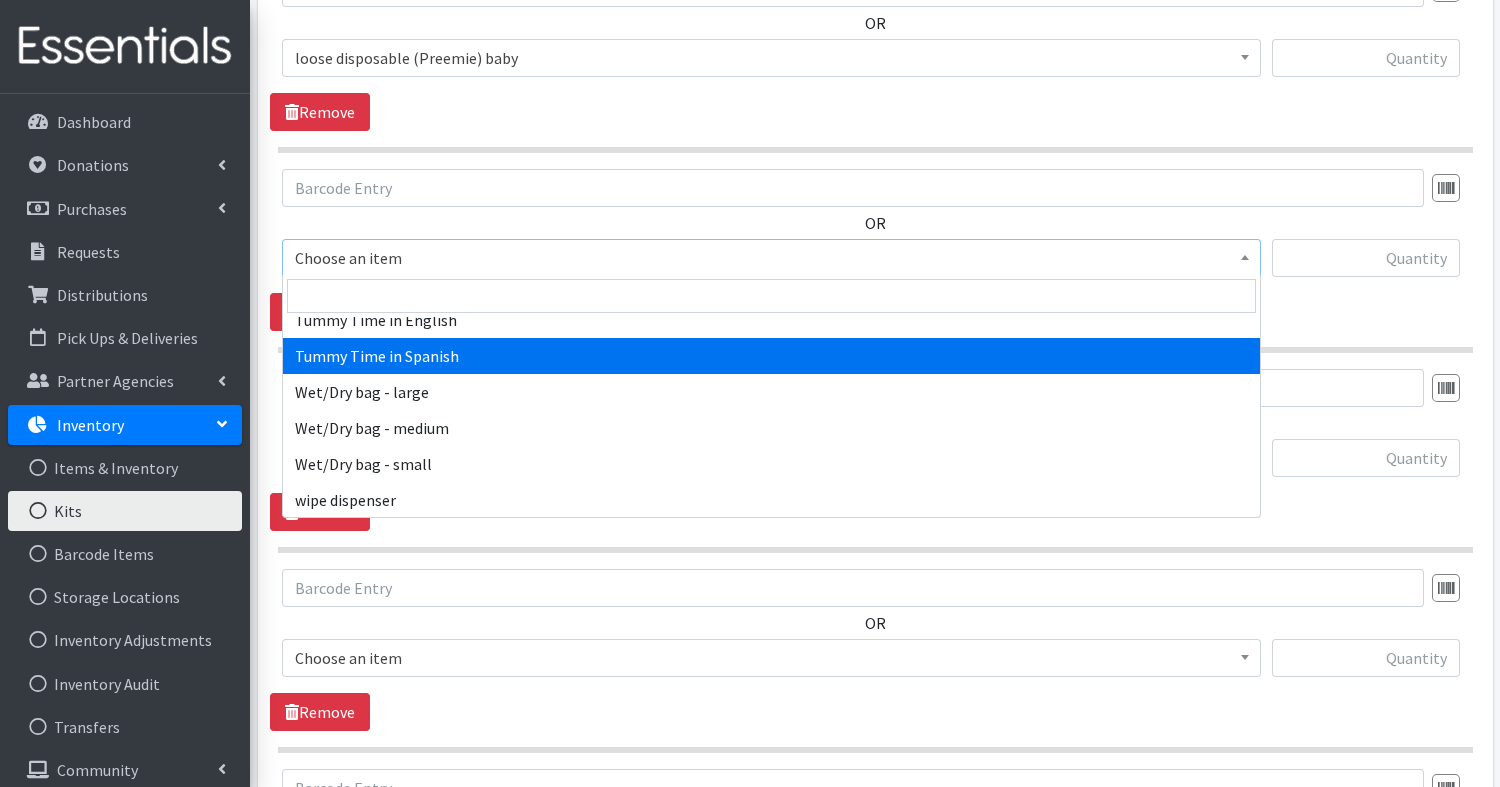 select on "15124" 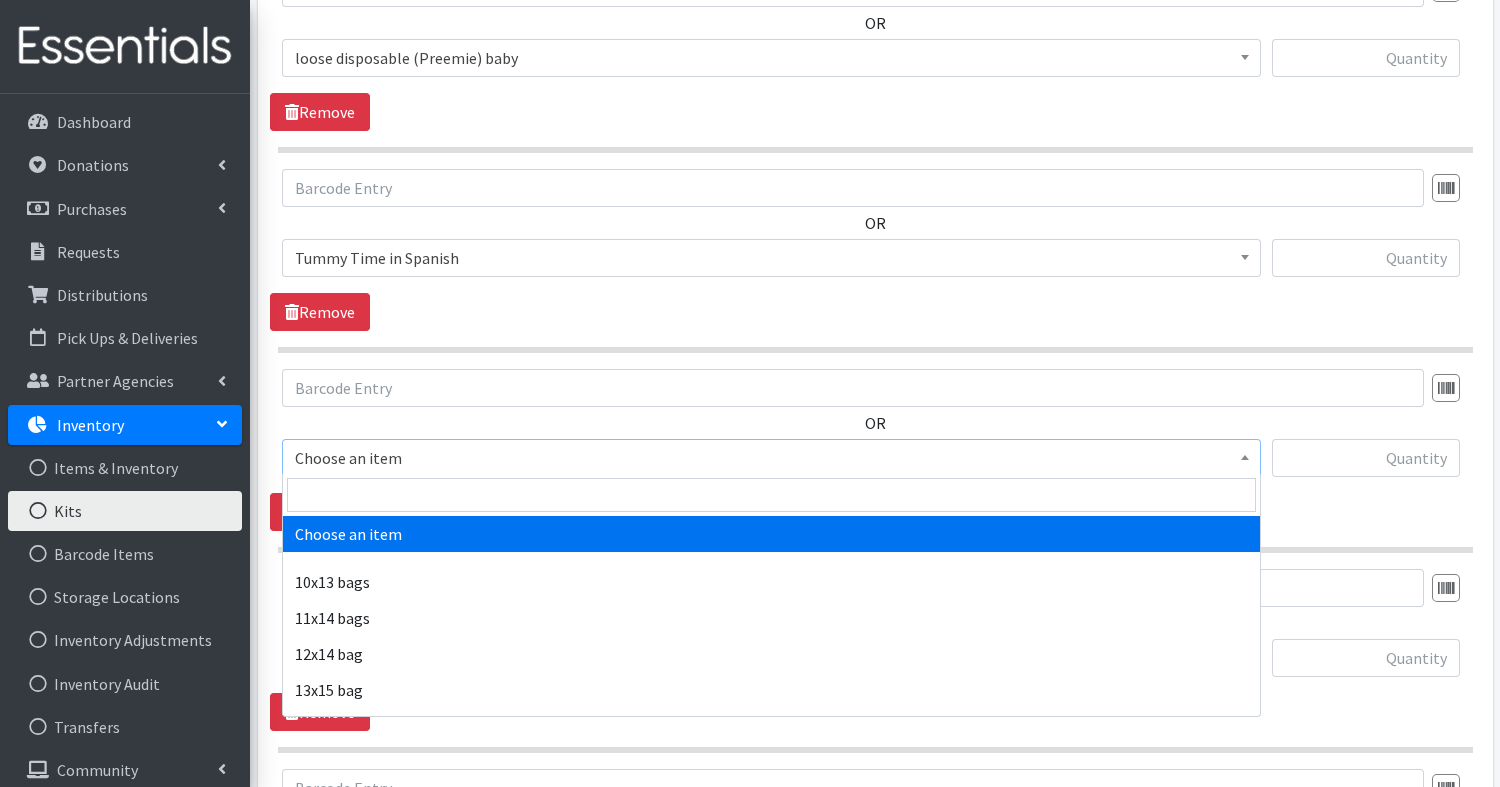 click on "Choose an item" at bounding box center [771, 458] 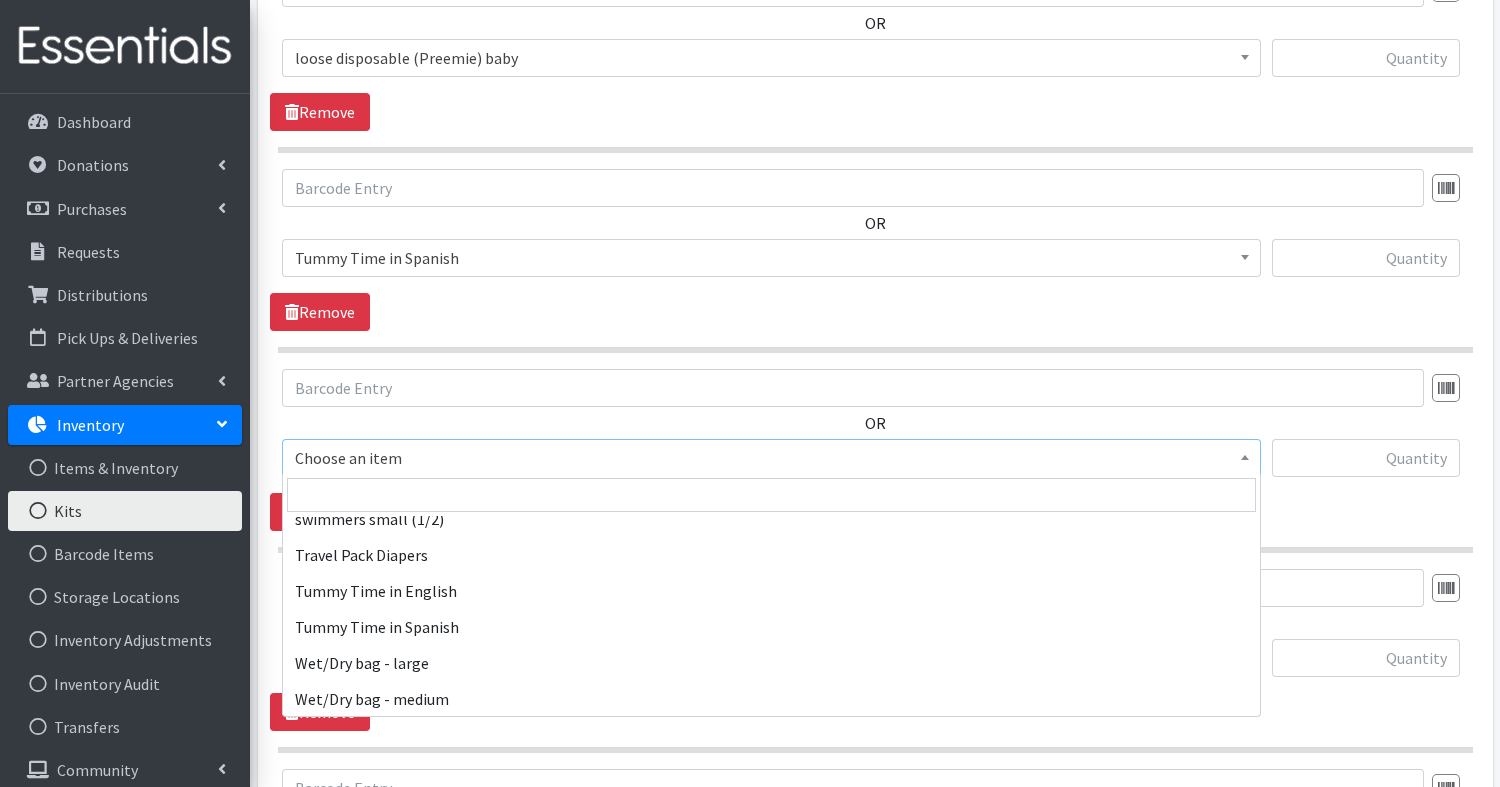 scroll, scrollTop: 2361, scrollLeft: 0, axis: vertical 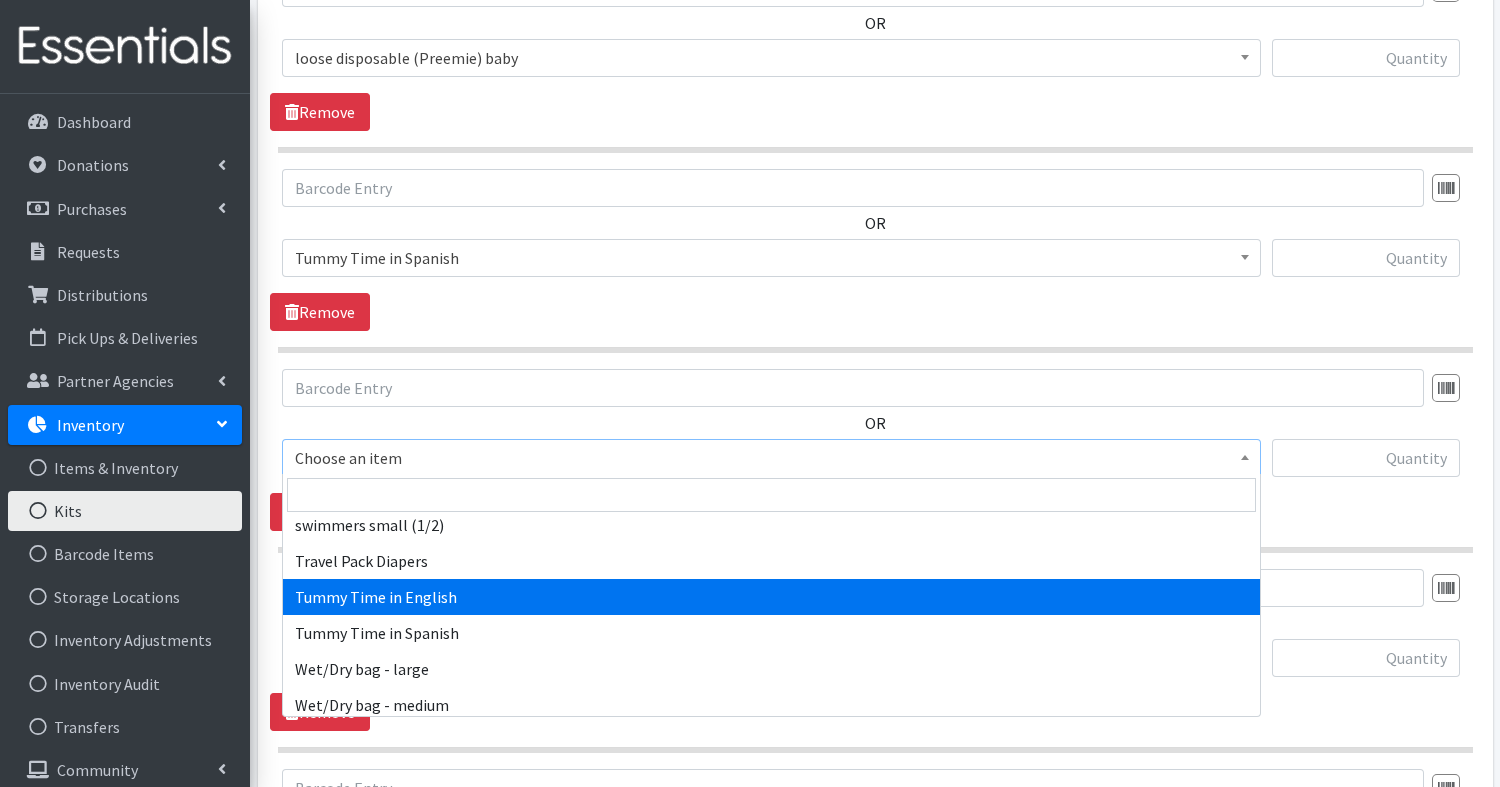 select on "15123" 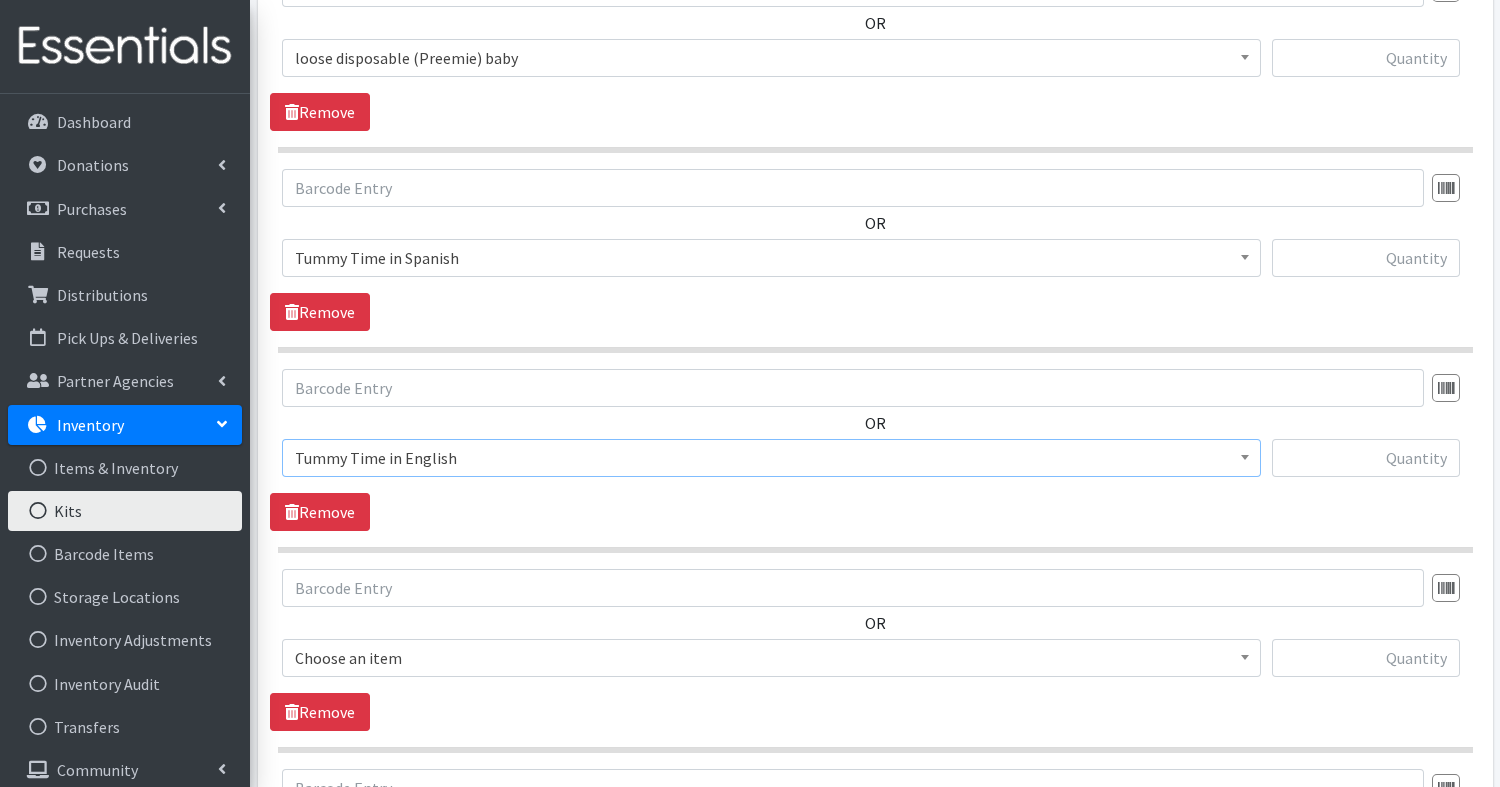 click on "Choose an item" at bounding box center (771, 658) 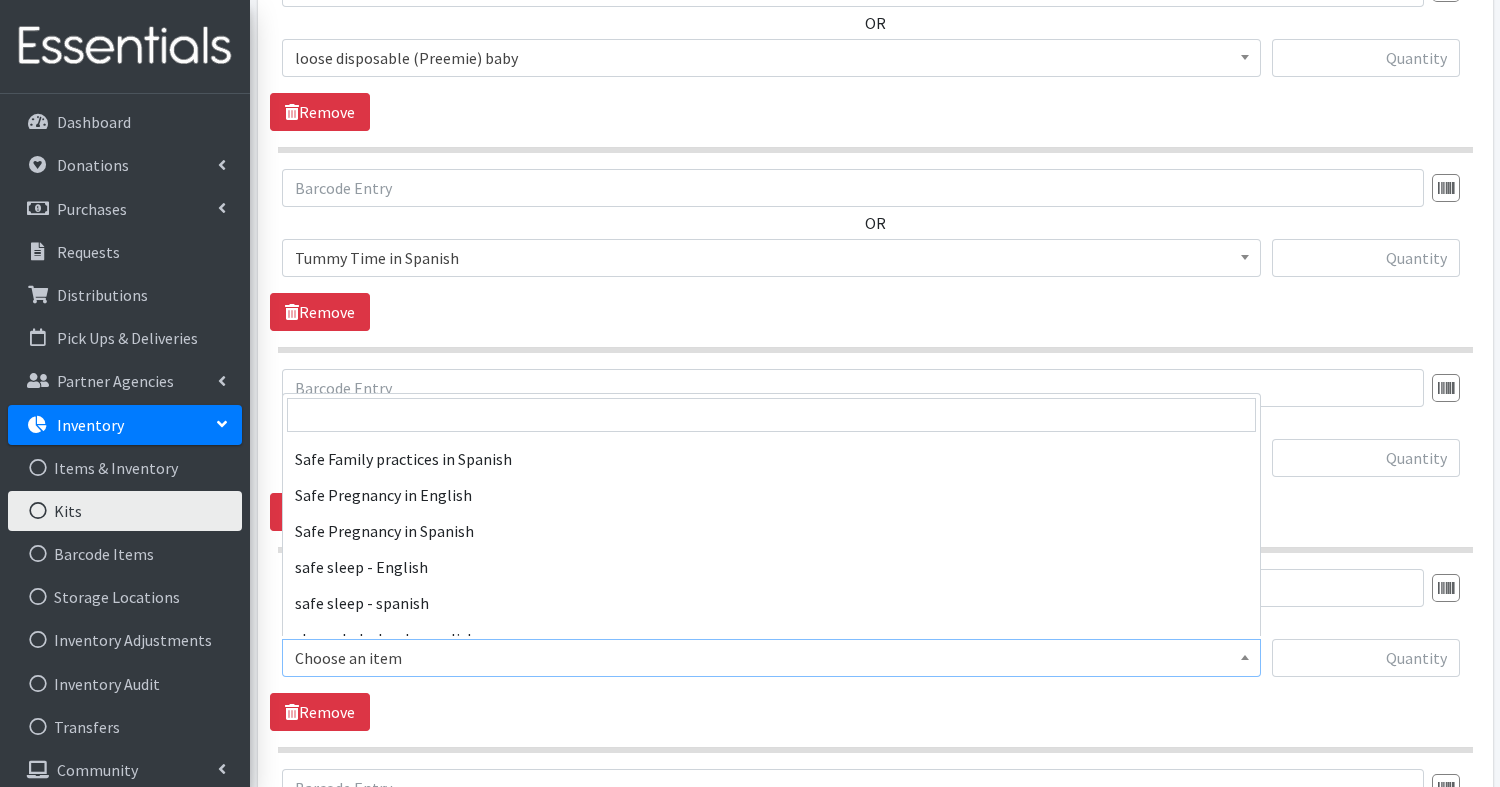 scroll, scrollTop: 1911, scrollLeft: 0, axis: vertical 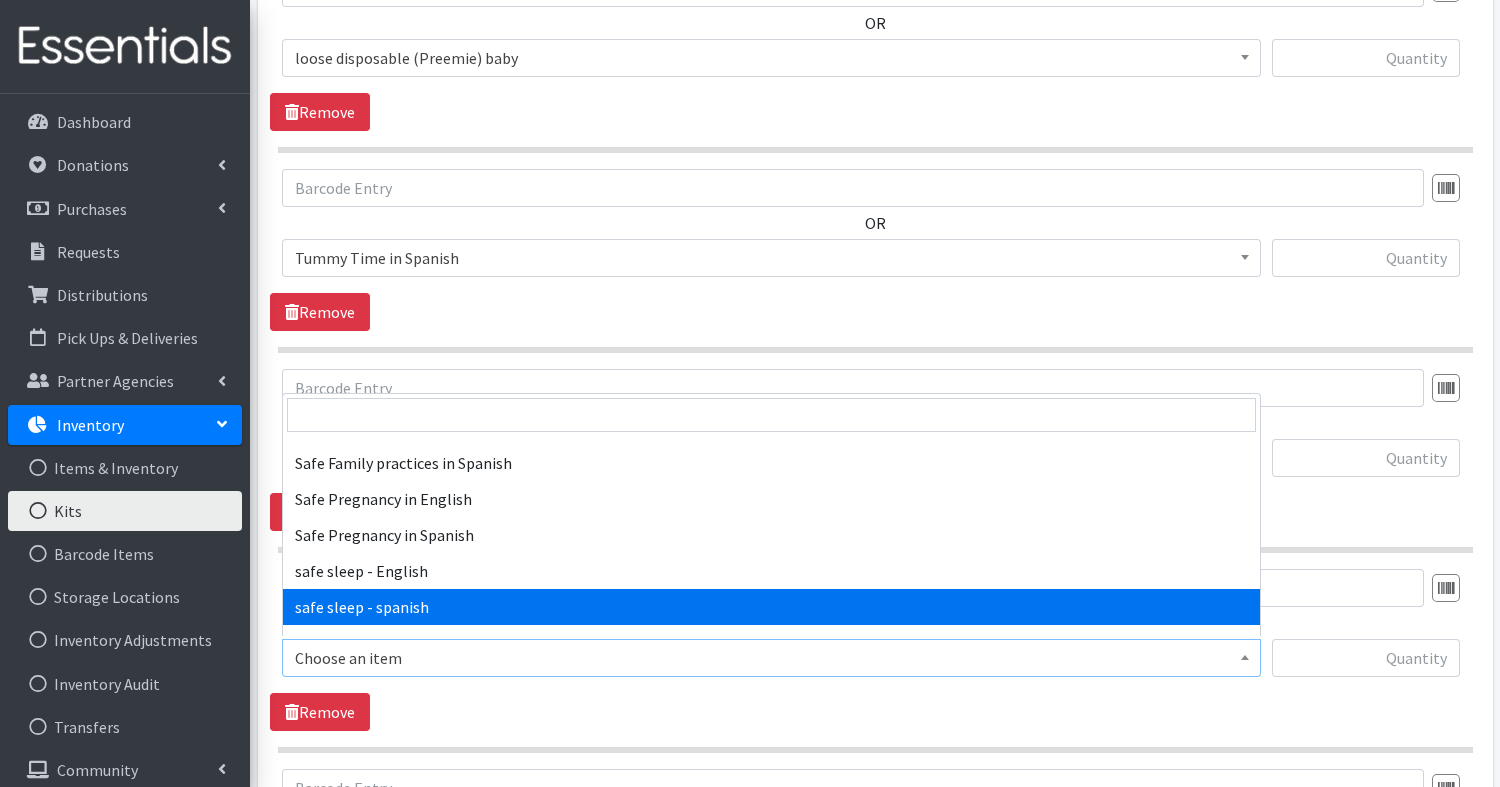select on "15120" 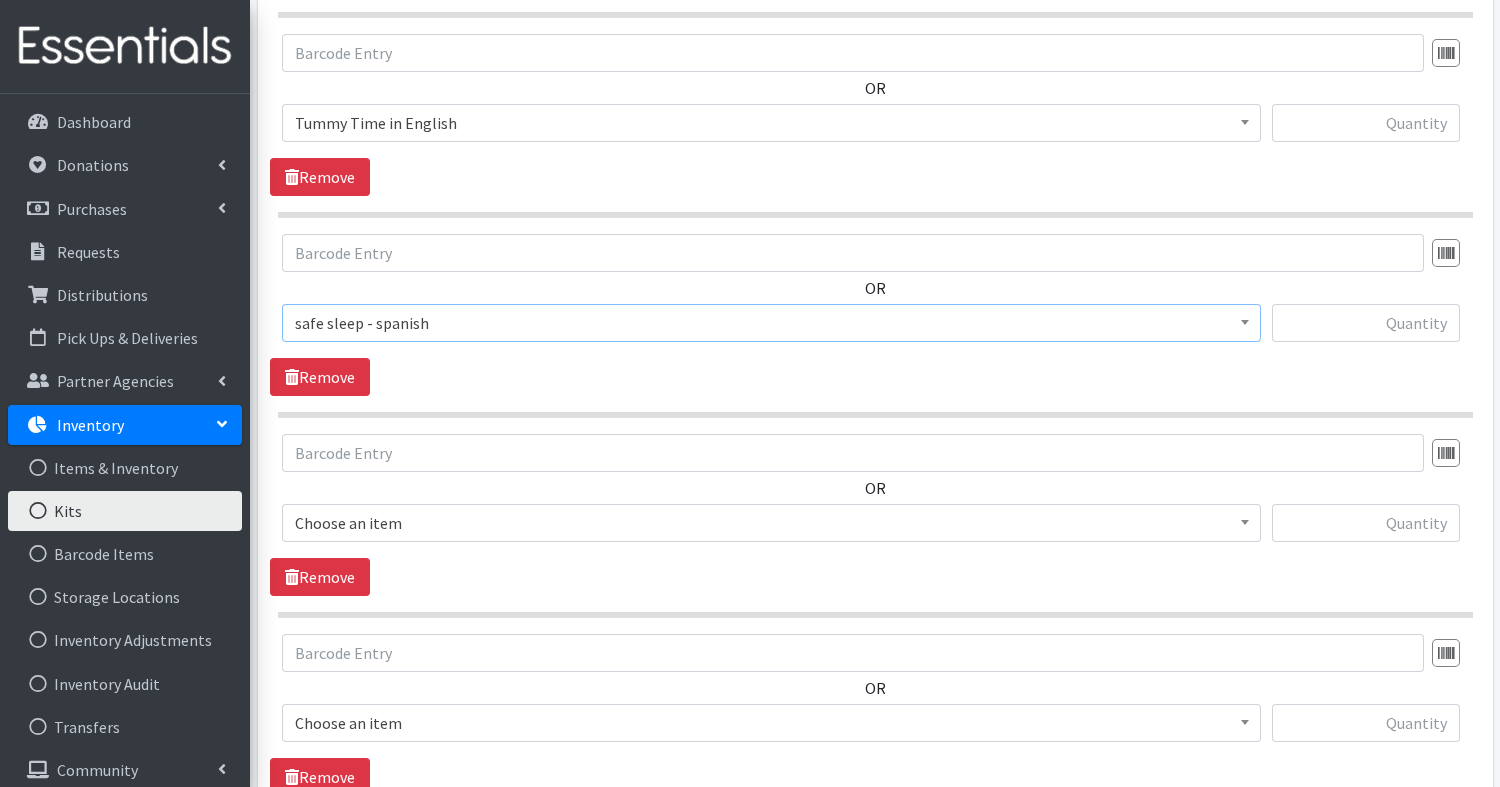 scroll, scrollTop: 998, scrollLeft: 0, axis: vertical 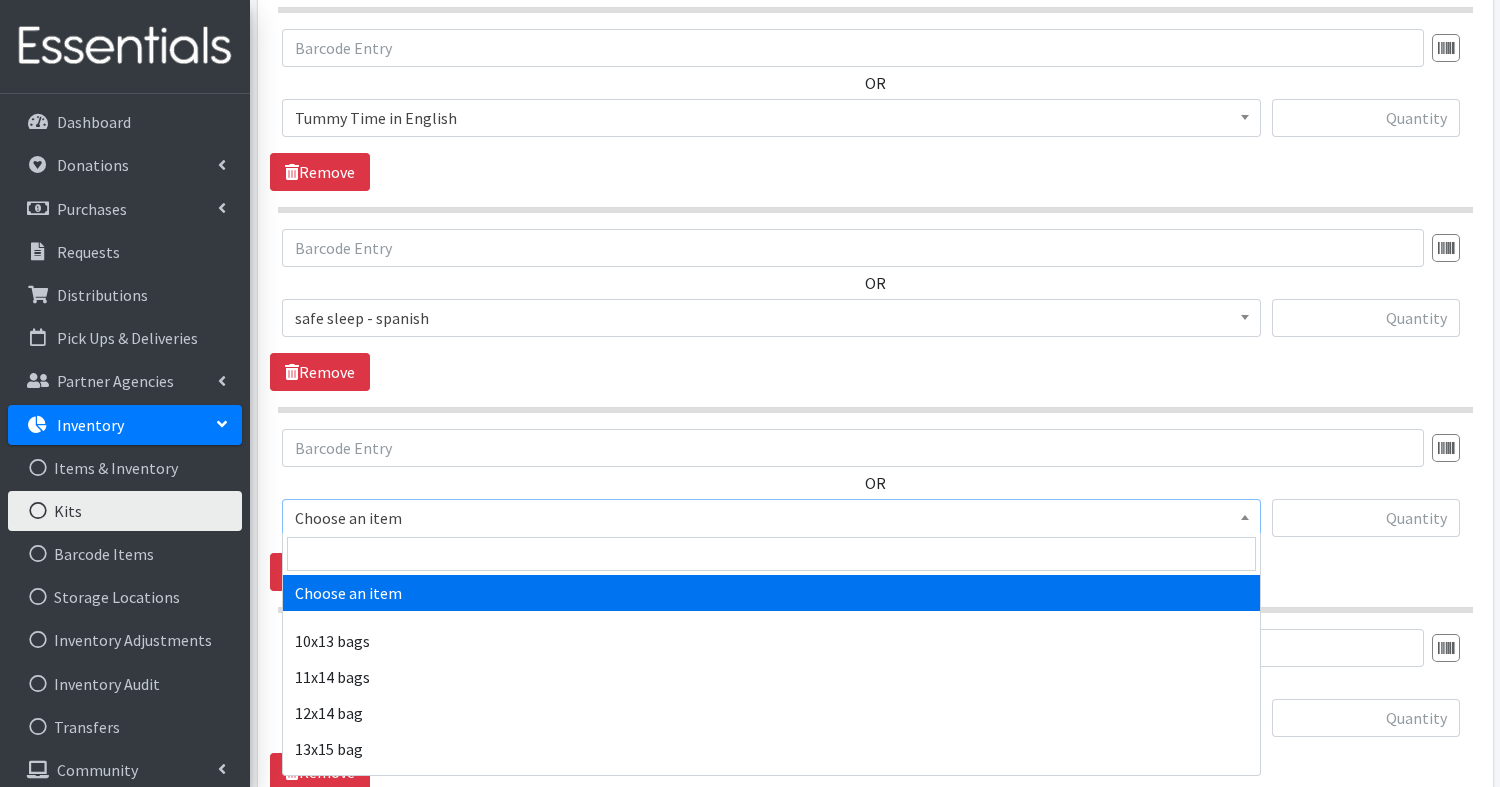 click on "Choose an item" at bounding box center [771, 518] 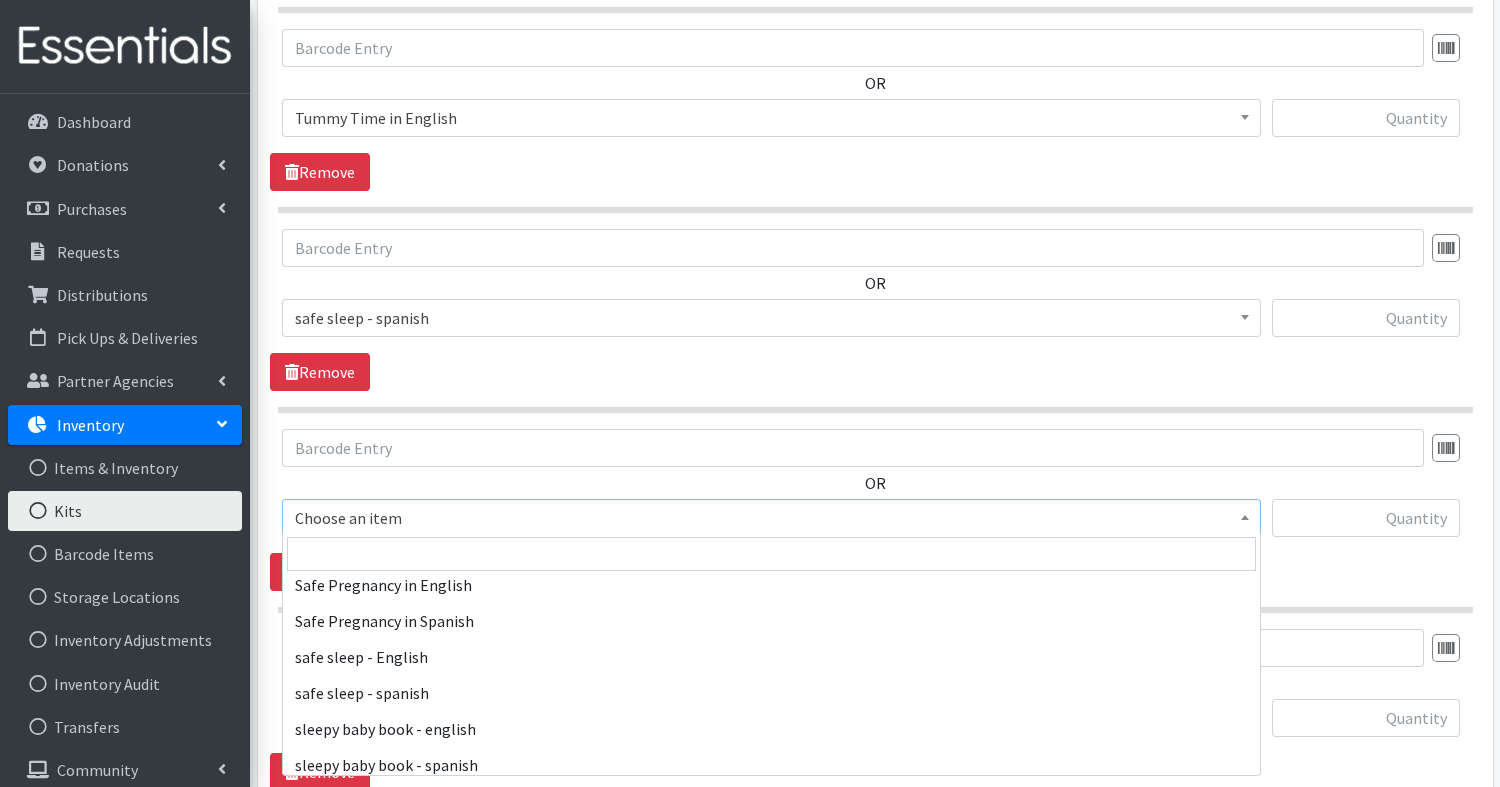 scroll, scrollTop: 1963, scrollLeft: 0, axis: vertical 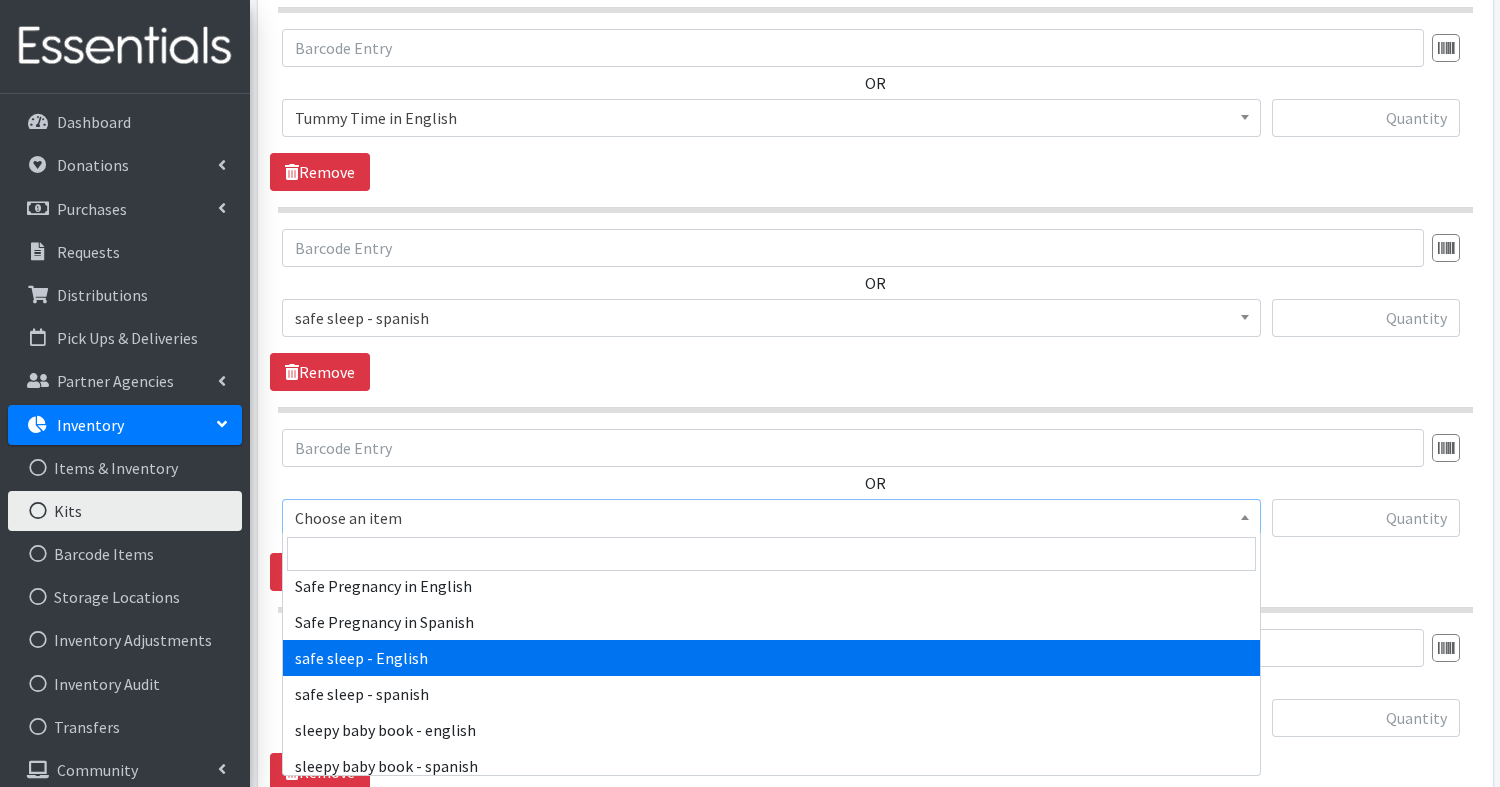 select on "14313" 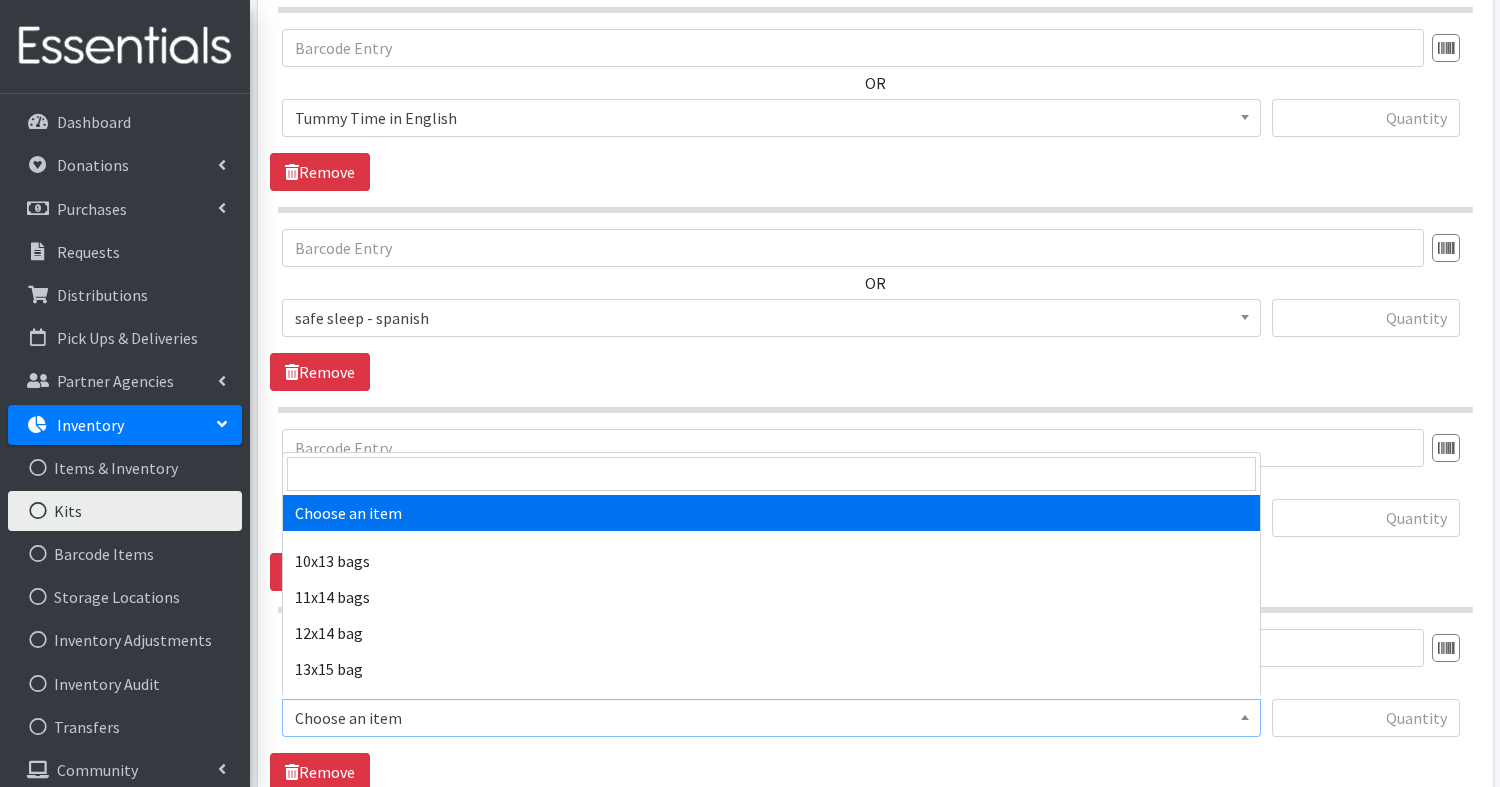 click on "Choose an item" at bounding box center [771, 718] 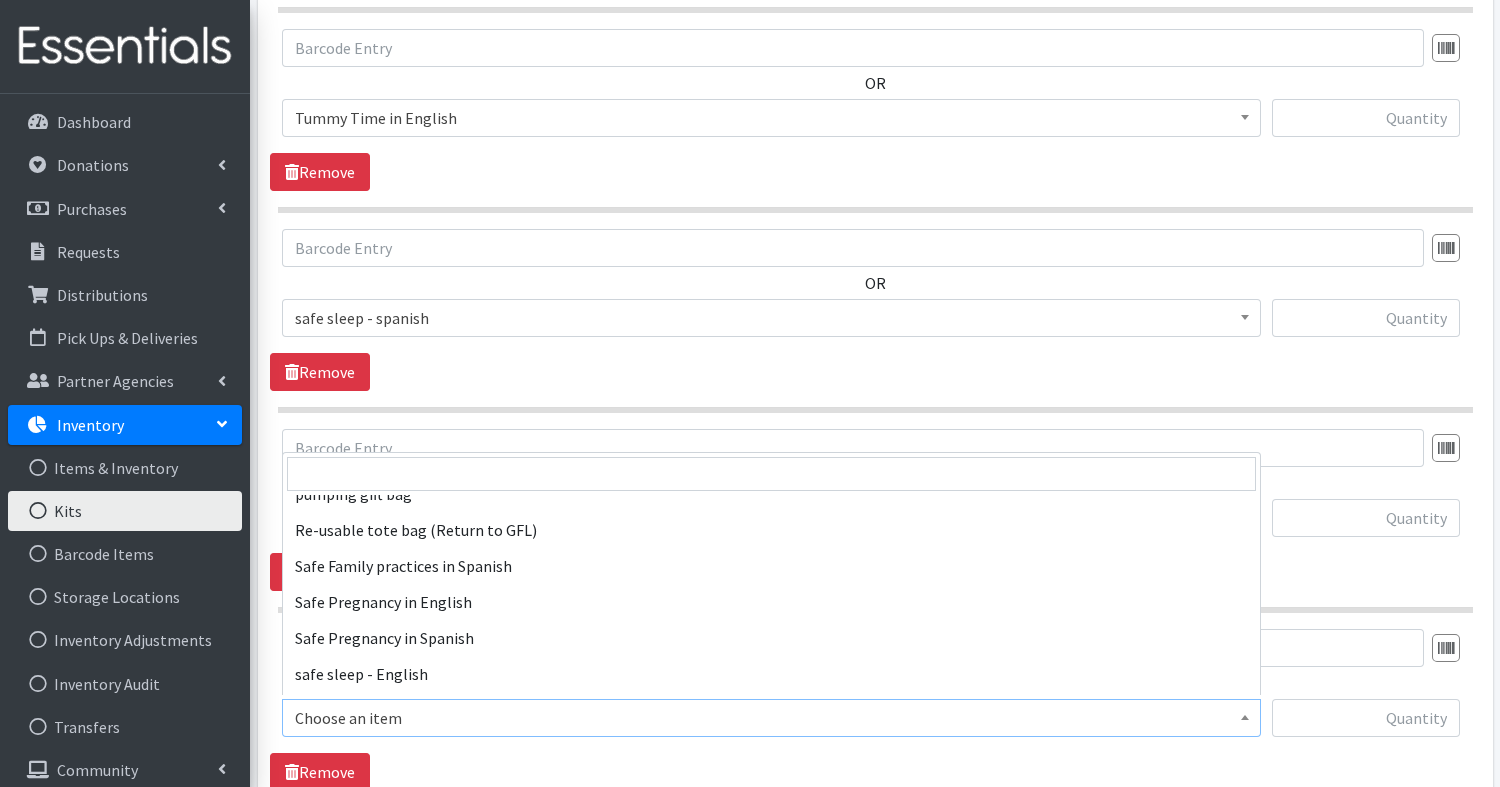 scroll, scrollTop: 1860, scrollLeft: 0, axis: vertical 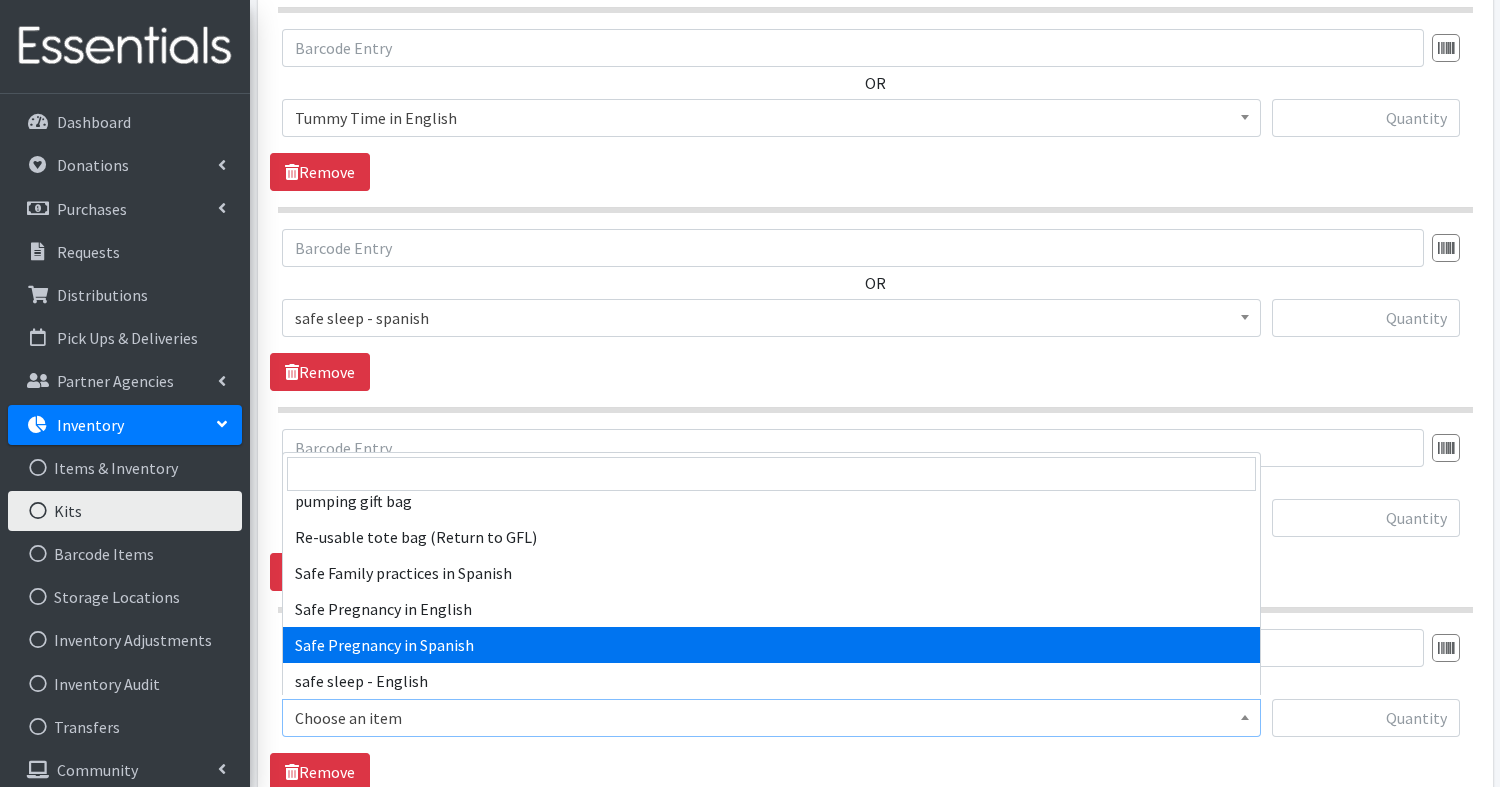 select on "15130" 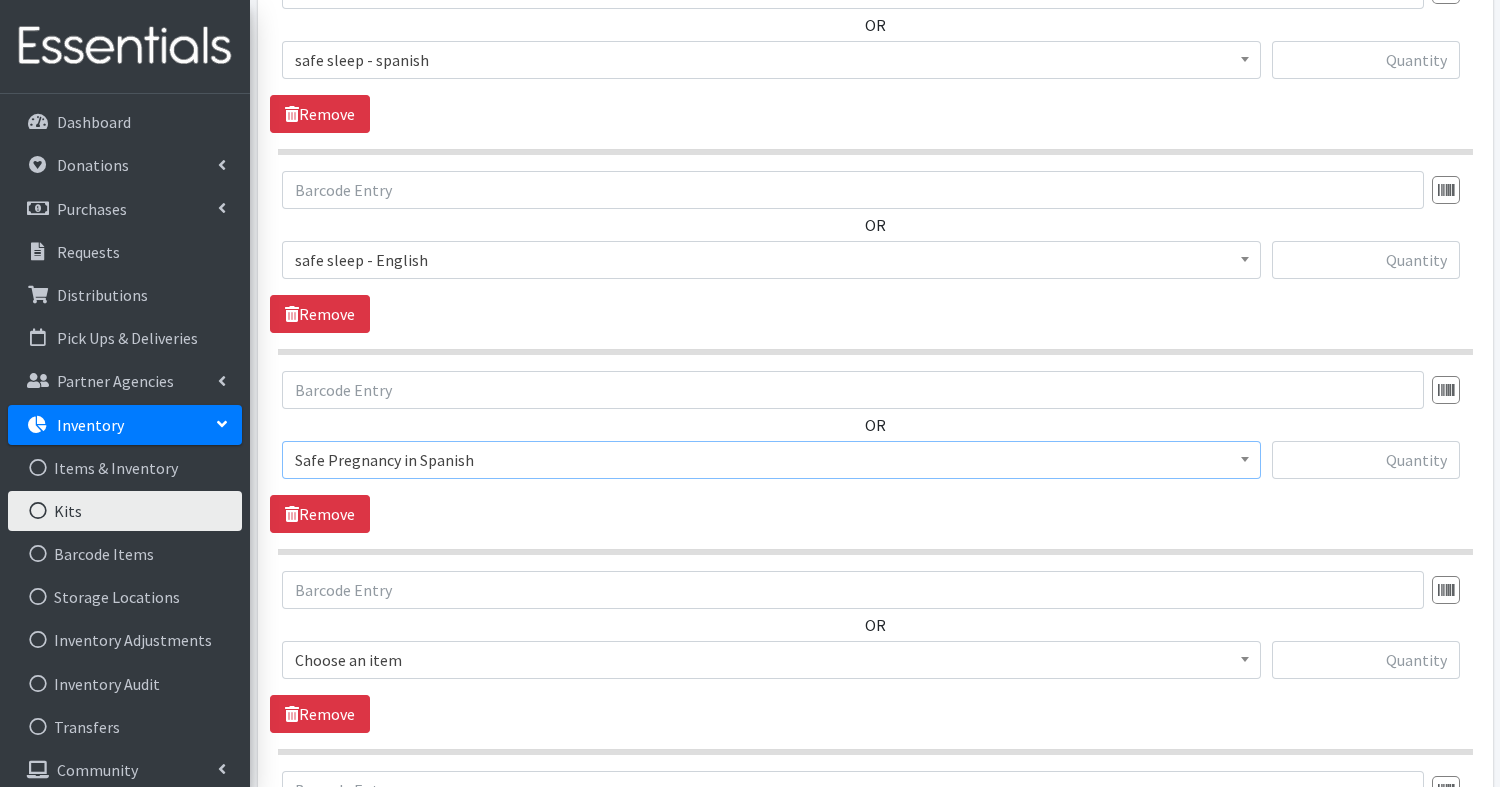 scroll, scrollTop: 1257, scrollLeft: 0, axis: vertical 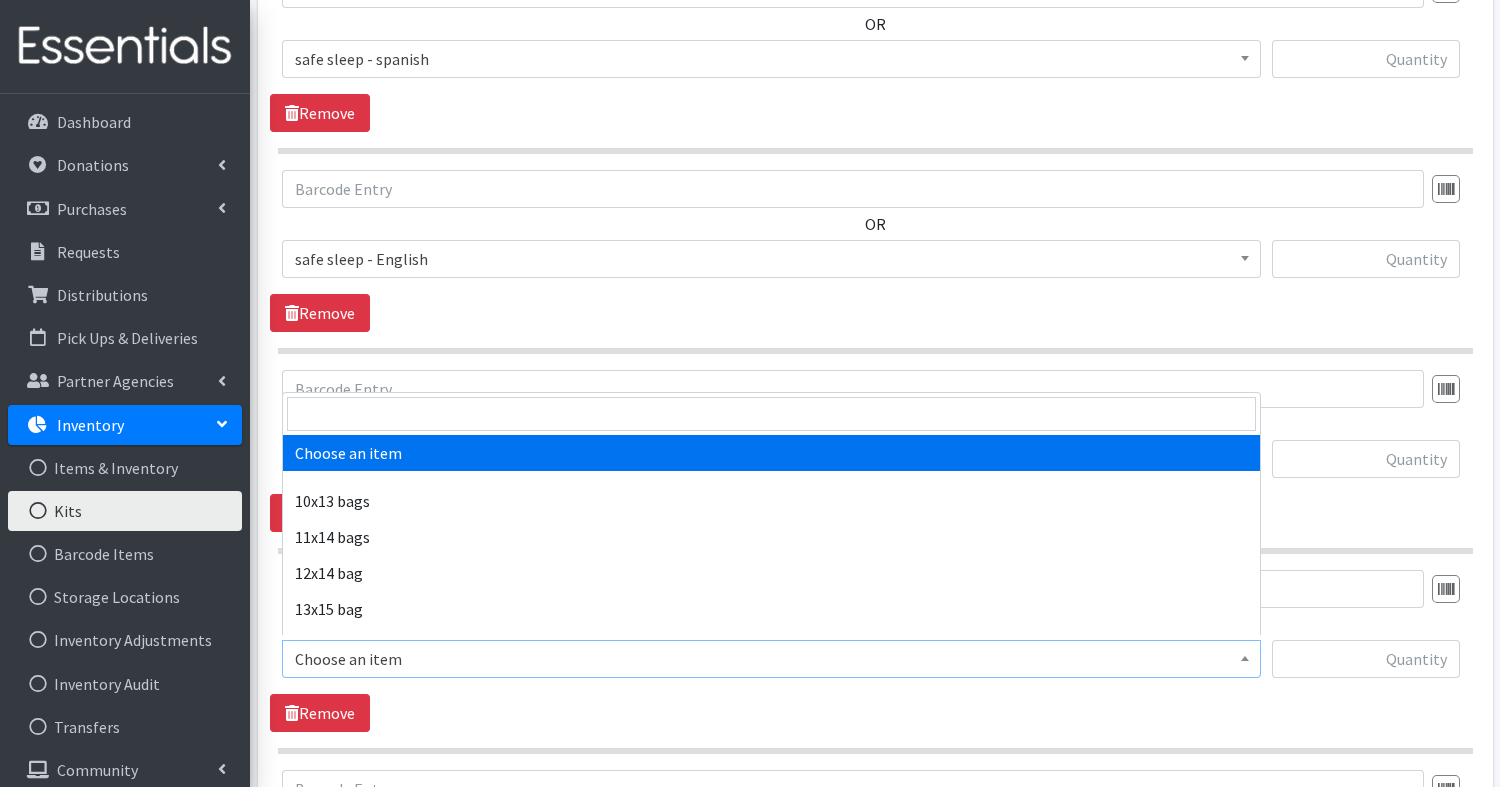 click on "Choose an item" at bounding box center [771, 659] 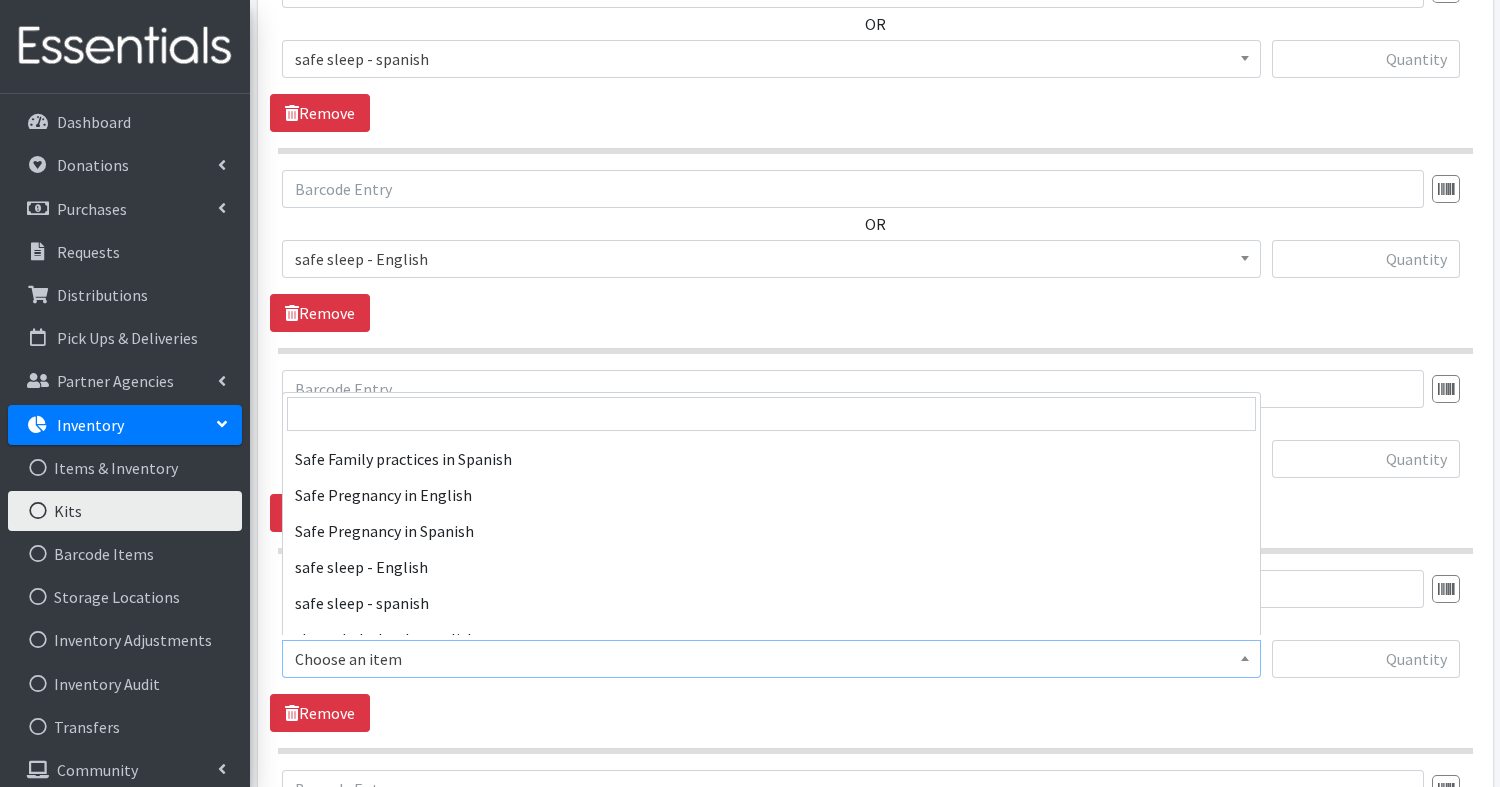 scroll, scrollTop: 1913, scrollLeft: 0, axis: vertical 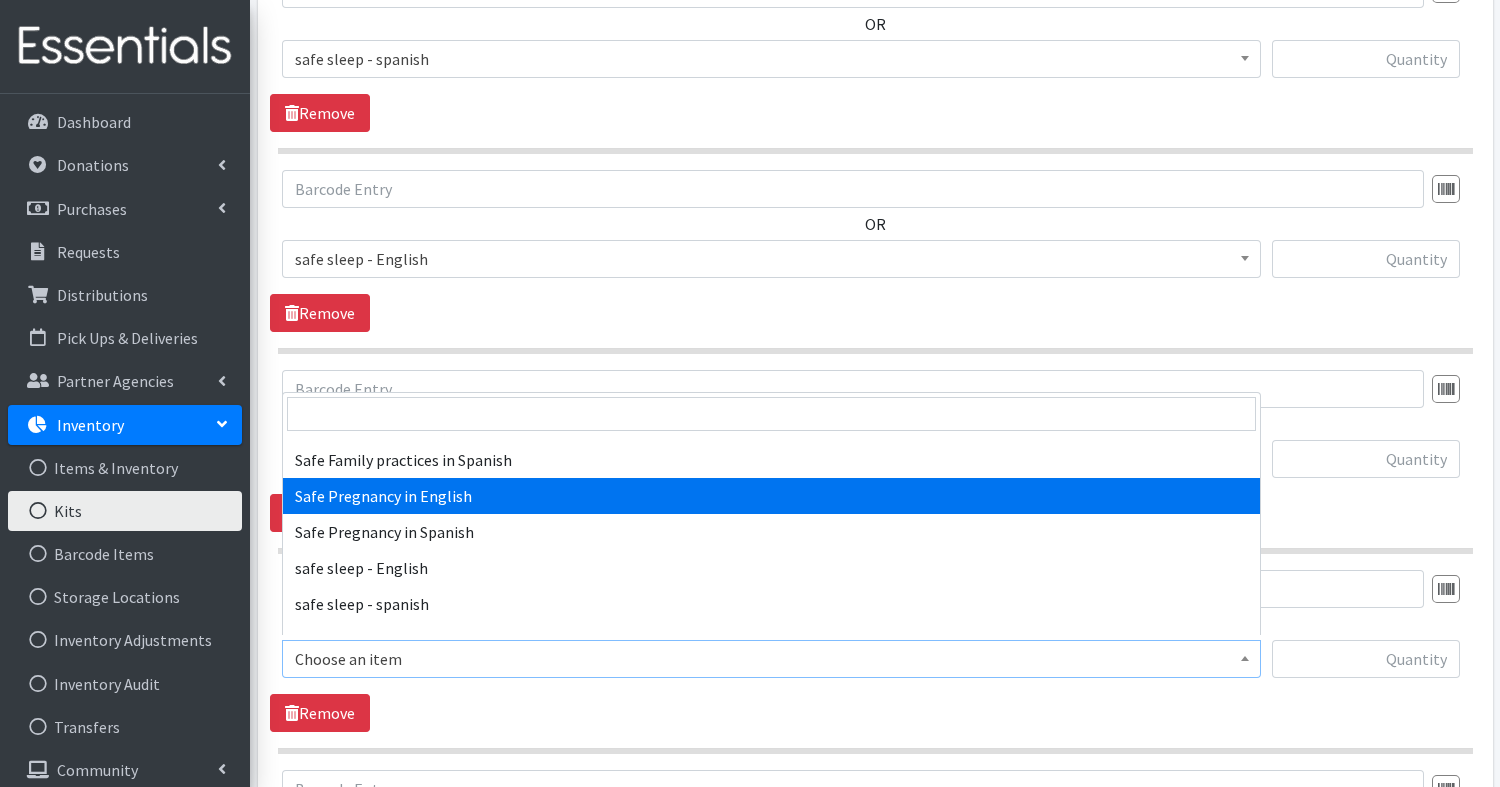 select on "15129" 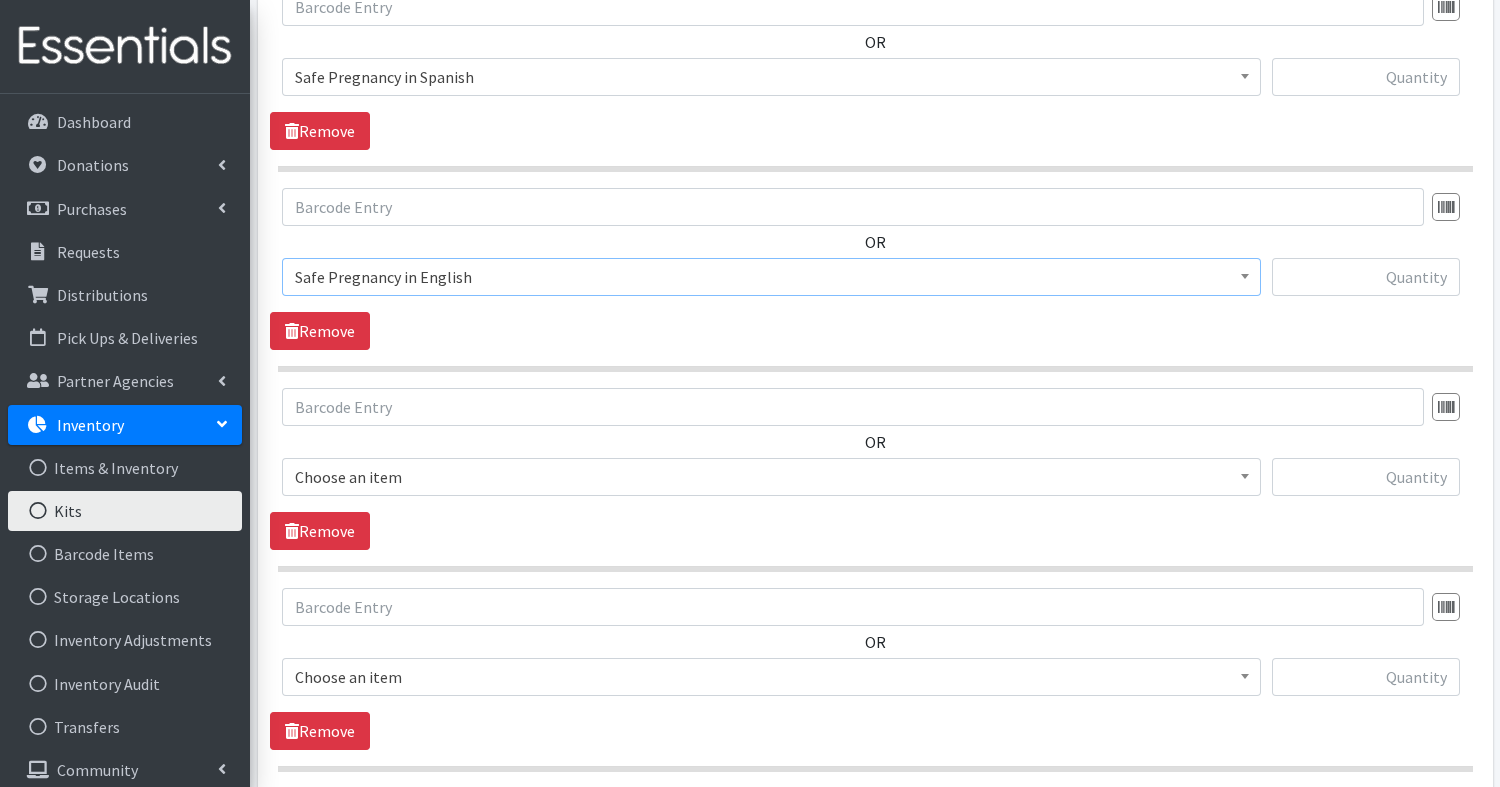 scroll, scrollTop: 1646, scrollLeft: 0, axis: vertical 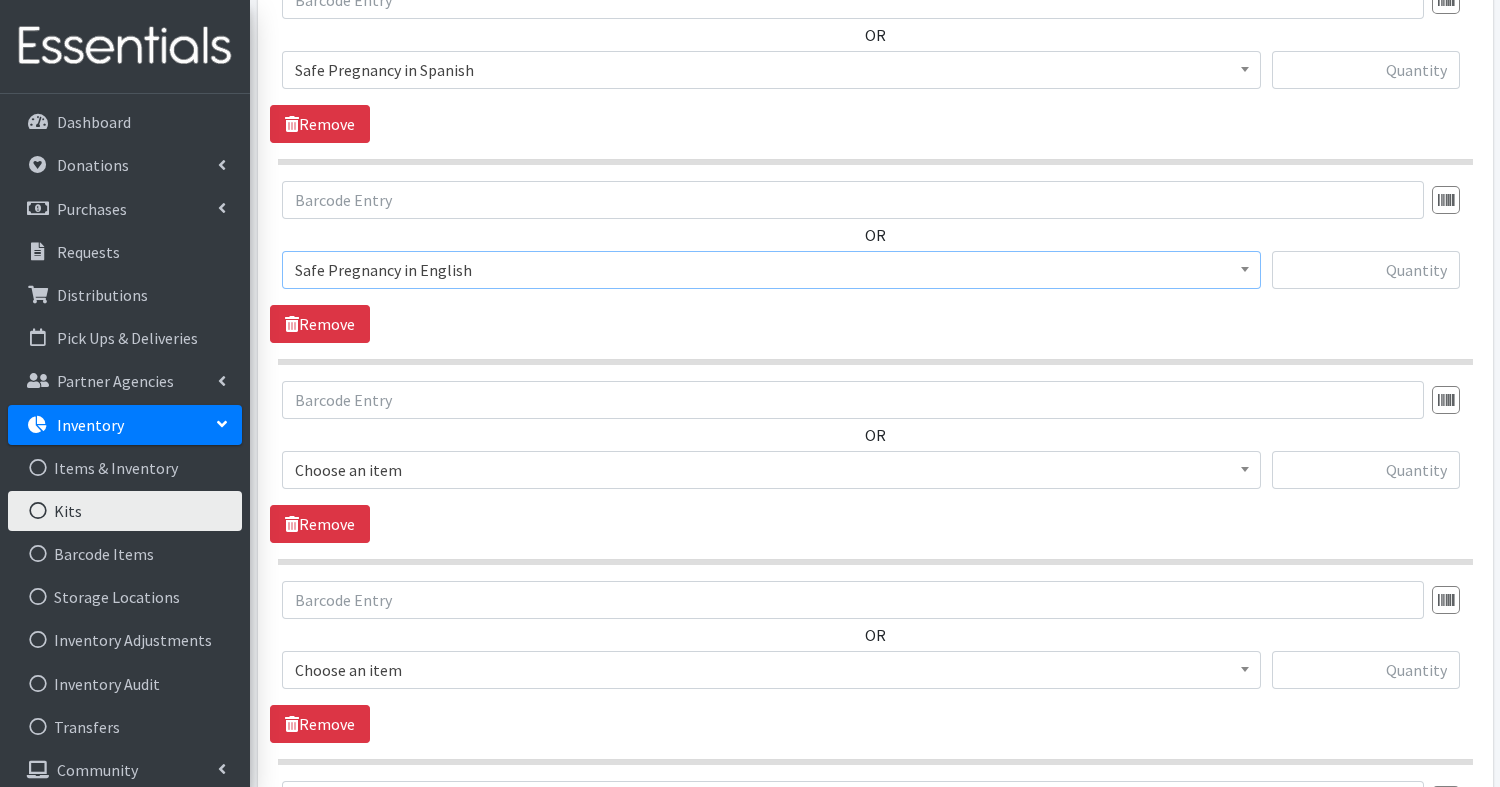 click on "Choose an item" at bounding box center [771, 470] 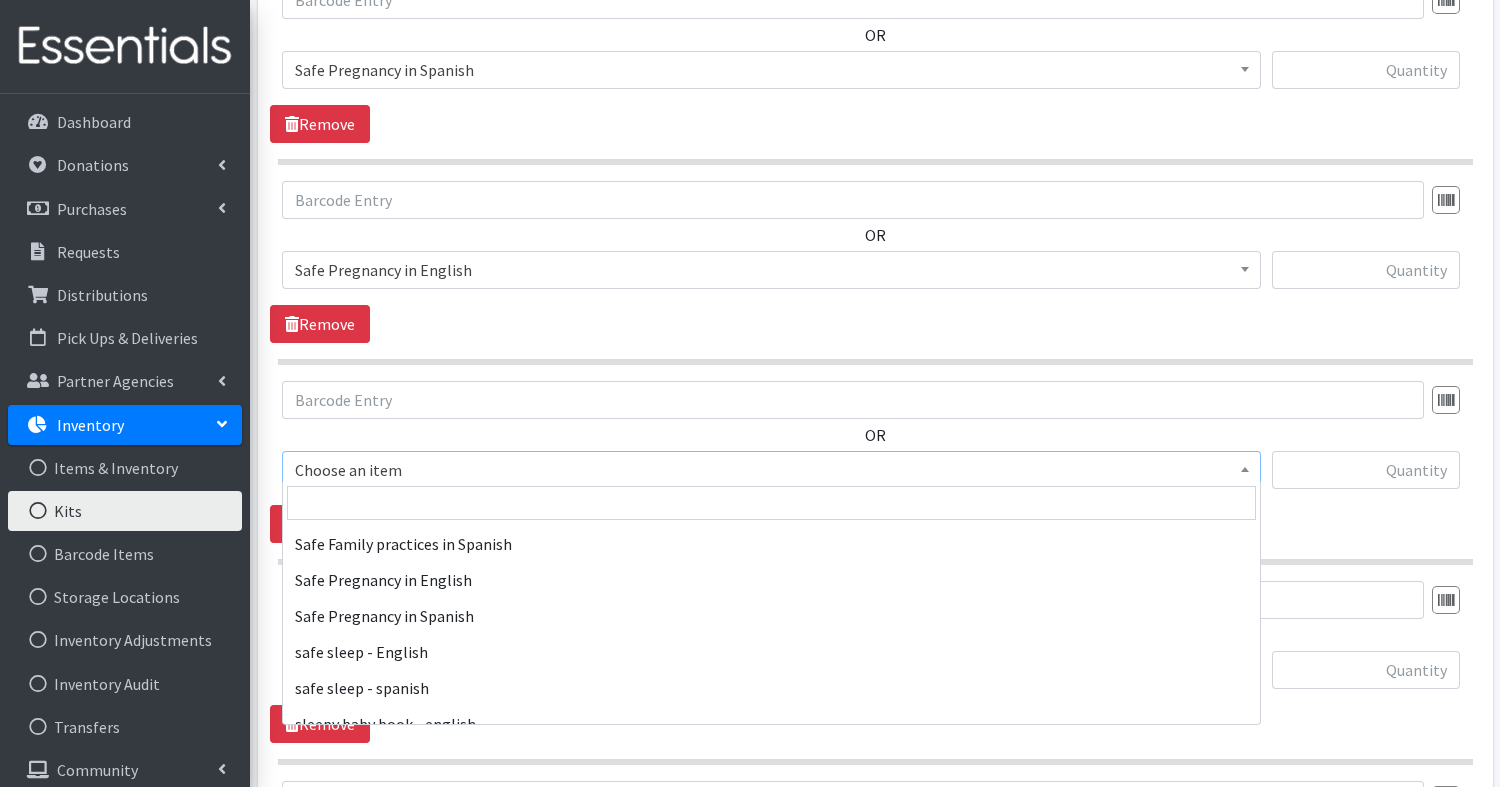 scroll, scrollTop: 1907, scrollLeft: 0, axis: vertical 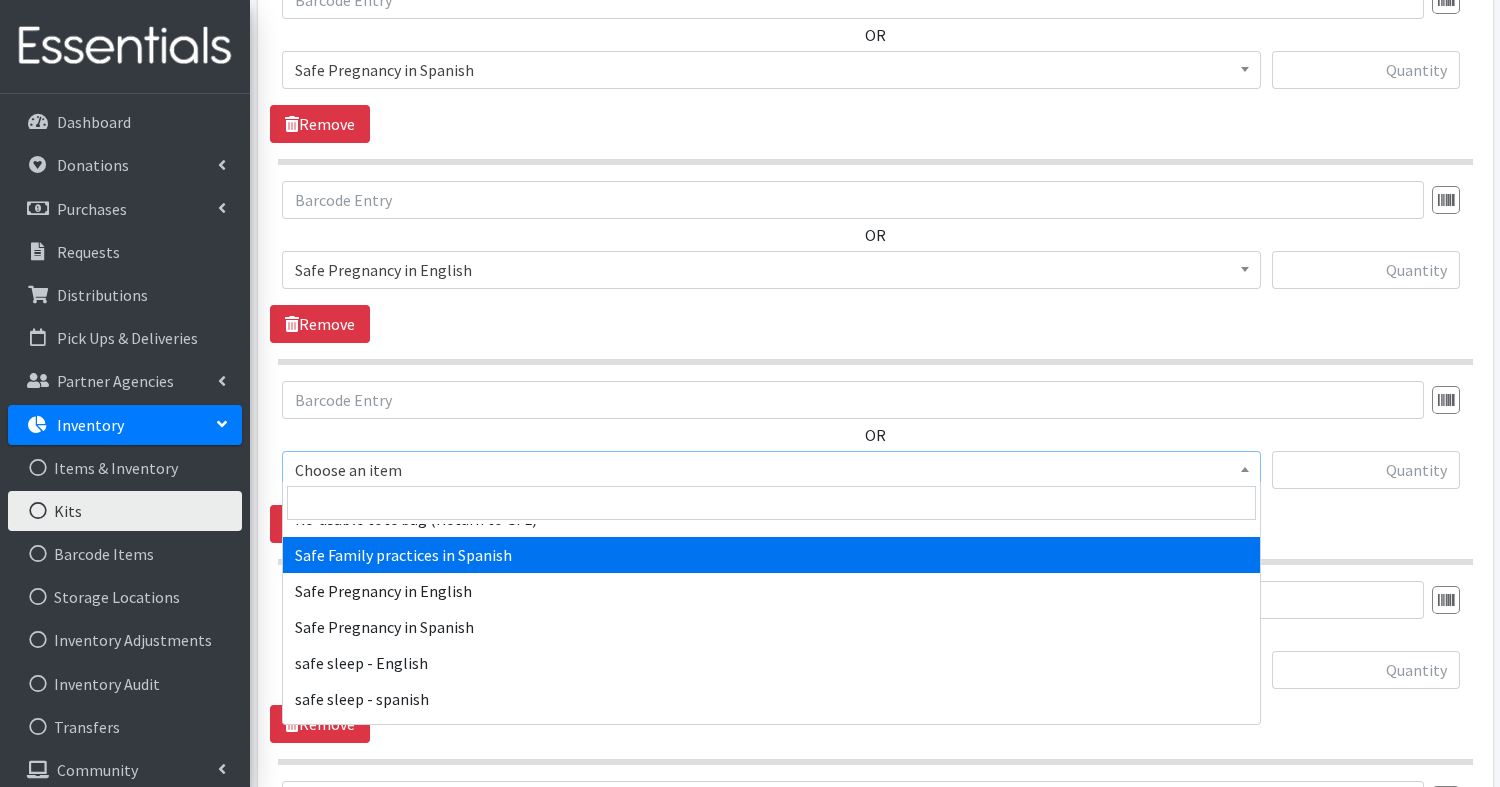 select on "15125" 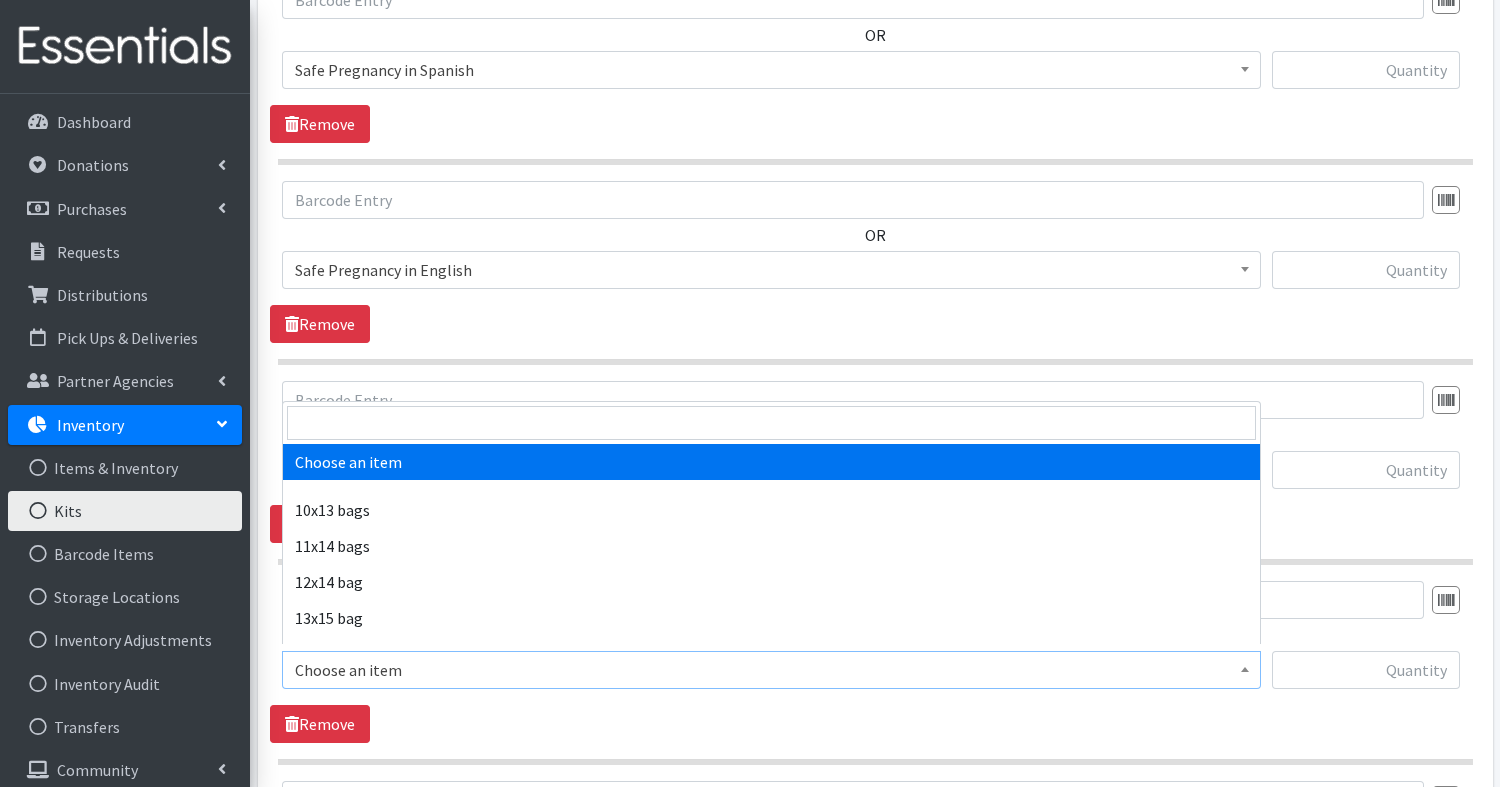 click on "Choose an item" at bounding box center [771, 670] 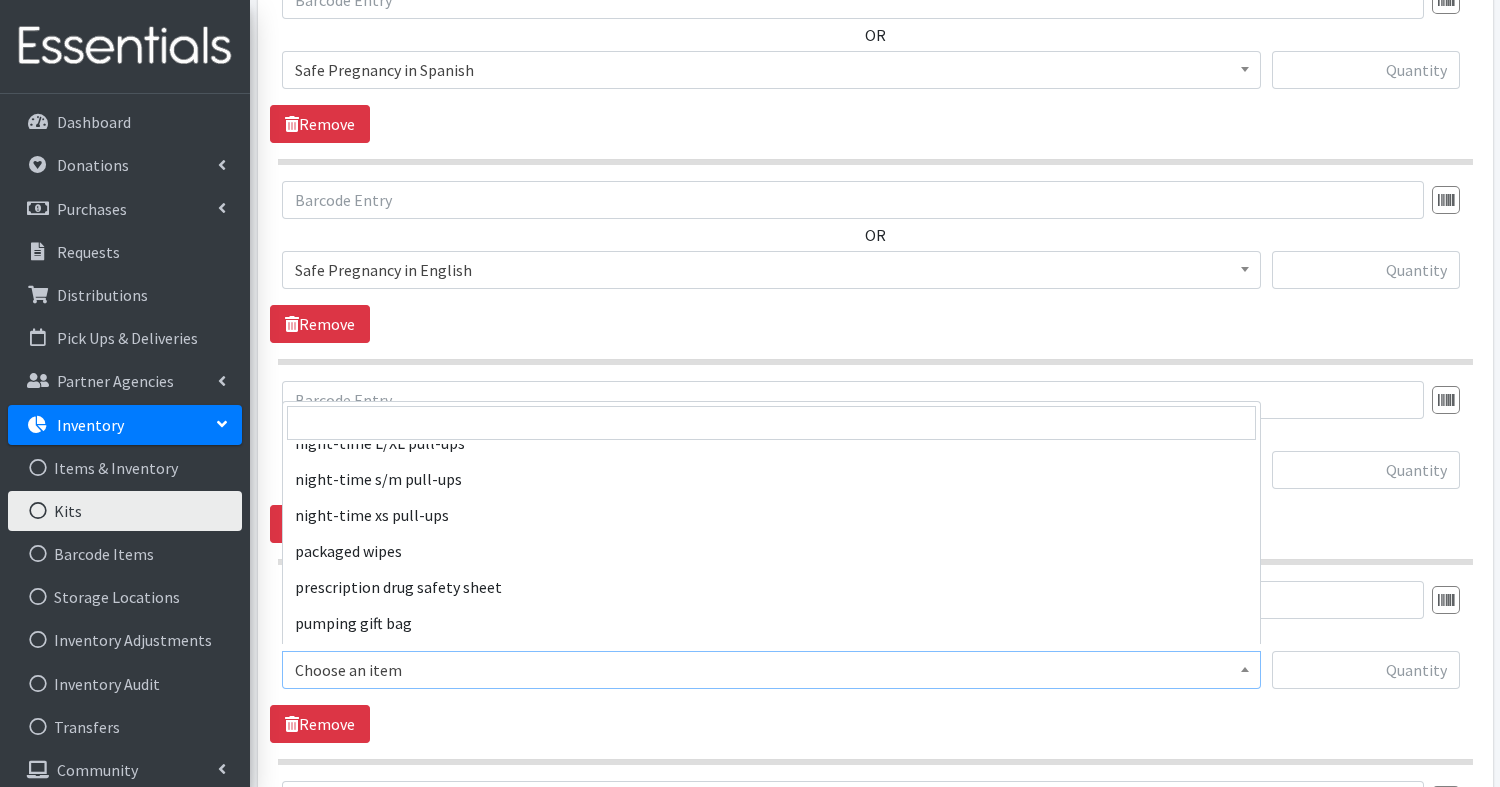 scroll, scrollTop: 1684, scrollLeft: 0, axis: vertical 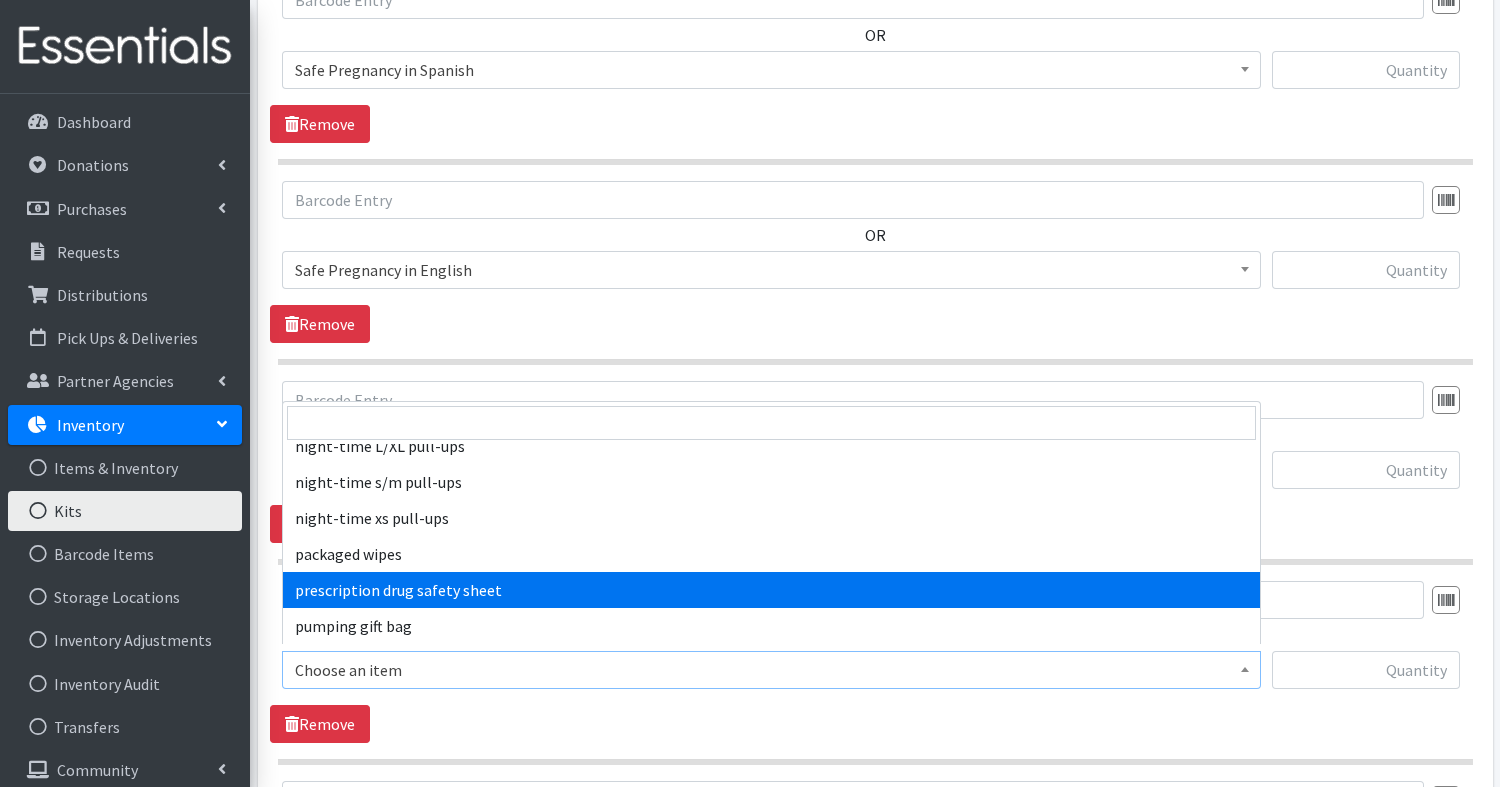 select on "15126" 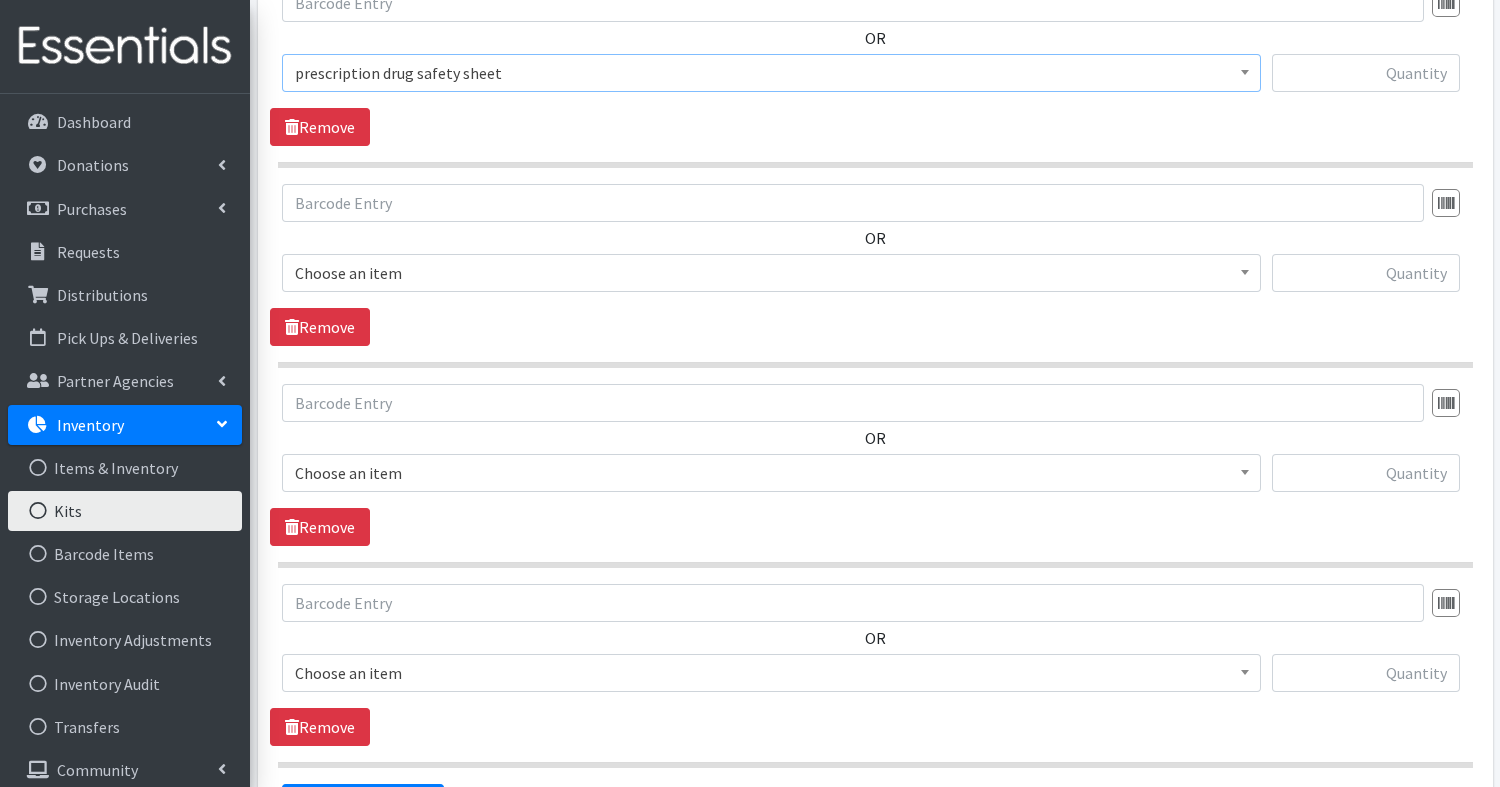 scroll, scrollTop: 2242, scrollLeft: 0, axis: vertical 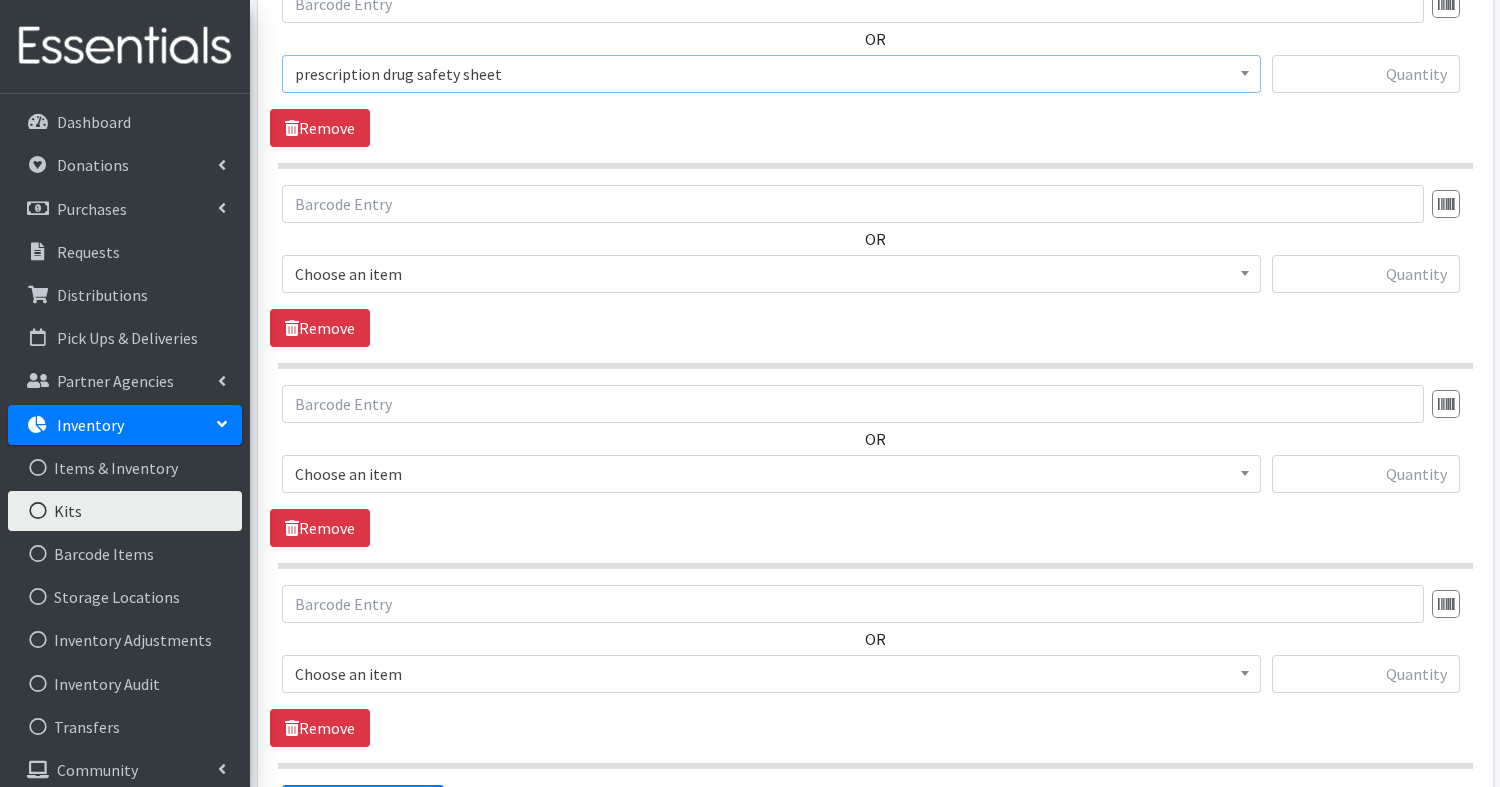 click on "Choose an item" at bounding box center [771, 674] 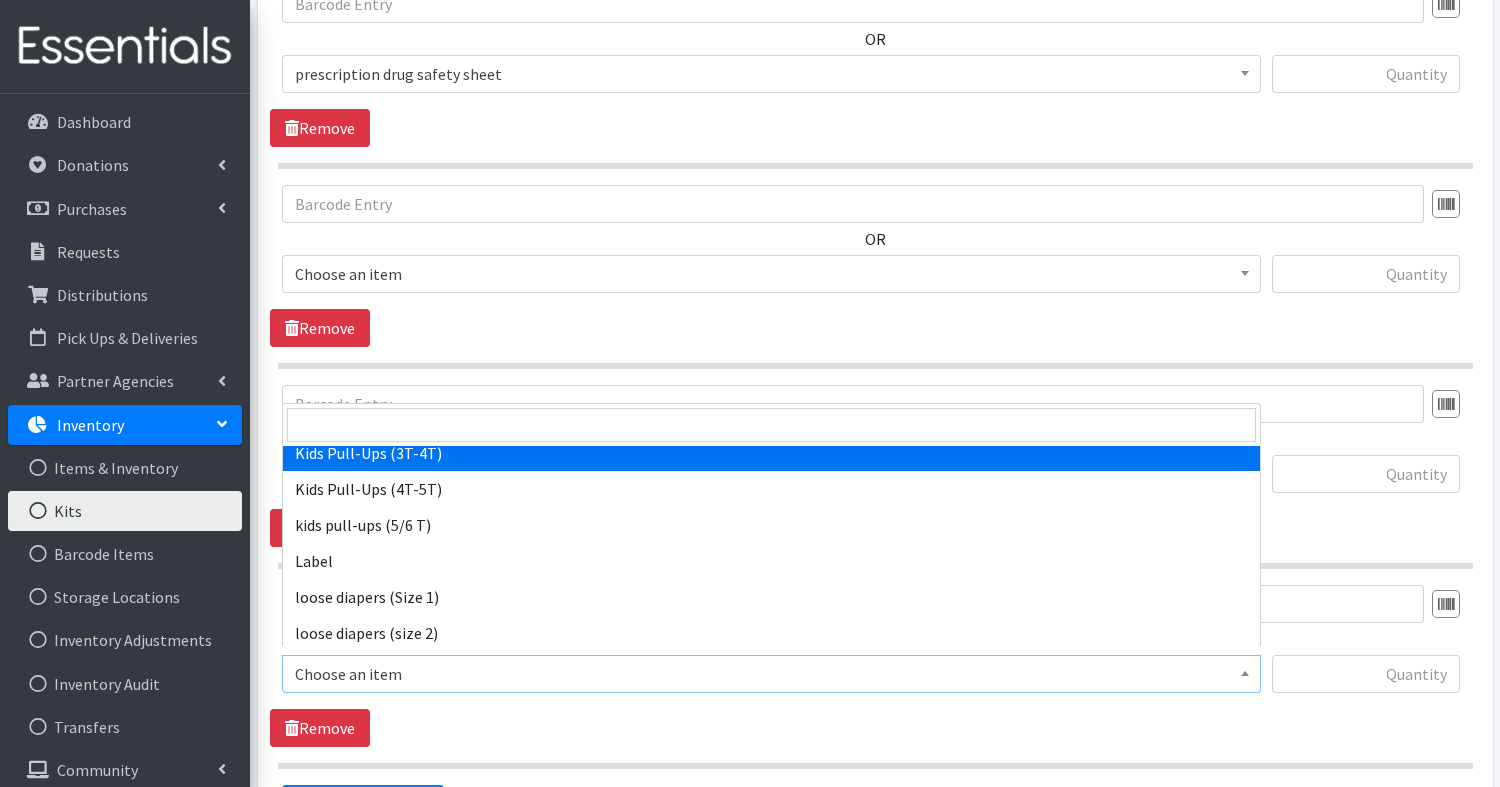 scroll, scrollTop: 1064, scrollLeft: 0, axis: vertical 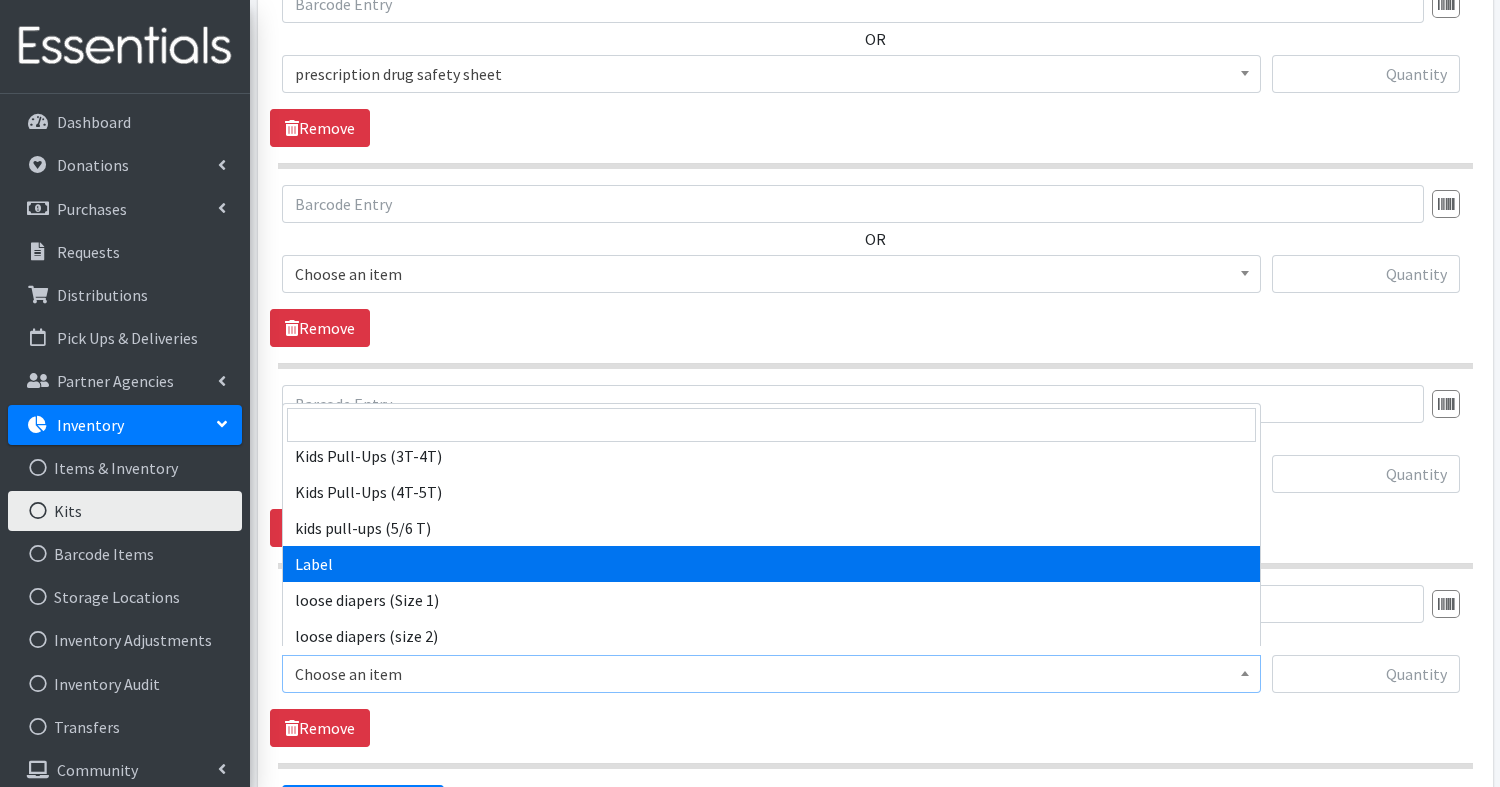 select on "14312" 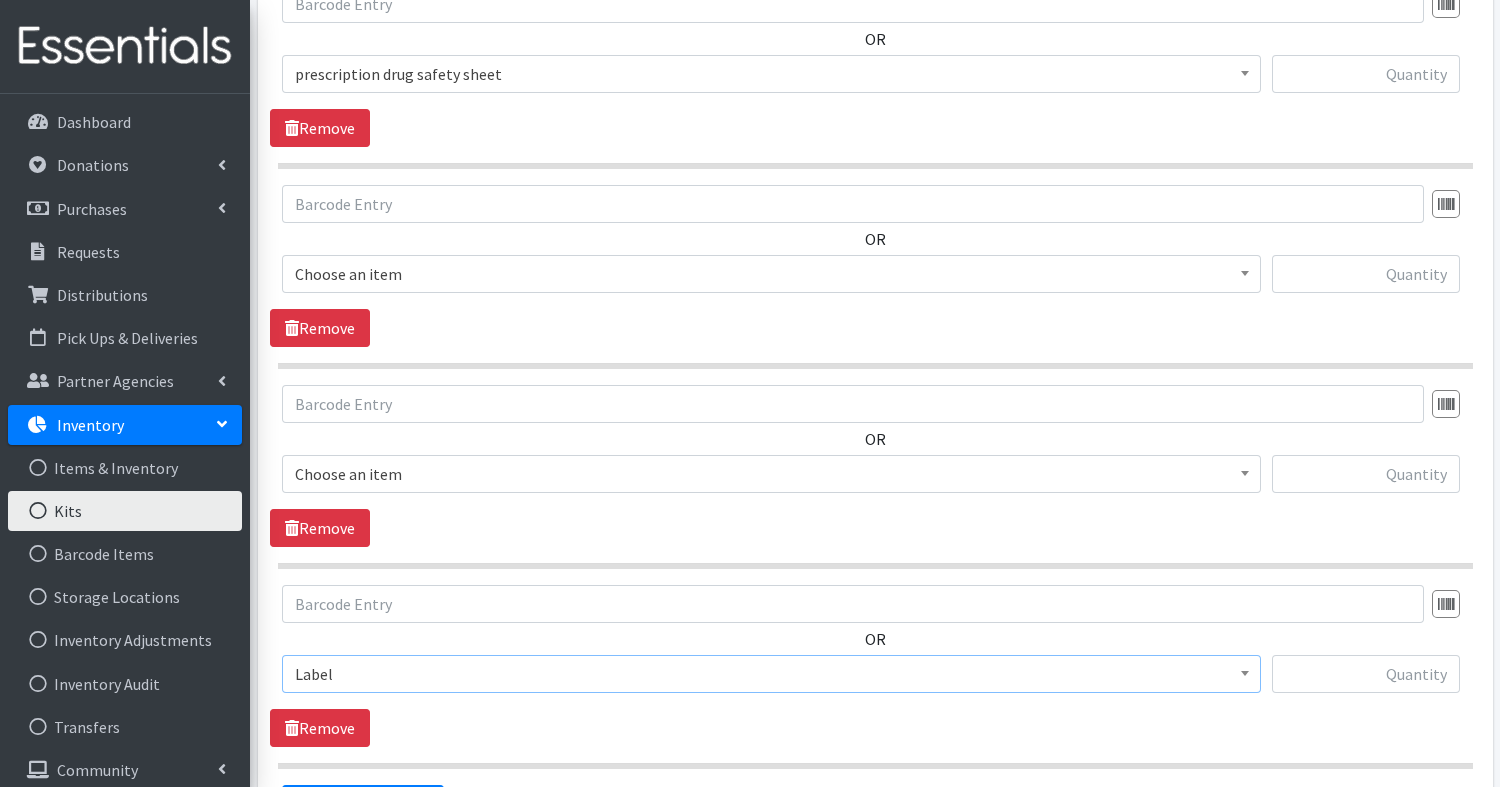 click on "Choose an item" at bounding box center [771, 474] 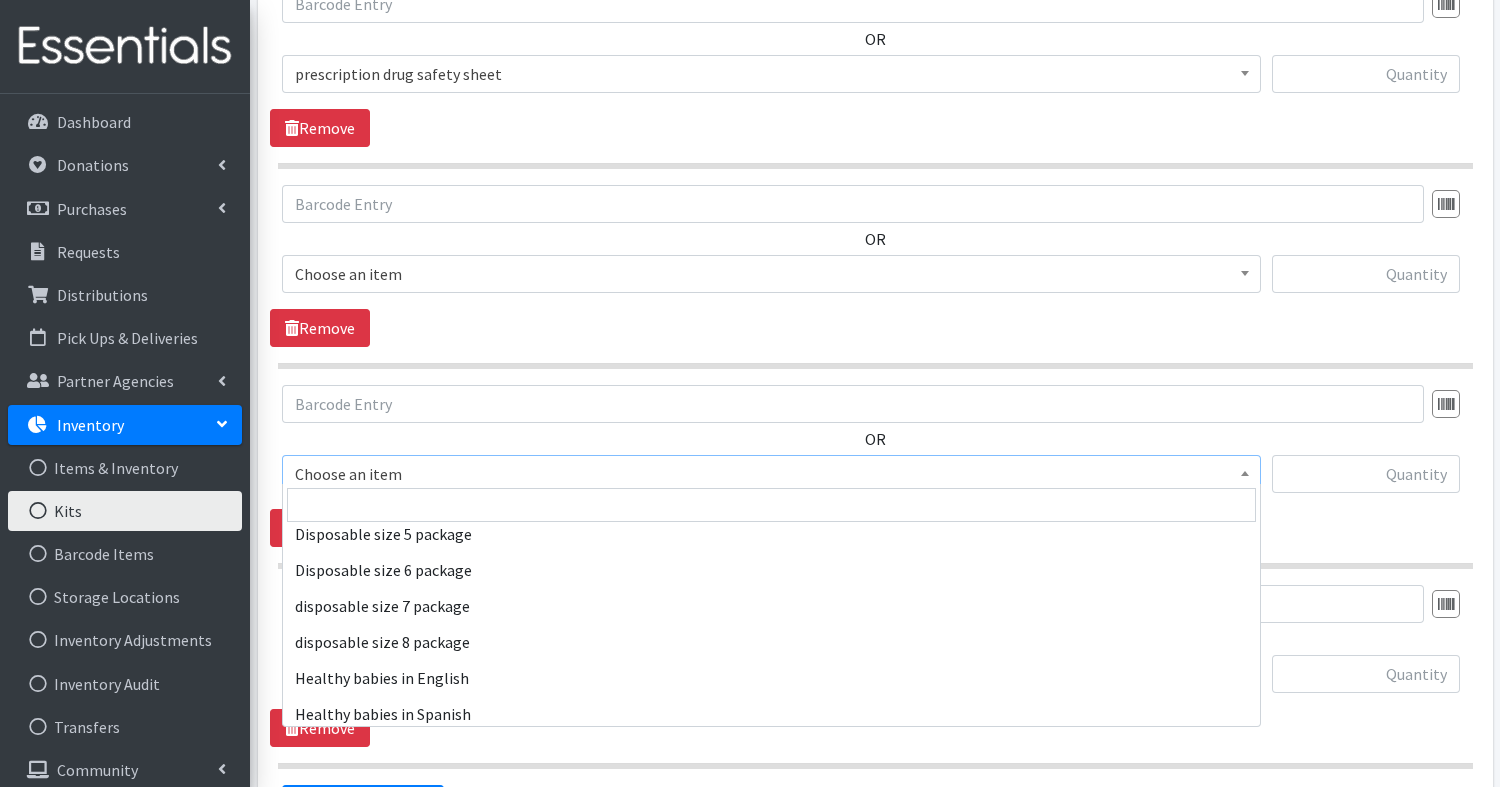 scroll, scrollTop: 817, scrollLeft: 0, axis: vertical 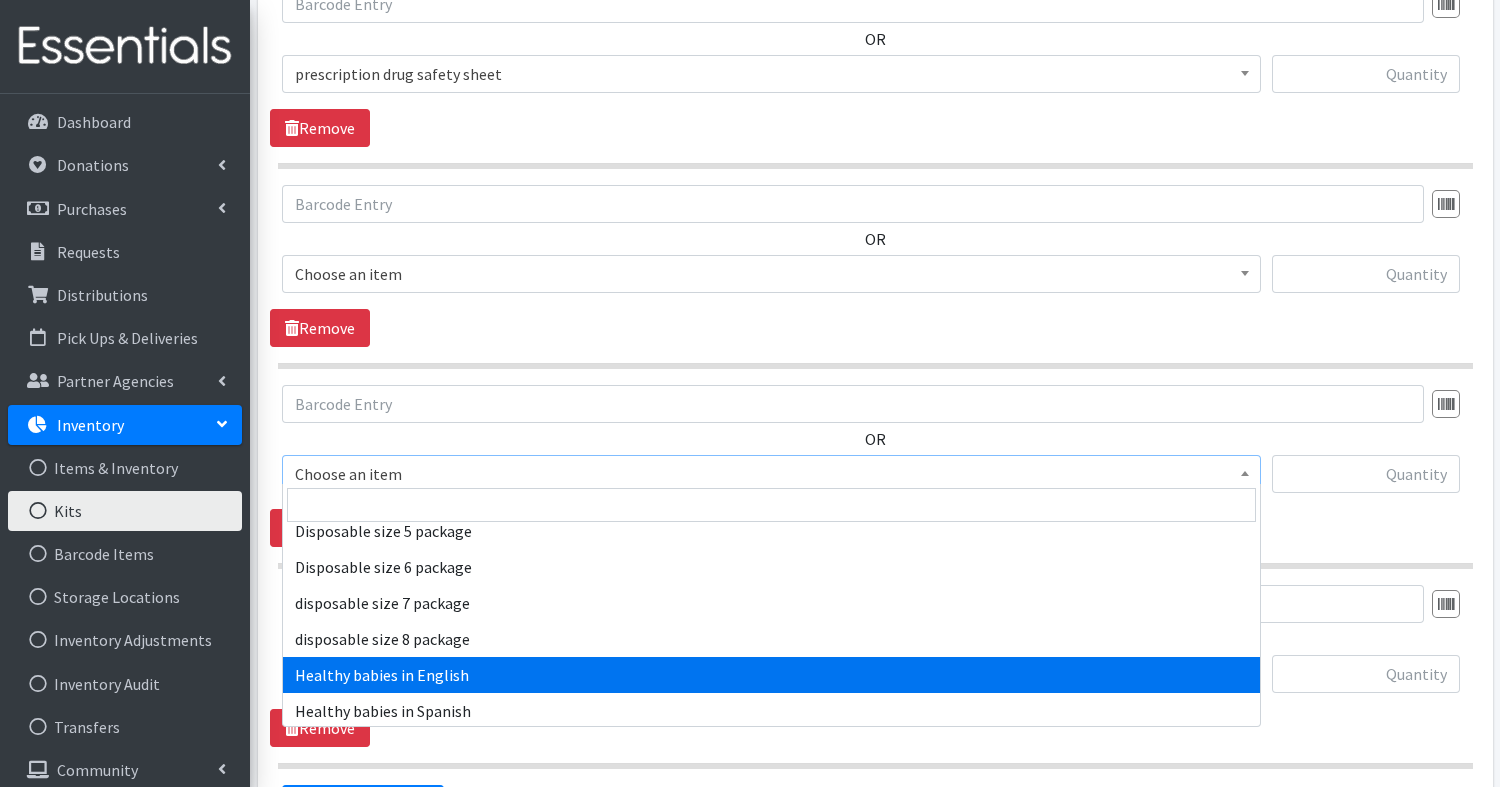 select on "15127" 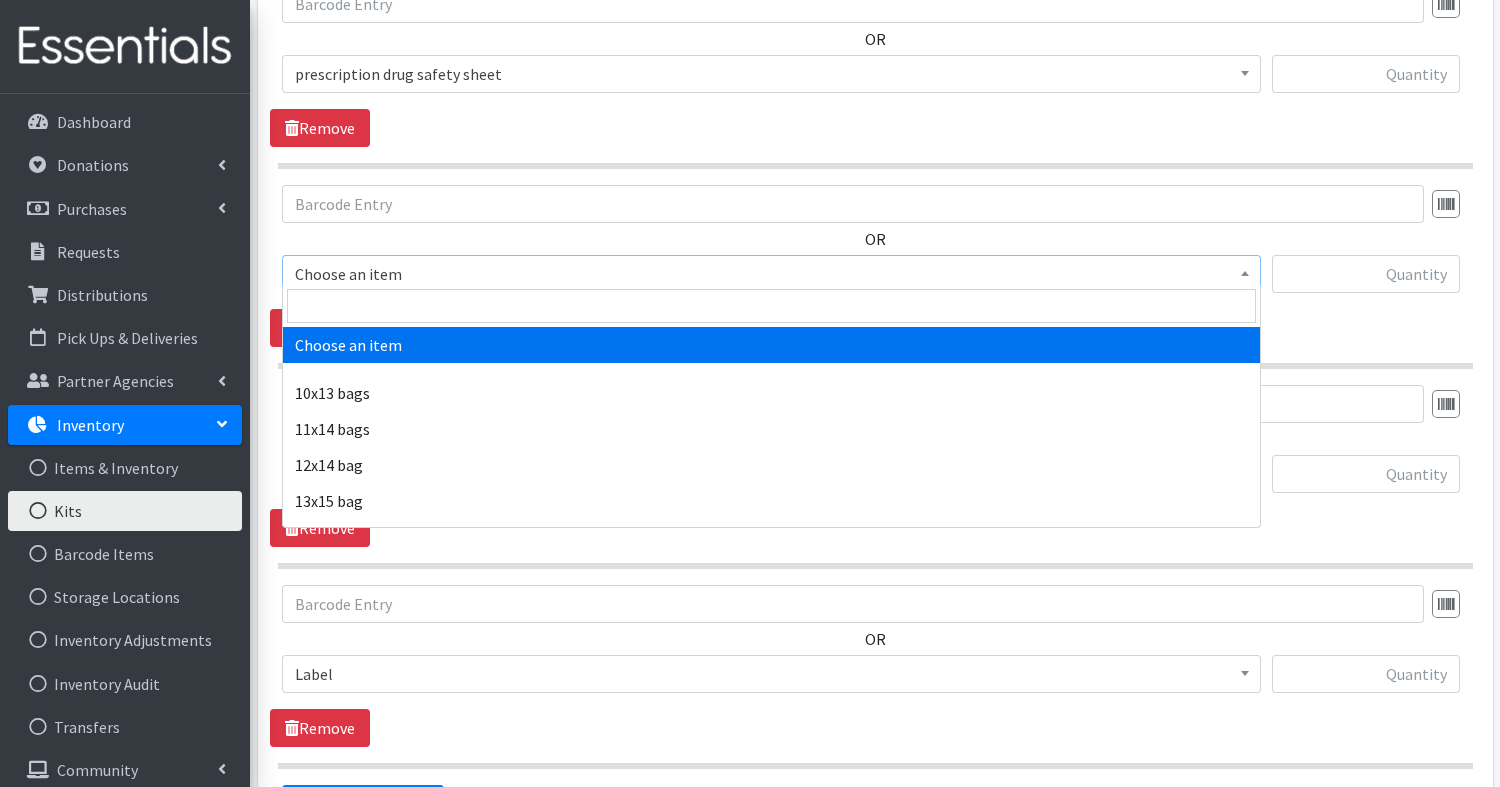 click on "Choose an item" at bounding box center [771, 274] 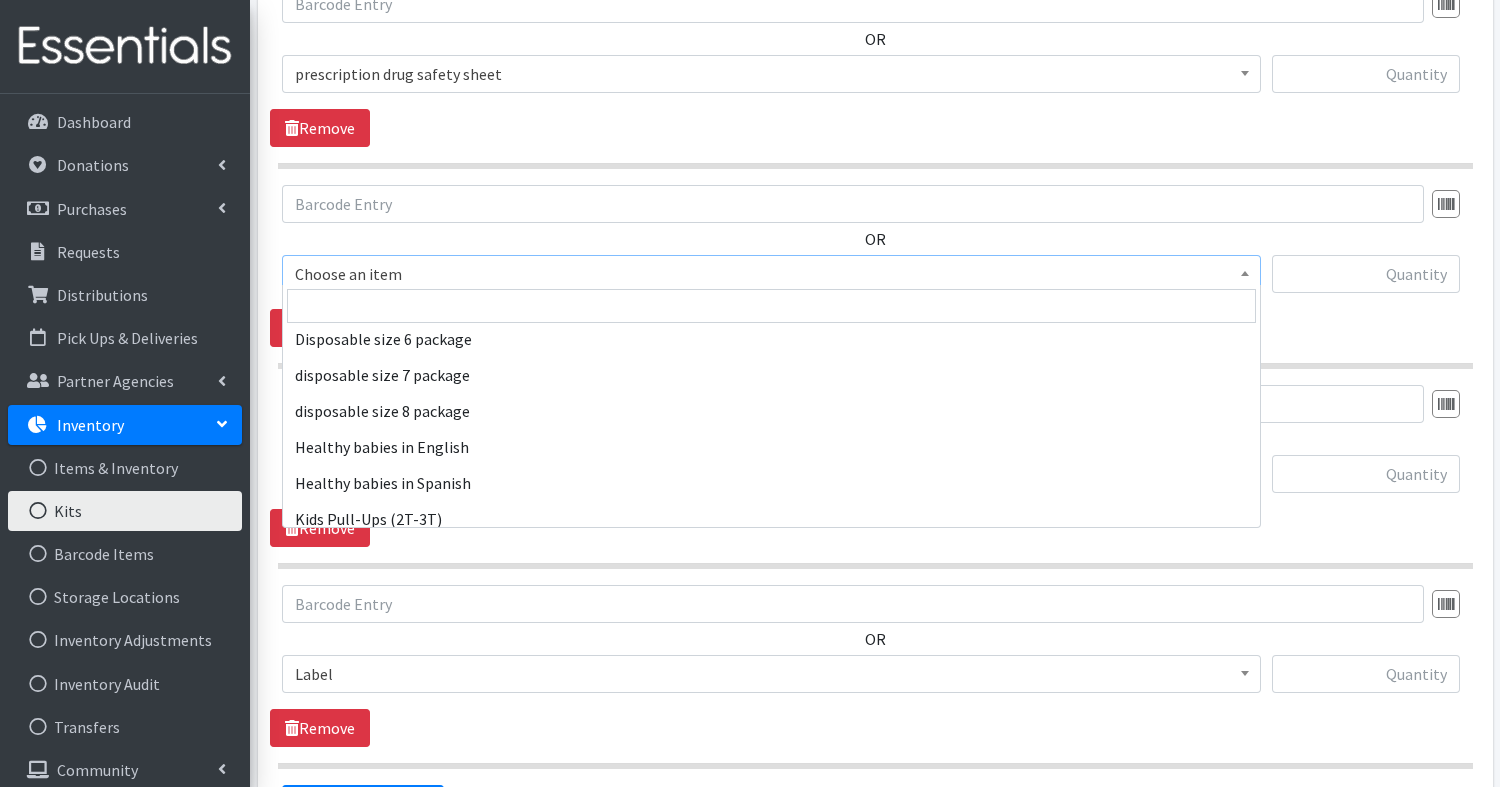 scroll, scrollTop: 841, scrollLeft: 0, axis: vertical 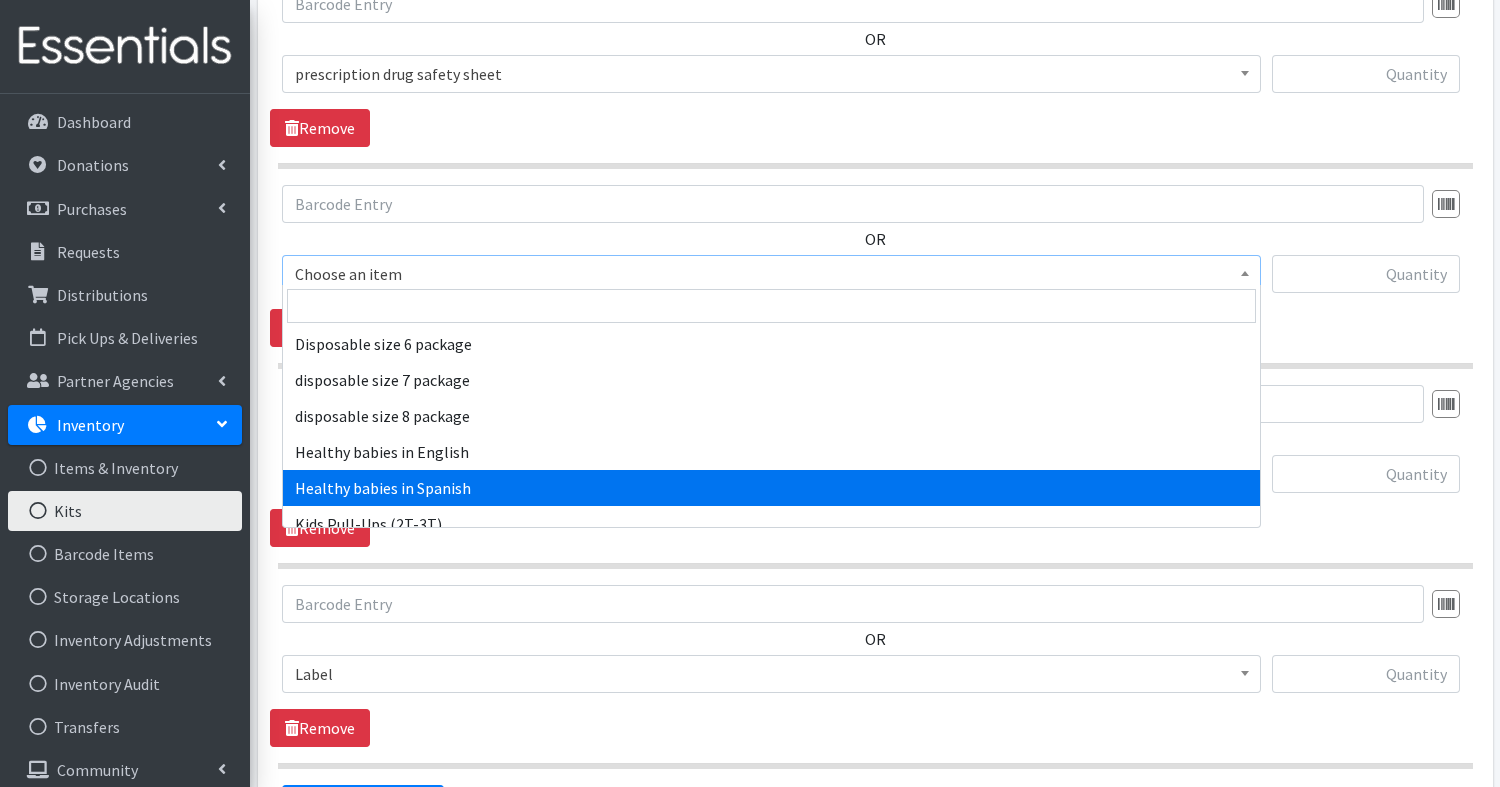 select on "15128" 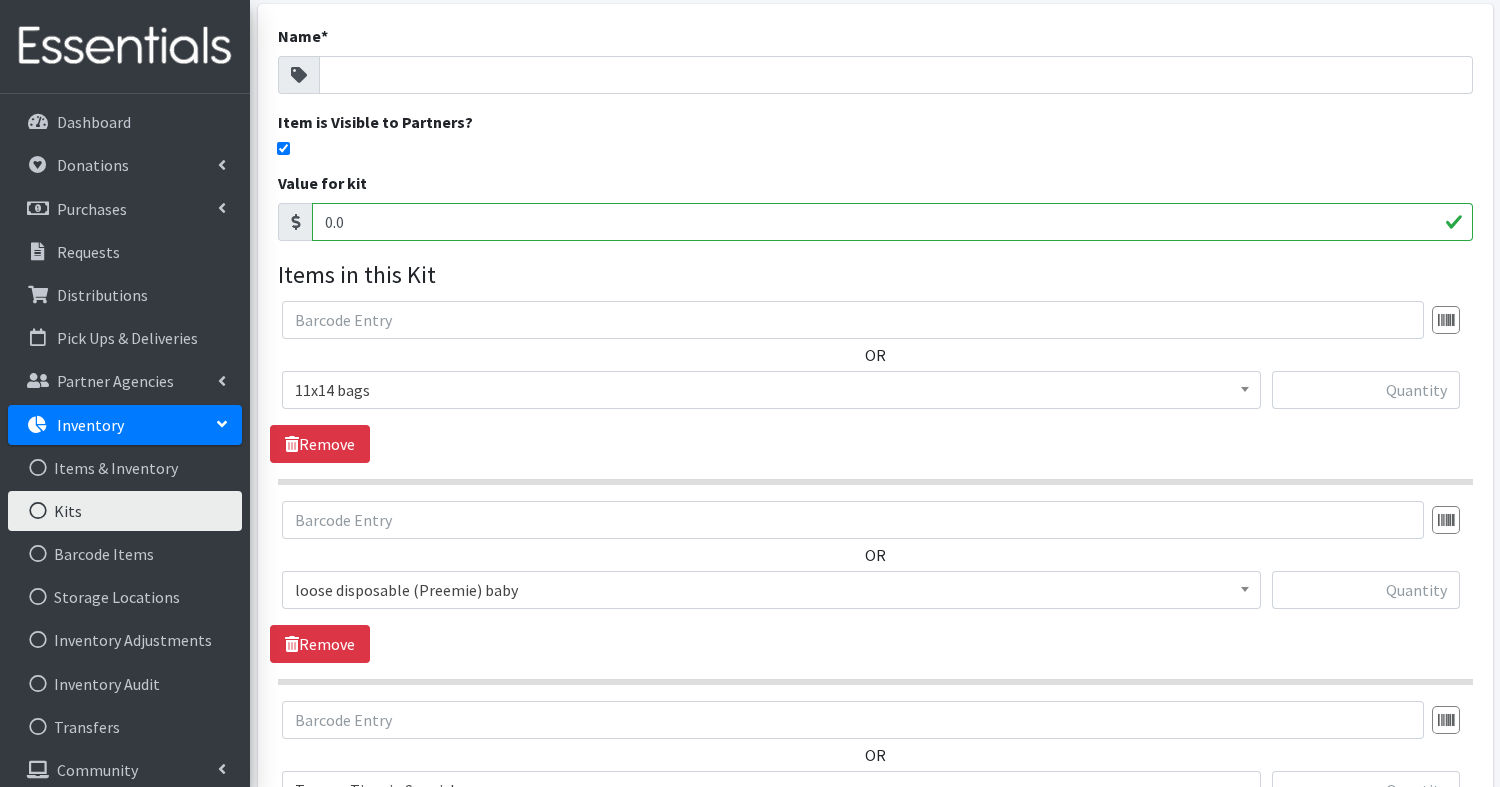 scroll, scrollTop: 0, scrollLeft: 0, axis: both 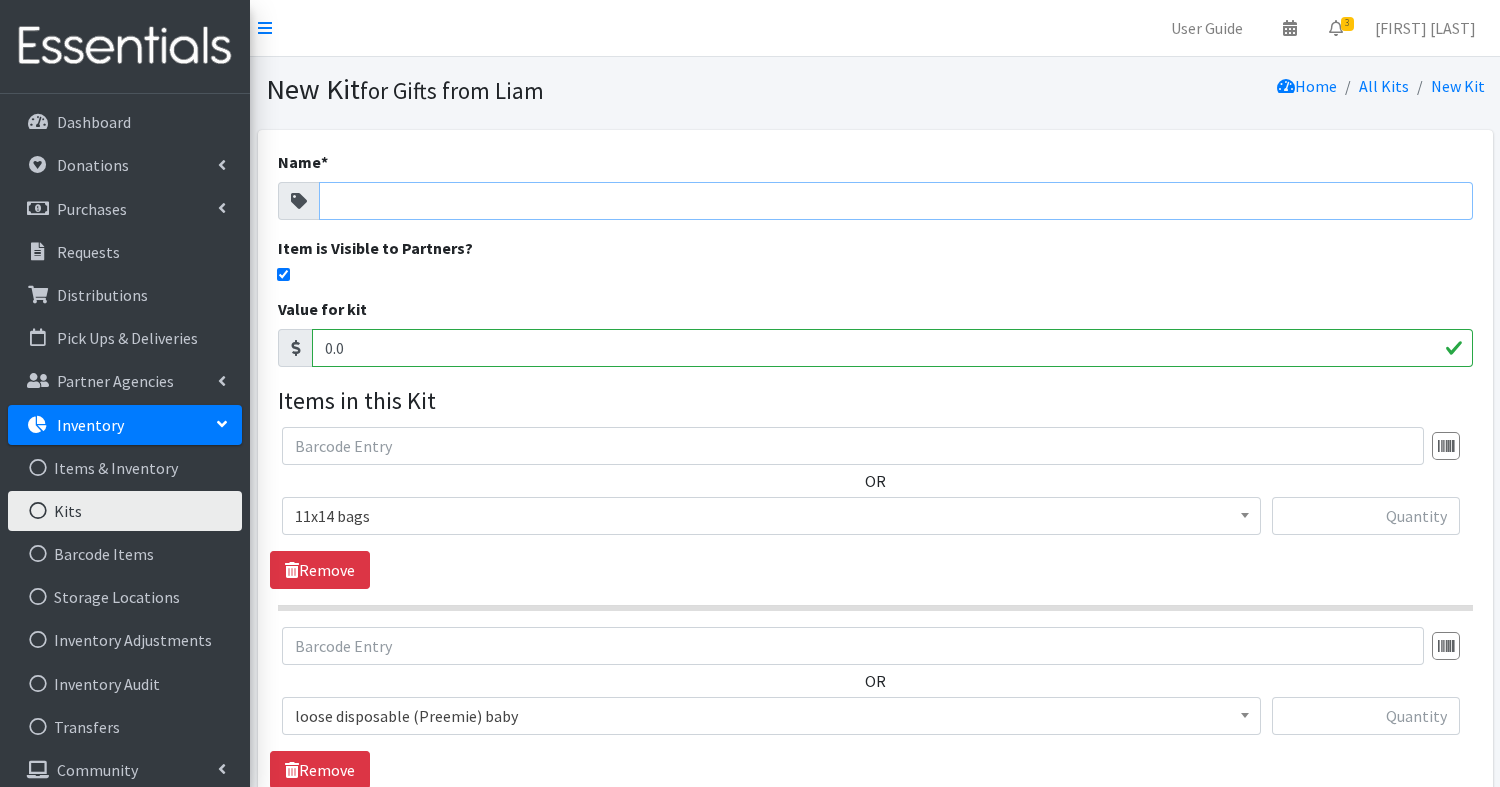 click on "Name  *" at bounding box center [896, 201] 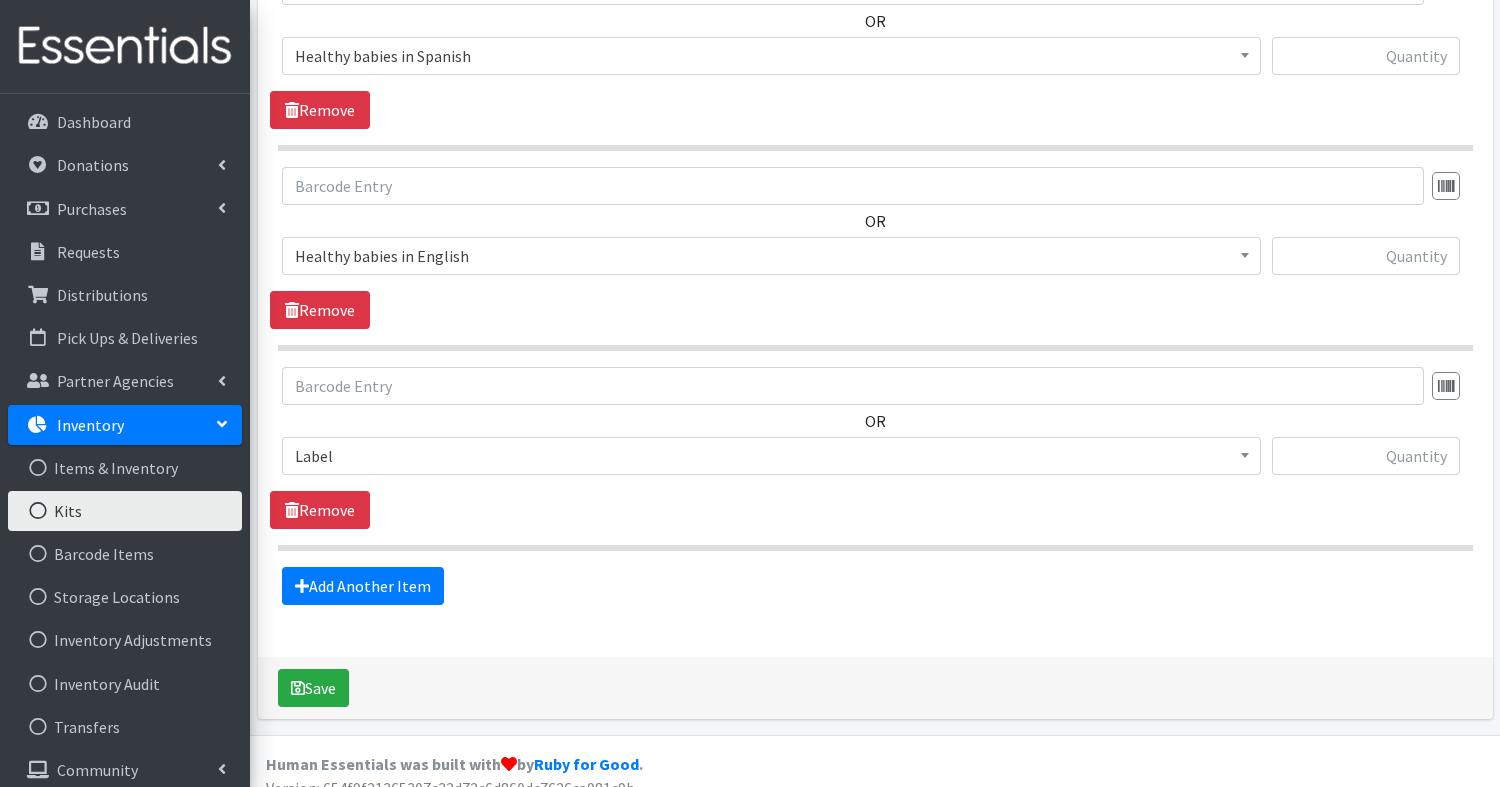scroll, scrollTop: 2471, scrollLeft: 0, axis: vertical 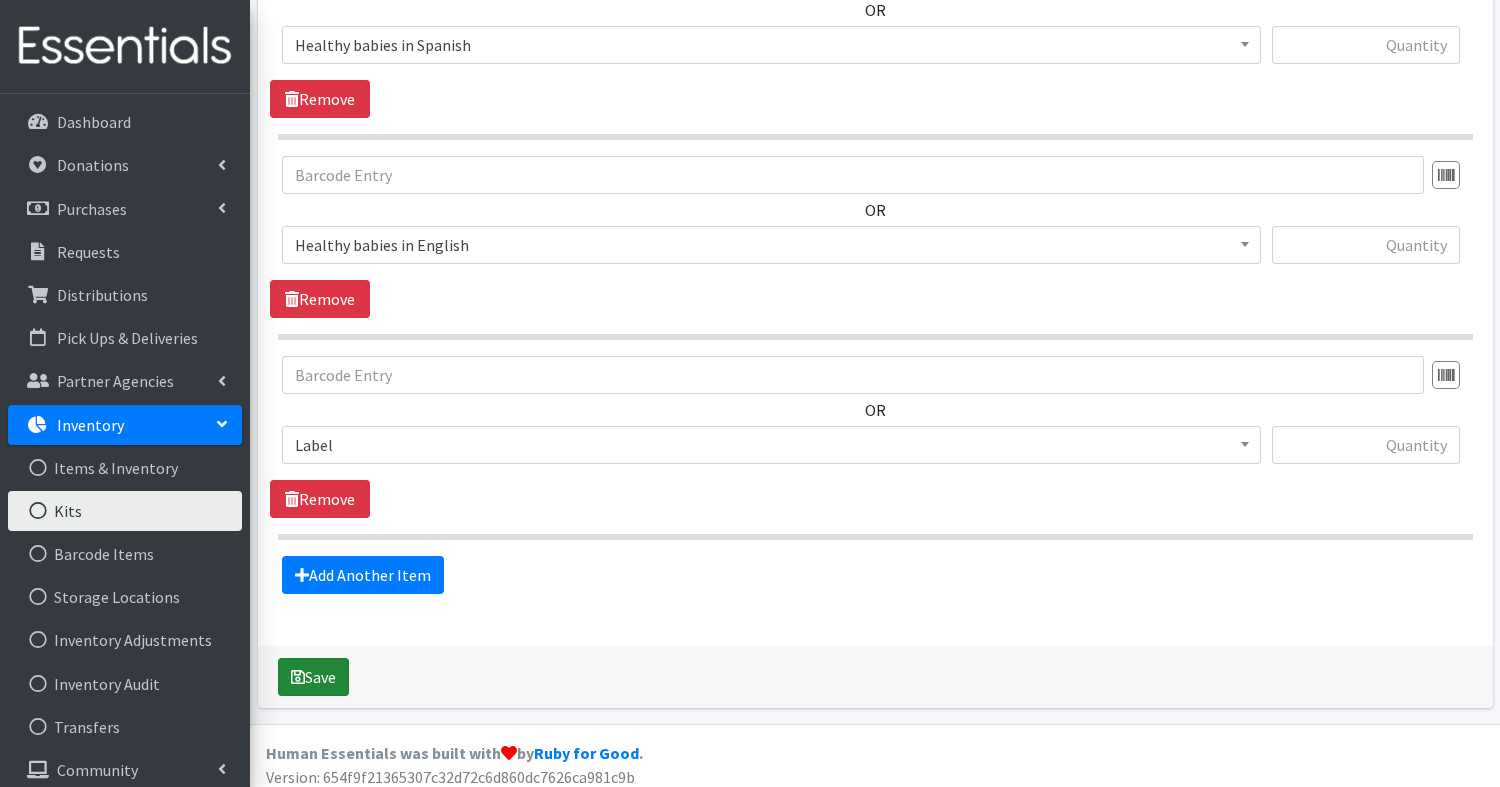 type on "Disposable Preemie sized Diapers" 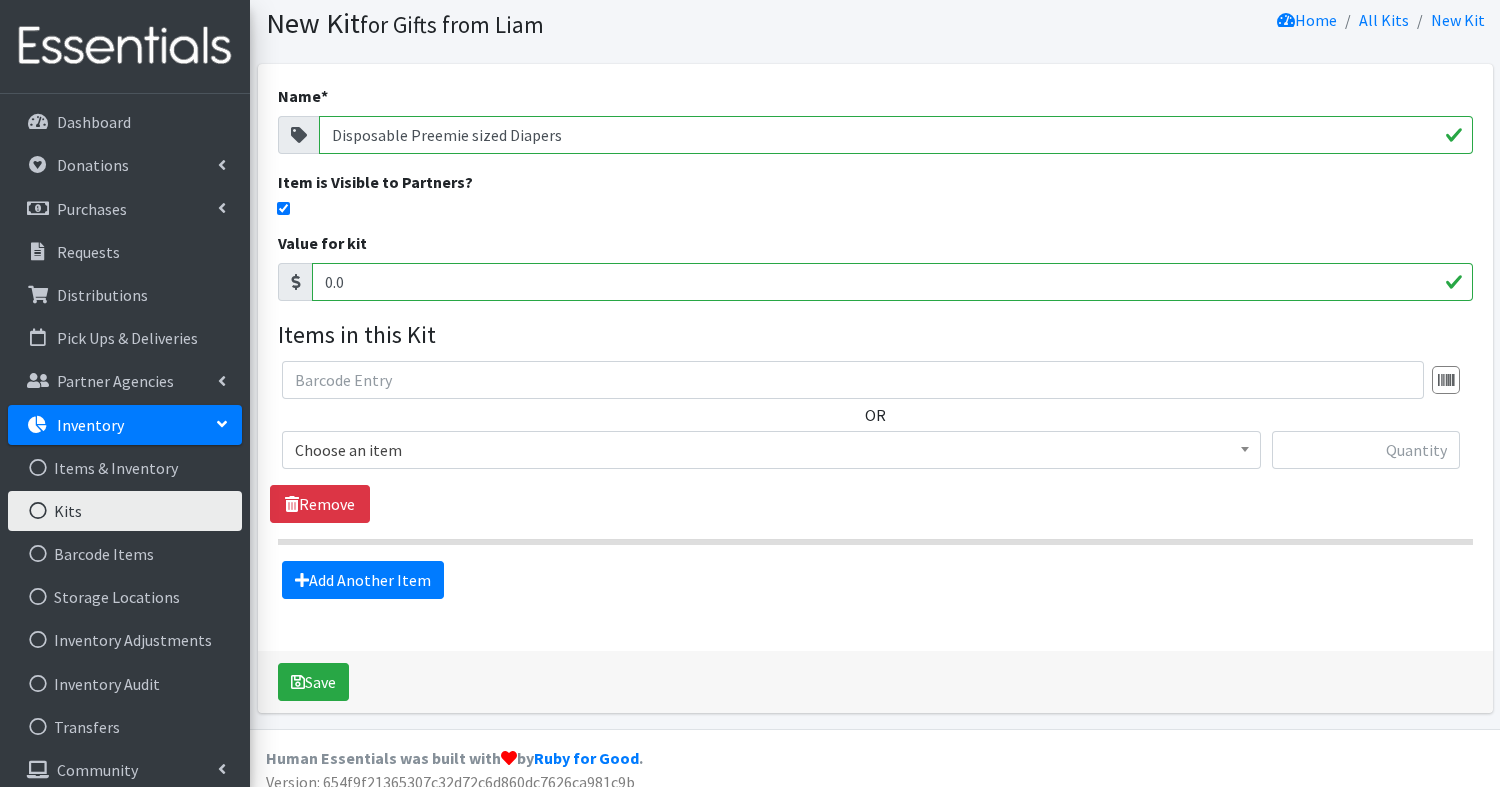 scroll, scrollTop: 146, scrollLeft: 0, axis: vertical 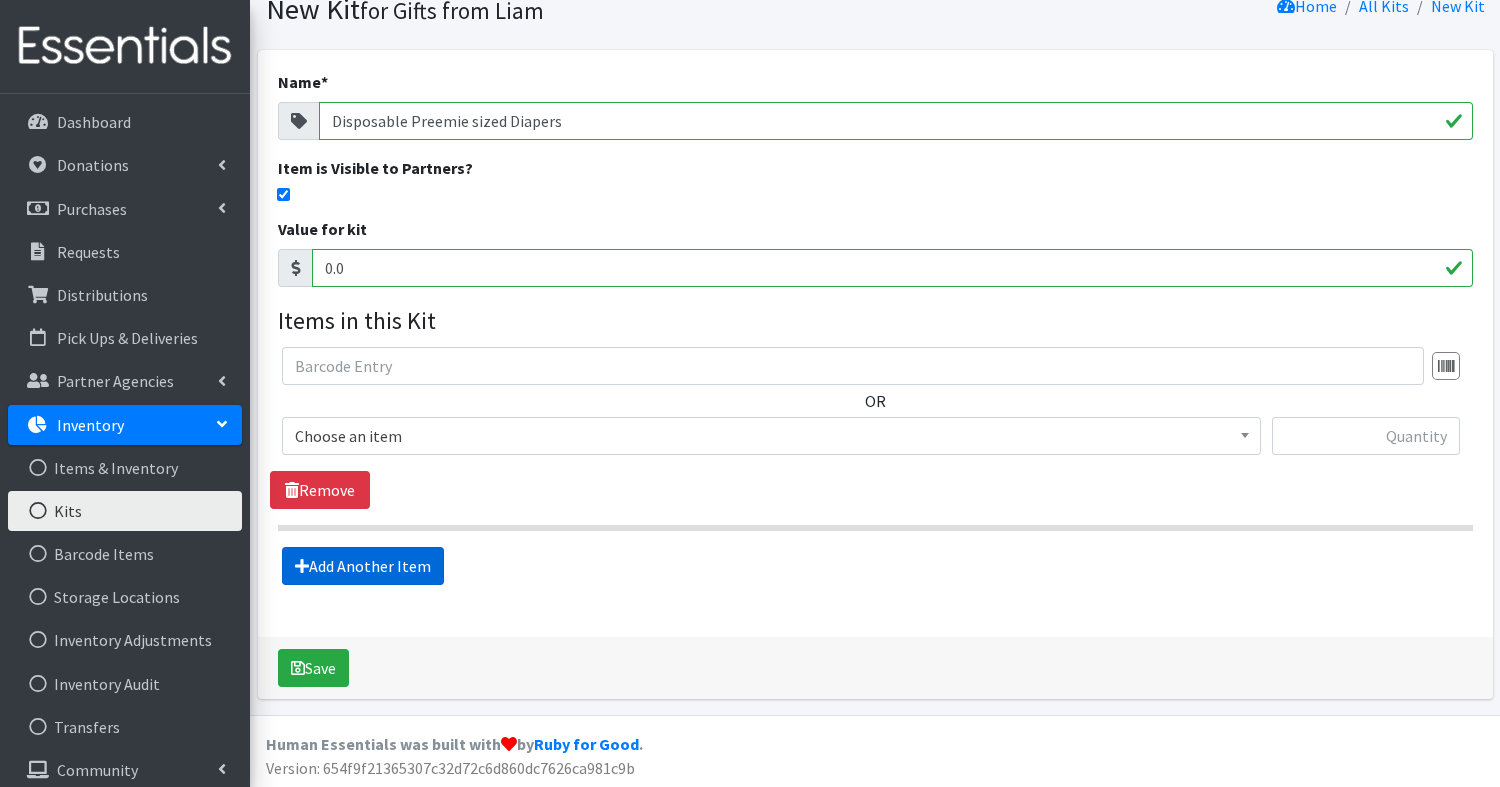 click on "Add Another Item" at bounding box center [363, 566] 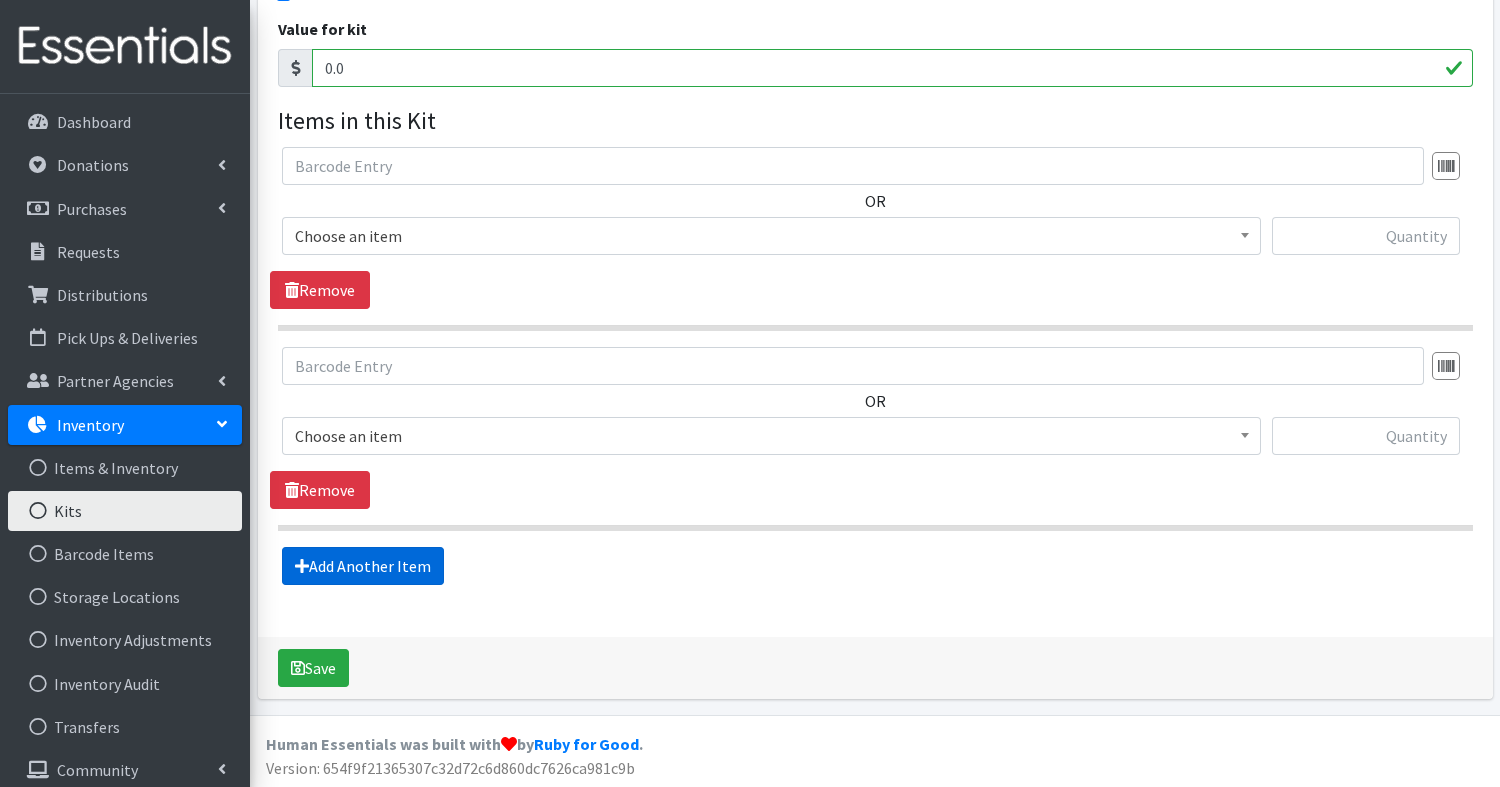 click on "Add Another Item" at bounding box center (363, 566) 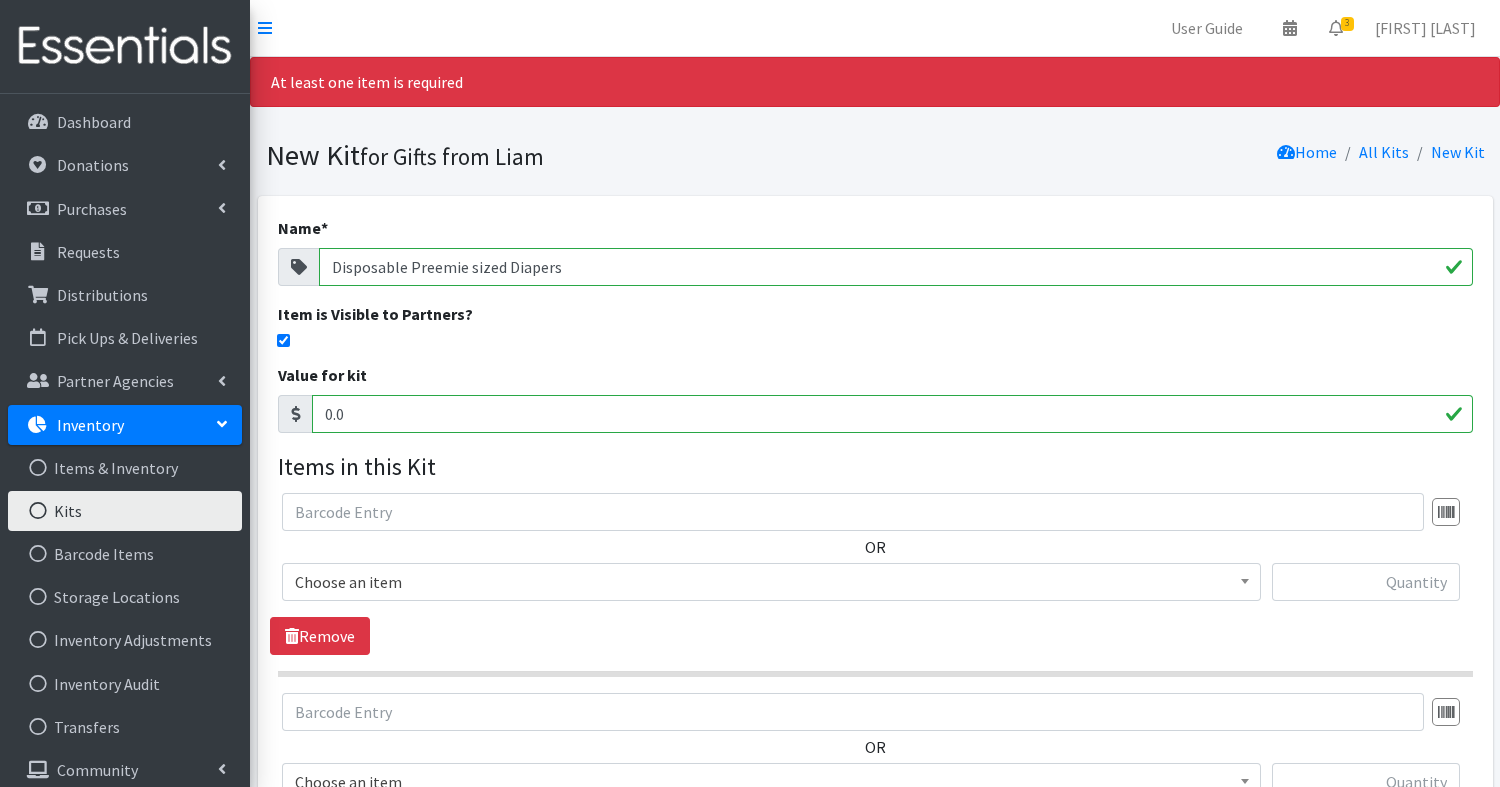 scroll, scrollTop: 0, scrollLeft: 0, axis: both 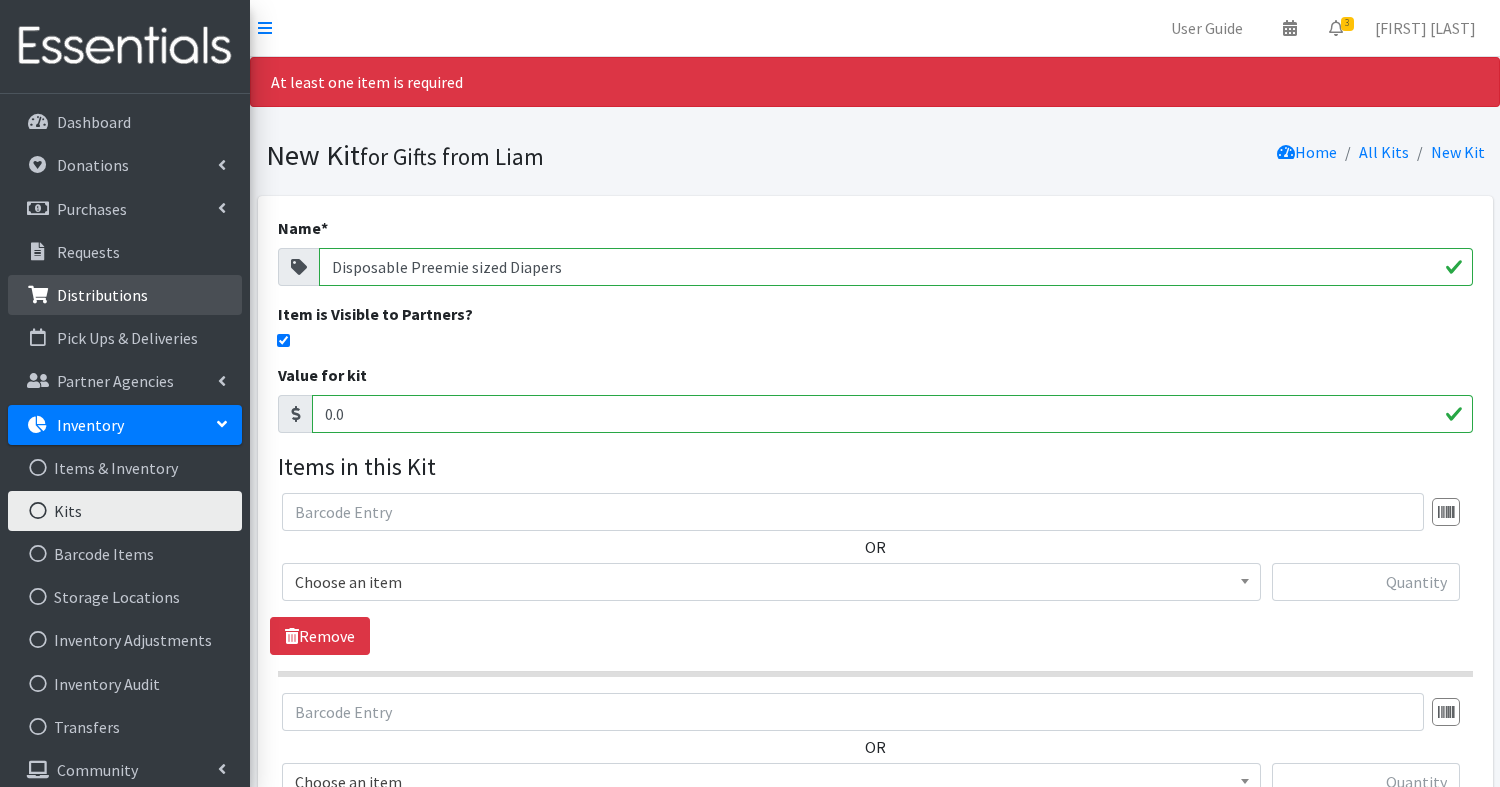 click on "Distributions" at bounding box center [102, 295] 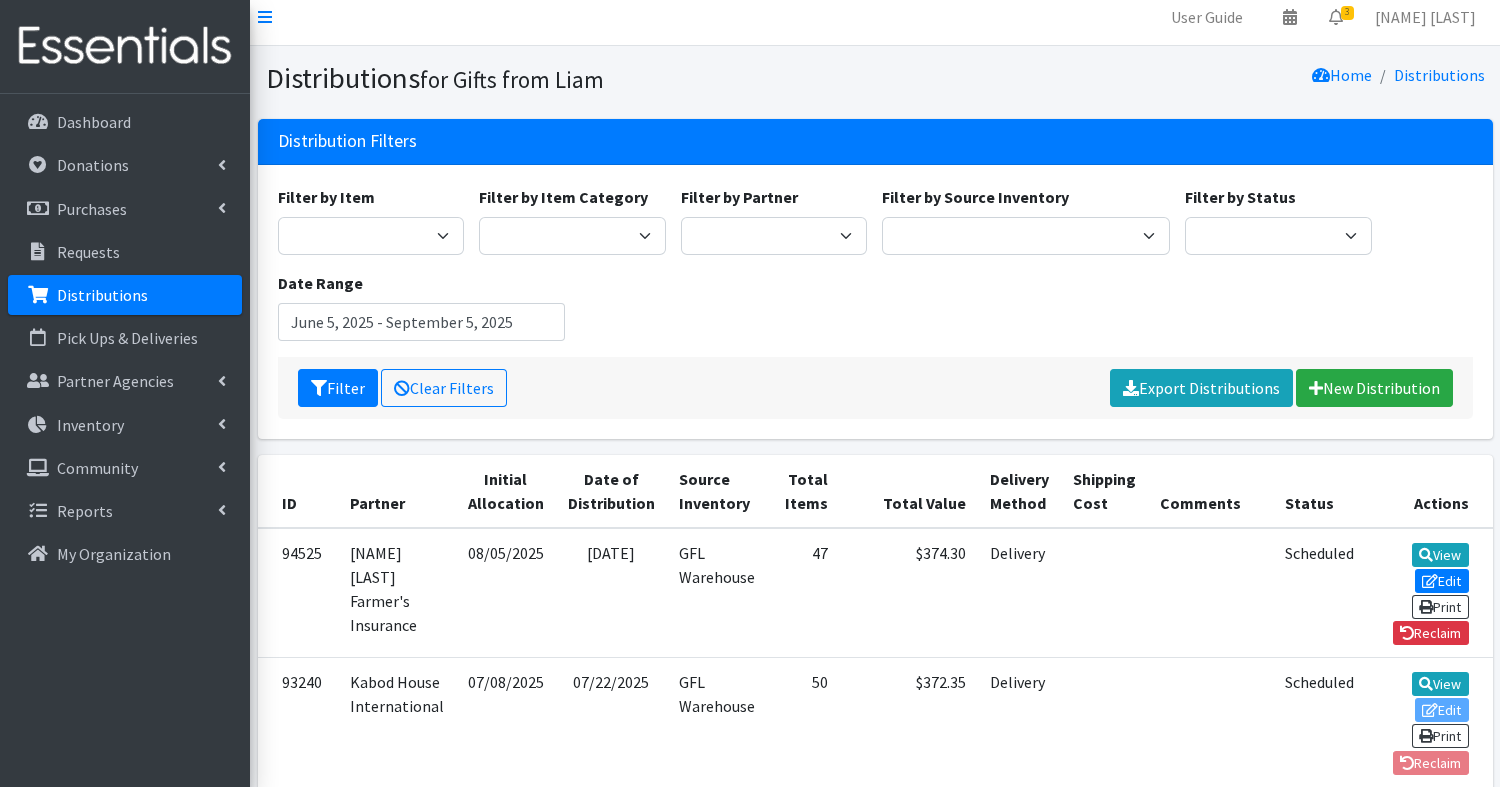 scroll, scrollTop: 0, scrollLeft: 0, axis: both 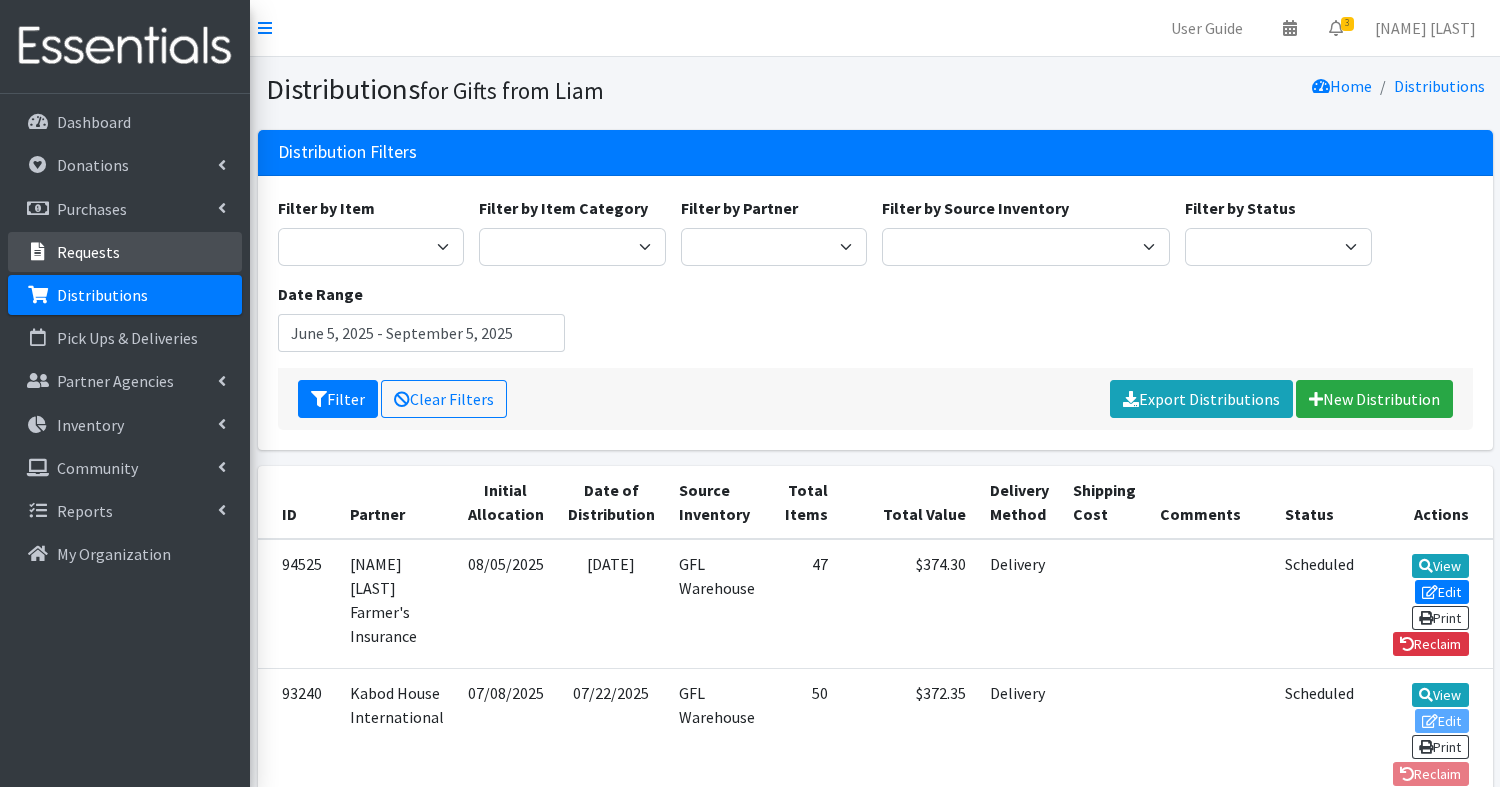 click on "Requests" at bounding box center [88, 252] 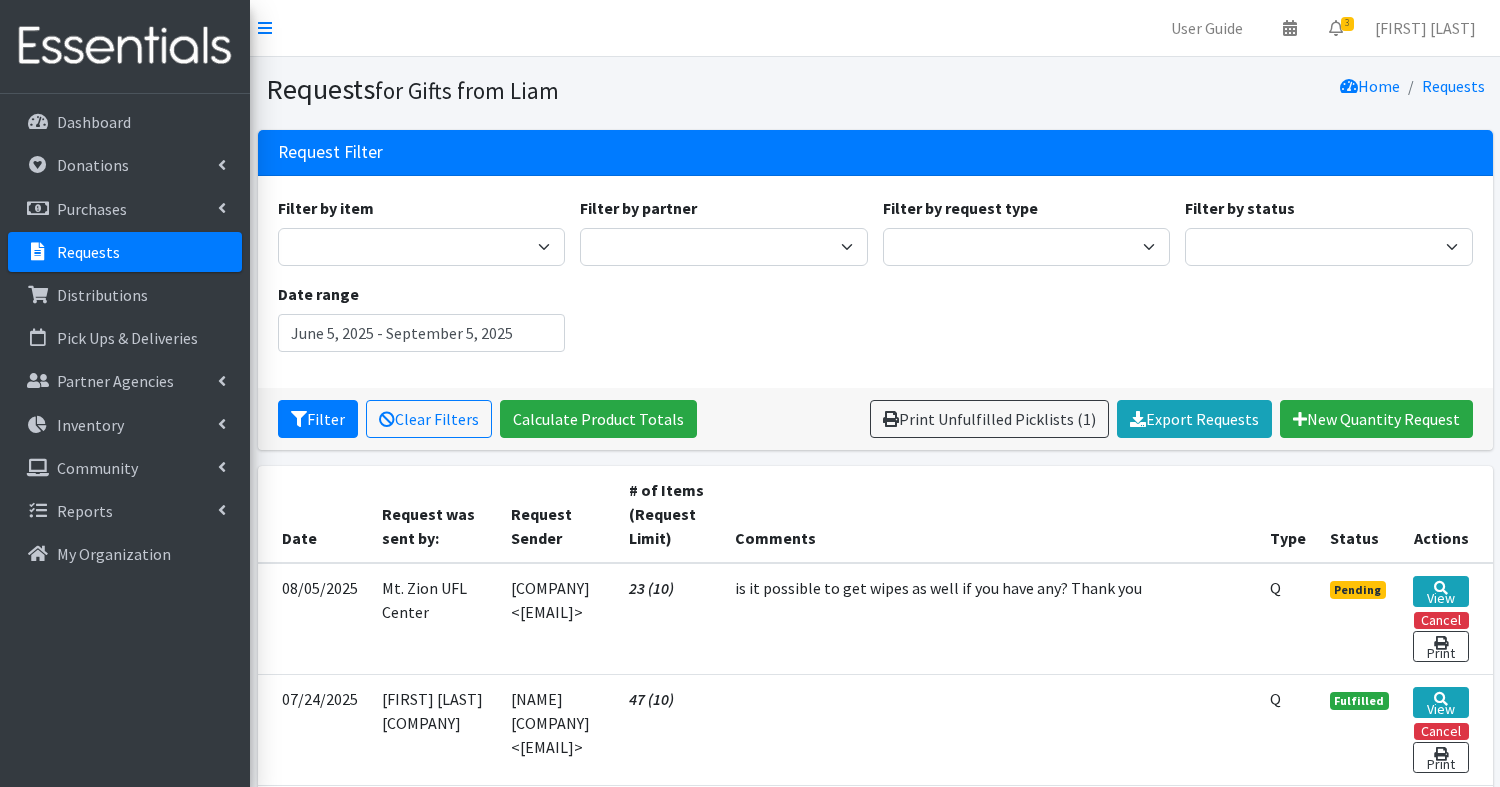 scroll, scrollTop: 0, scrollLeft: 0, axis: both 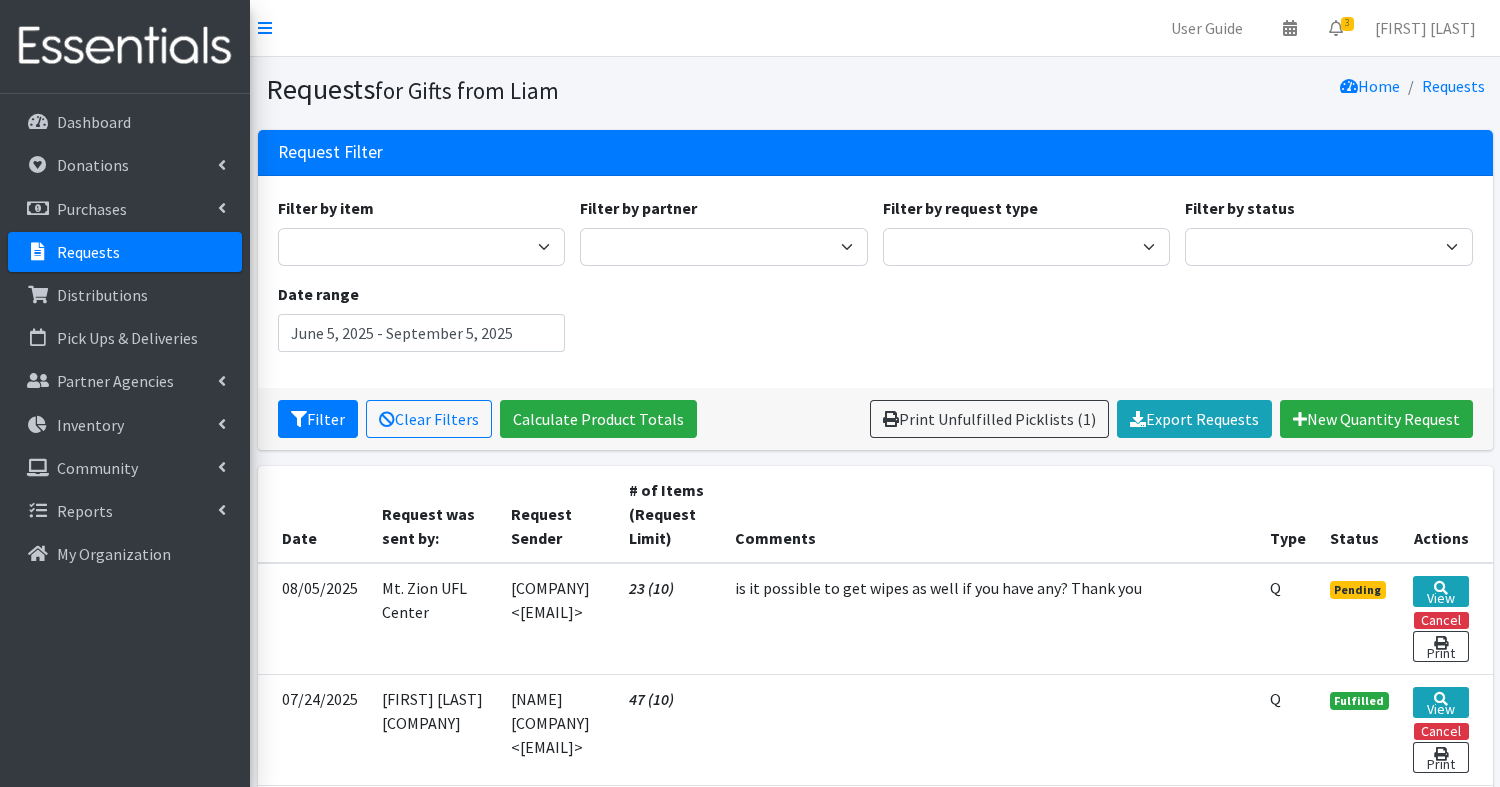 click on "Requests" at bounding box center [88, 252] 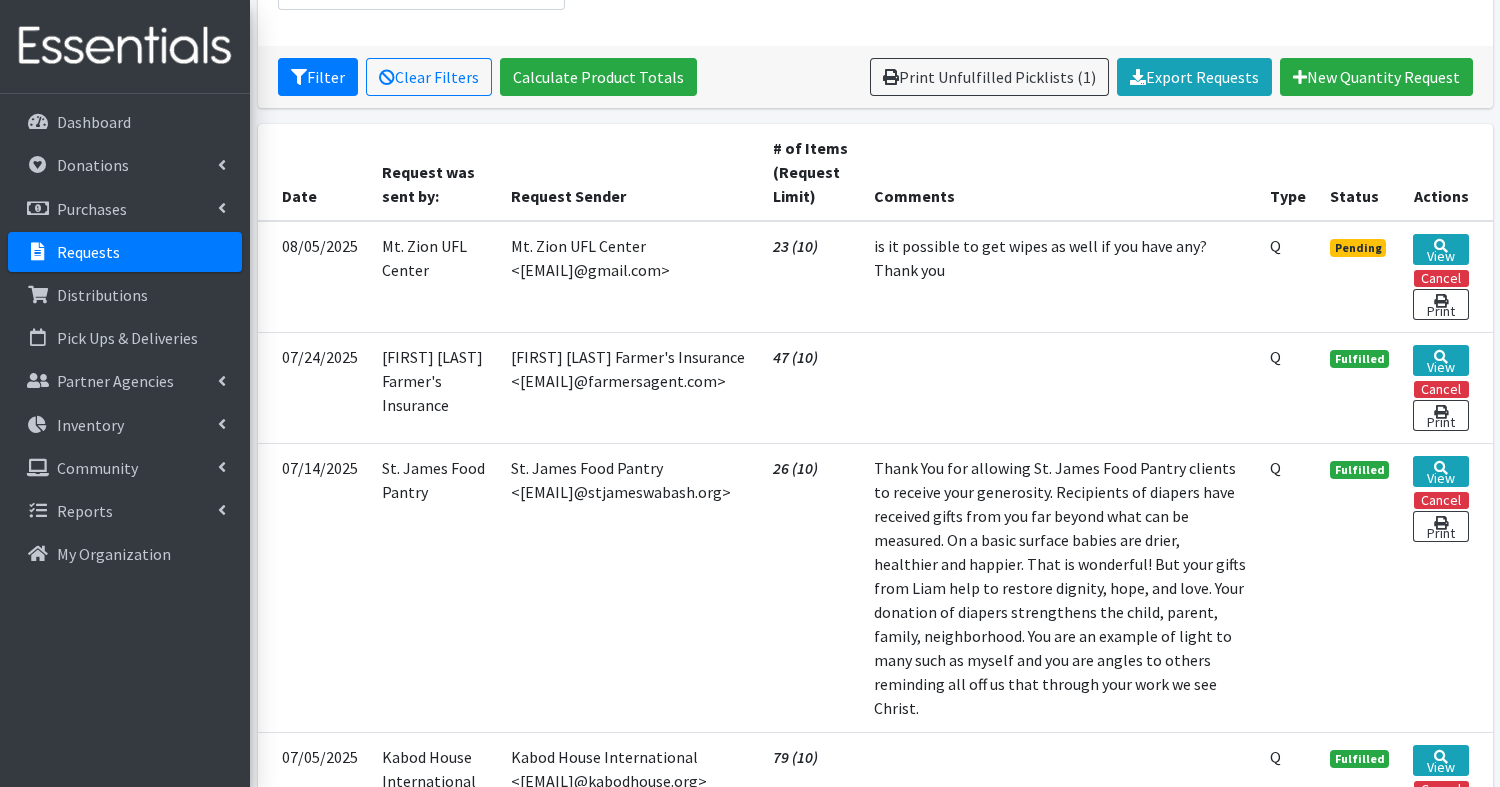 scroll, scrollTop: 343, scrollLeft: 0, axis: vertical 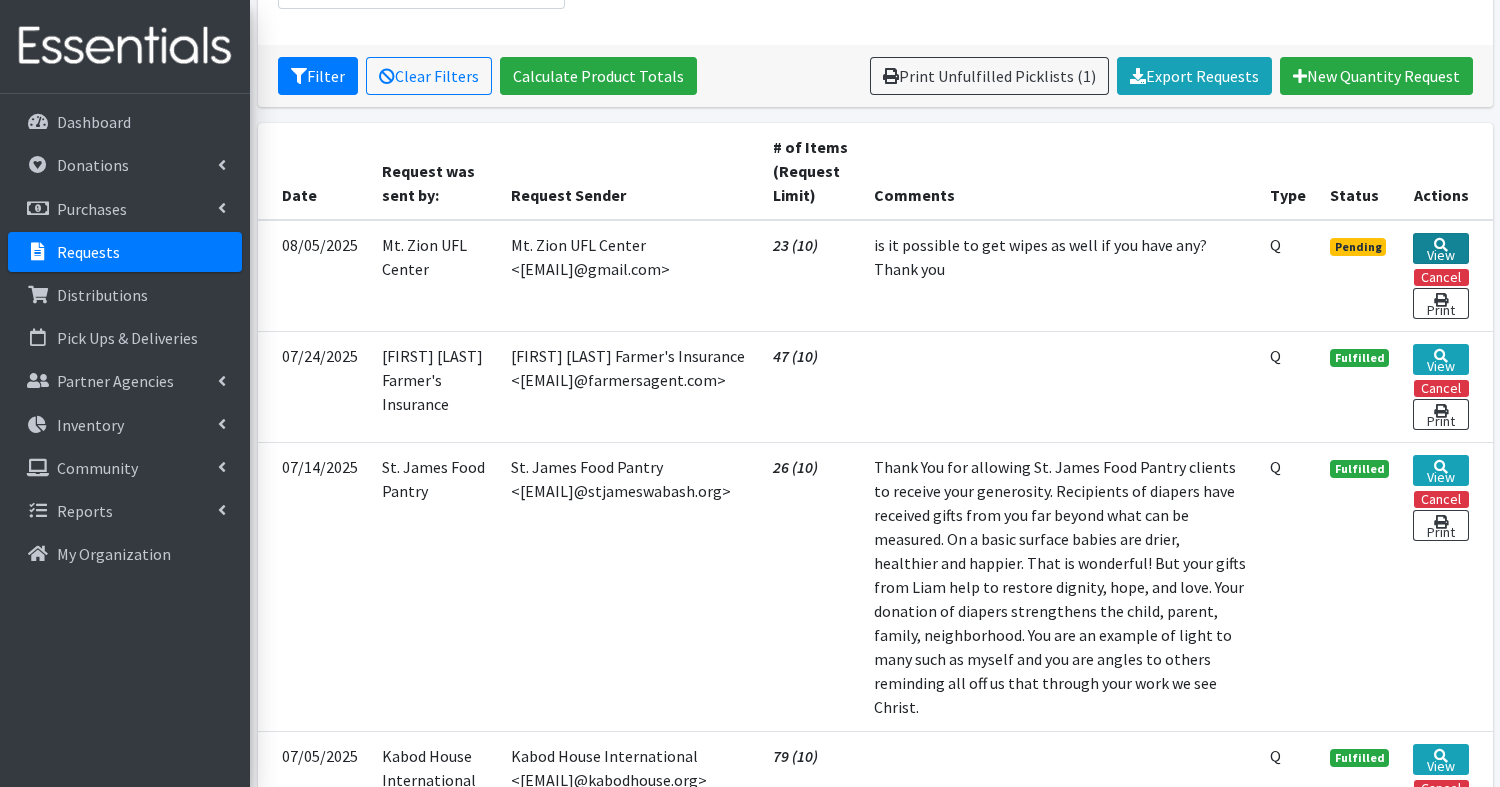 click at bounding box center (1441, 245) 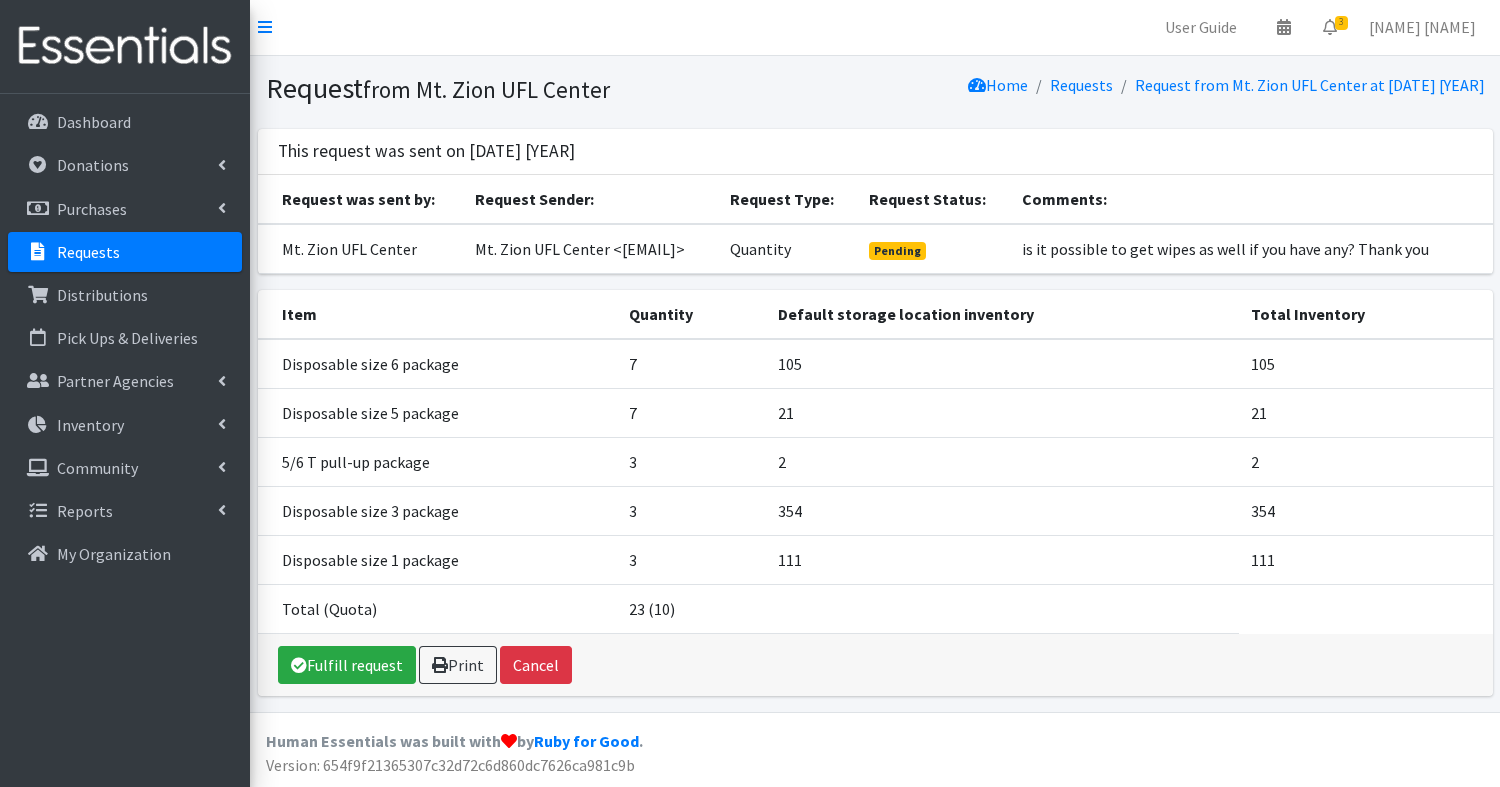 scroll, scrollTop: 46, scrollLeft: 0, axis: vertical 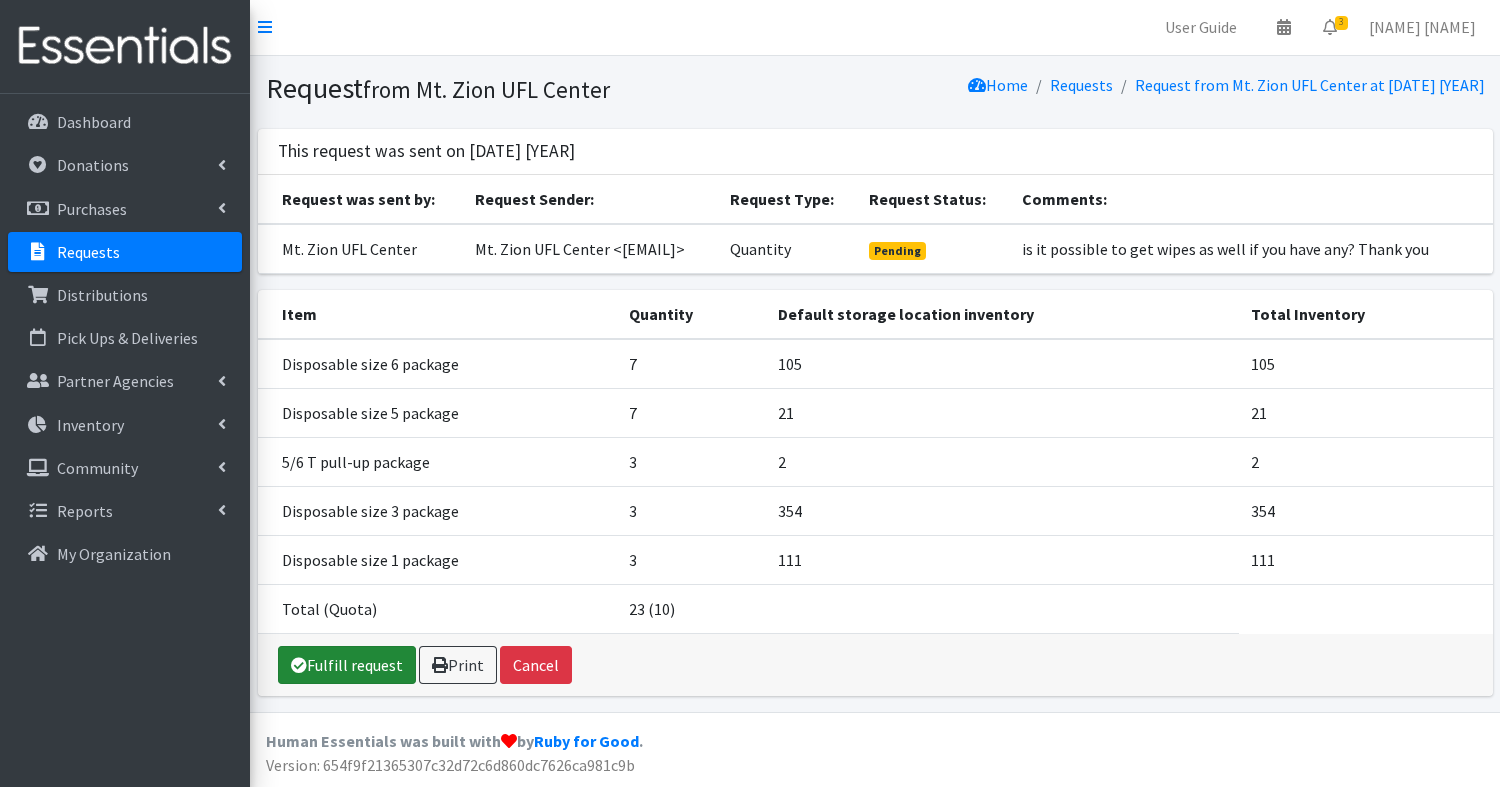 click on "Fulfill request" at bounding box center (347, 665) 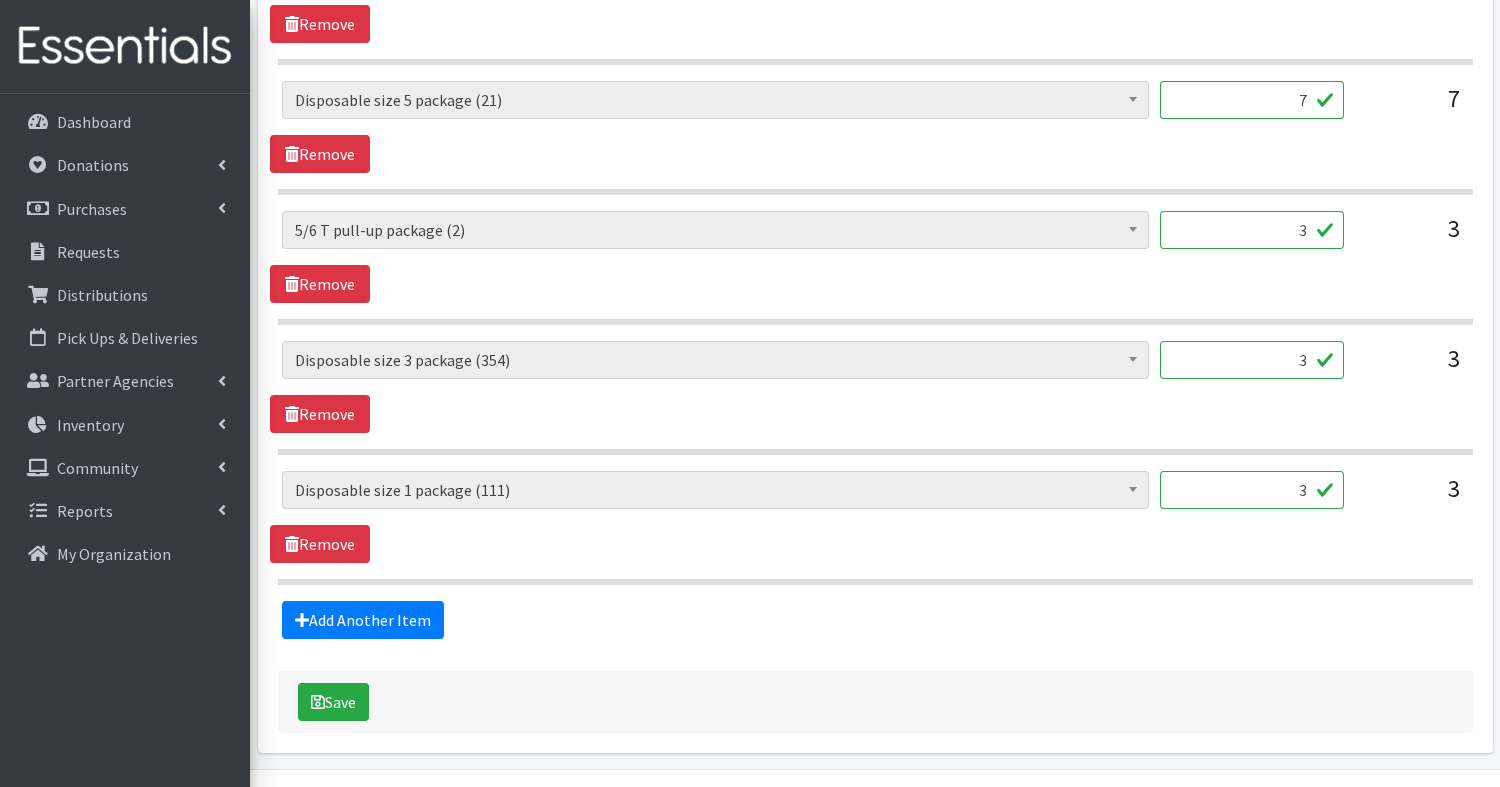 scroll, scrollTop: 1021, scrollLeft: 0, axis: vertical 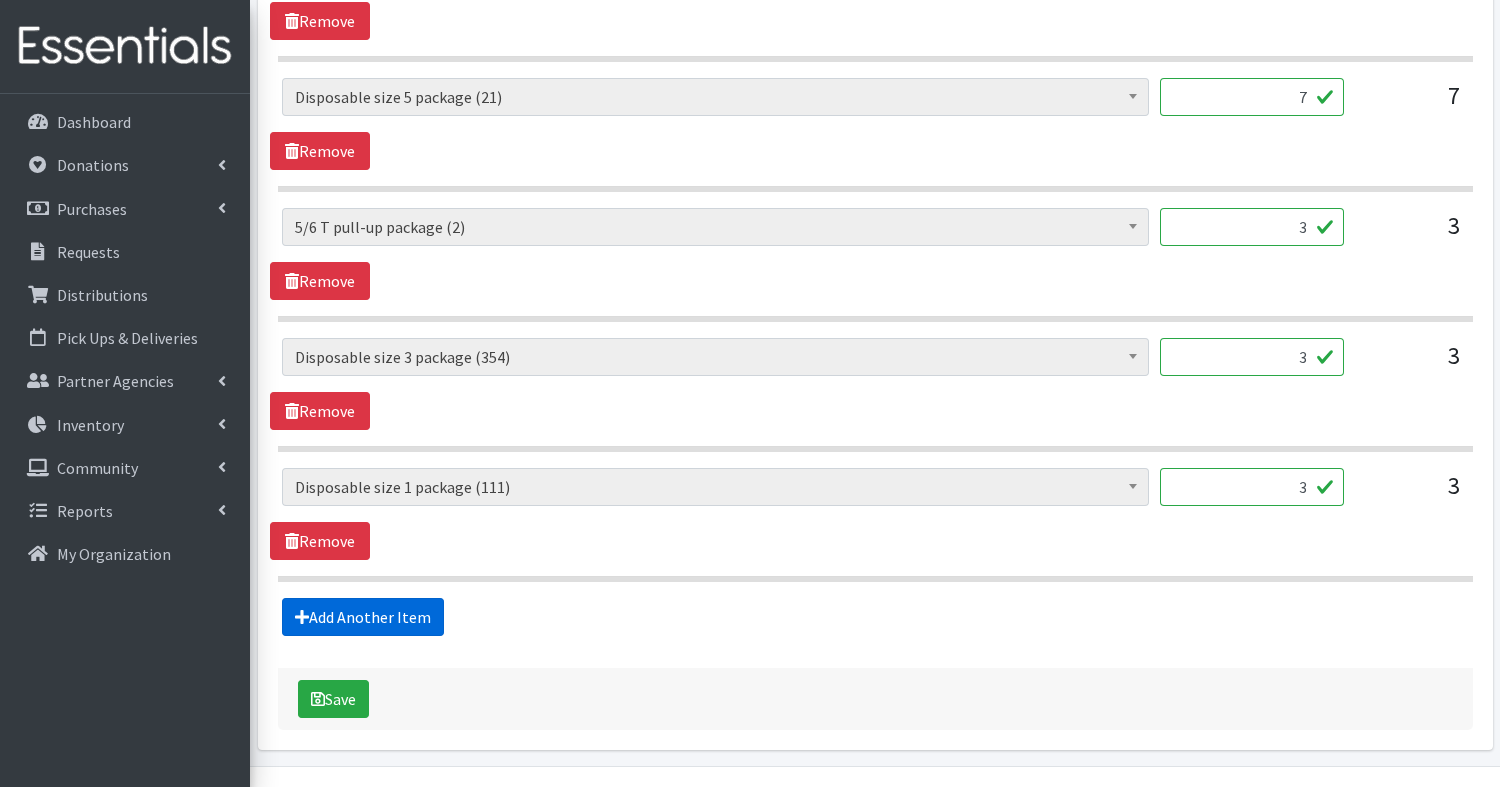click on "Add Another Item" at bounding box center [363, 617] 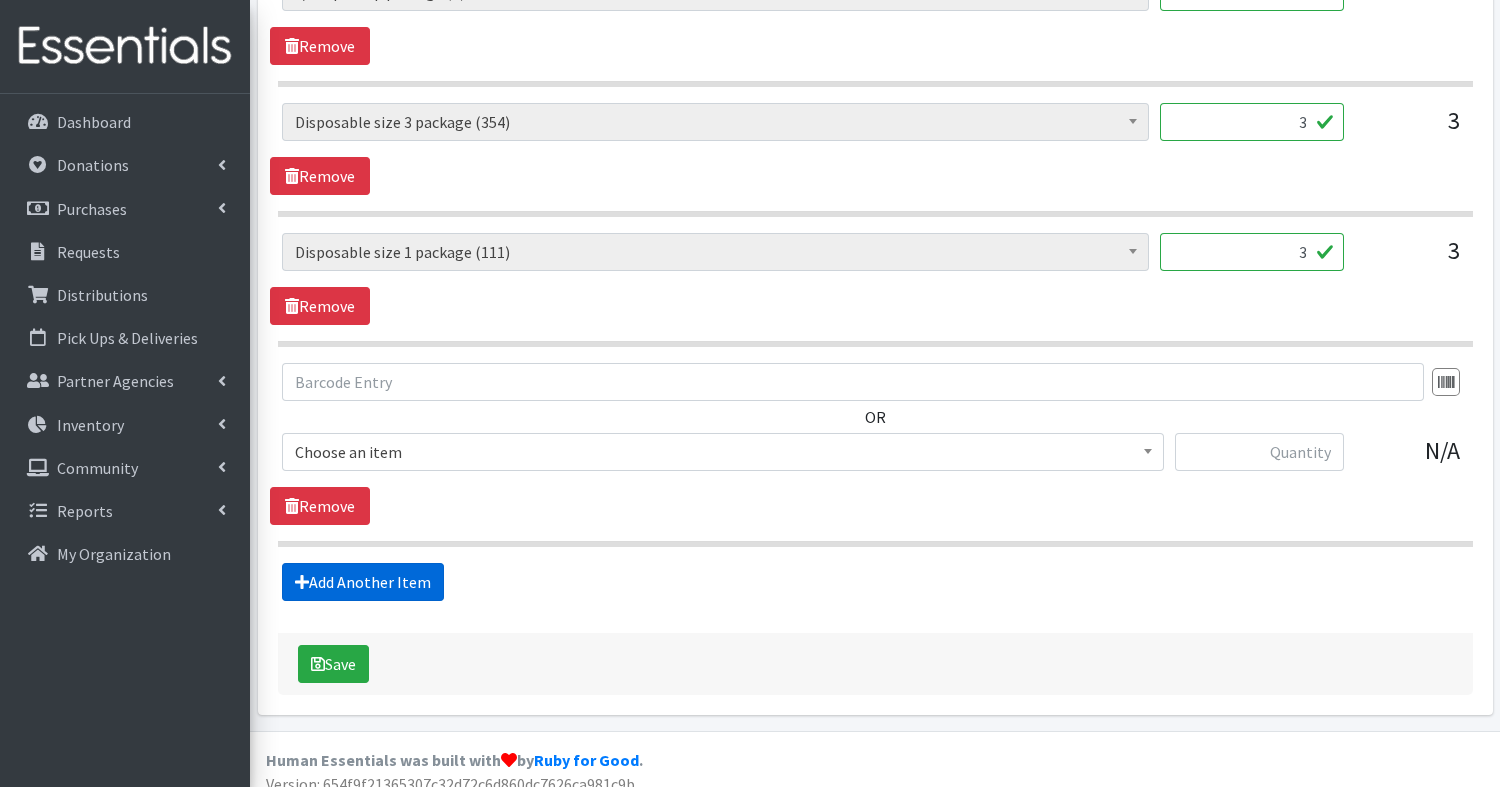 scroll, scrollTop: 1268, scrollLeft: 0, axis: vertical 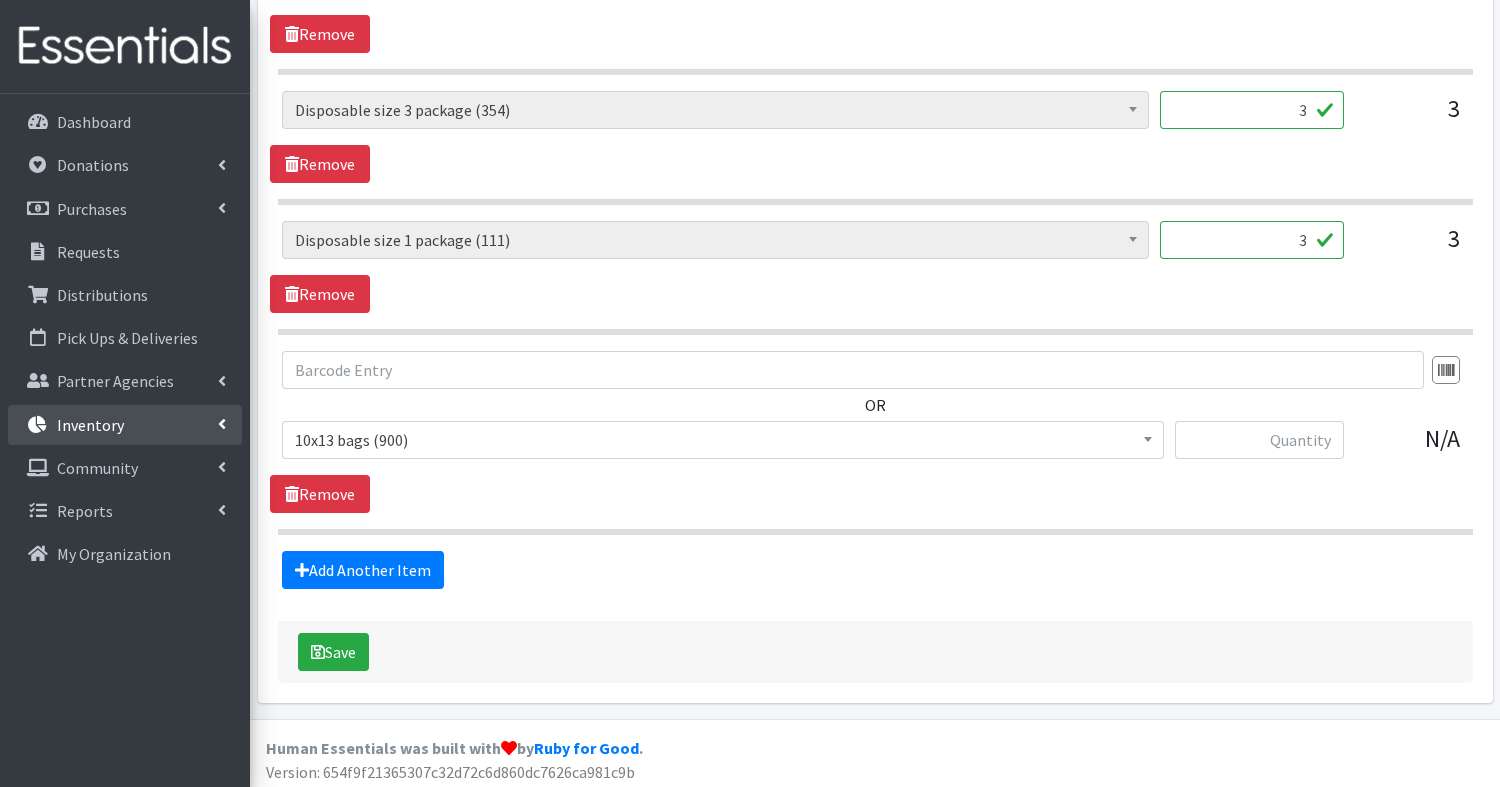 click on "Inventory" at bounding box center (90, 425) 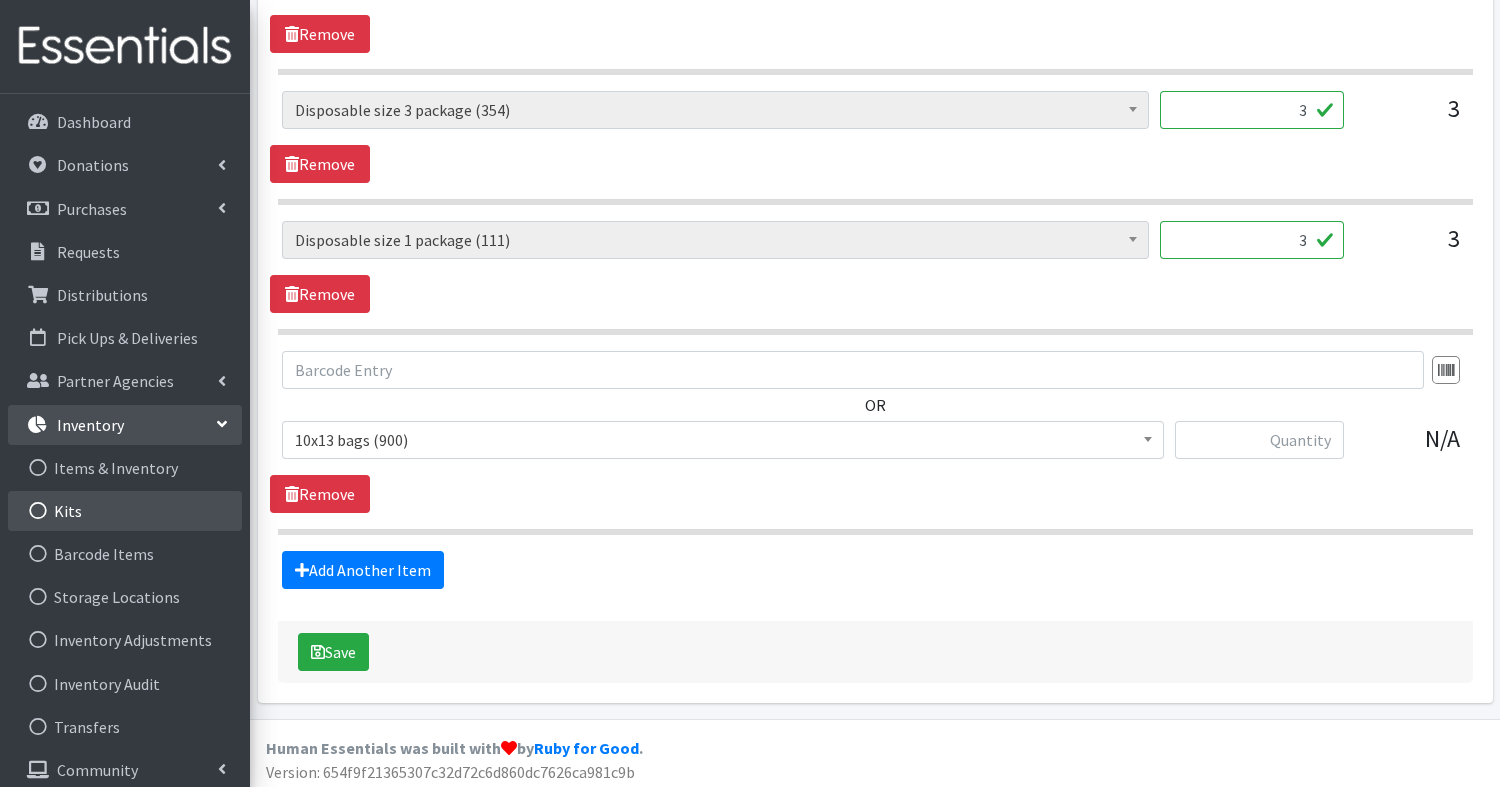 click on "Kits" at bounding box center [125, 511] 